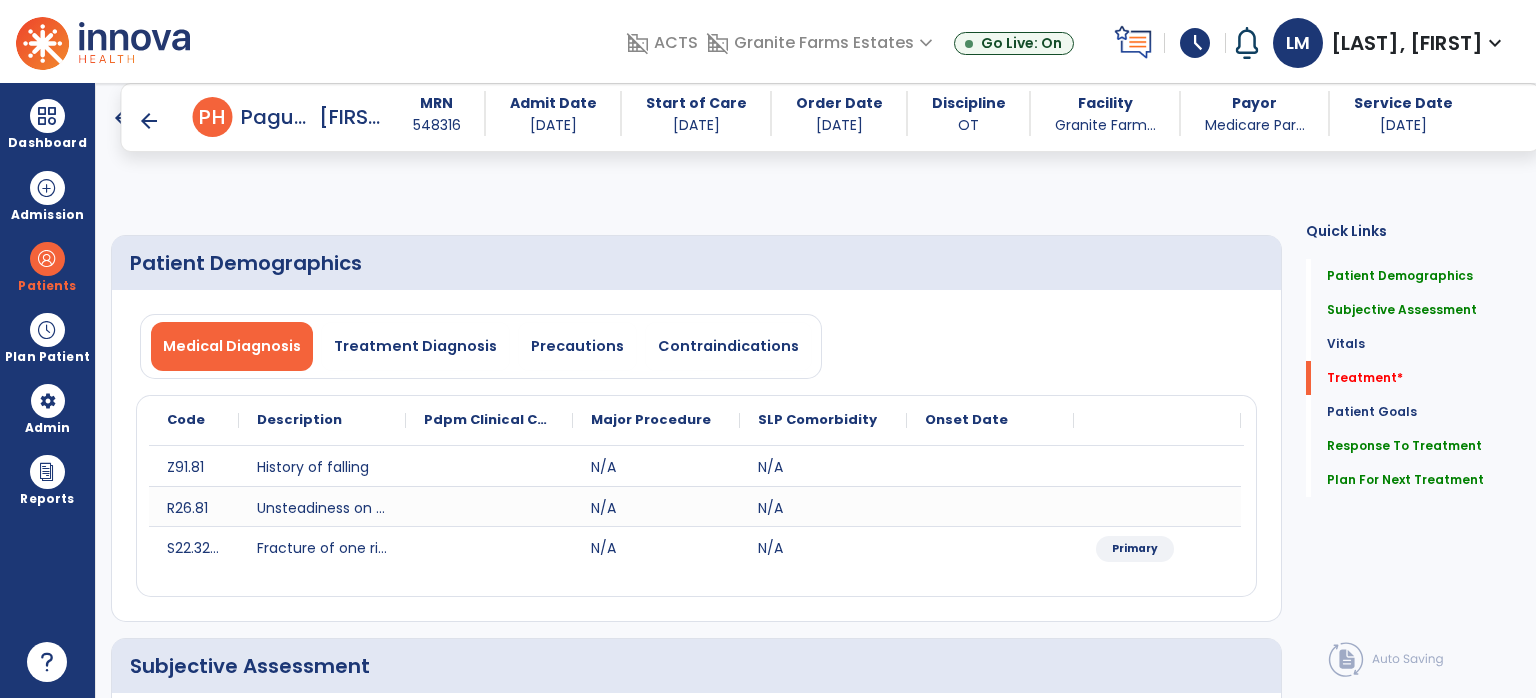 select on "*" 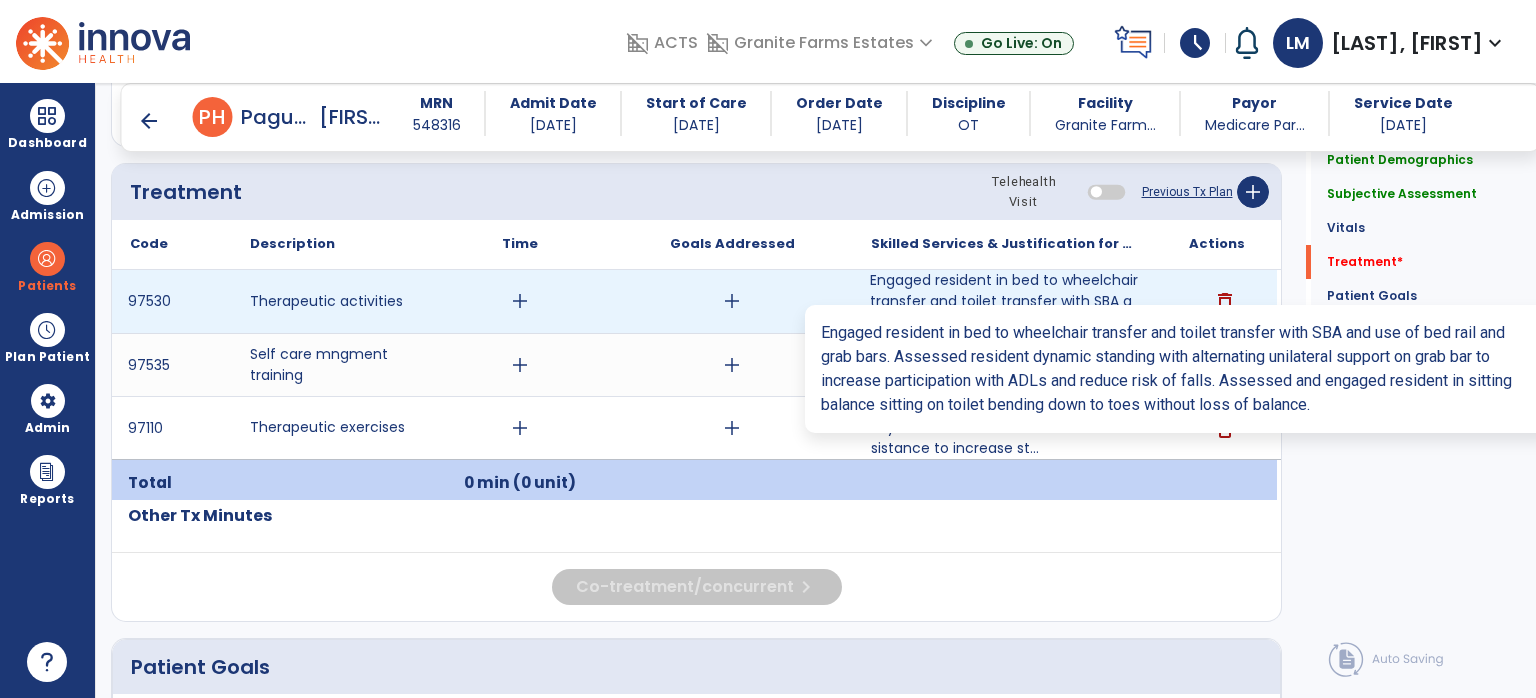 click on "Engaged resident in bed to wheelchair transfer and toilet transfer with SBA and use of bed rail and ..." at bounding box center (1004, 301) 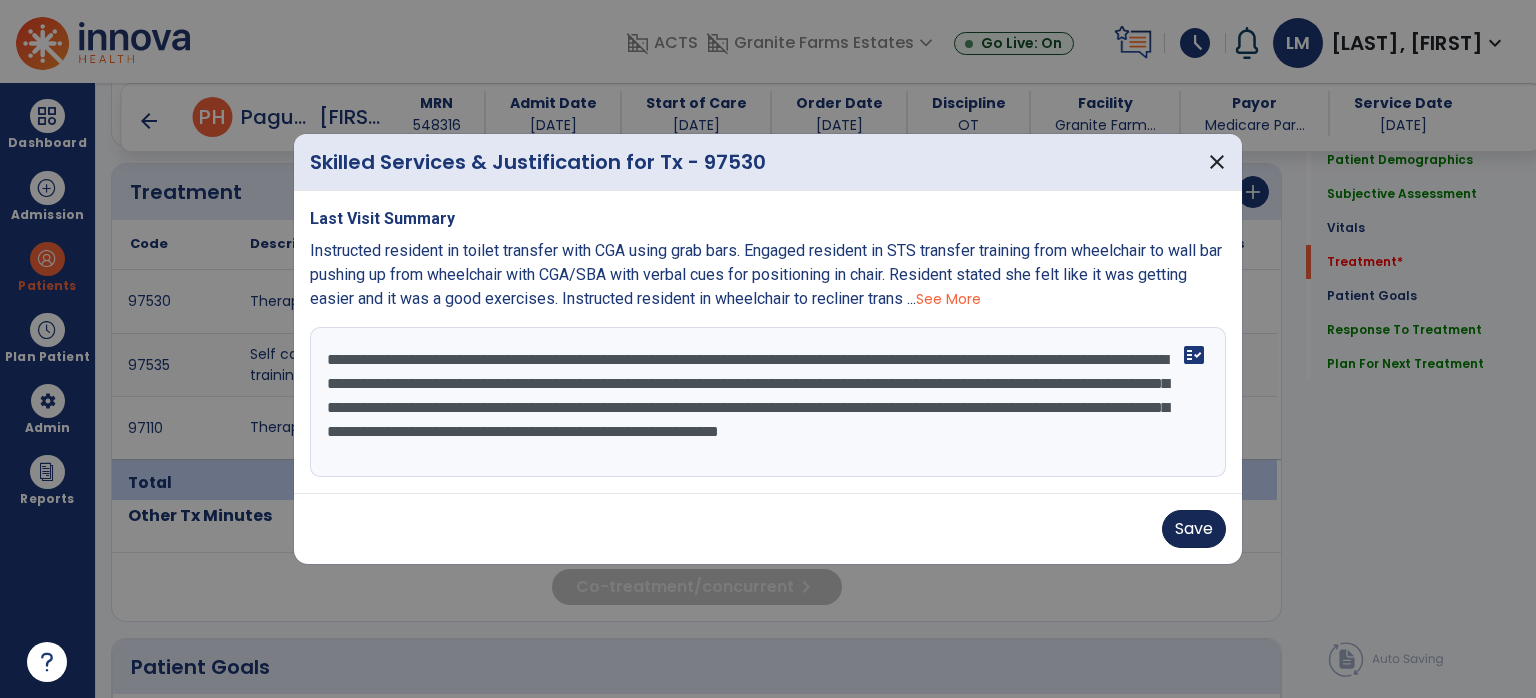 type on "**********" 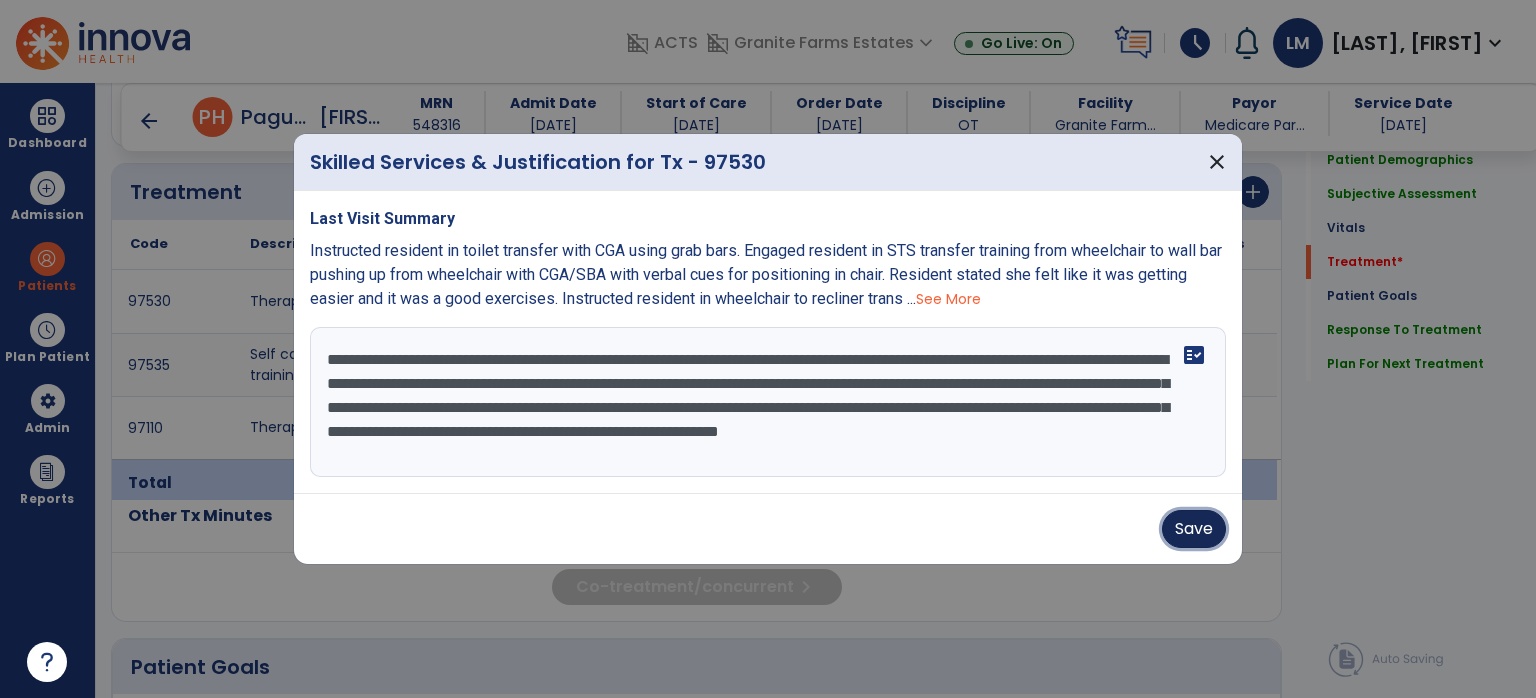 click on "Save" at bounding box center [1194, 529] 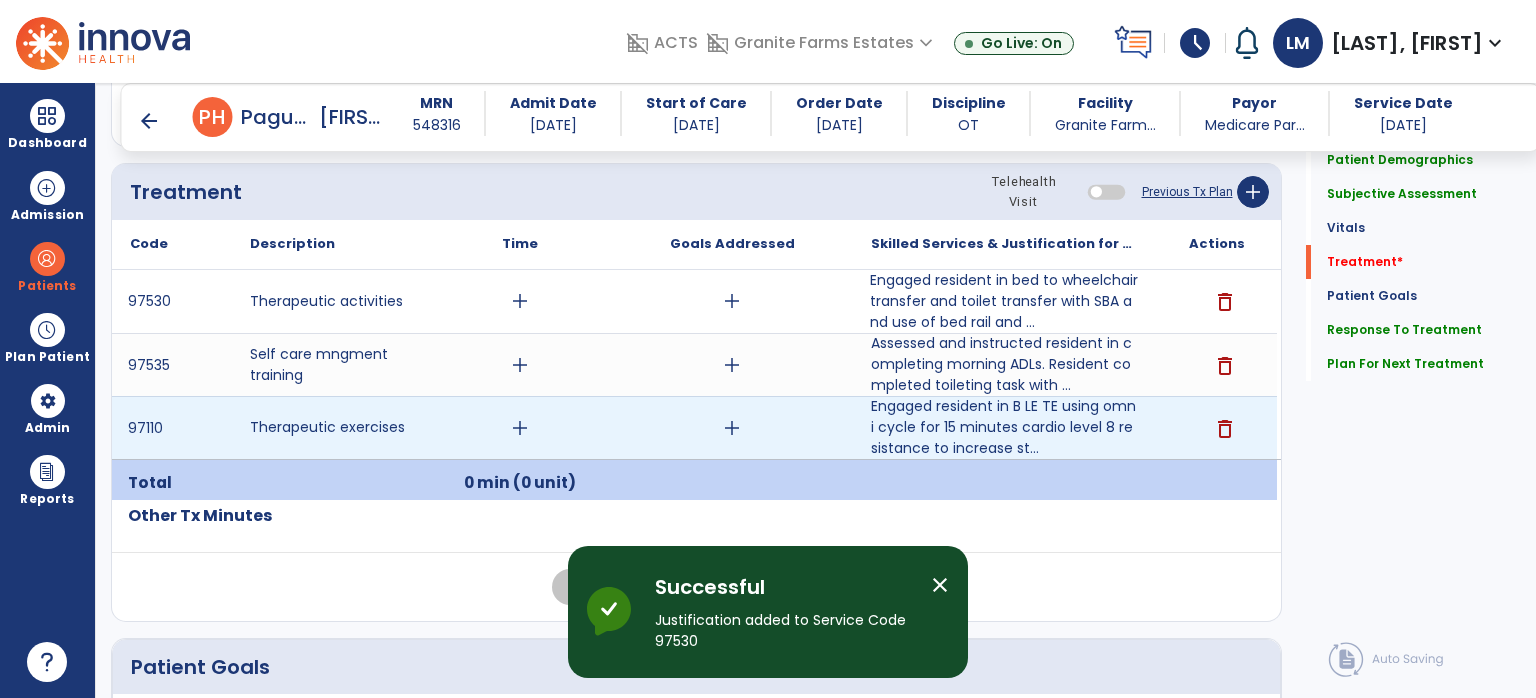 click on "add" at bounding box center [520, 428] 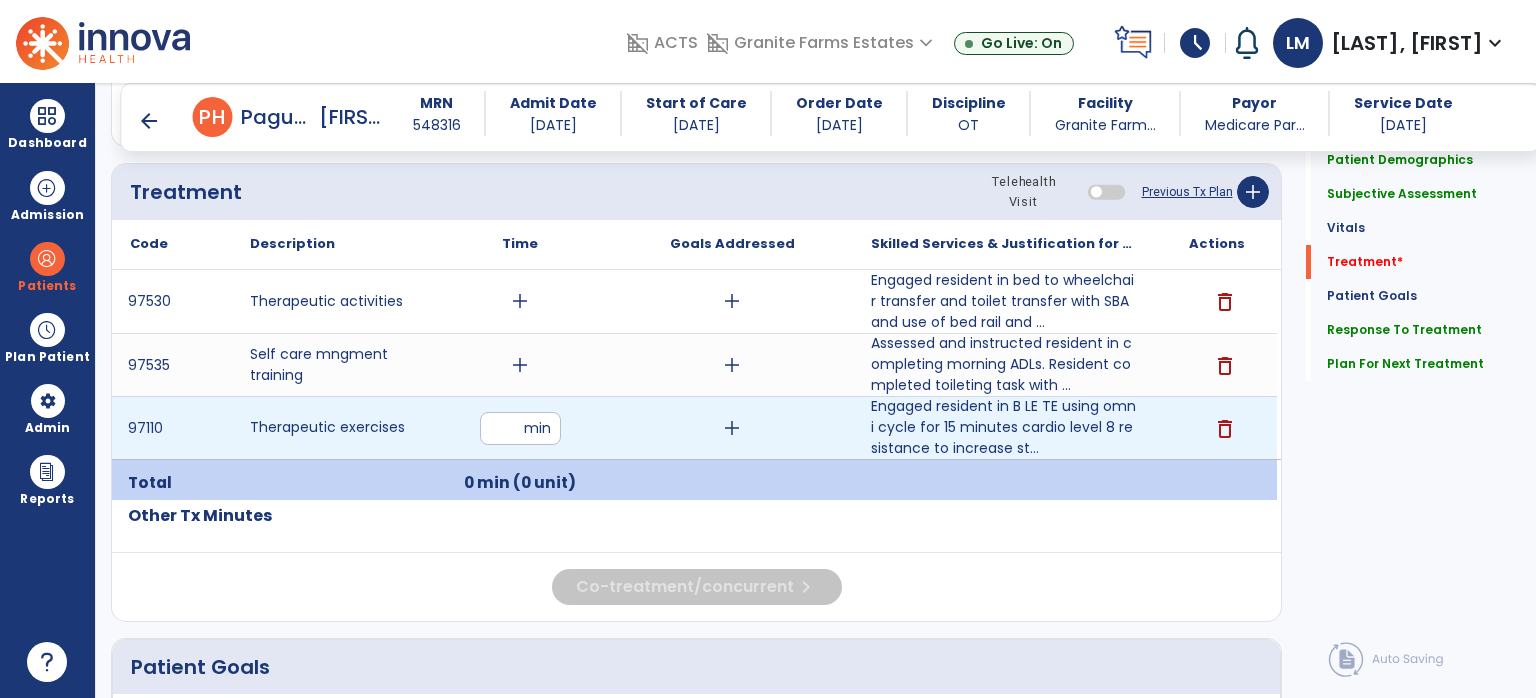type on "**" 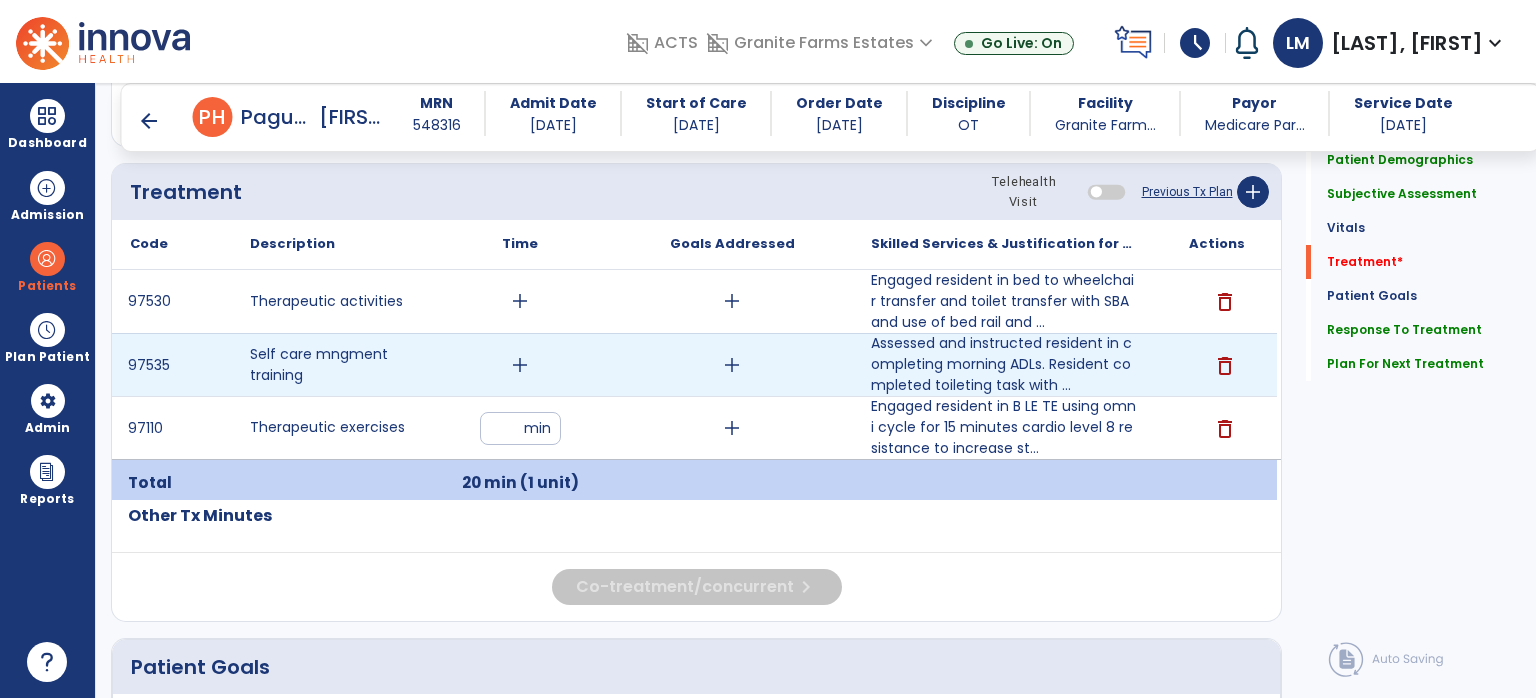 click on "add" at bounding box center (520, 365) 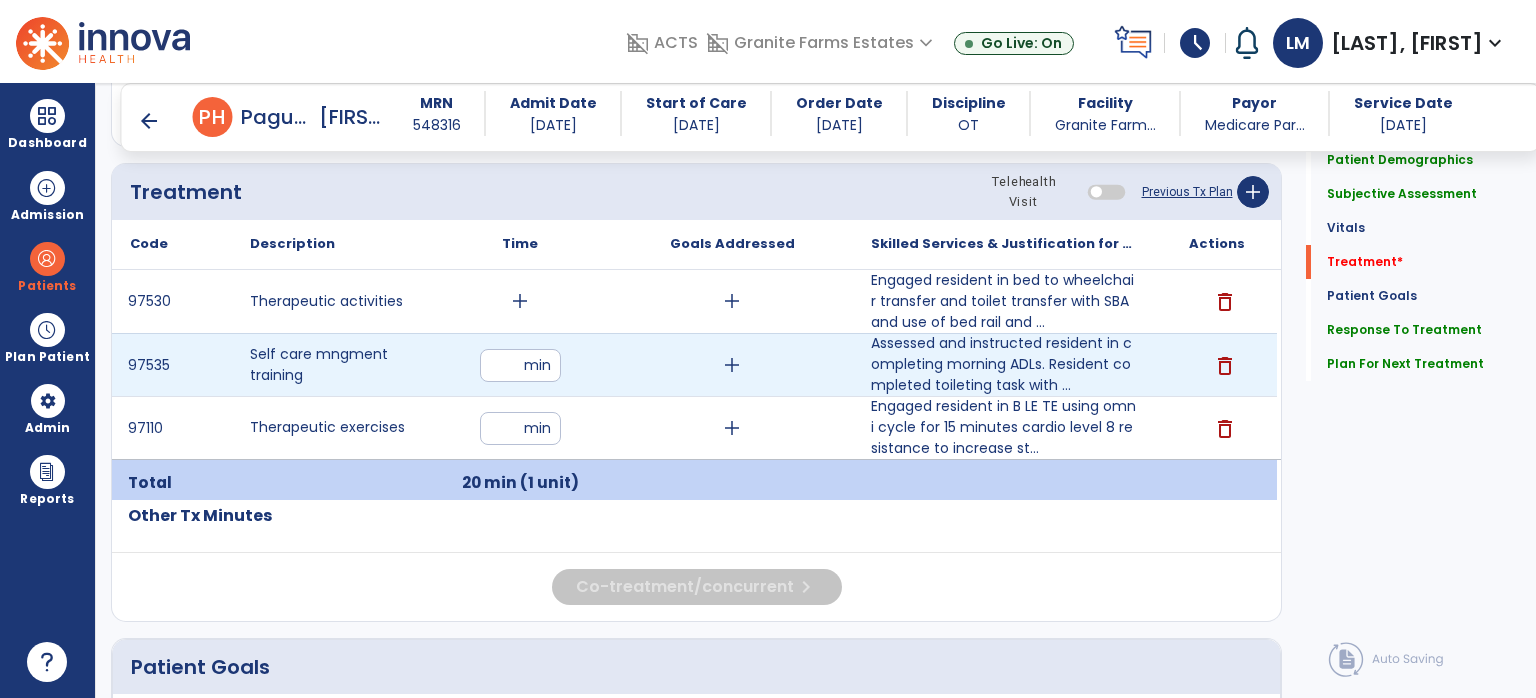 type on "**" 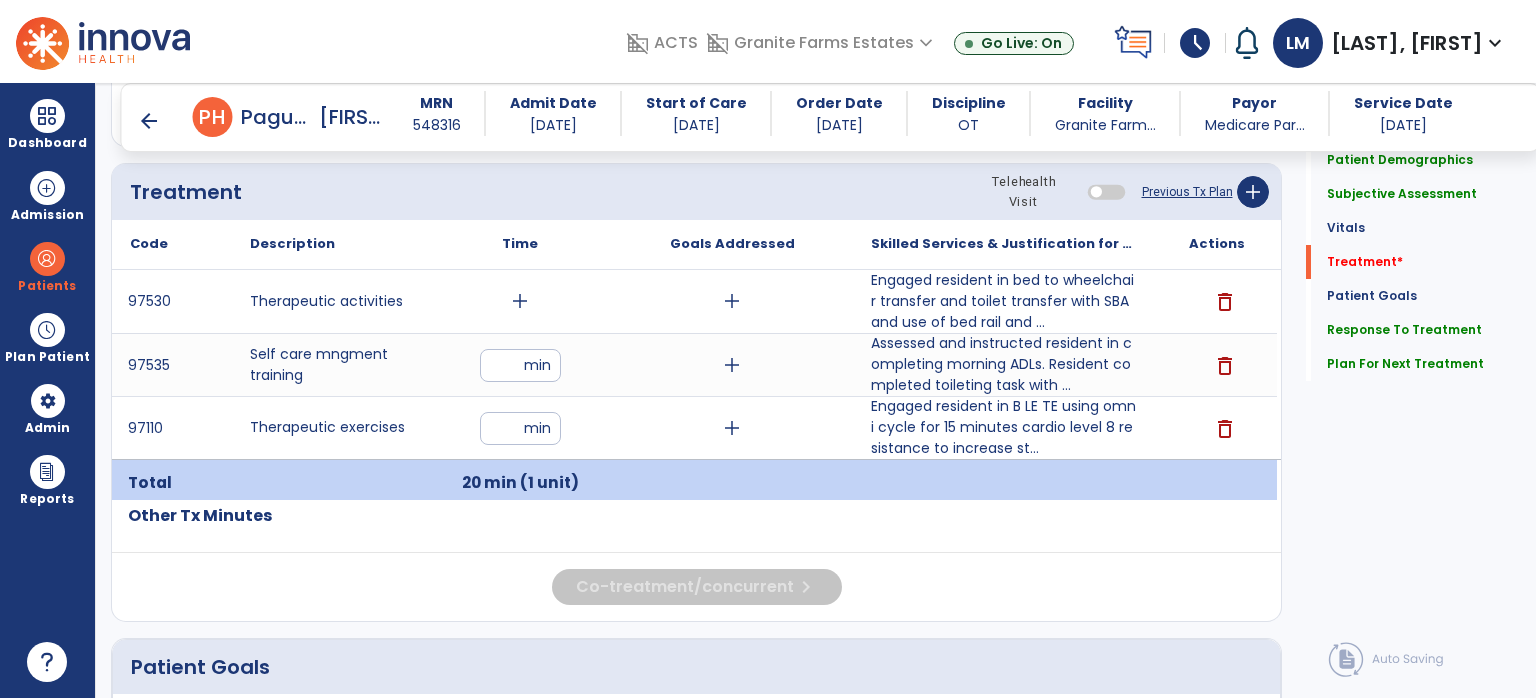 click on "Quick Links  Patient Demographics   Patient Demographics   Subjective Assessment   Subjective Assessment   Vitals   Vitals   Treatment   *  Treatment   *  Patient Goals   Patient Goals   Response To Treatment   Response To Treatment   Plan For Next Treatment   Plan For Next Treatment" 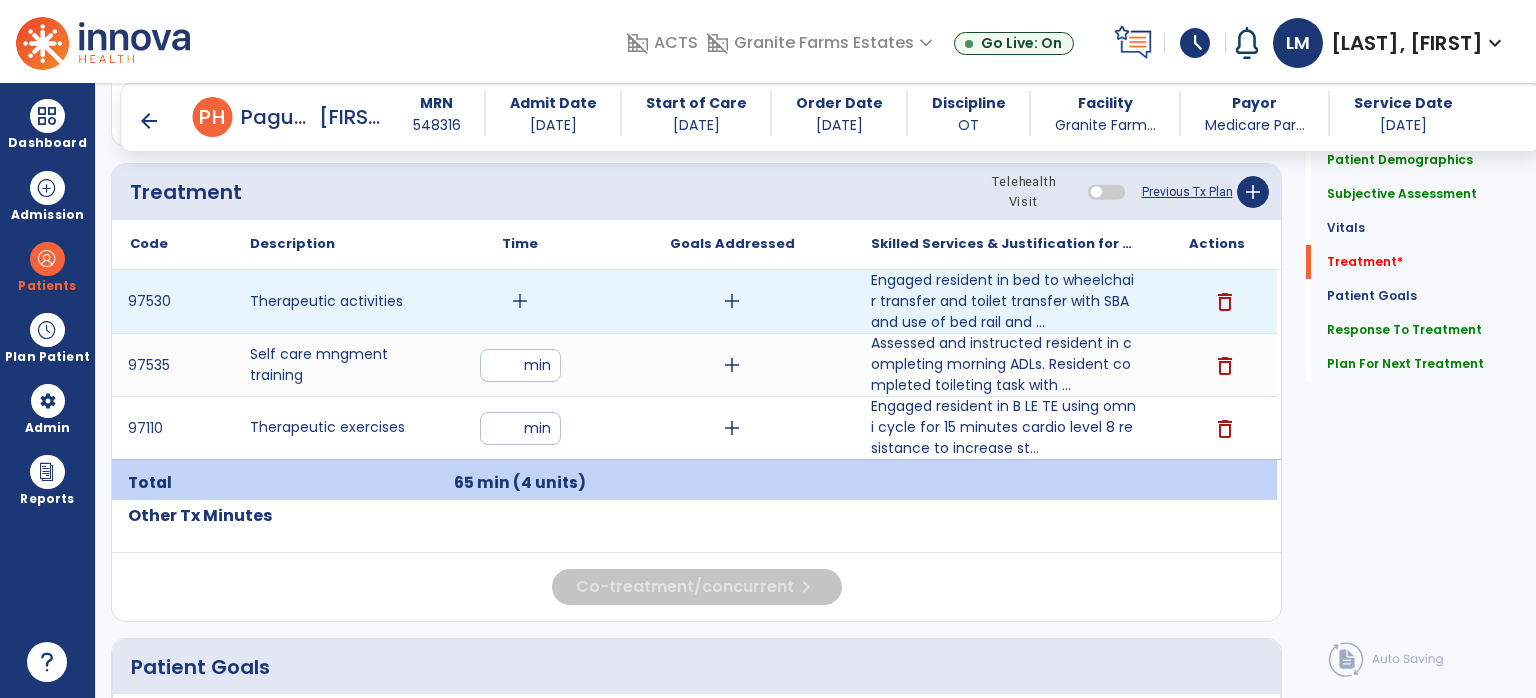 click on "add" at bounding box center [520, 301] 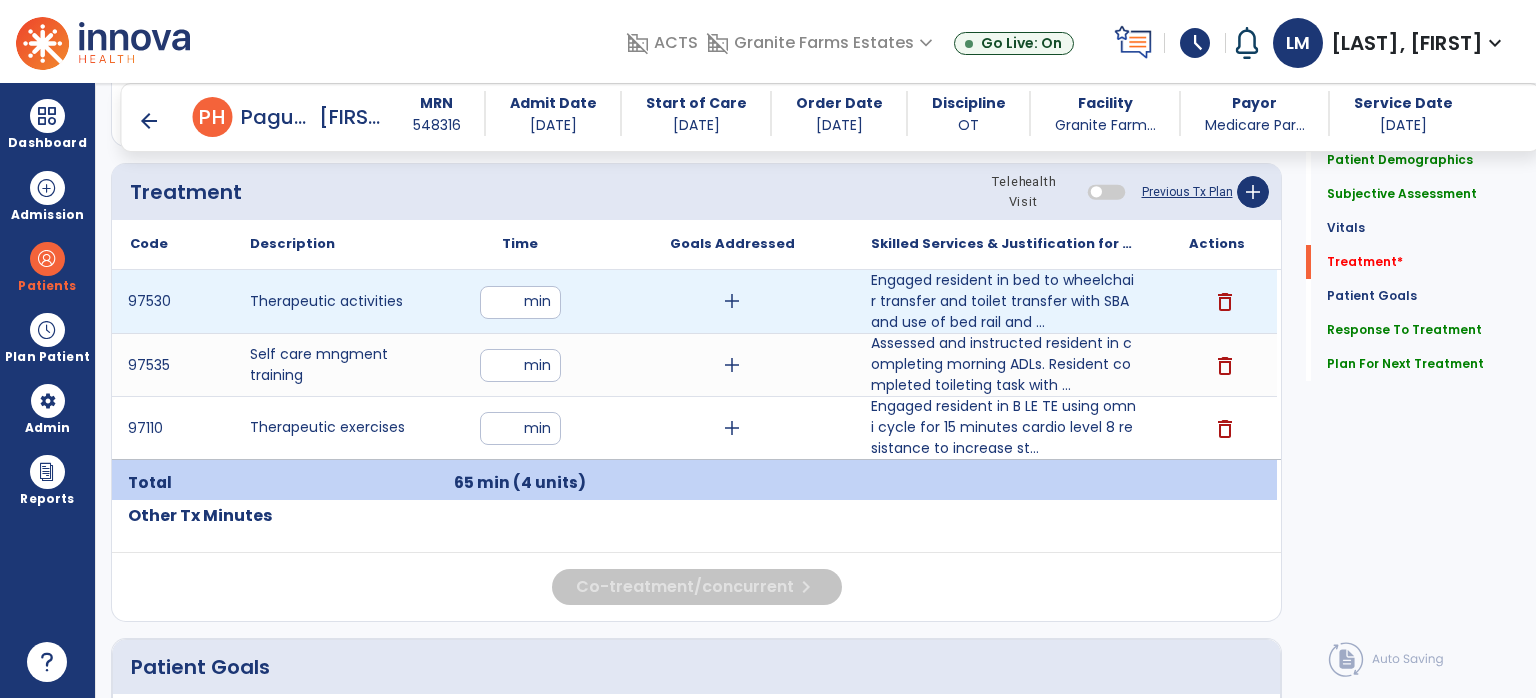 type on "**" 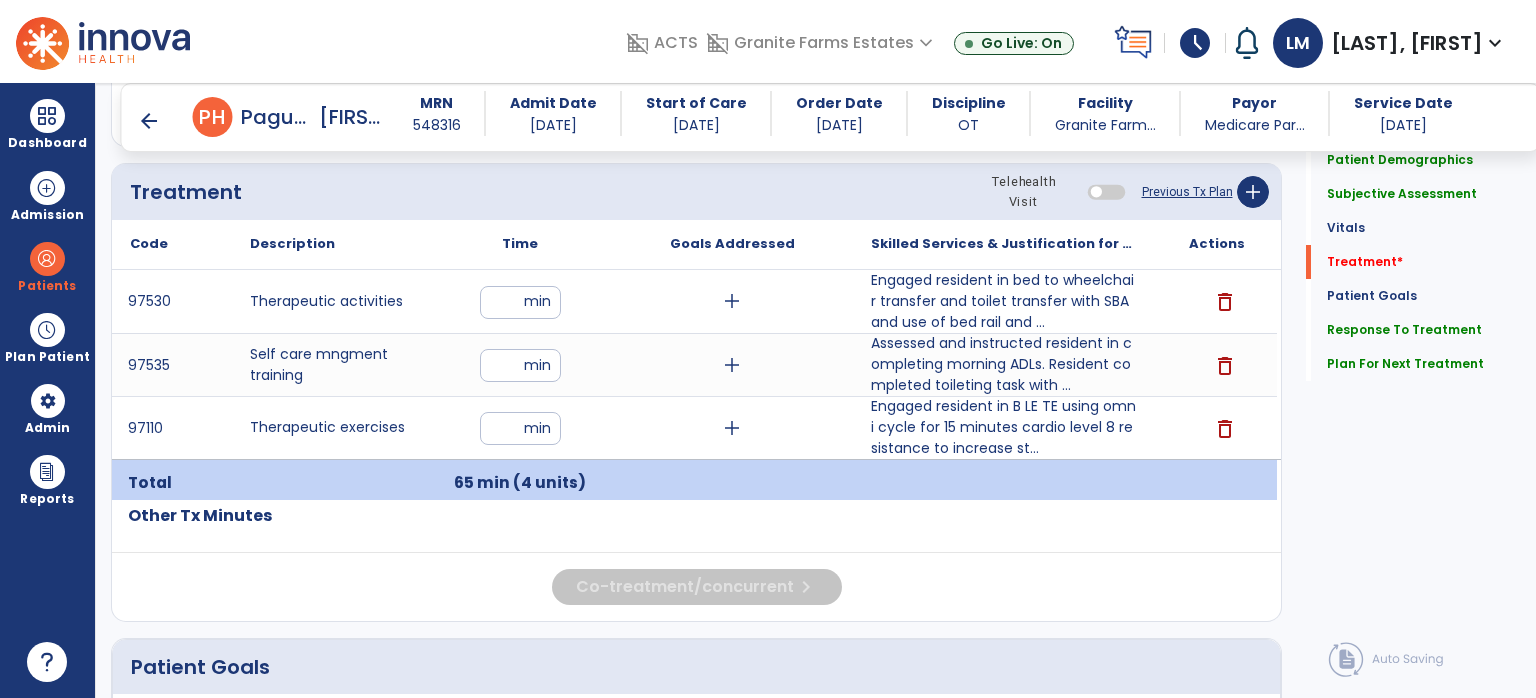 click on "Quick Links  Patient Demographics   Patient Demographics   Subjective Assessment   Subjective Assessment   Vitals   Vitals   Treatment   *  Treatment   *  Patient Goals   Patient Goals   Response To Treatment   Response To Treatment   Plan For Next Treatment   Plan For Next Treatment" 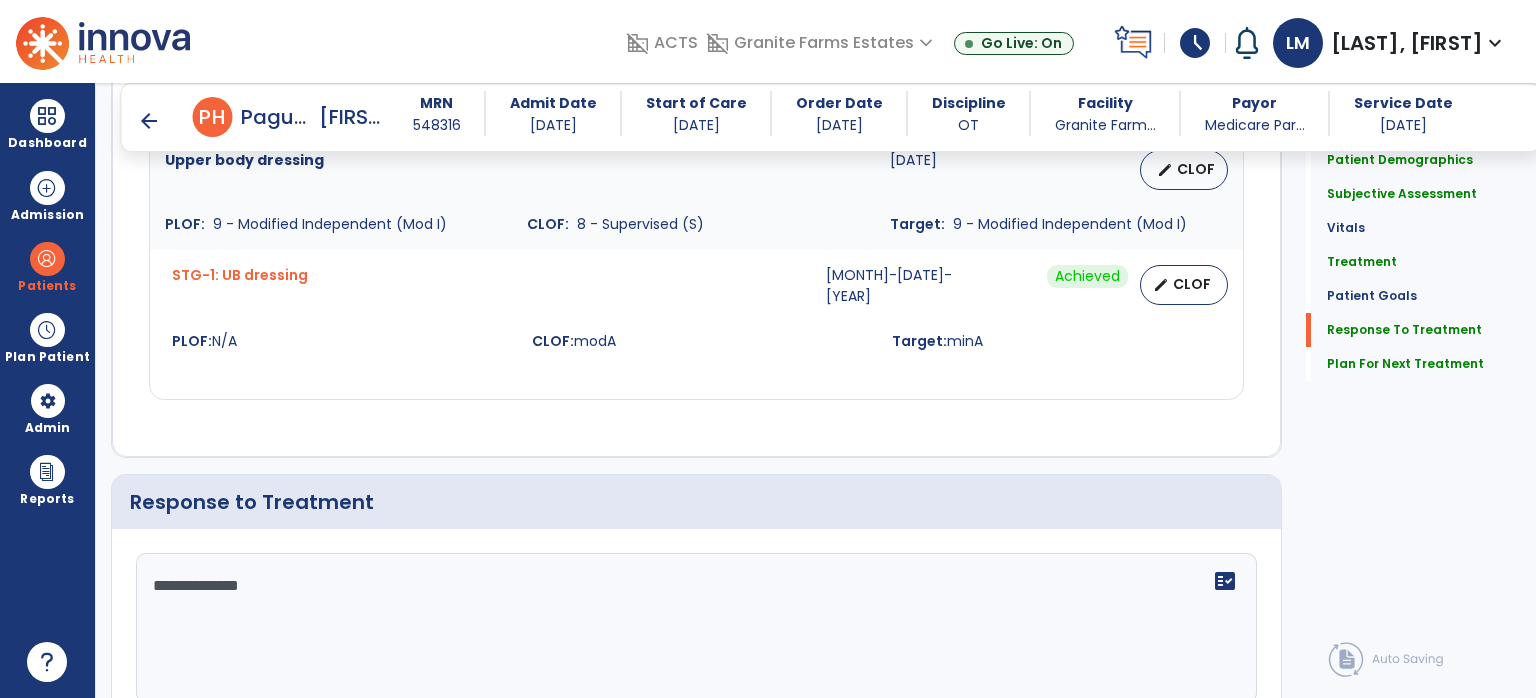 scroll, scrollTop: 3644, scrollLeft: 0, axis: vertical 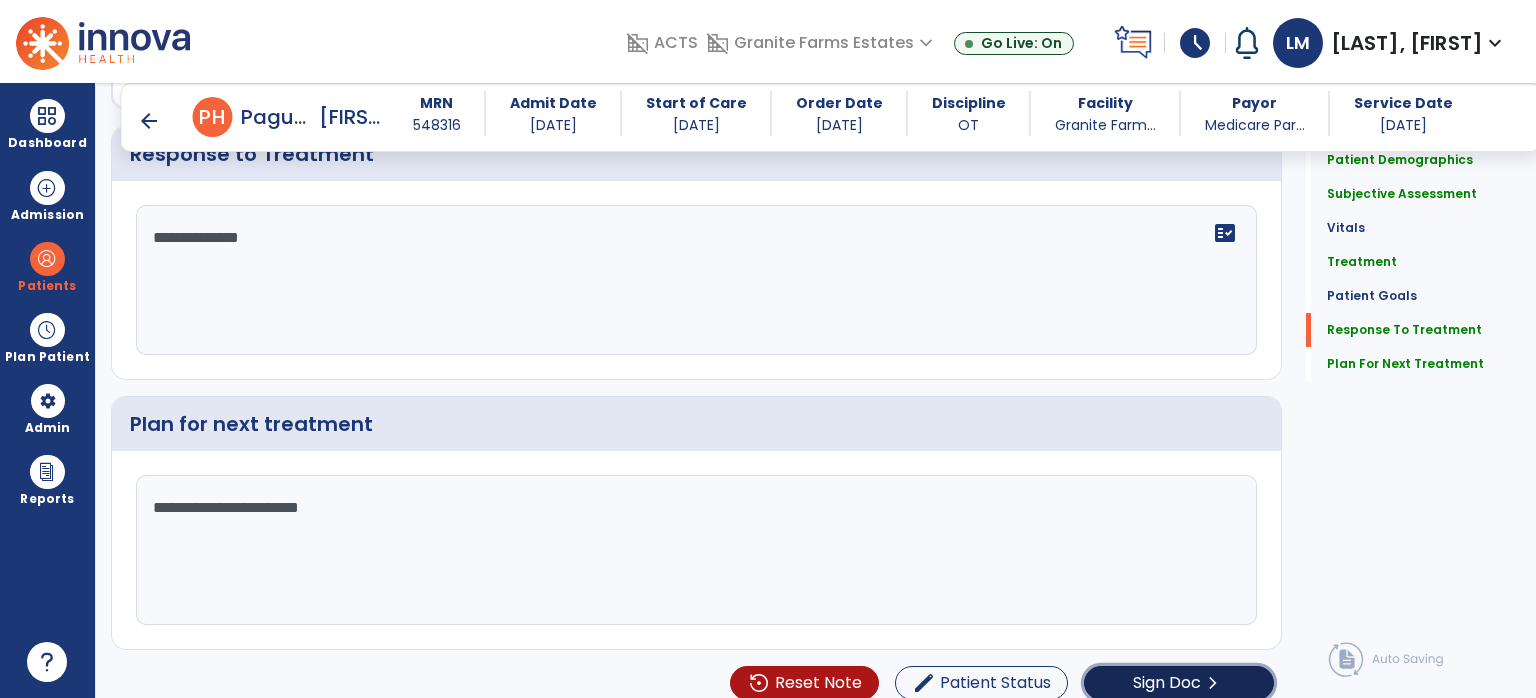 click on "chevron_right" 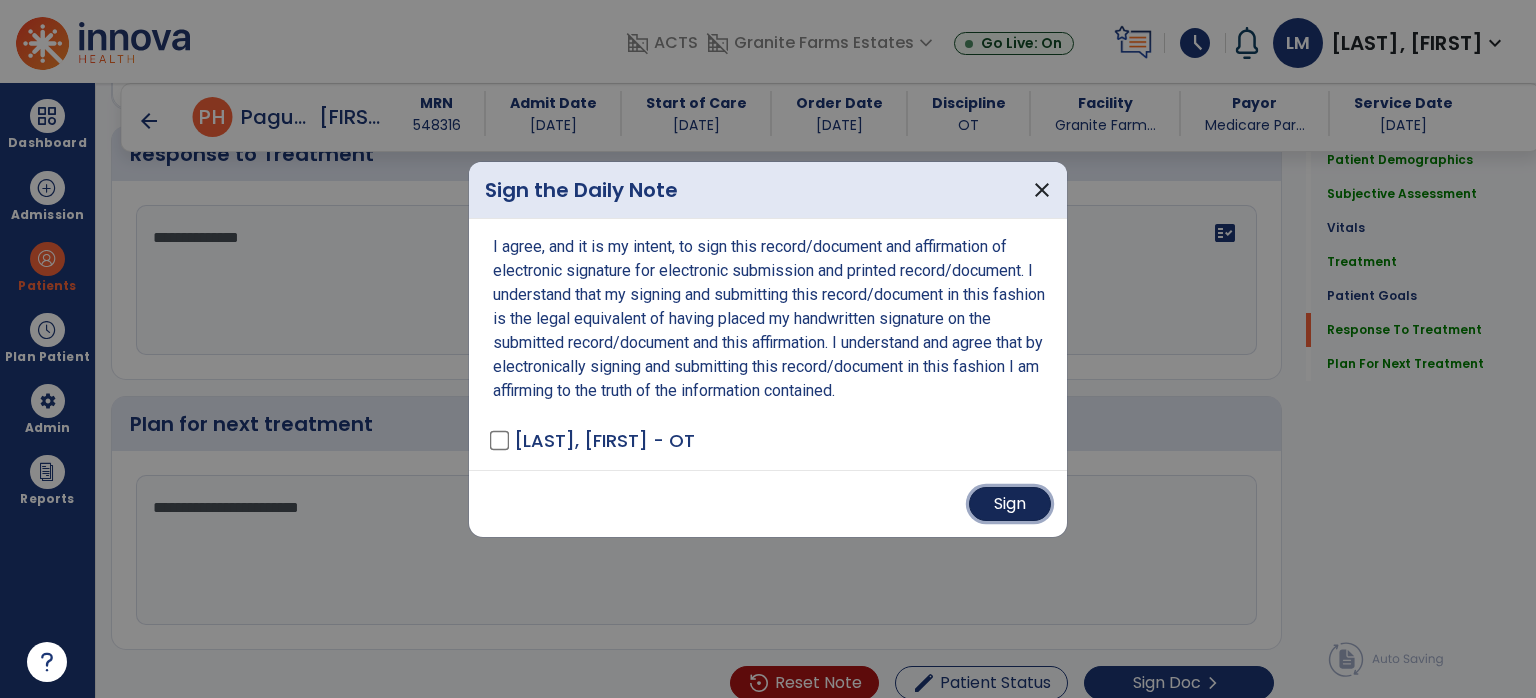 click on "Sign" at bounding box center [1010, 504] 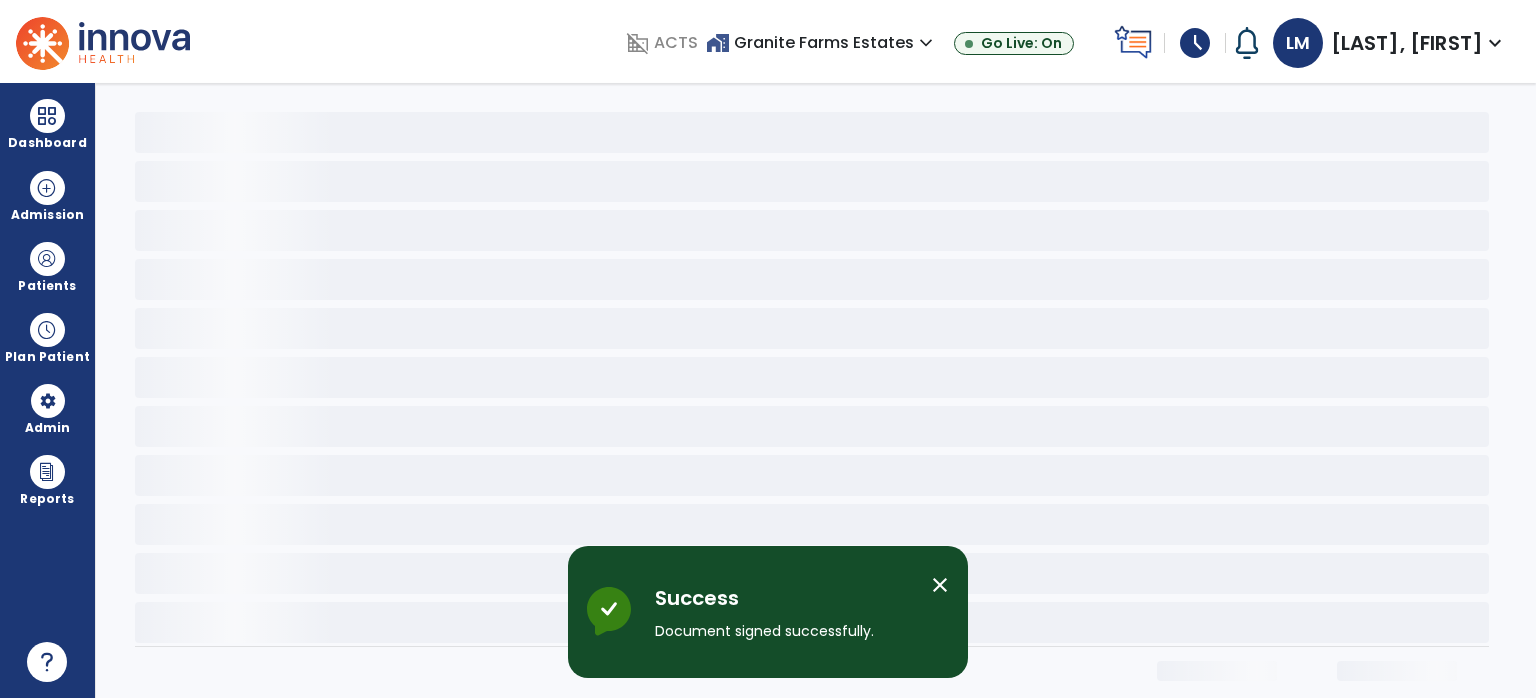 scroll, scrollTop: 0, scrollLeft: 0, axis: both 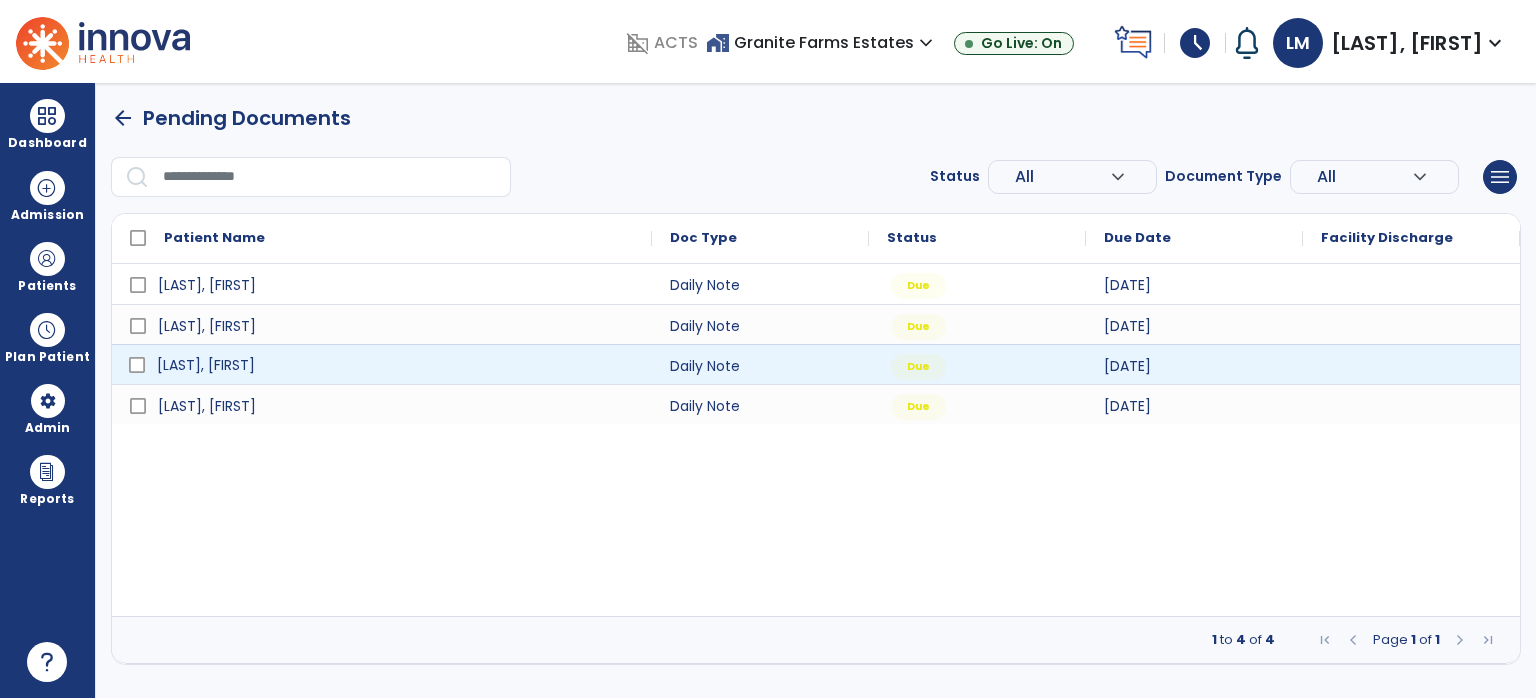 click on "[LAST], [FIRST]" at bounding box center [382, 364] 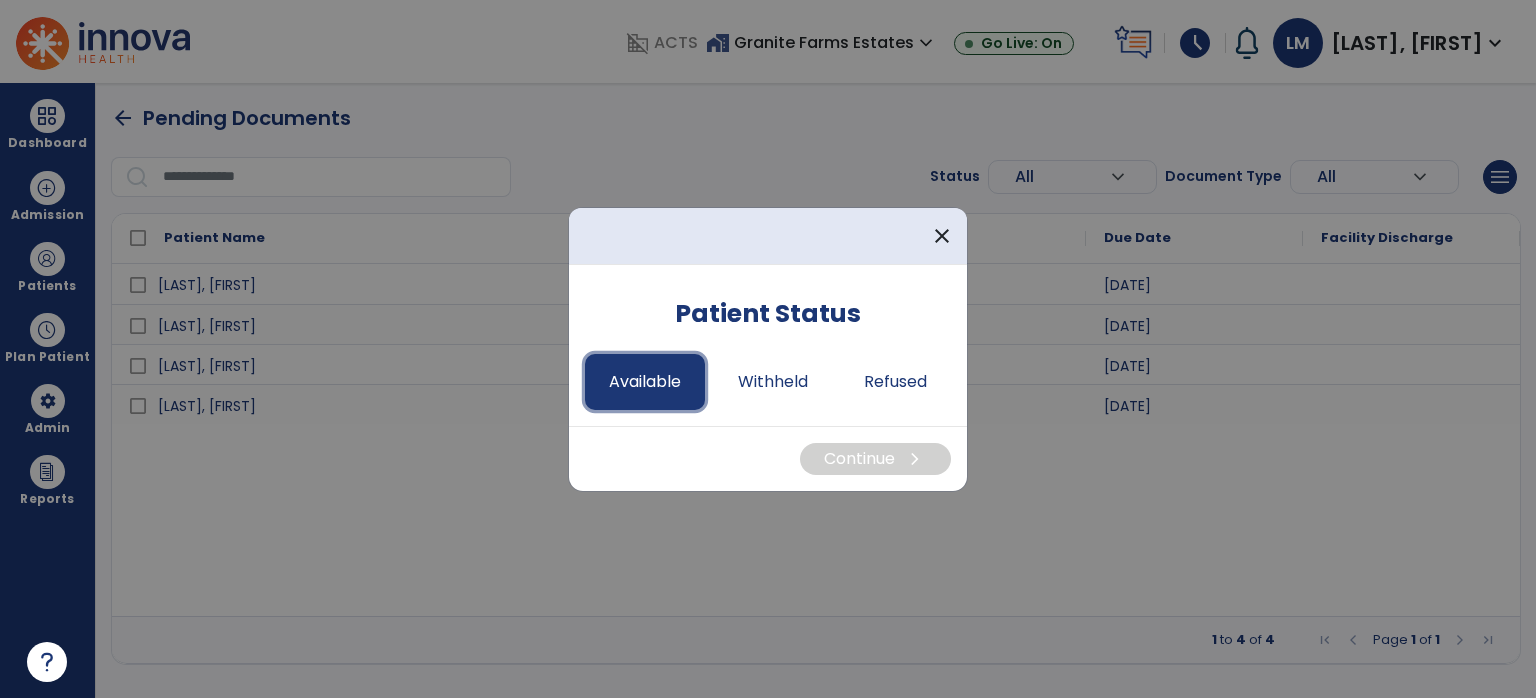 click on "Available" at bounding box center (645, 382) 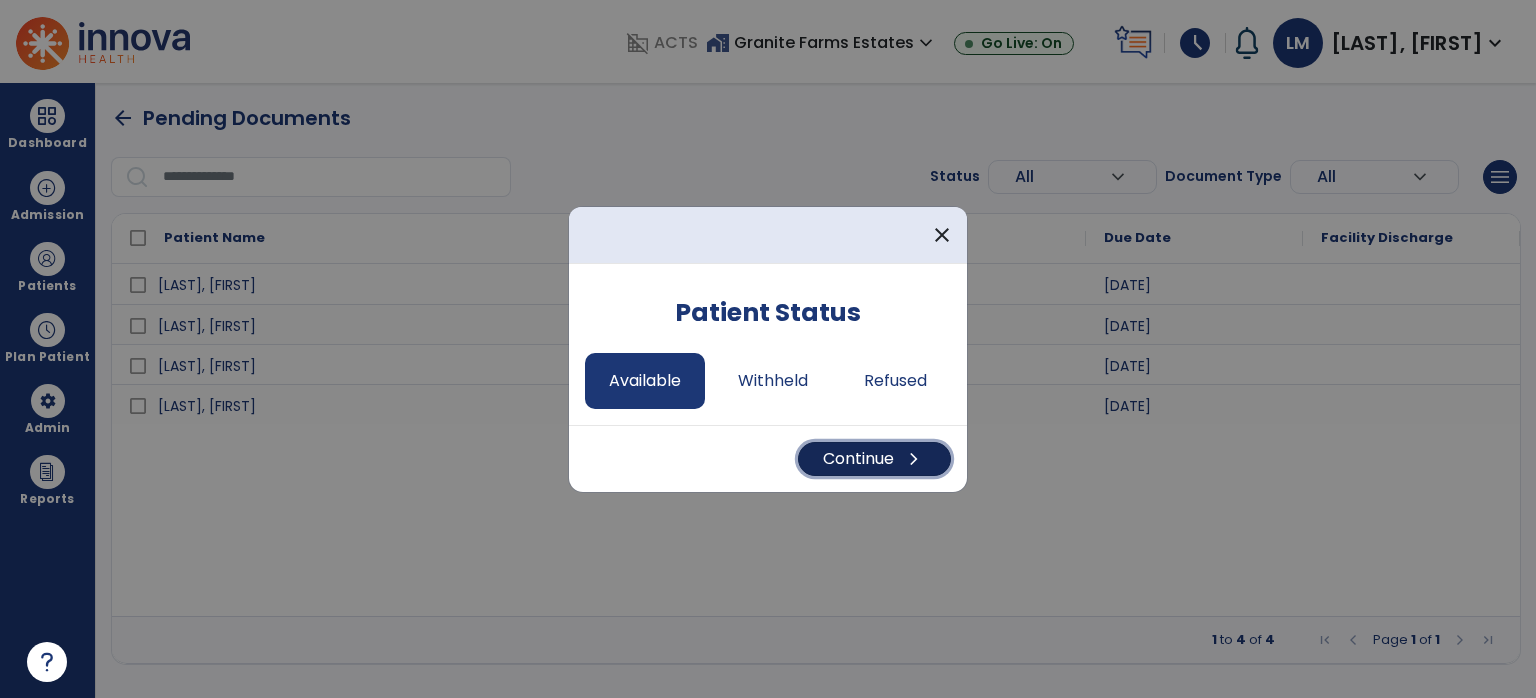 click on "Continue   chevron_right" at bounding box center [874, 459] 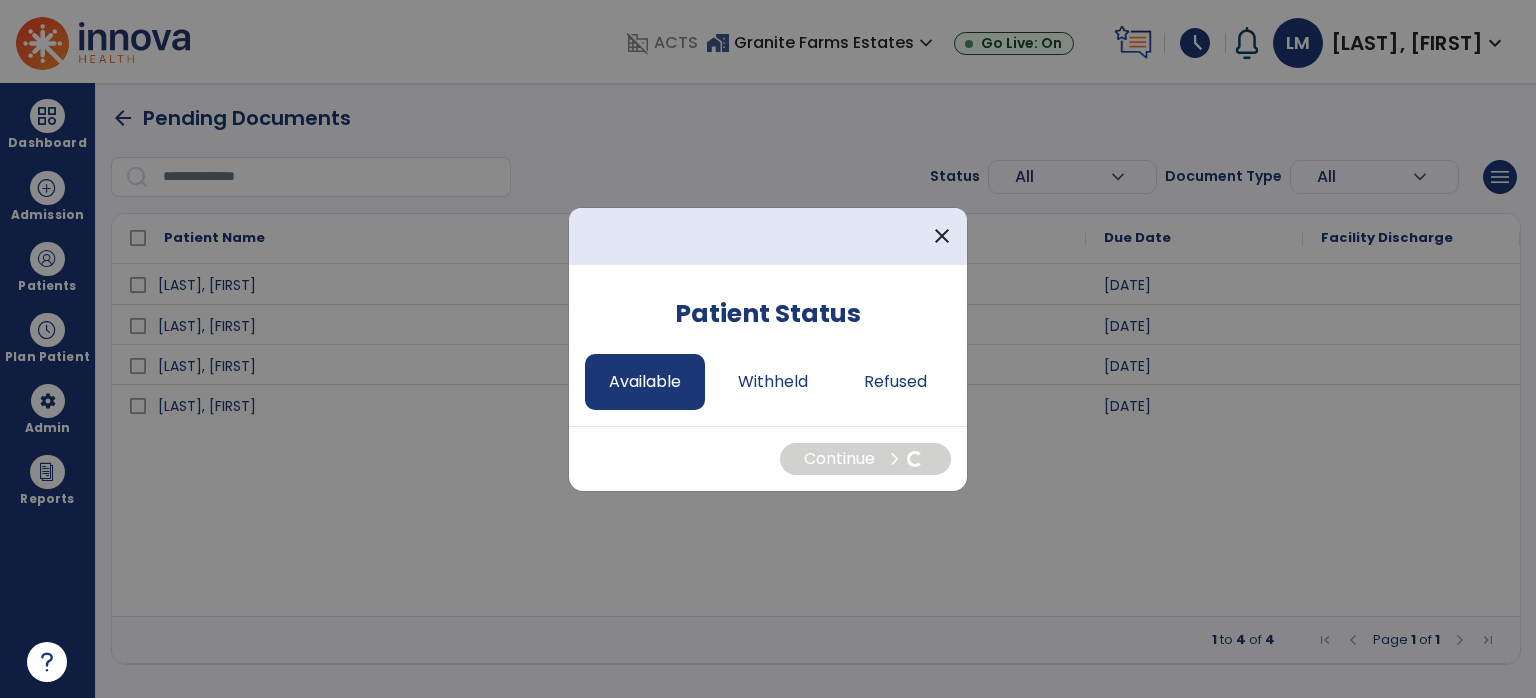 select on "*" 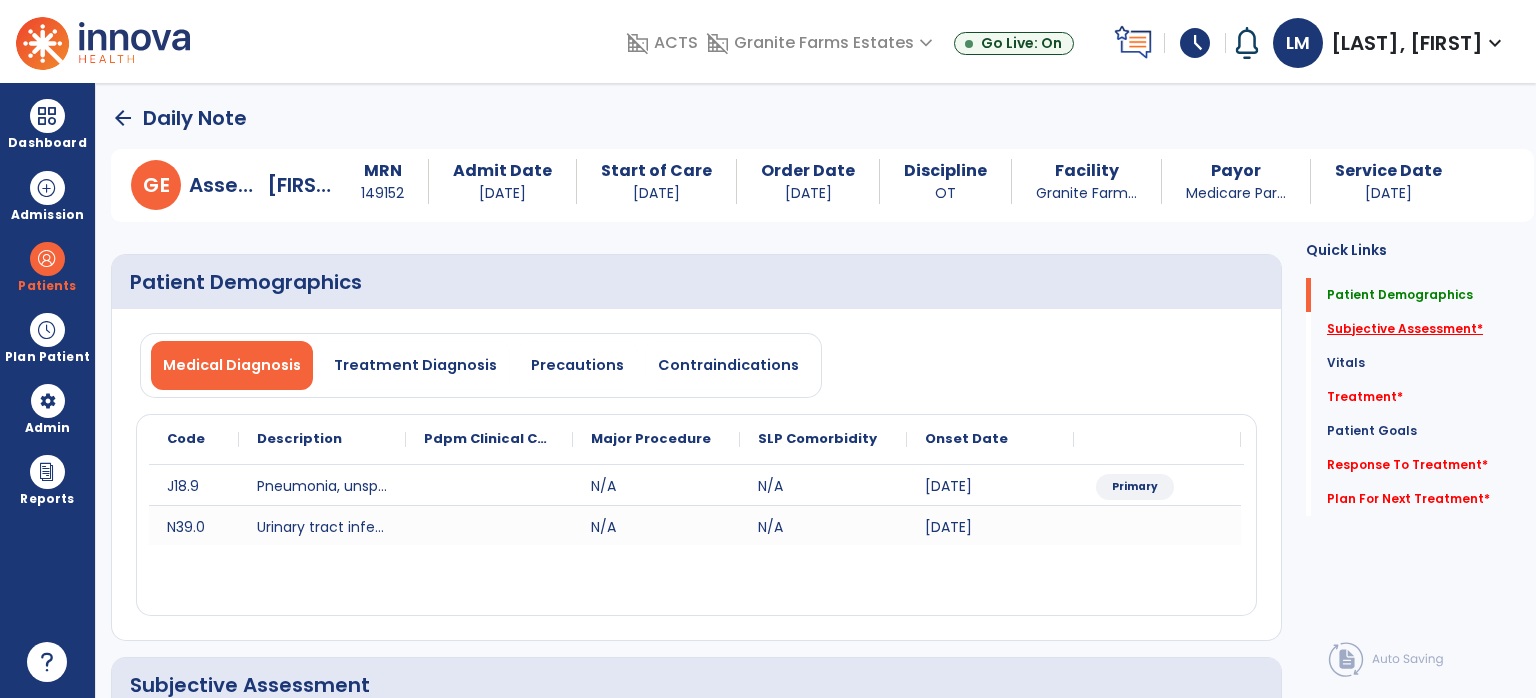 click on "Subjective Assessment   *" 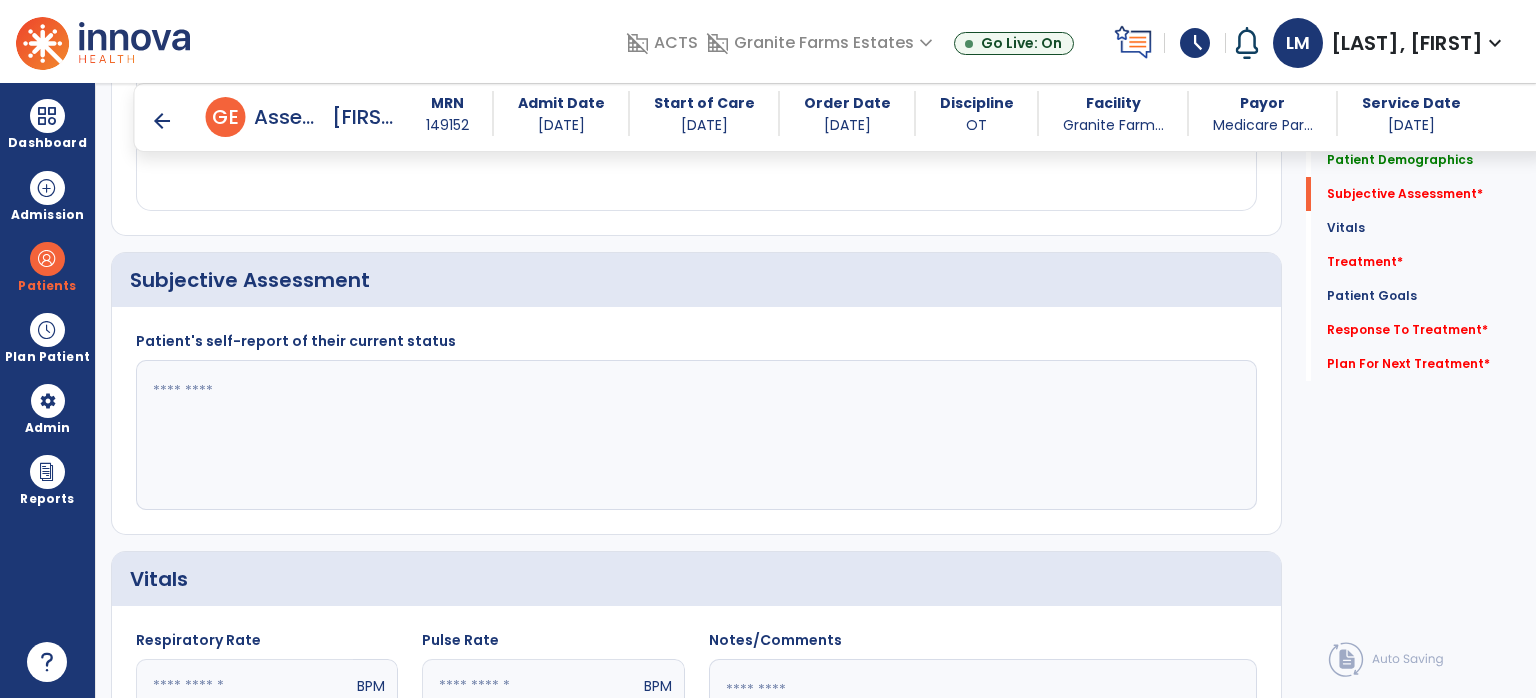 scroll, scrollTop: 407, scrollLeft: 0, axis: vertical 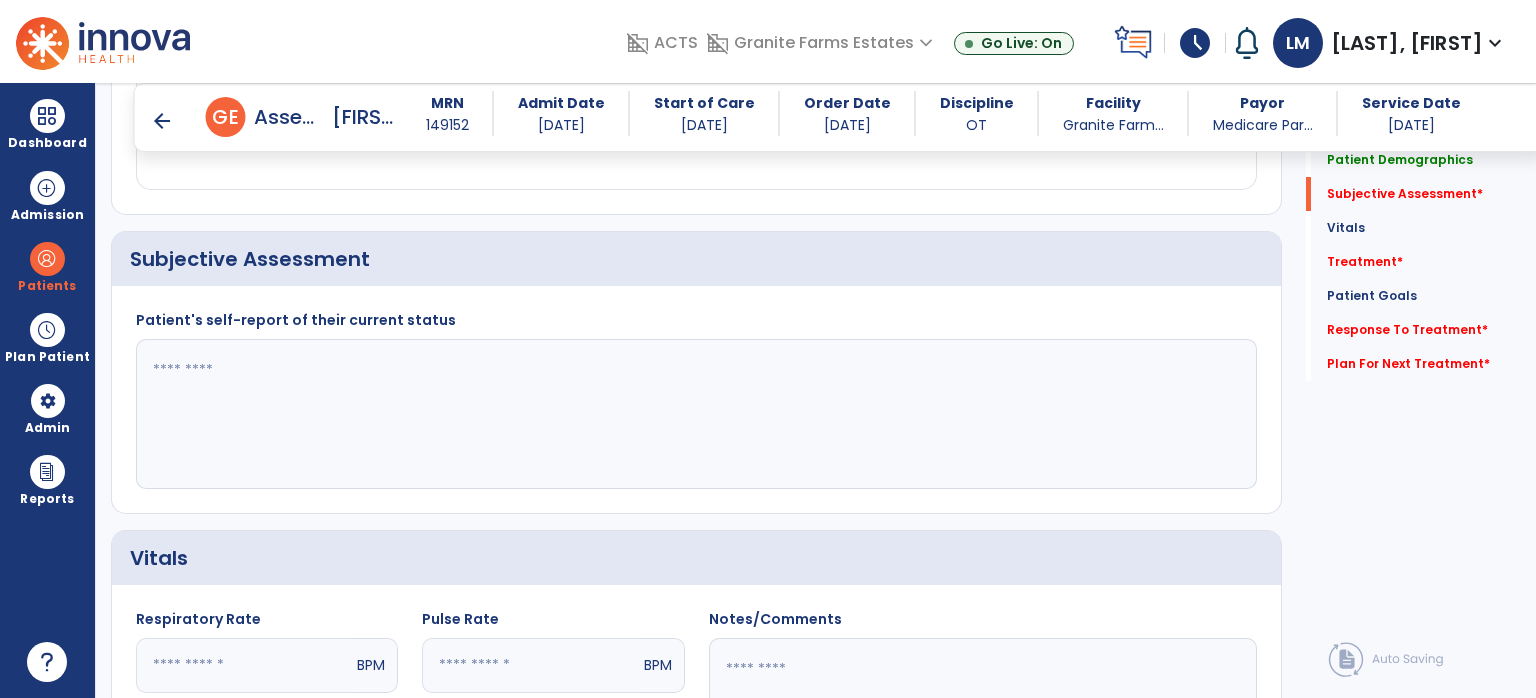 click 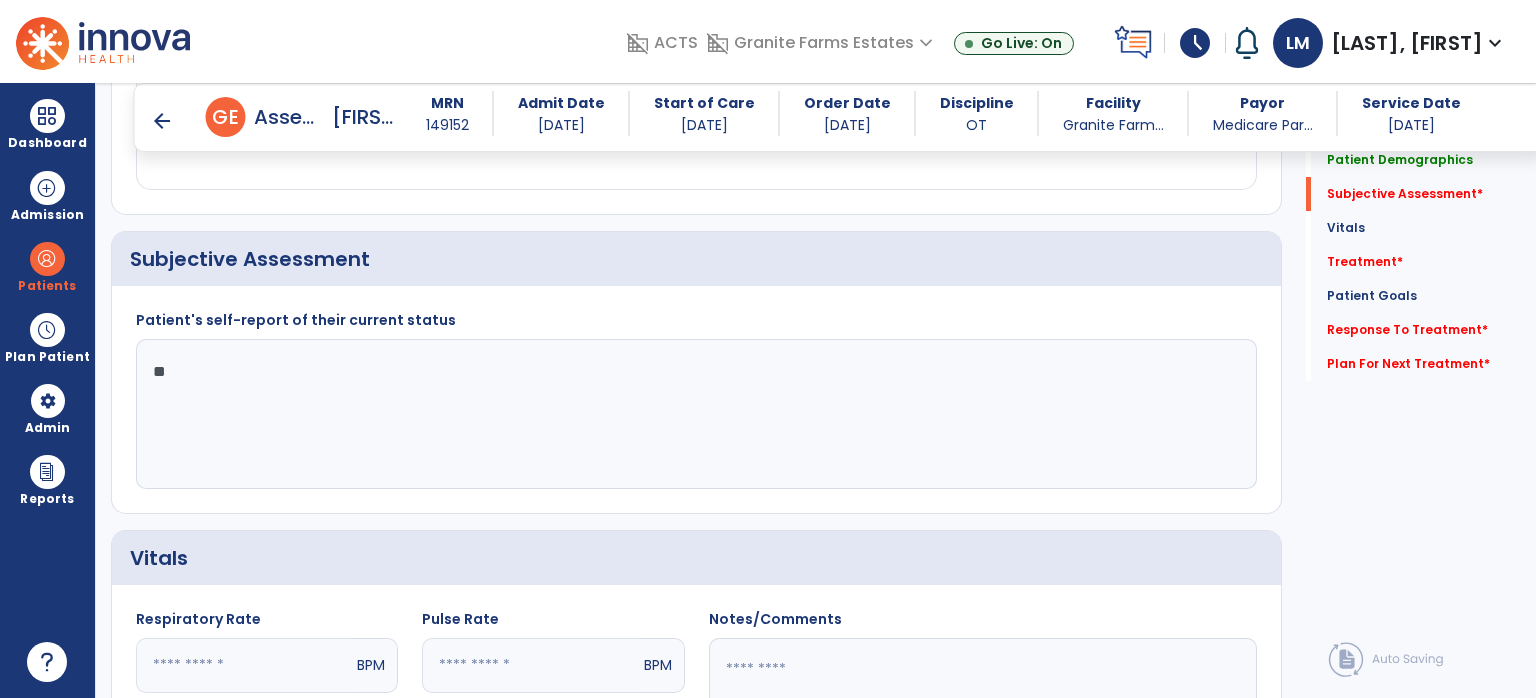 type on "*" 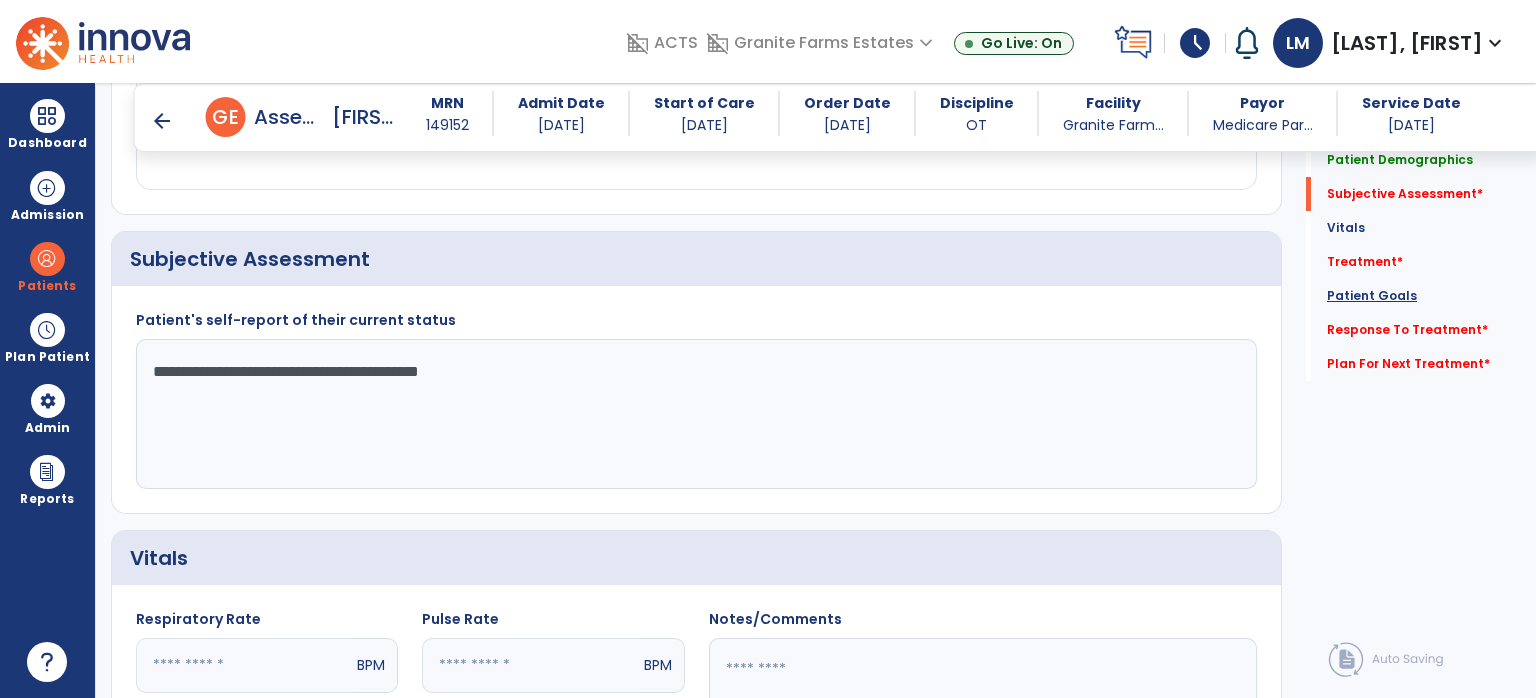 type on "**********" 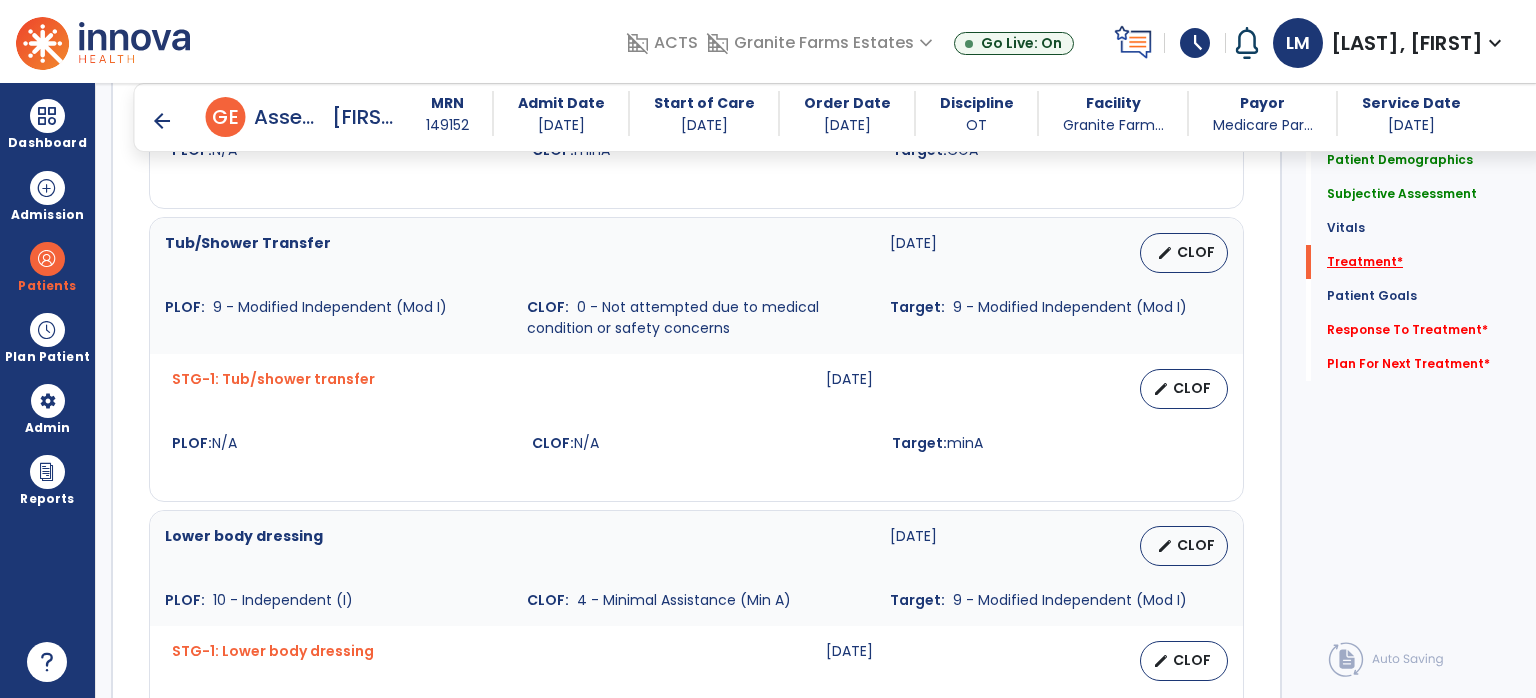 click on "Treatment   *" 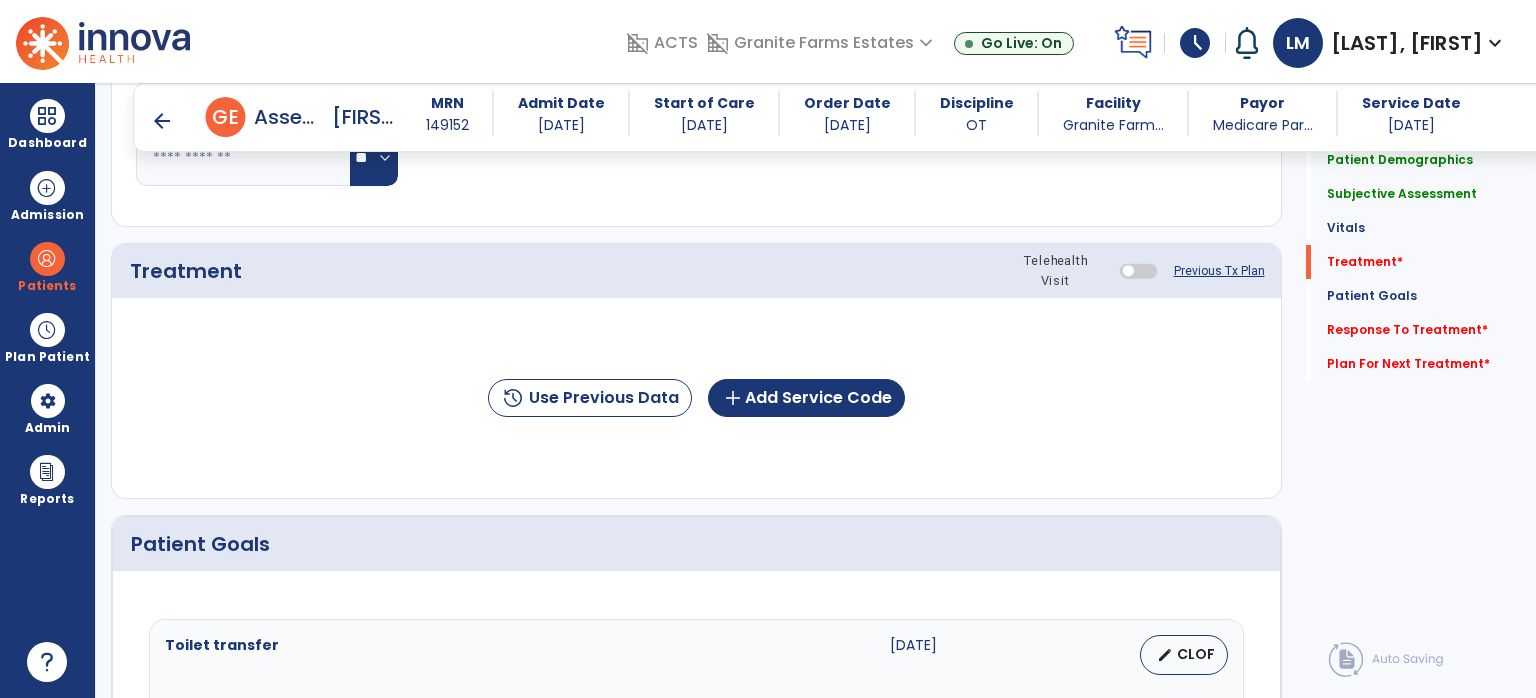 scroll, scrollTop: 1096, scrollLeft: 0, axis: vertical 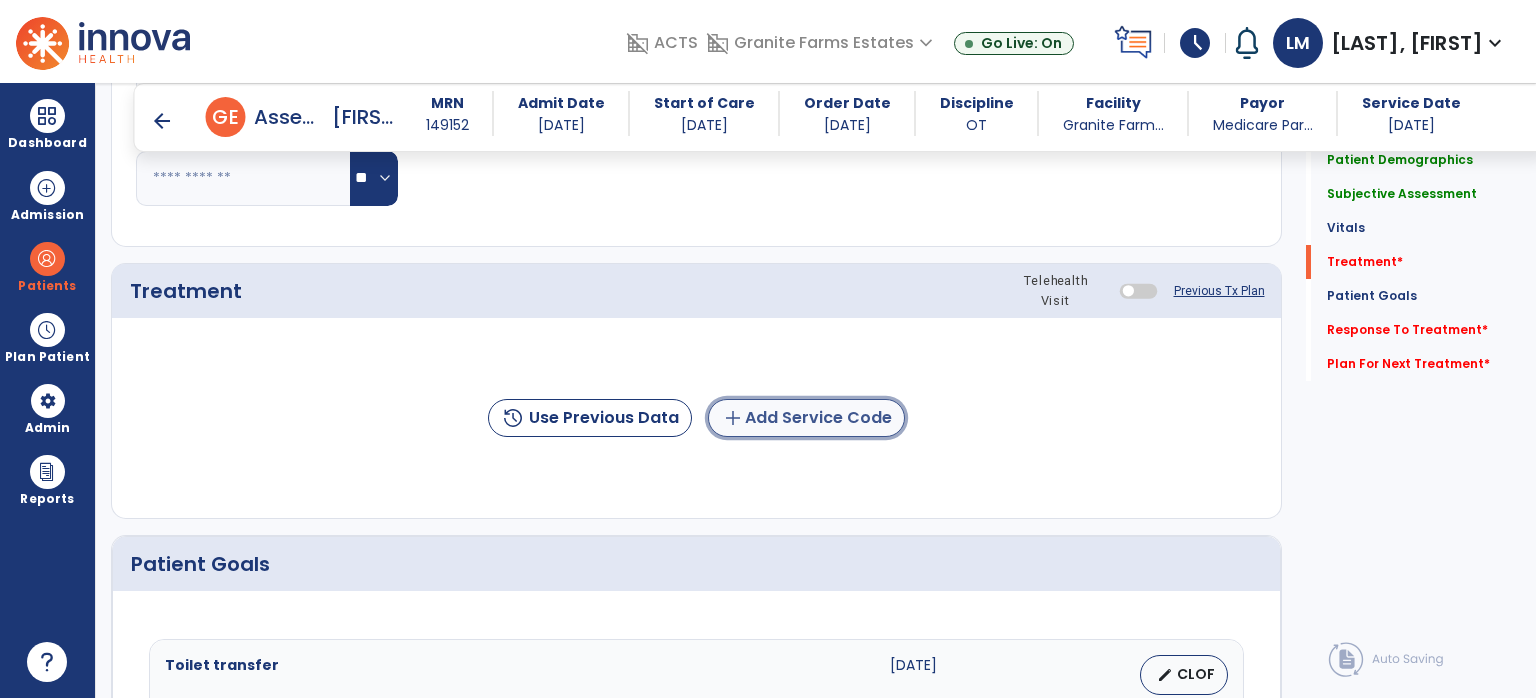 click on "add  Add Service Code" 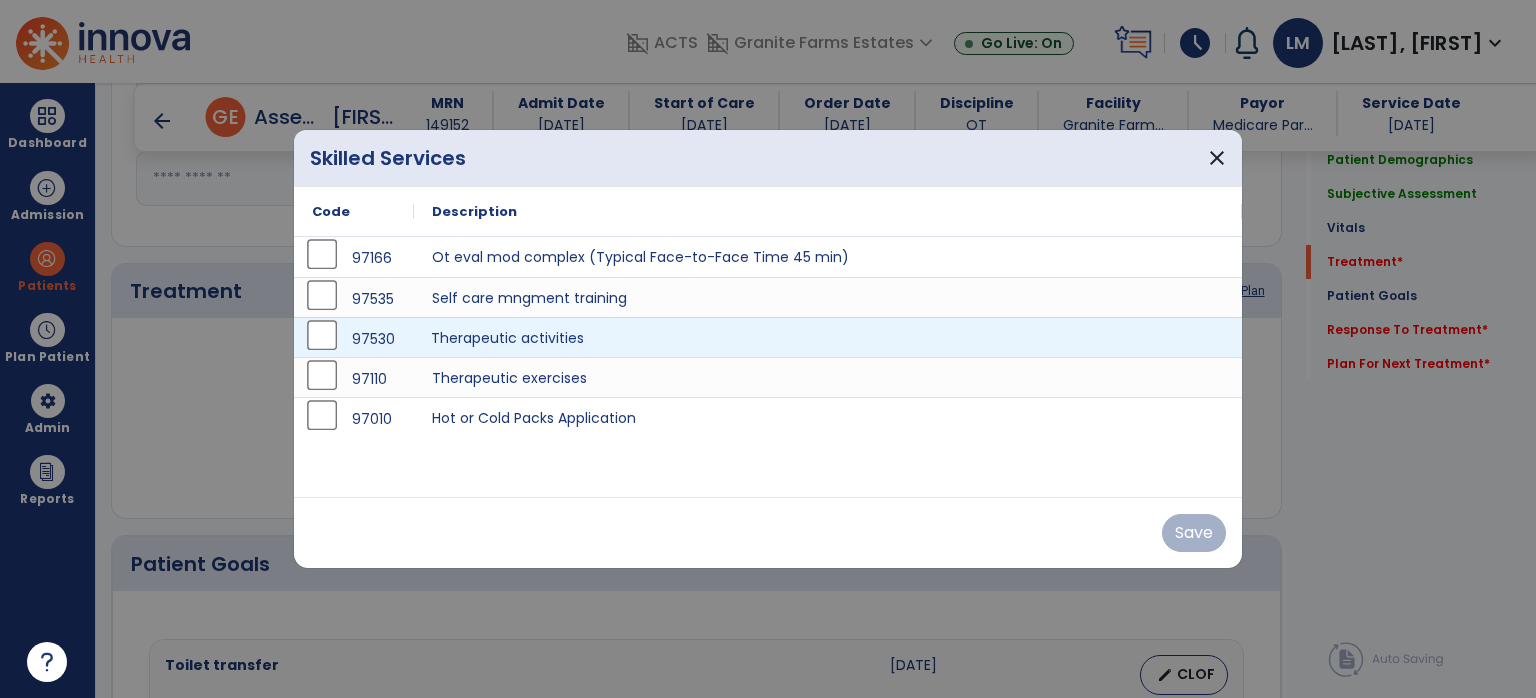 click on "Therapeutic activities" at bounding box center (828, 337) 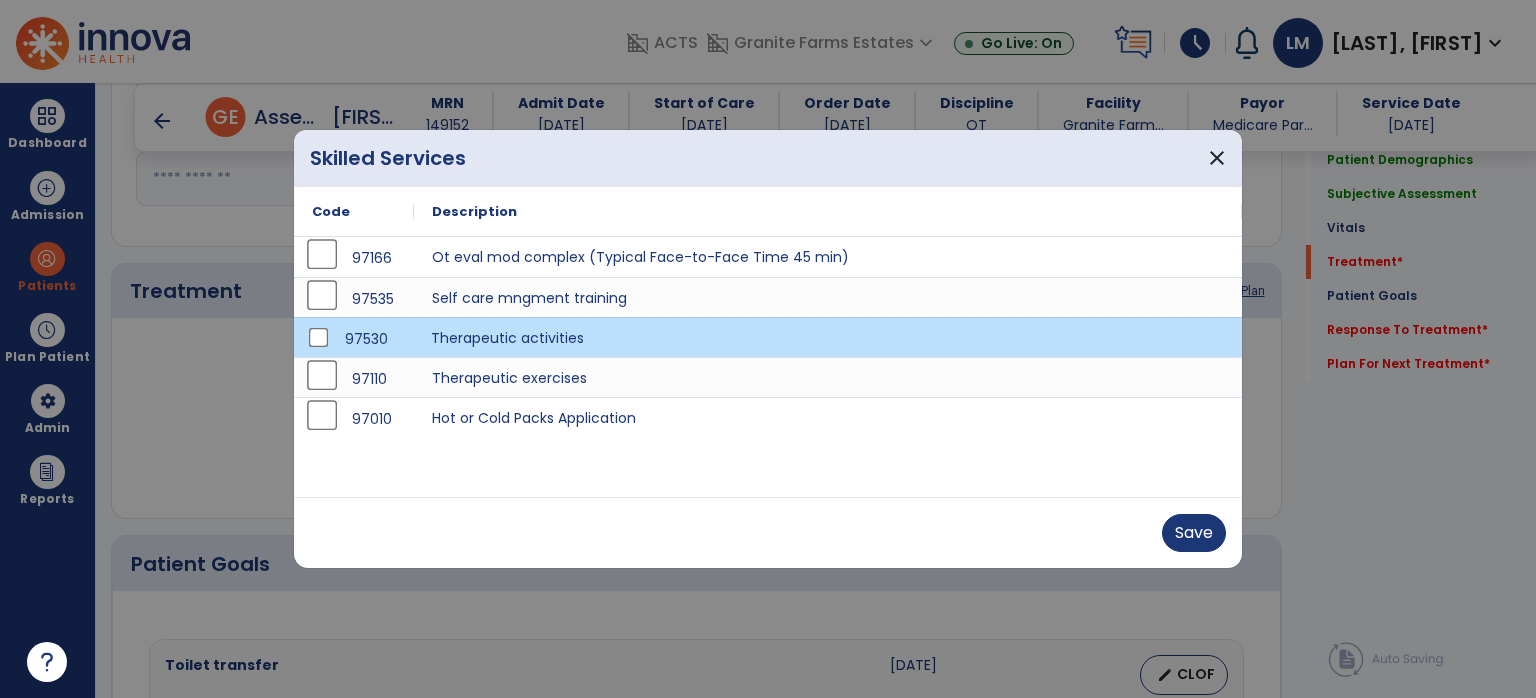 click on "Therapeutic activities" at bounding box center [828, 337] 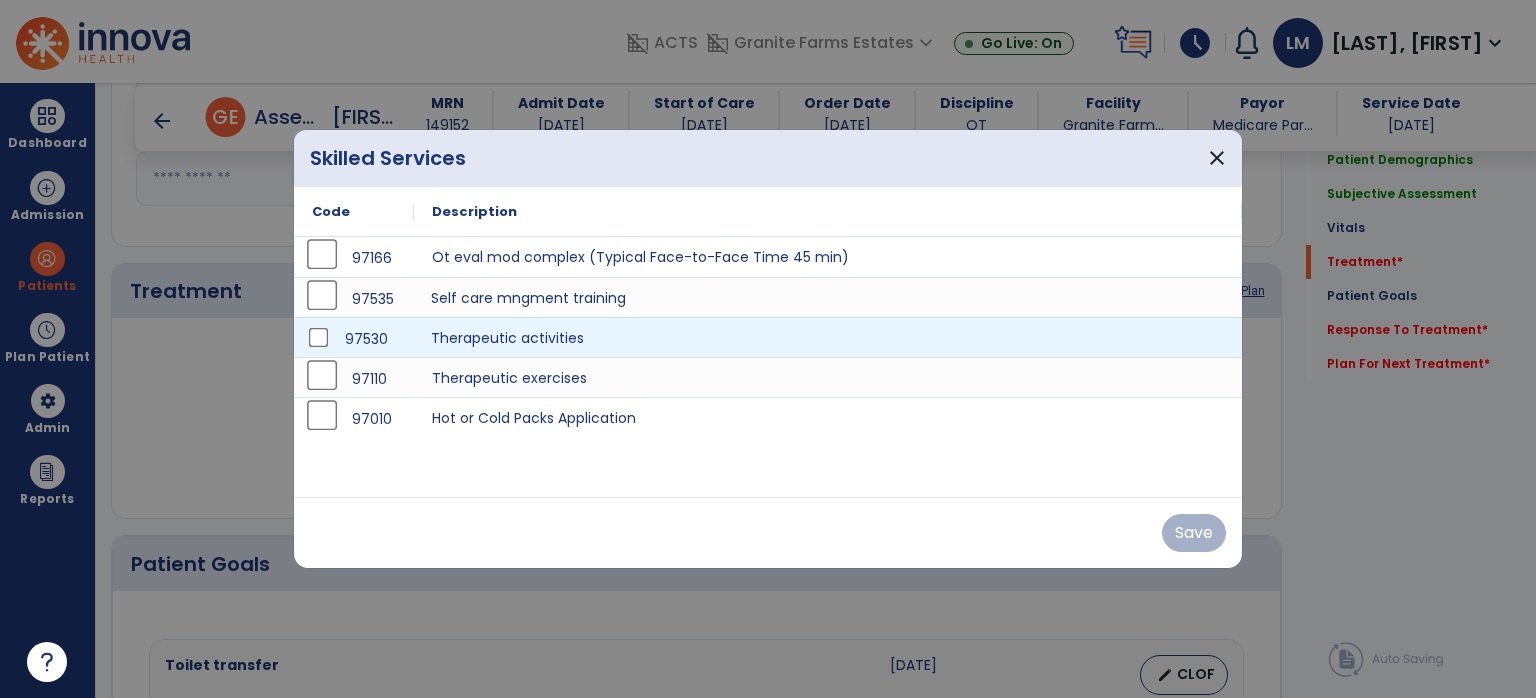 click on "Self care mngment training" at bounding box center (828, 297) 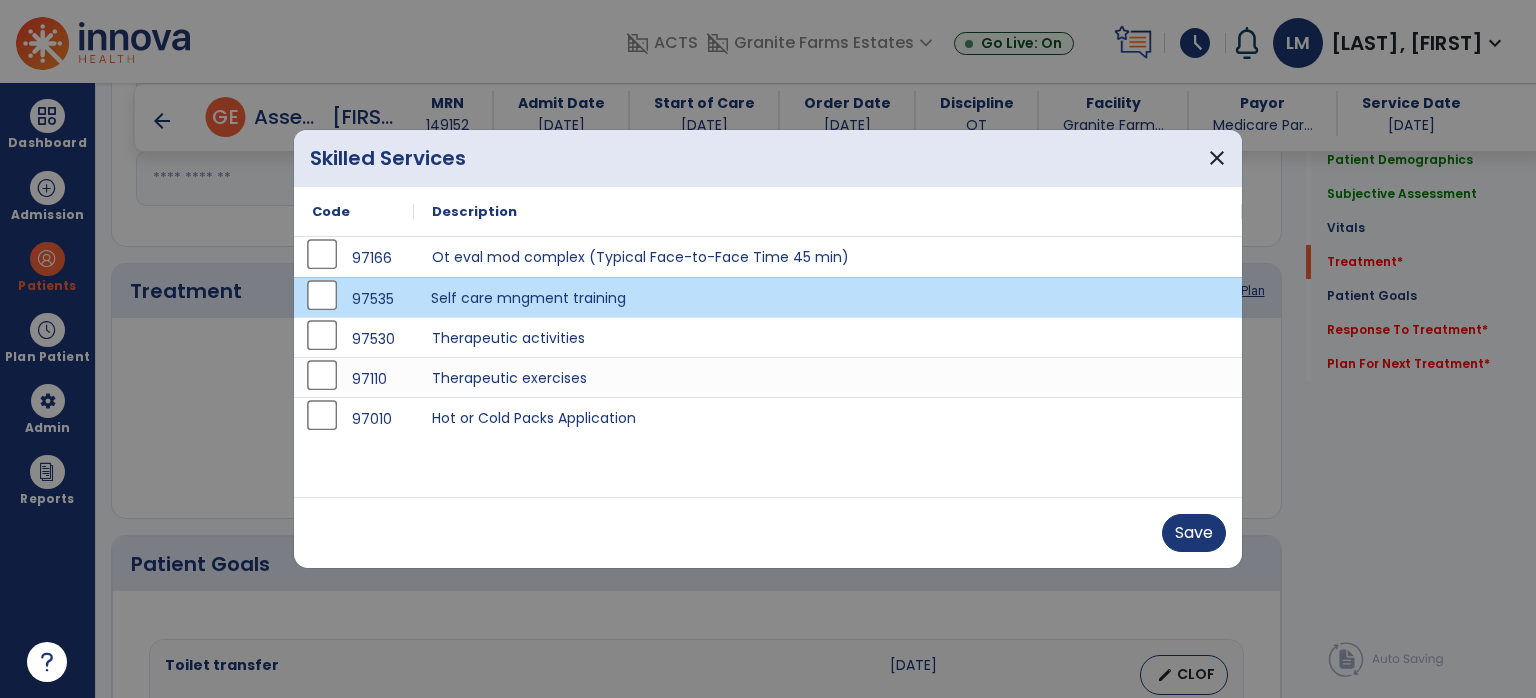 click on "Self care mngment training" at bounding box center (828, 297) 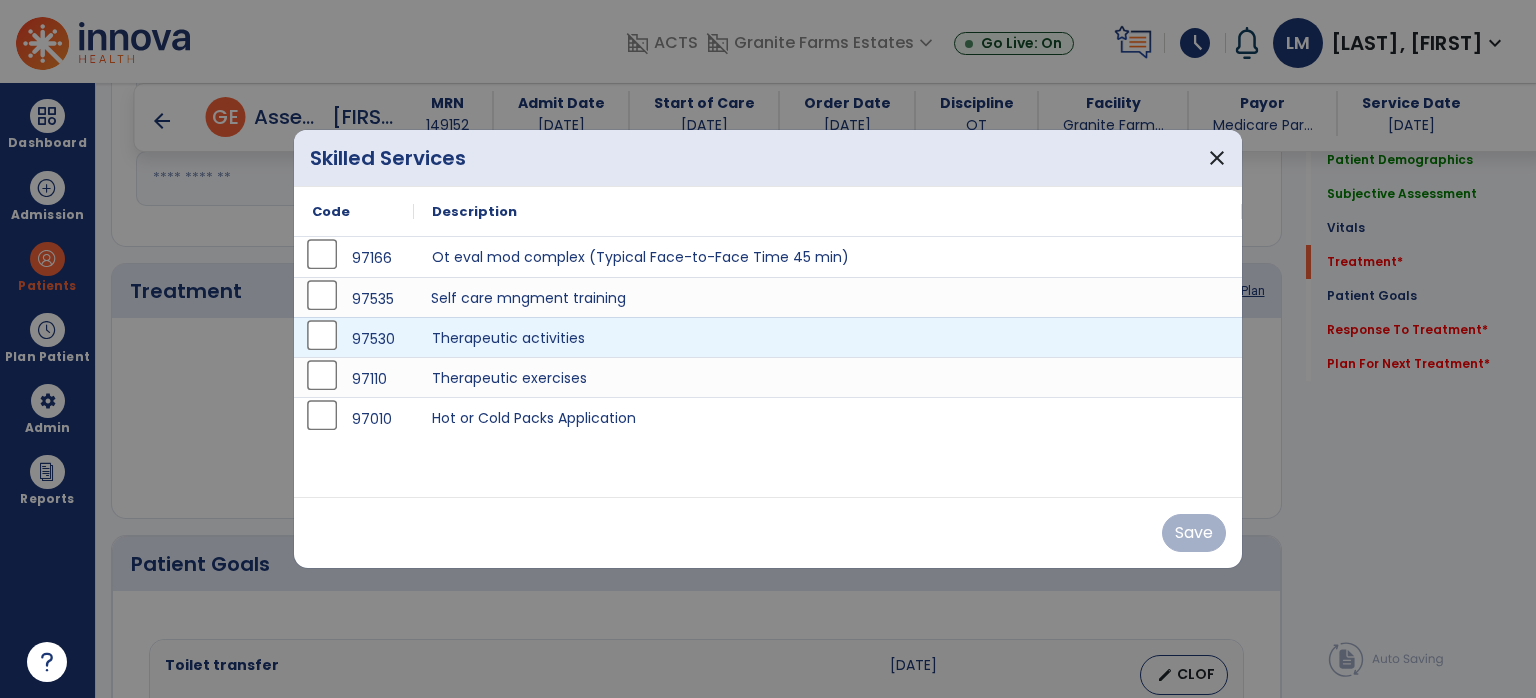 click on "Self care mngment training" at bounding box center [828, 297] 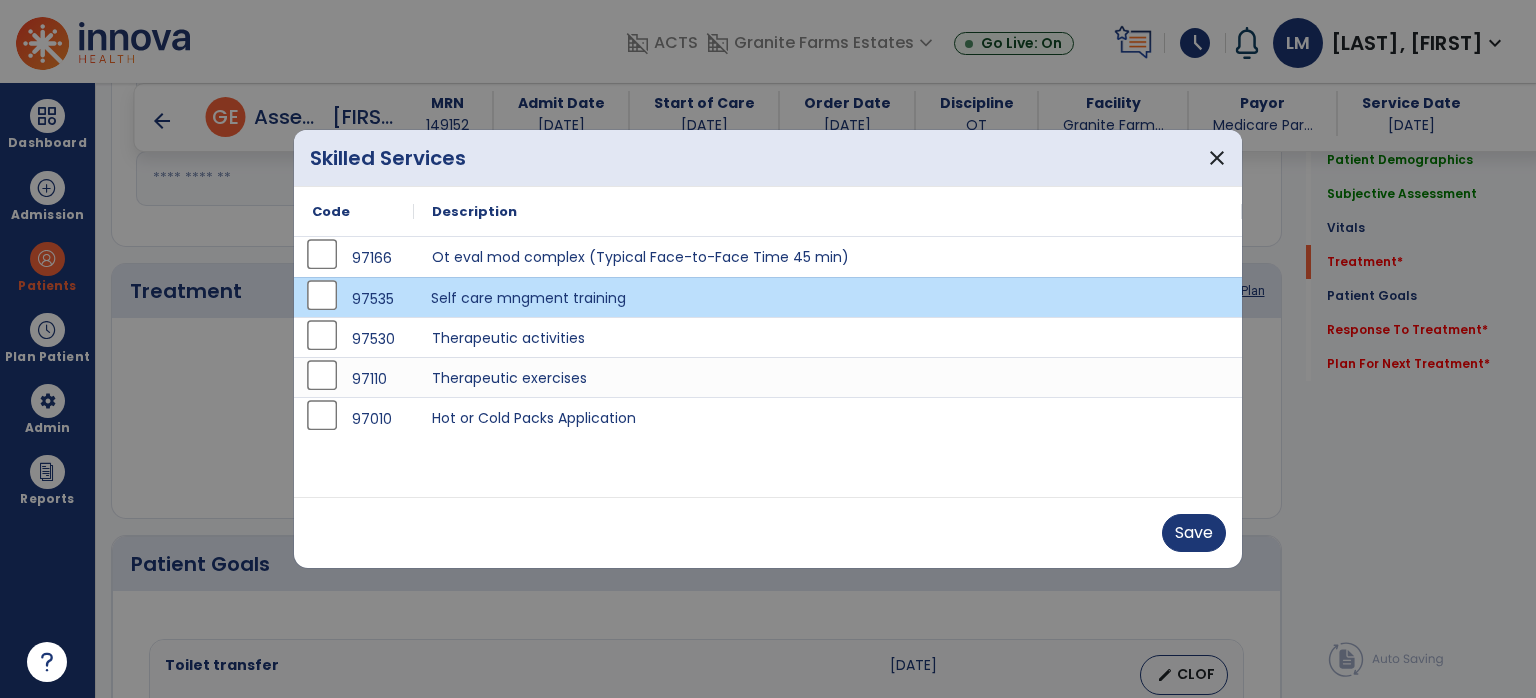 click on "Self care mngment training" at bounding box center (828, 297) 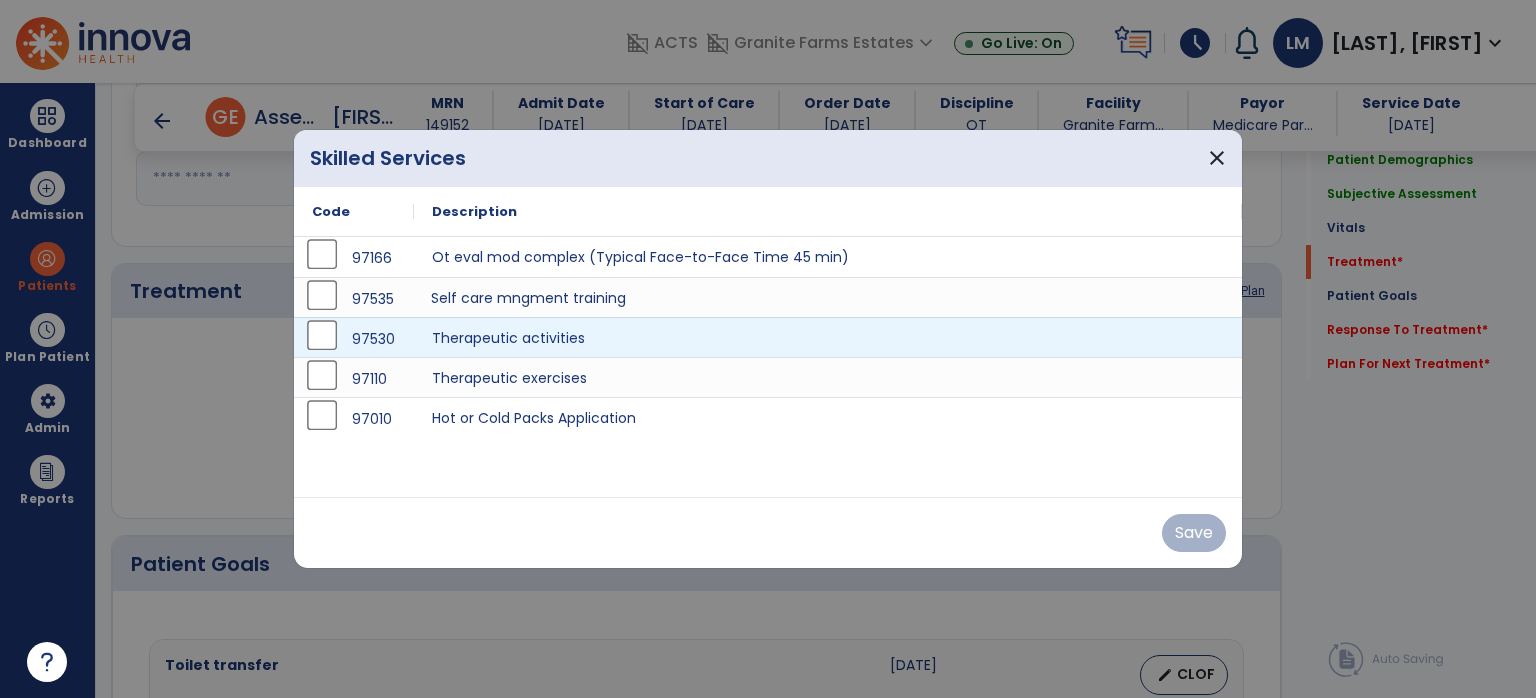click on "Self care mngment training" at bounding box center [828, 297] 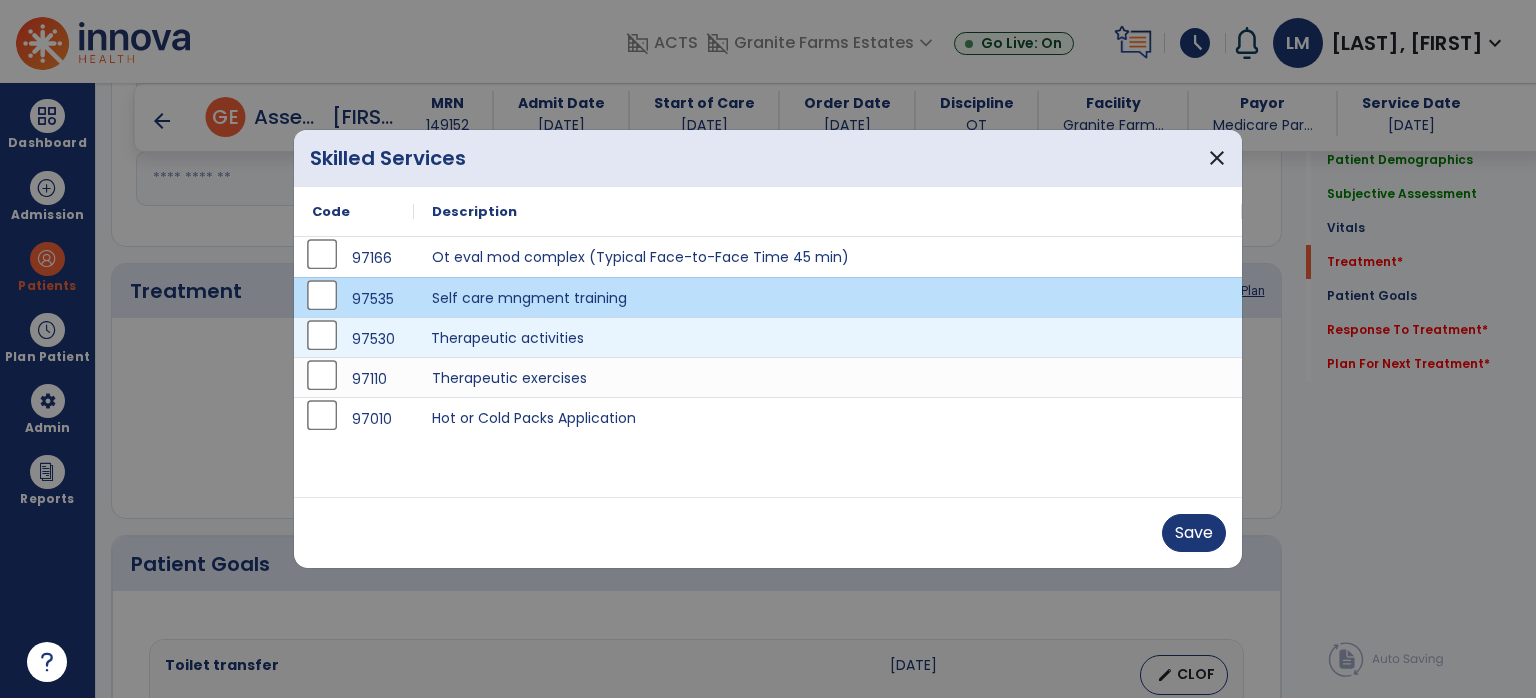click on "Therapeutic activities" at bounding box center (828, 337) 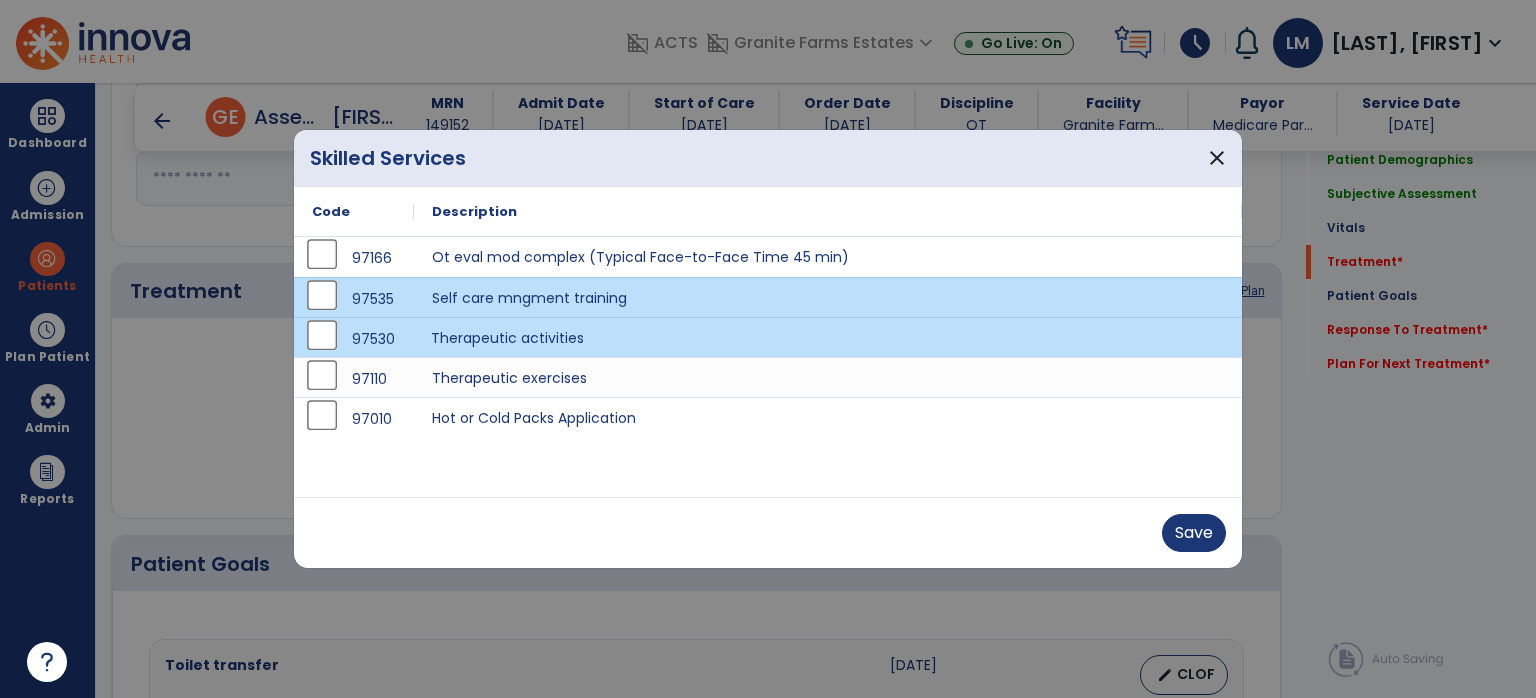 click on "Save" at bounding box center [768, 533] 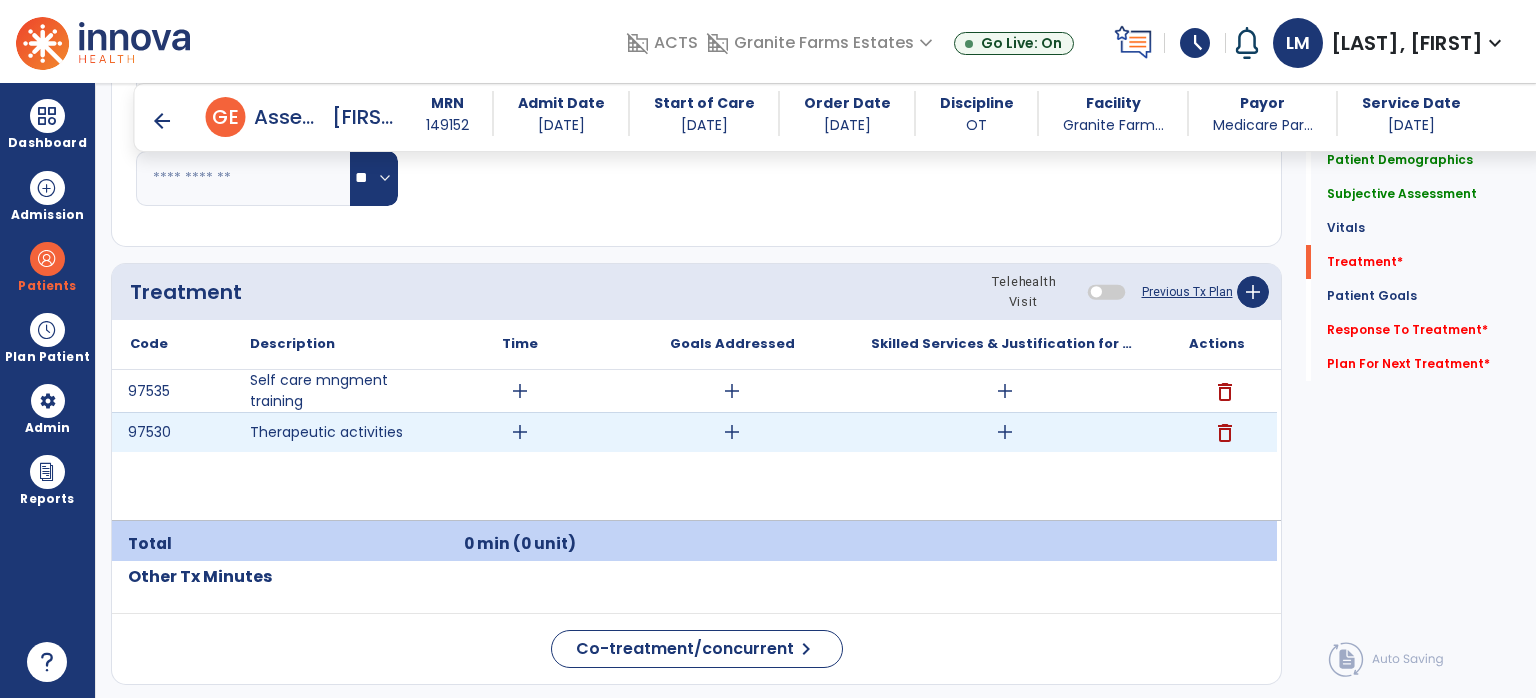 click on "add" at bounding box center [1005, 432] 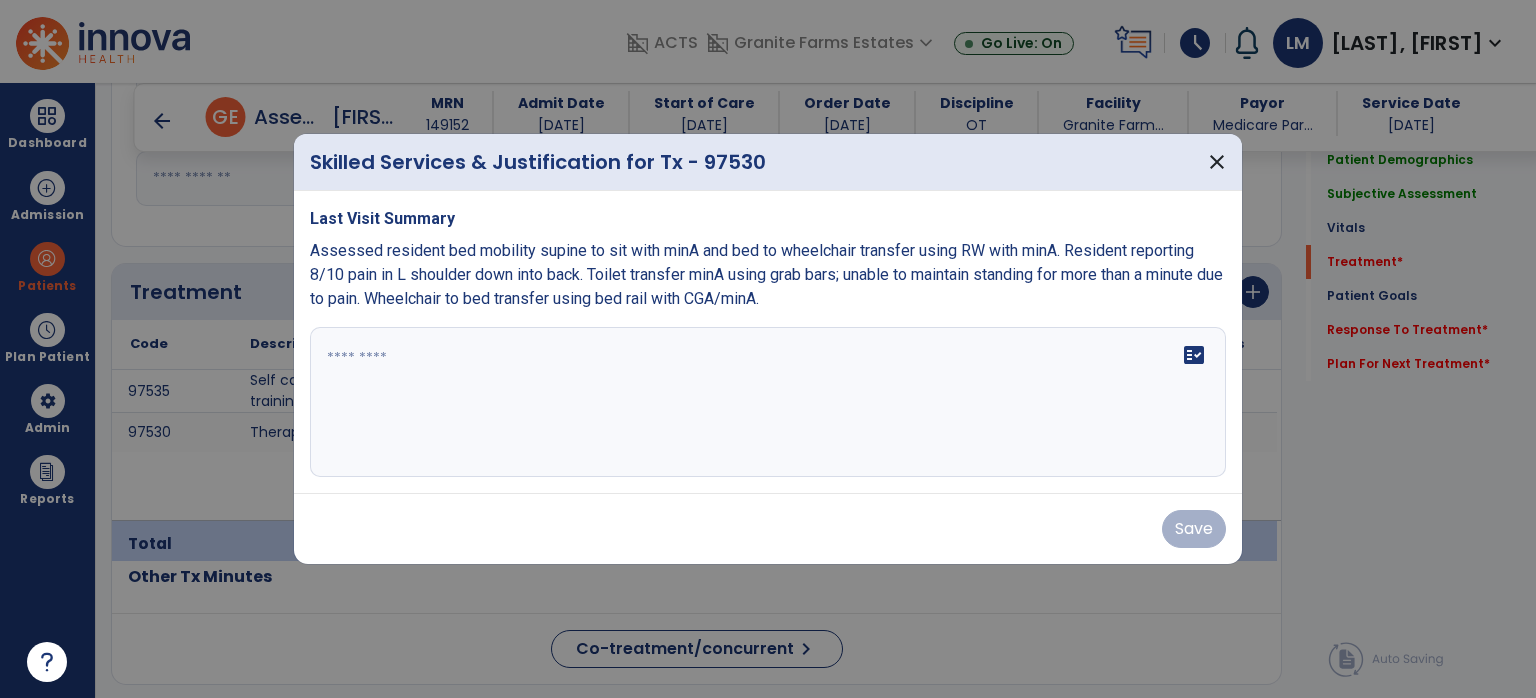 click on "Assessed resident bed mobility supine to sit with minA and bed to wheelchair transfer using RW with minA. Resident reporting 8/10 pain in L shoulder down into back. Toilet transfer minA using grab bars; unable to maintain standing for more than a minute due to pain. Wheelchair to bed transfer using bed rail with CGA/minA." at bounding box center (768, 275) 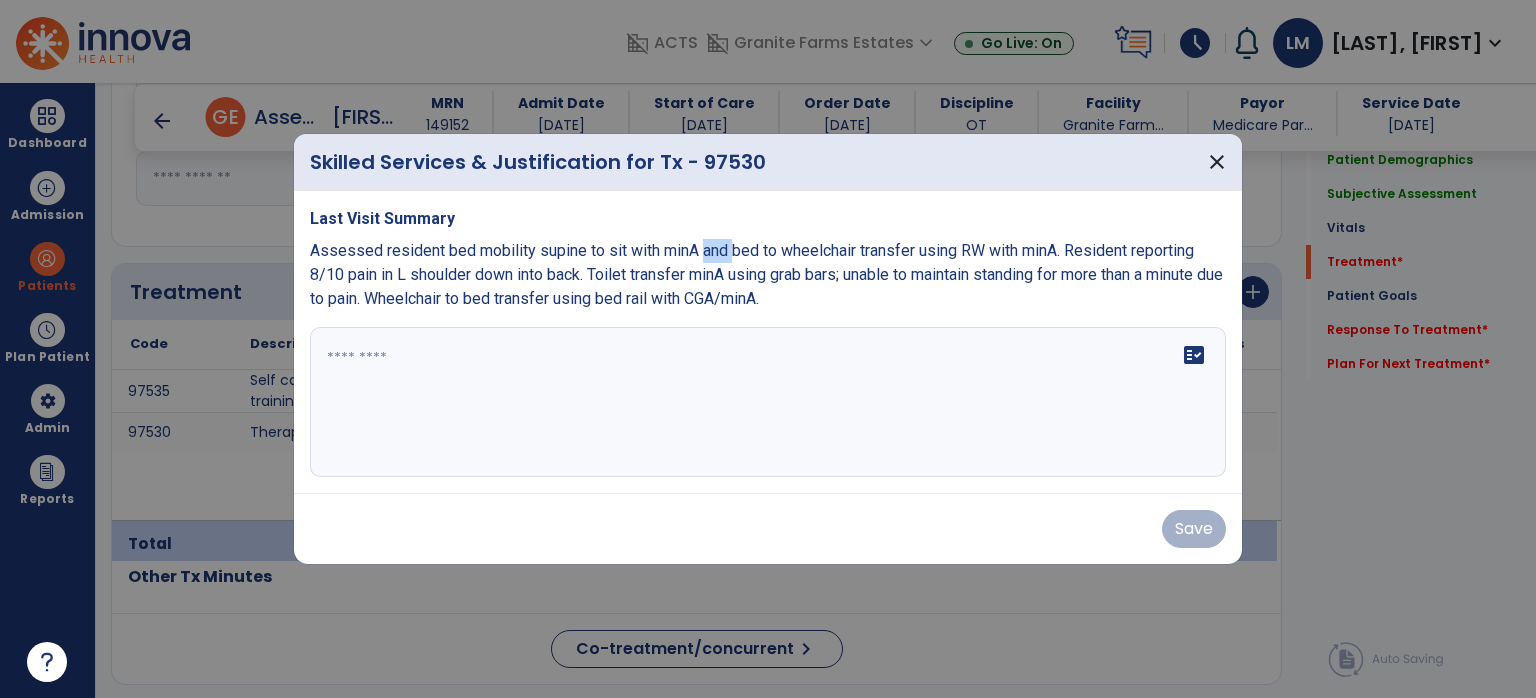 click on "Assessed resident bed mobility supine to sit with minA and bed to wheelchair transfer using RW with minA. Resident reporting 8/10 pain in L shoulder down into back. Toilet transfer minA using grab bars; unable to maintain standing for more than a minute due to pain. Wheelchair to bed transfer using bed rail with CGA/minA." at bounding box center (768, 275) 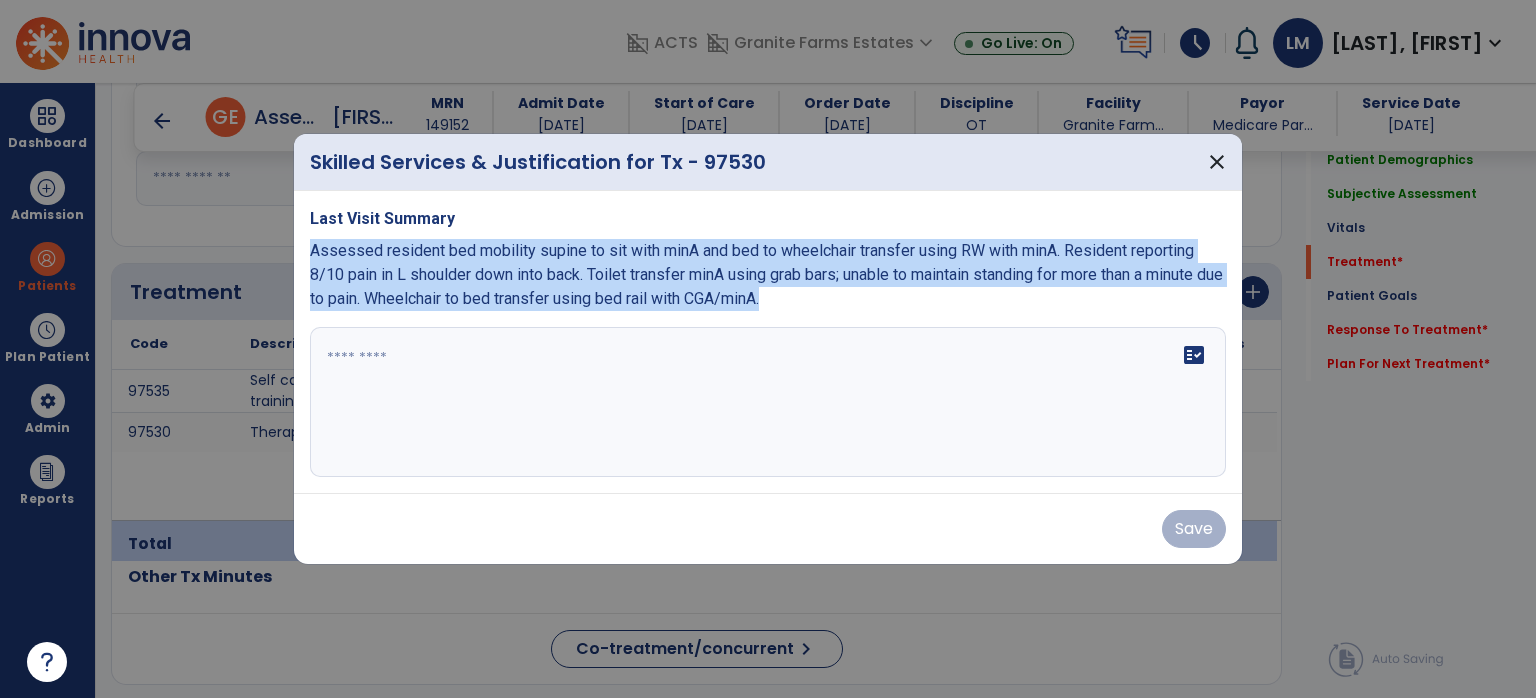 click on "Assessed resident bed mobility supine to sit with minA and bed to wheelchair transfer using RW with minA. Resident reporting 8/10 pain in L shoulder down into back. Toilet transfer minA using grab bars; unable to maintain standing for more than a minute due to pain. Wheelchair to bed transfer using bed rail with CGA/minA." at bounding box center (768, 275) 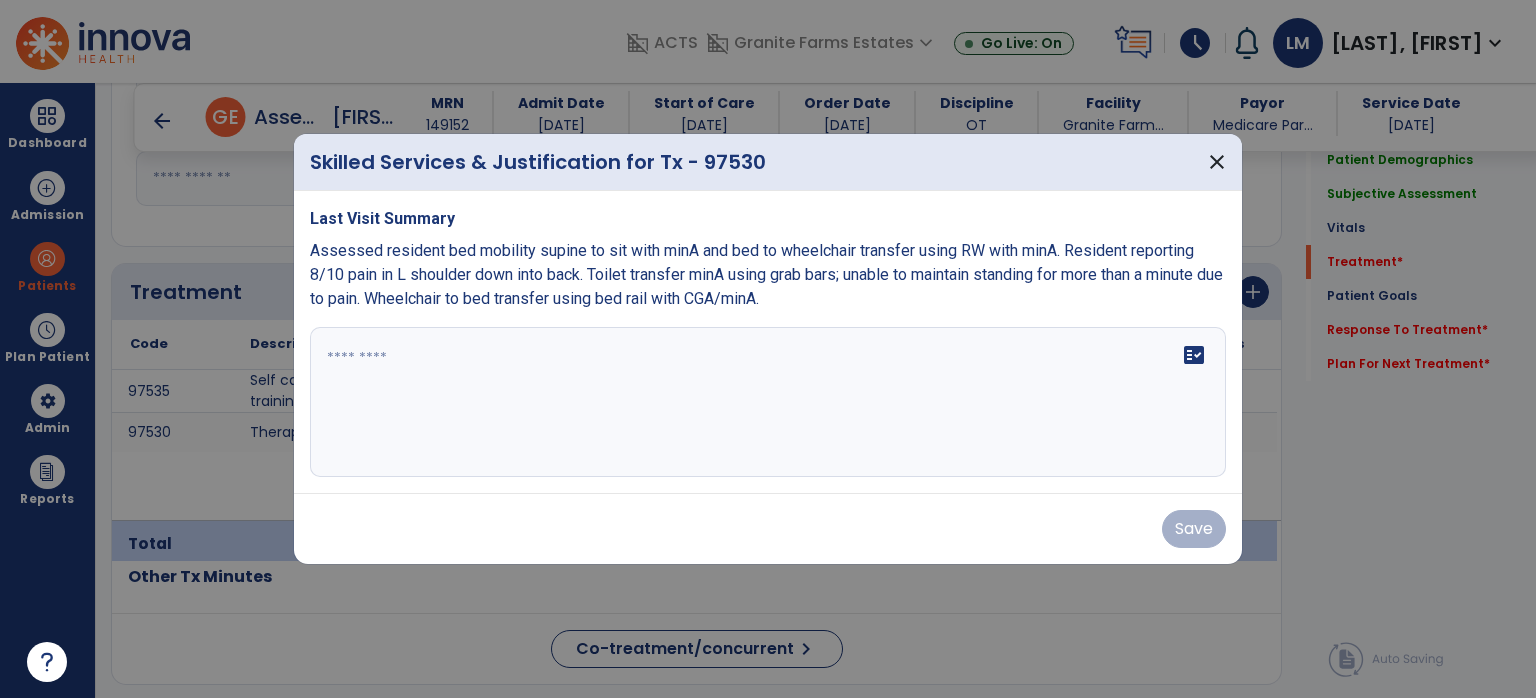 click on "fact_check" at bounding box center (768, 402) 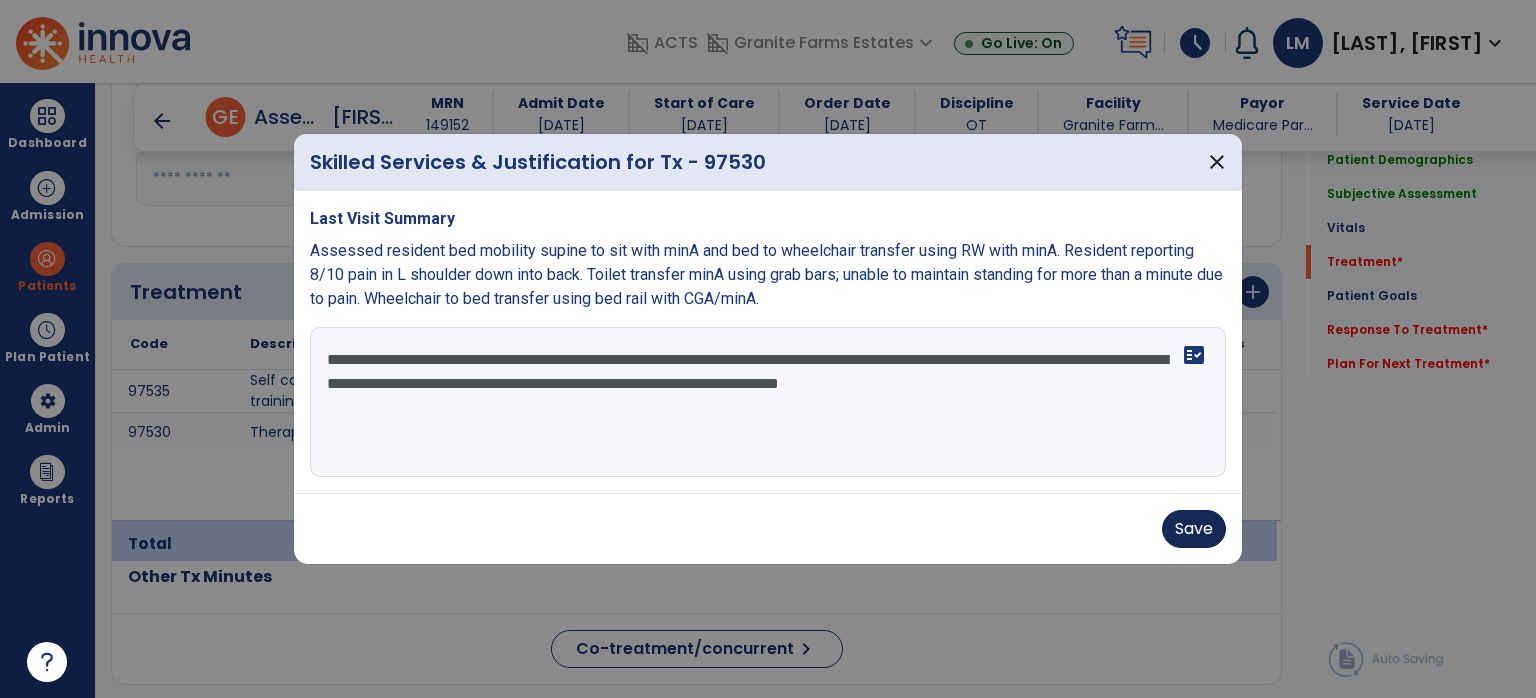 type on "**********" 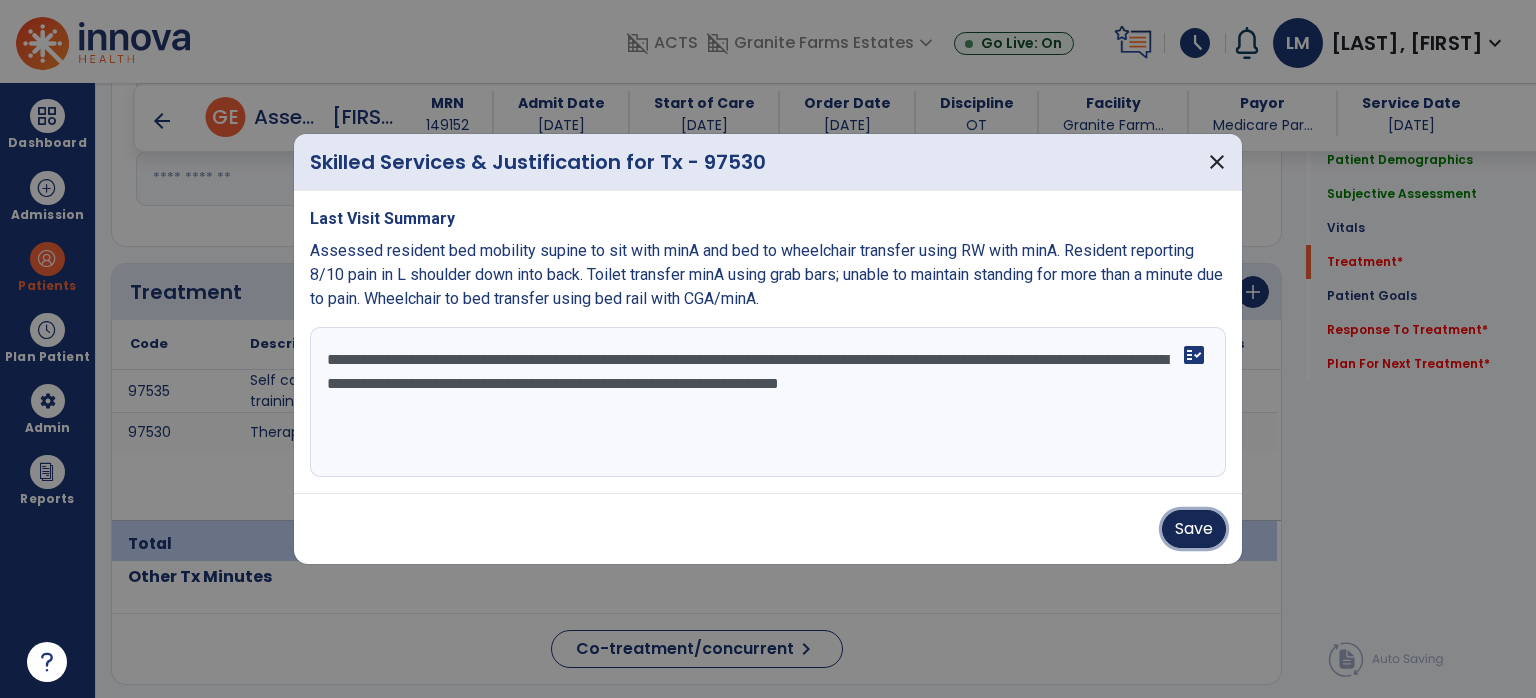 click on "Save" at bounding box center (1194, 529) 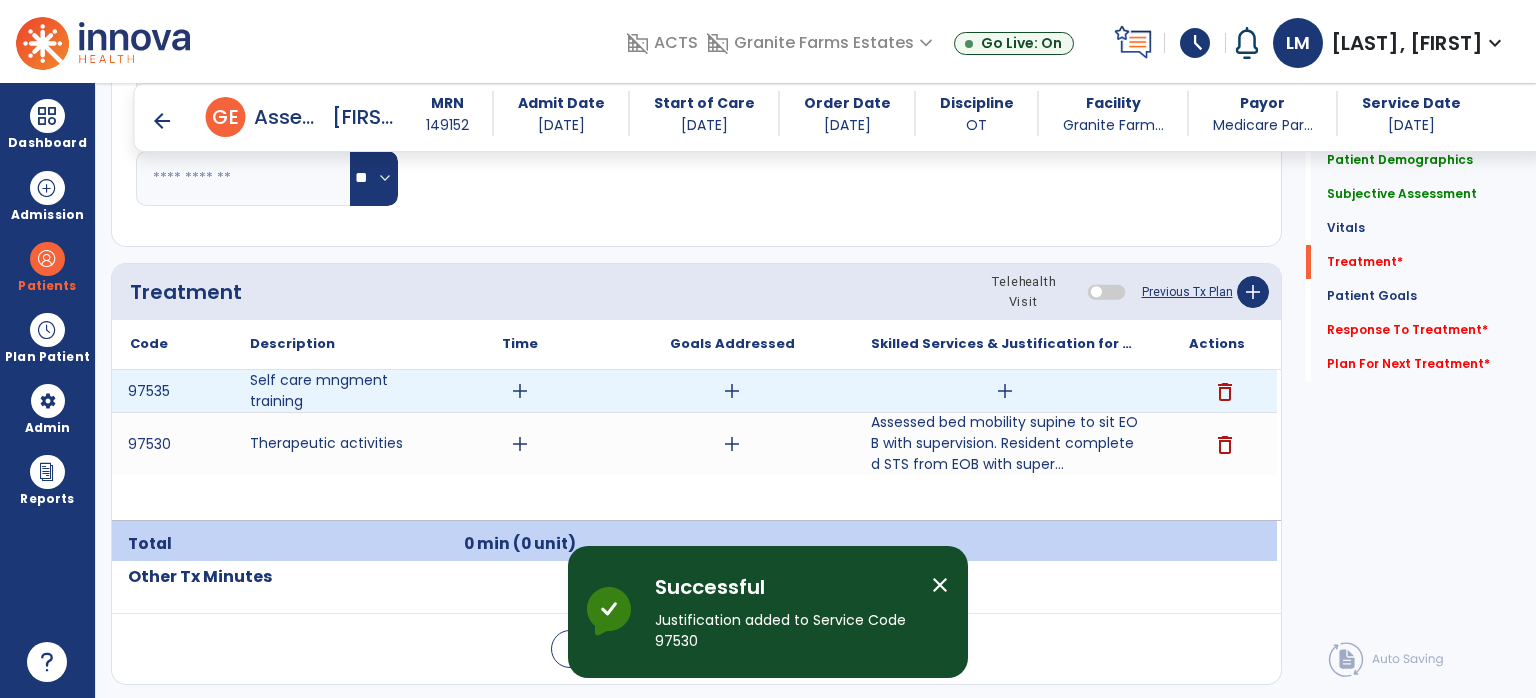 click on "add" at bounding box center [1005, 391] 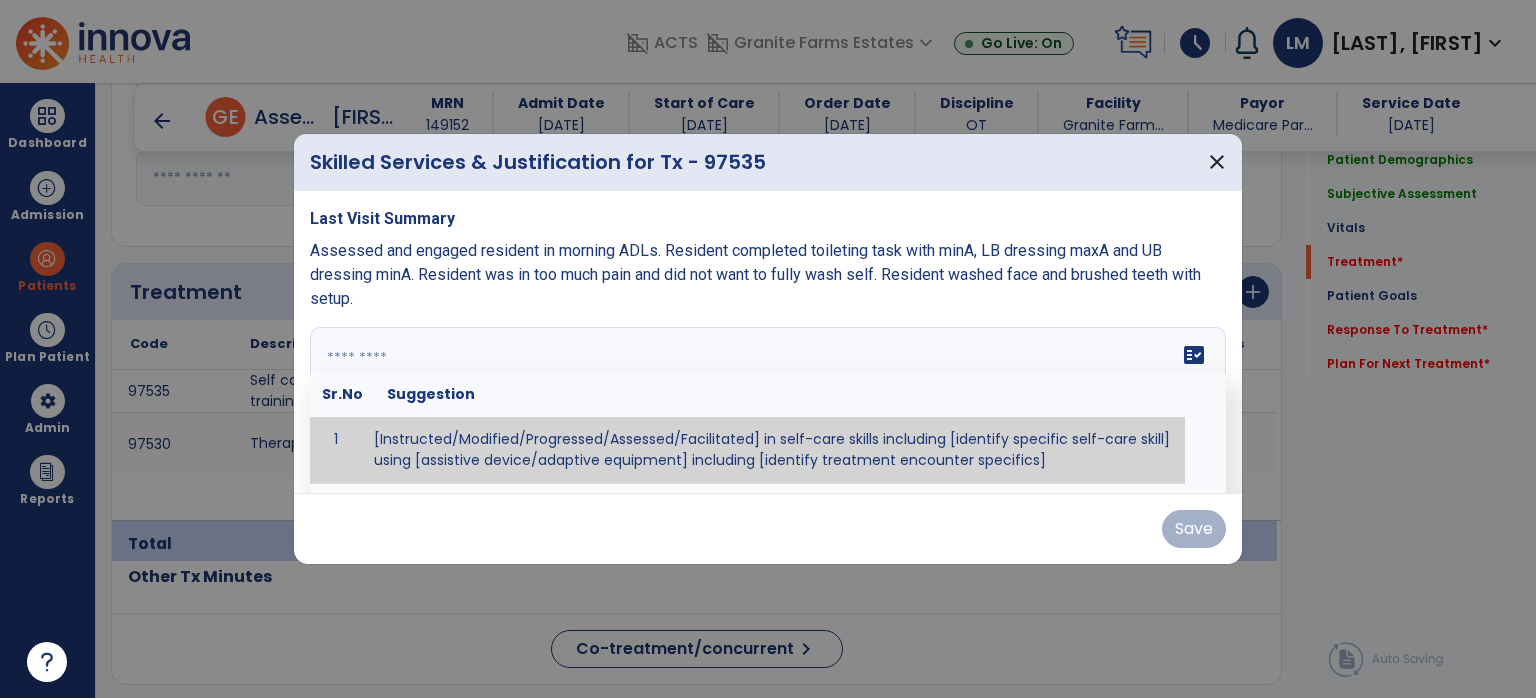 click at bounding box center [766, 402] 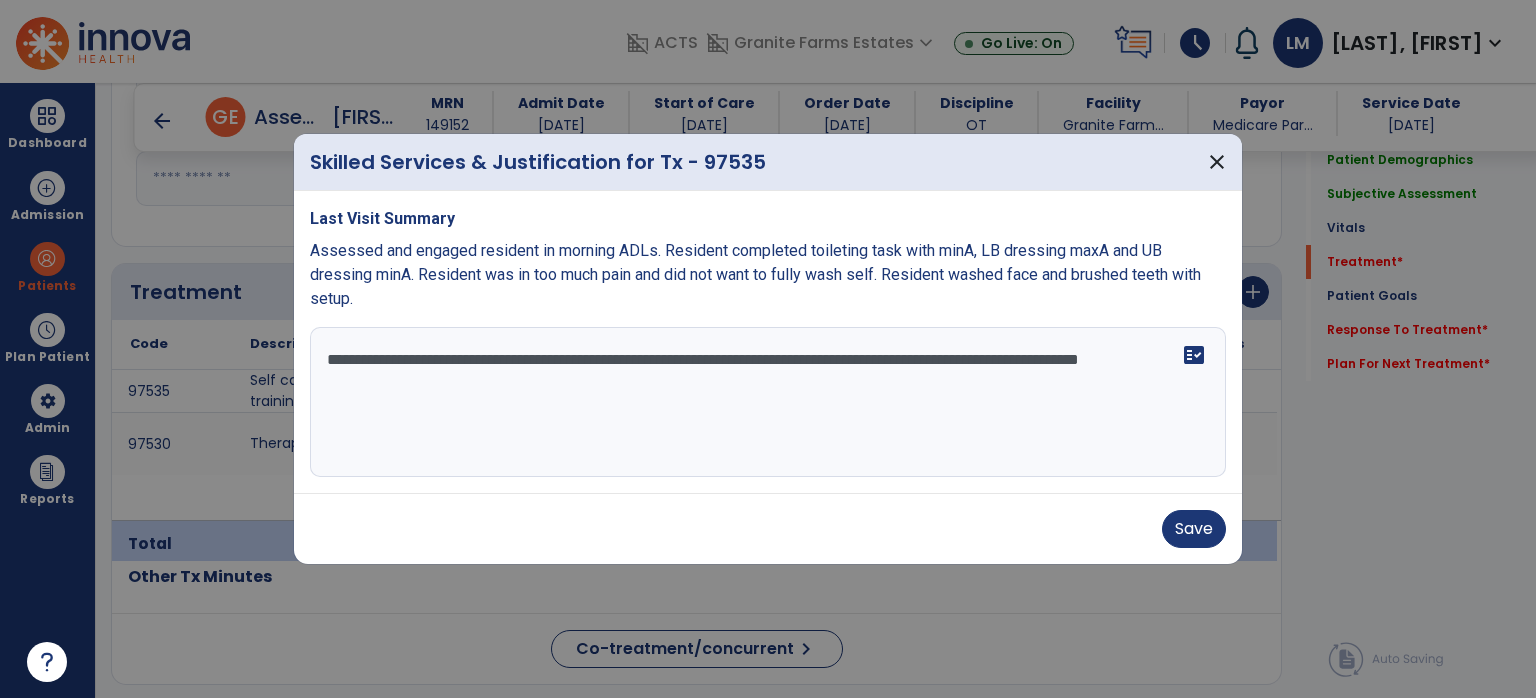click on "**********" at bounding box center (768, 402) 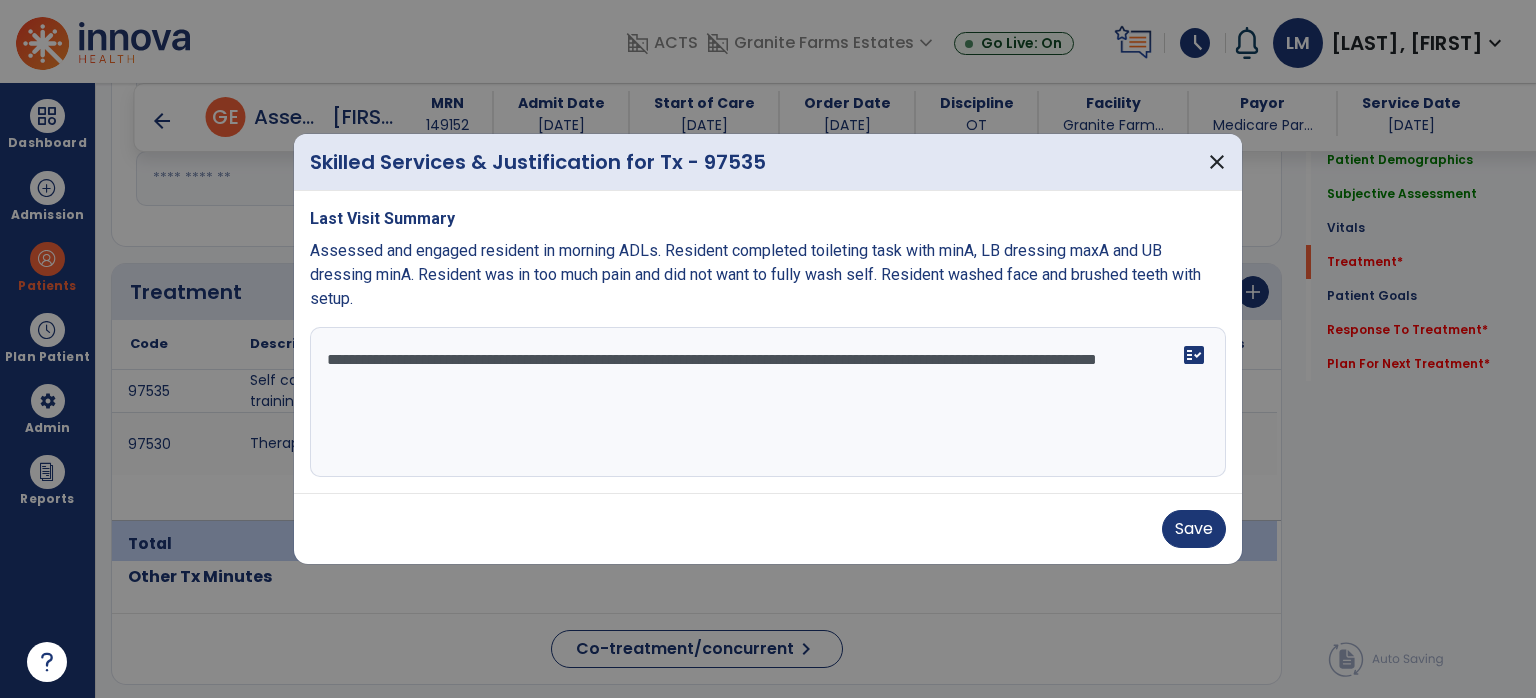 click on "**********" at bounding box center (768, 402) 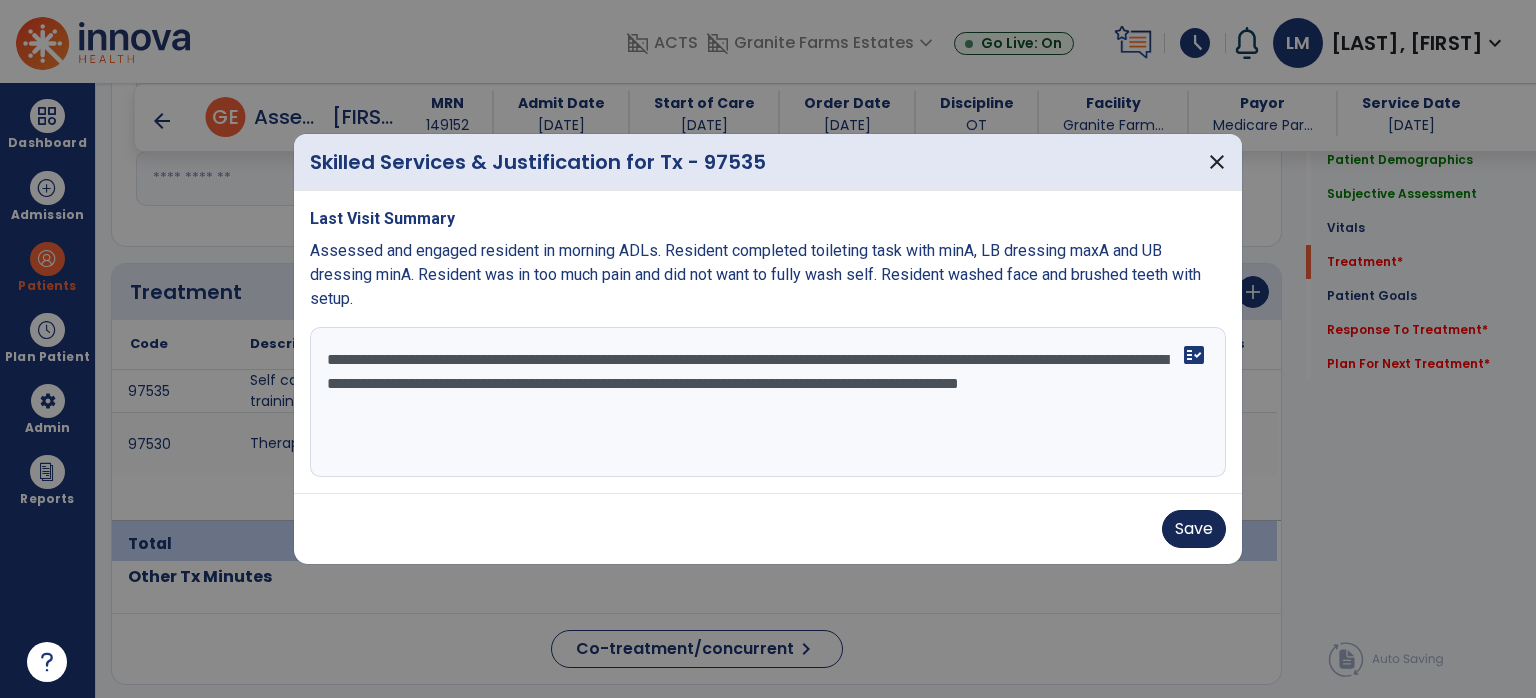 type on "**********" 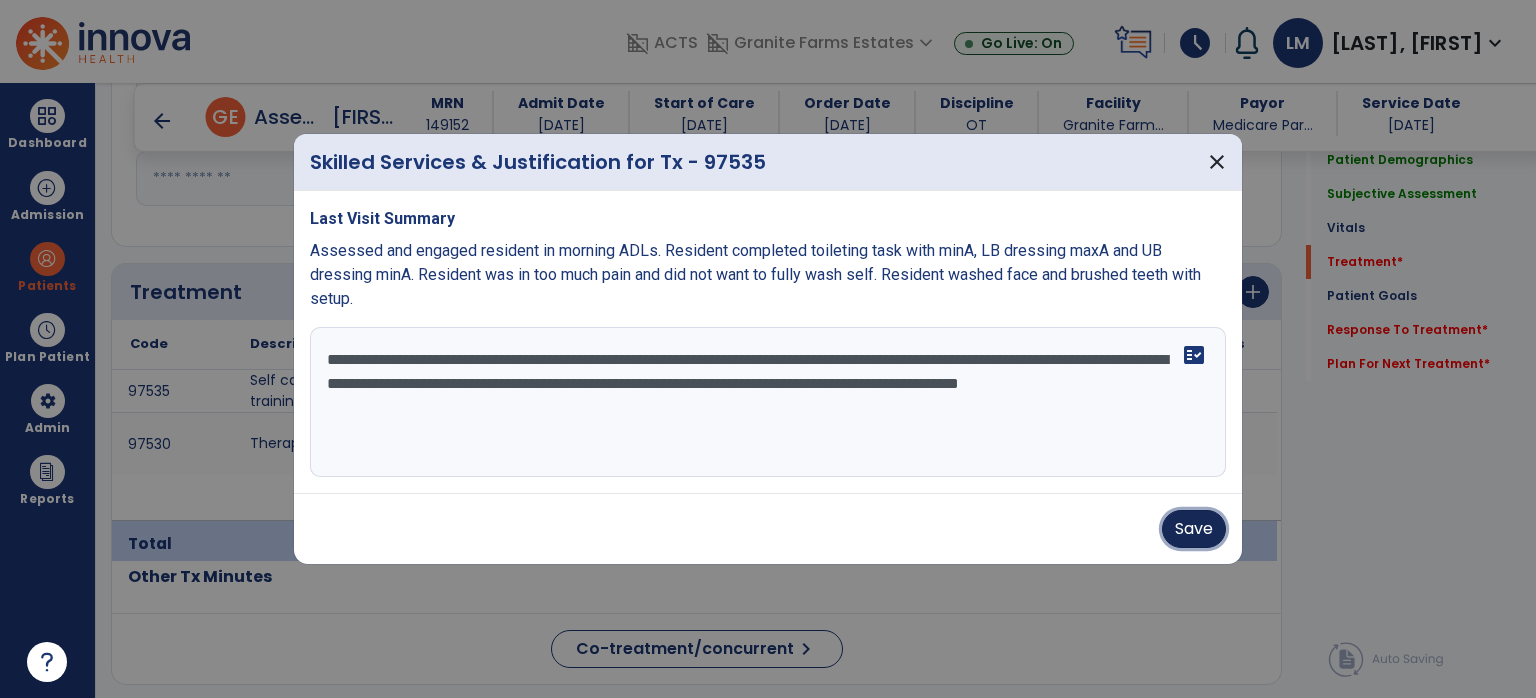 click on "Save" at bounding box center (1194, 529) 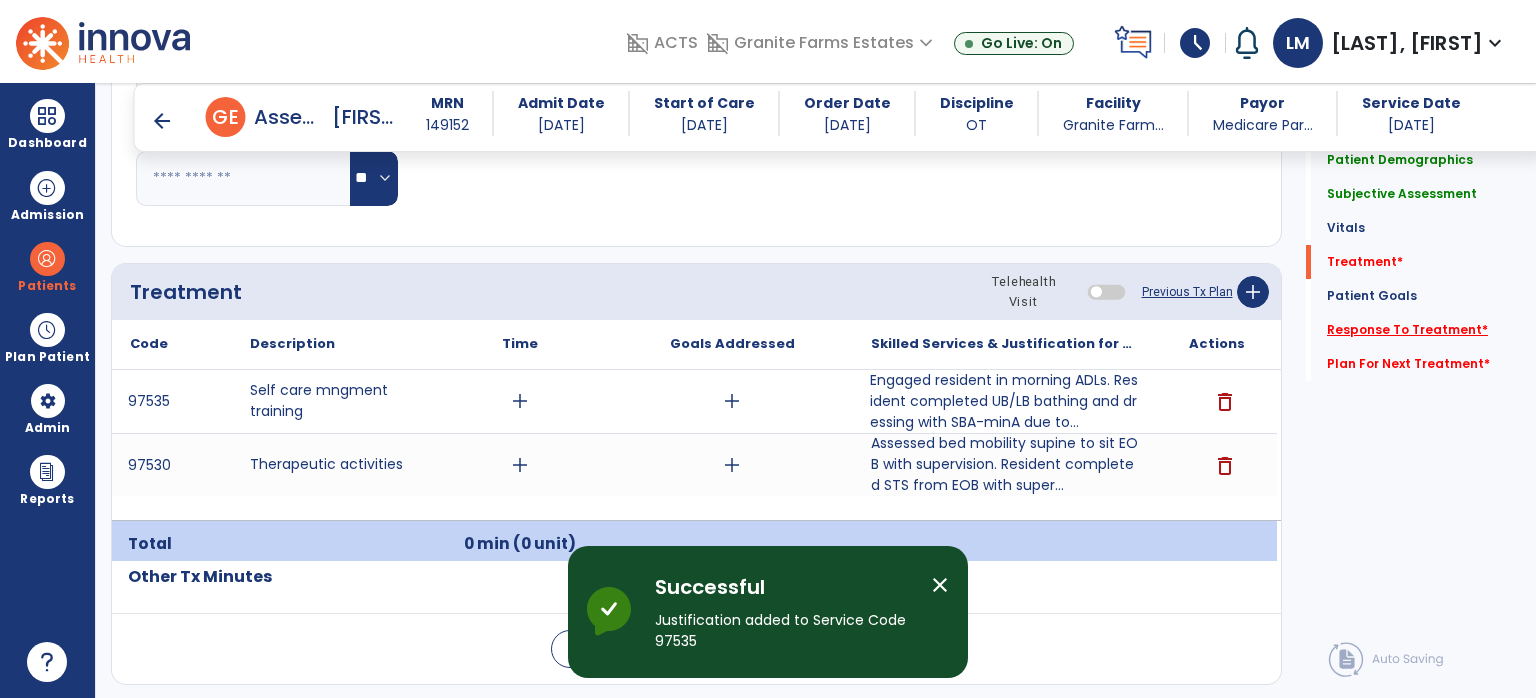 click on "Response To Treatment   *" 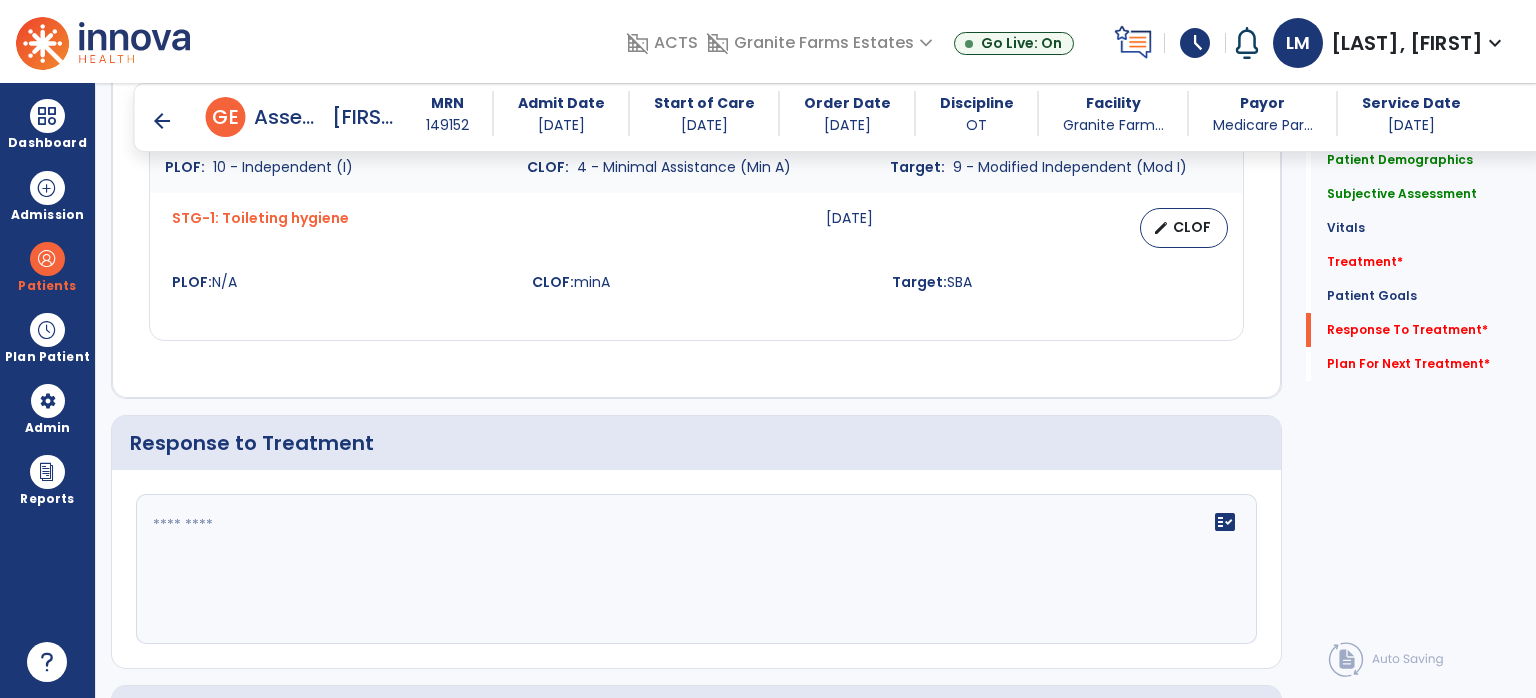 scroll, scrollTop: 3685, scrollLeft: 0, axis: vertical 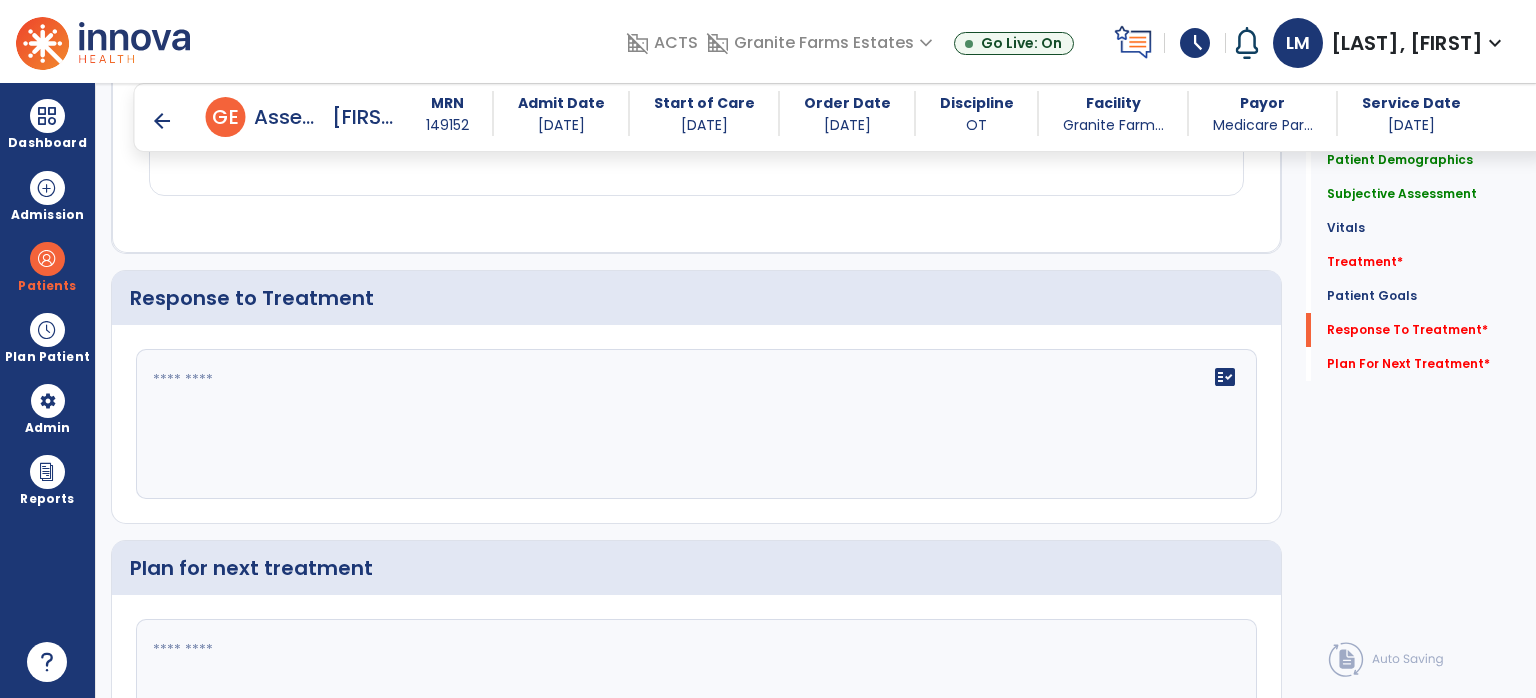 click on "fact_check" 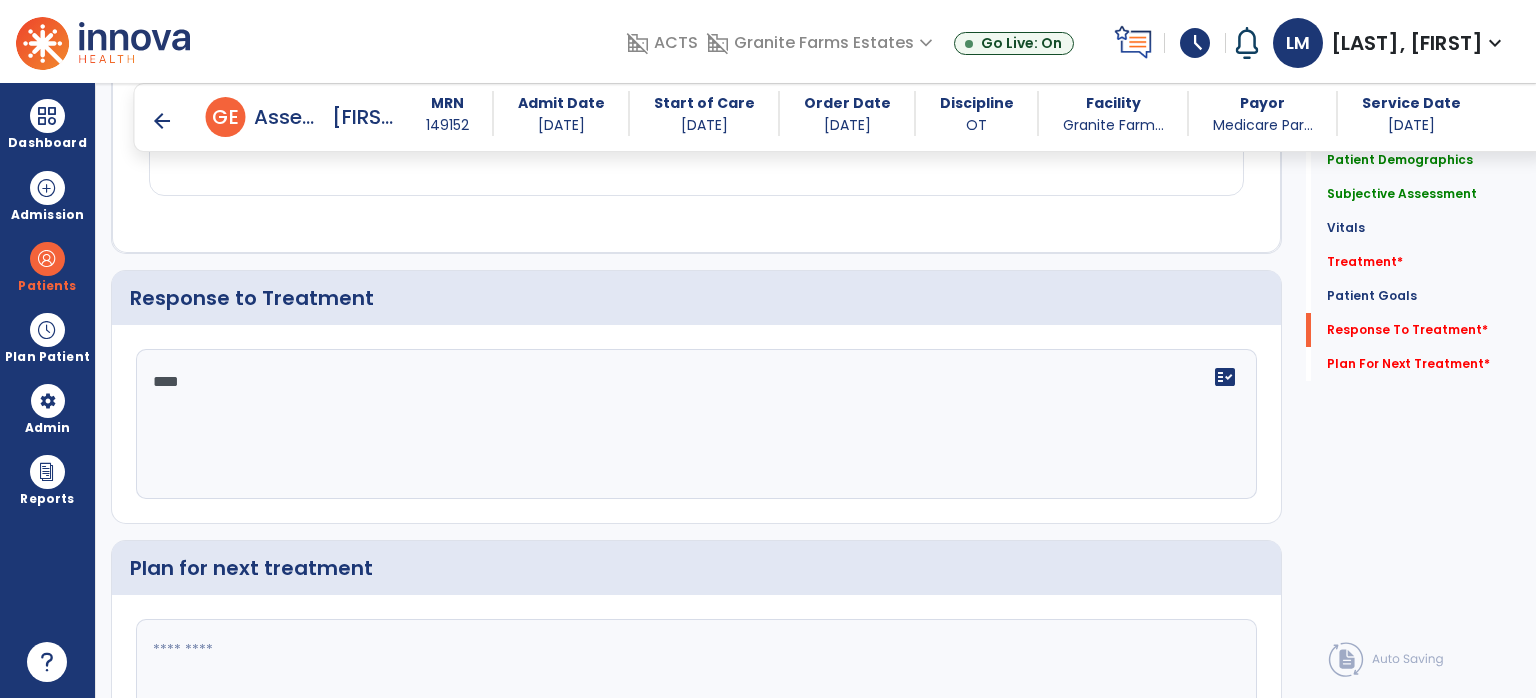 type on "****" 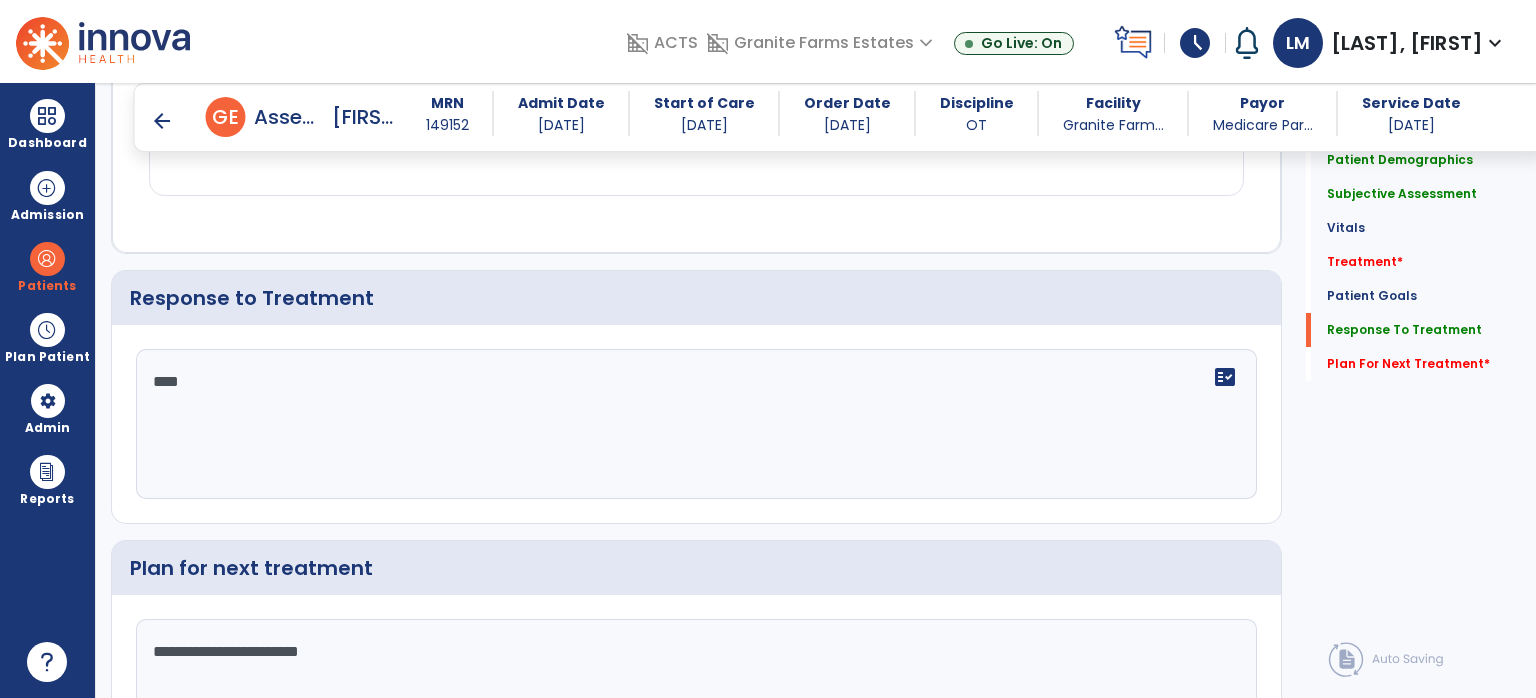 type on "**********" 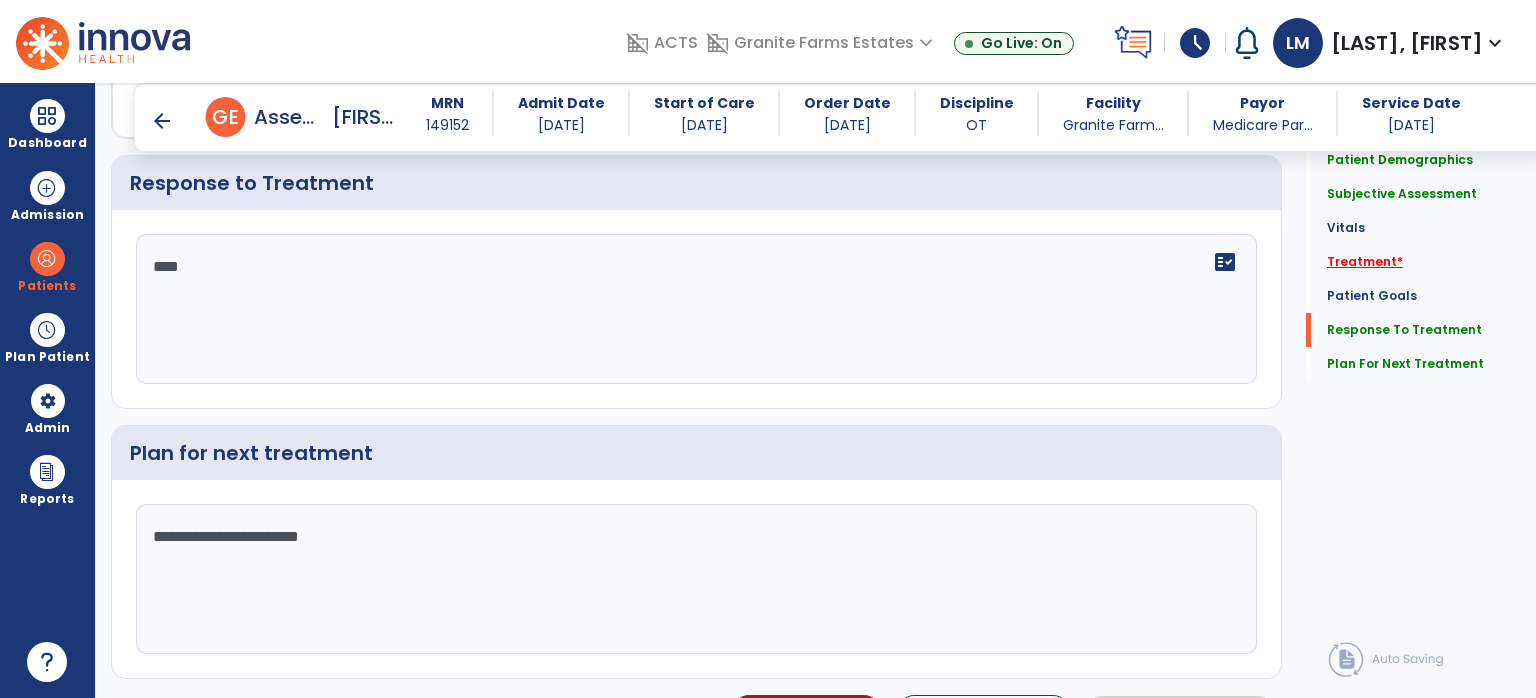 scroll, scrollTop: 3839, scrollLeft: 0, axis: vertical 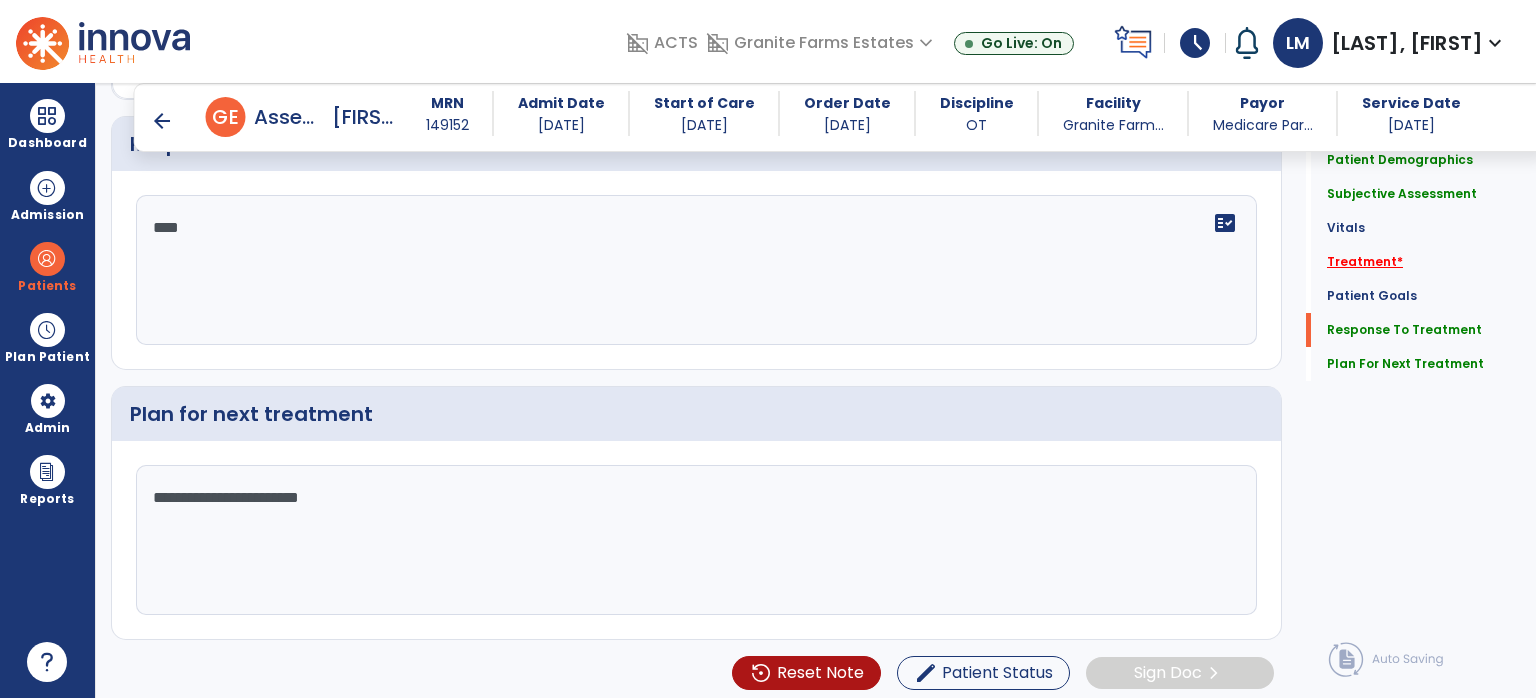 click on "Treatment   *" 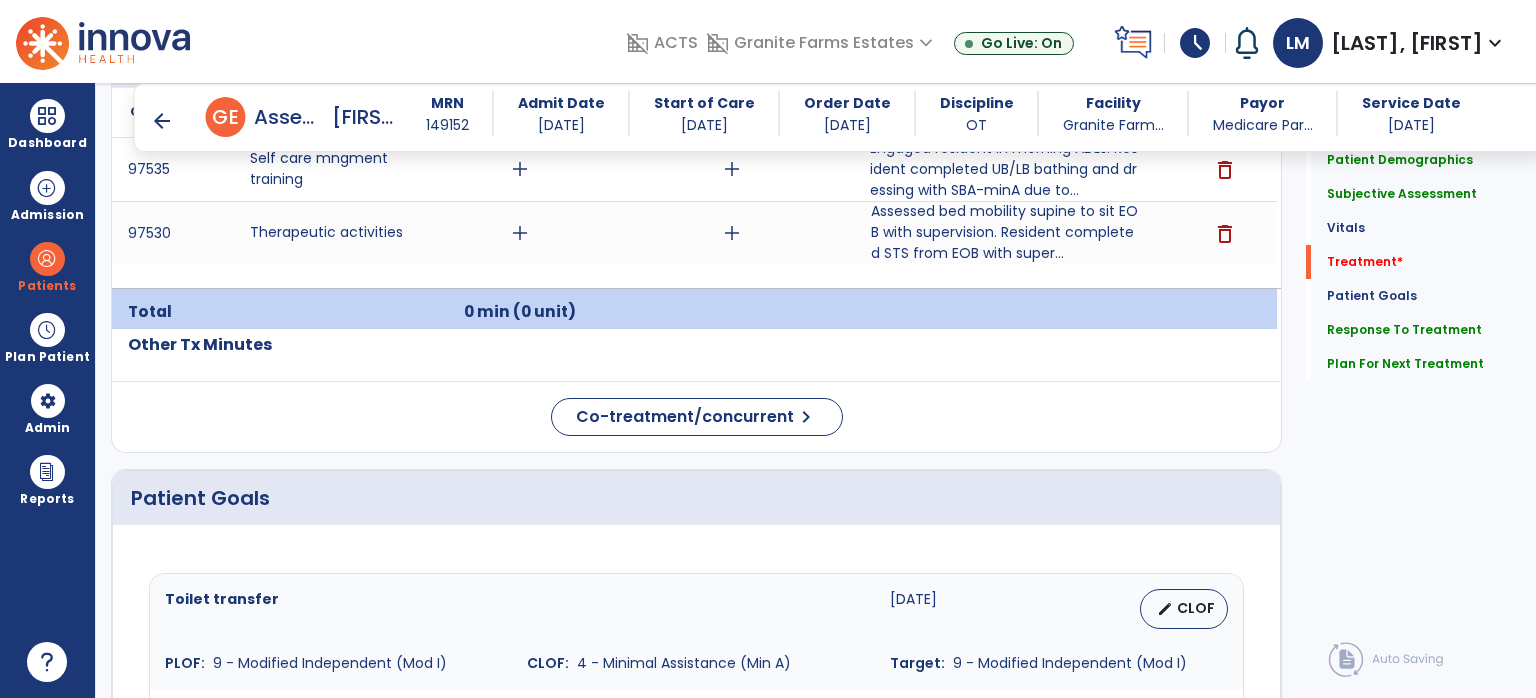 scroll, scrollTop: 1178, scrollLeft: 0, axis: vertical 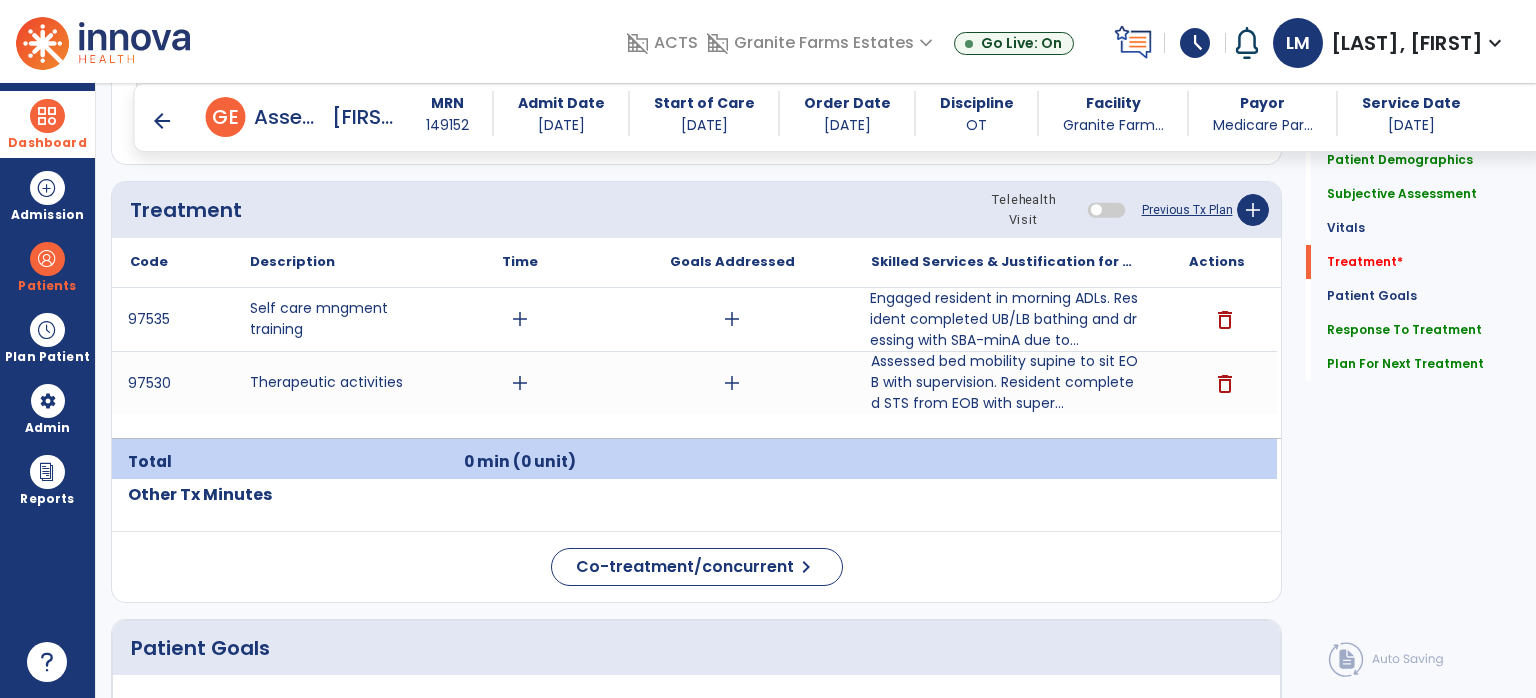 click at bounding box center [47, 116] 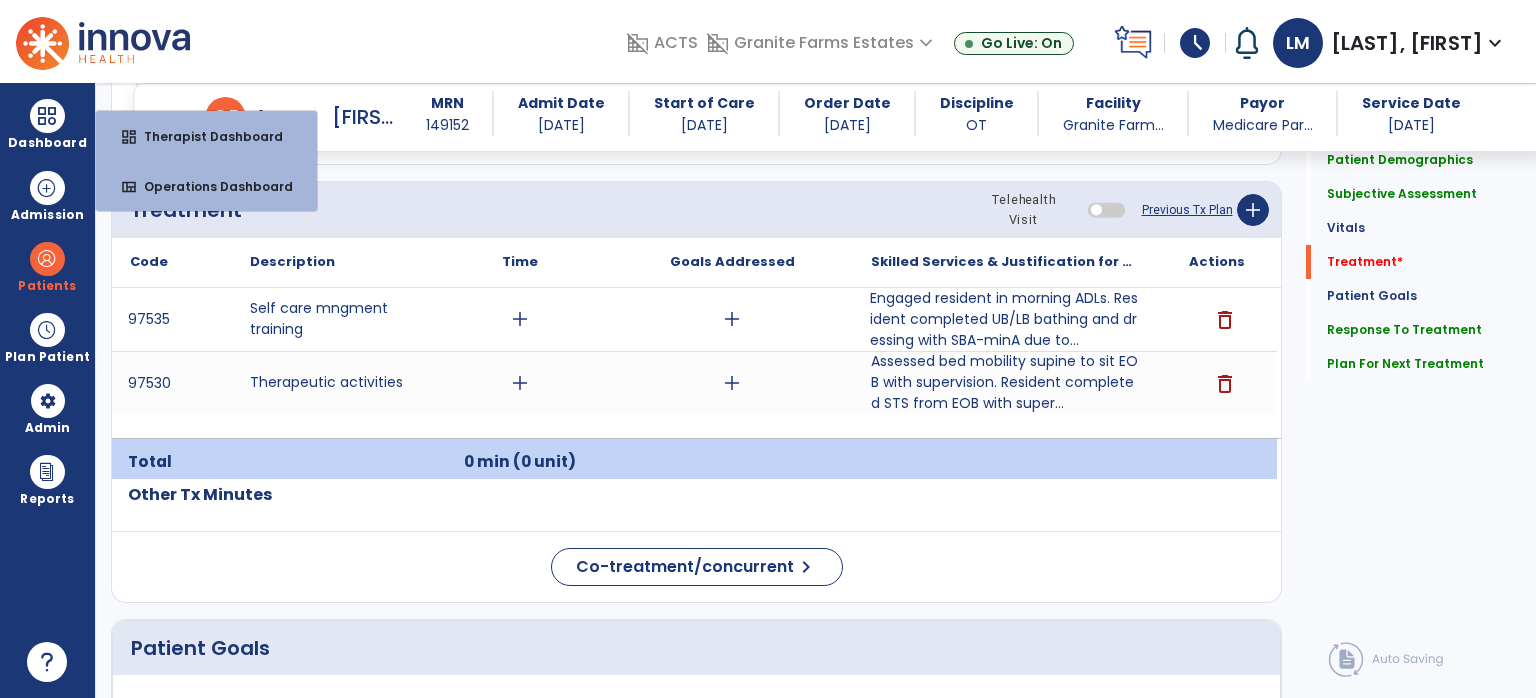 click on "Respiratory Rate  BPM Blood Pressure   SBP   DBP Temperature  ** ** Pulse Rate  BPM O2 Saturation  % Notes/Comments" 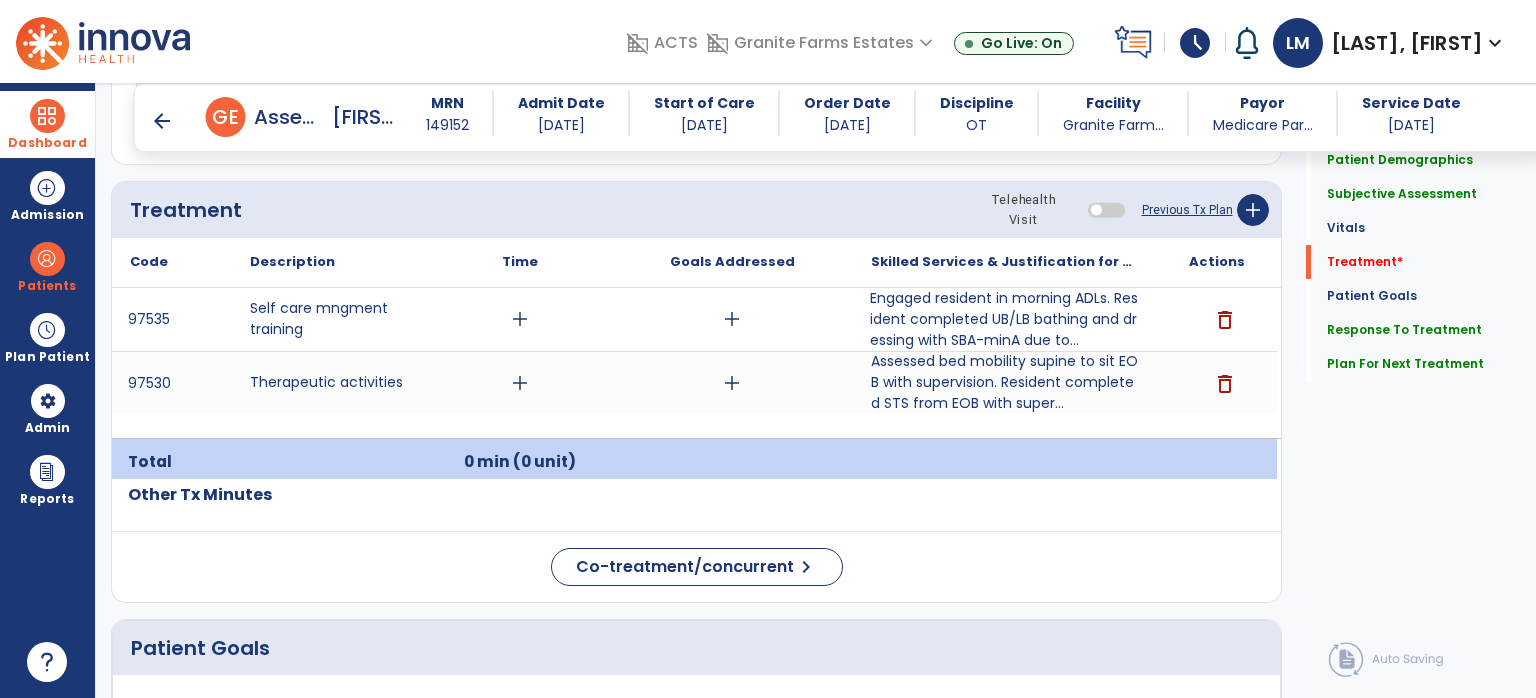 click at bounding box center (47, 116) 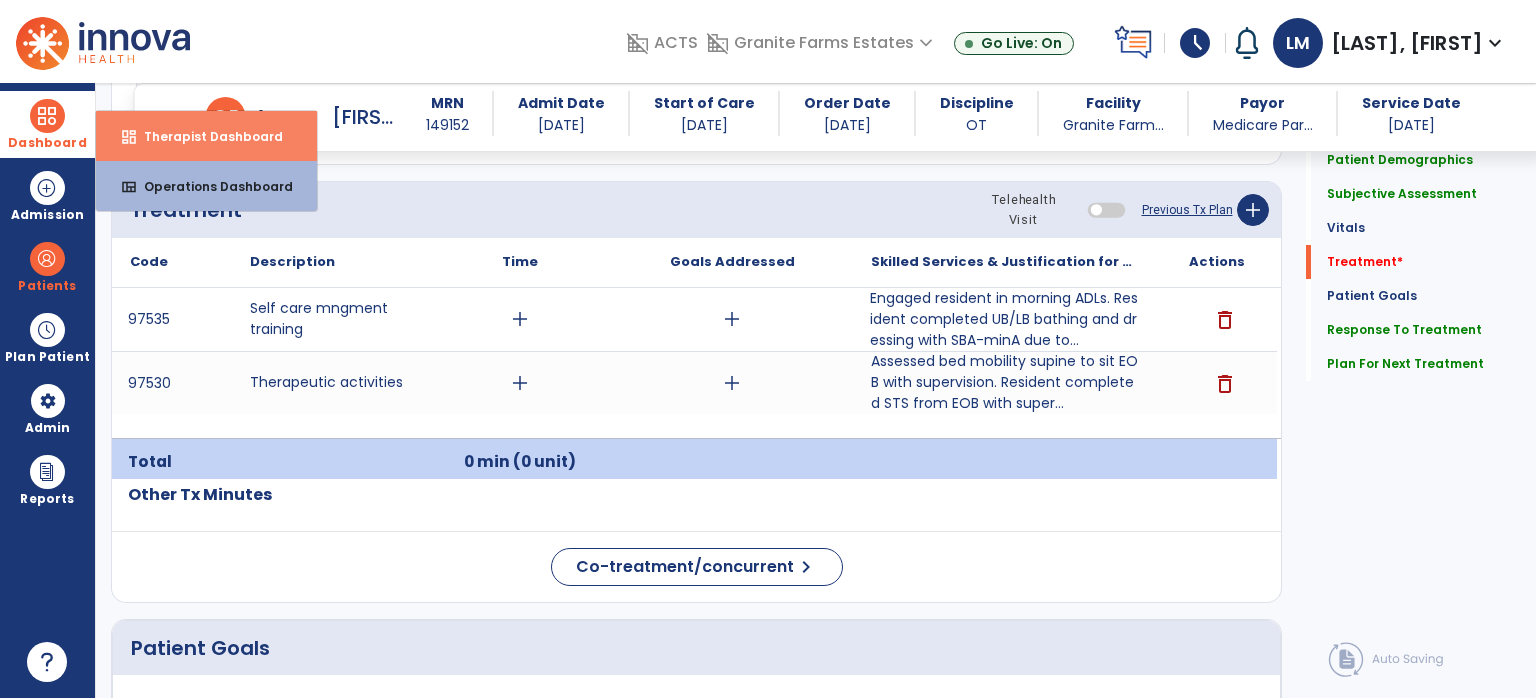 click on "Therapist Dashboard" at bounding box center [205, 136] 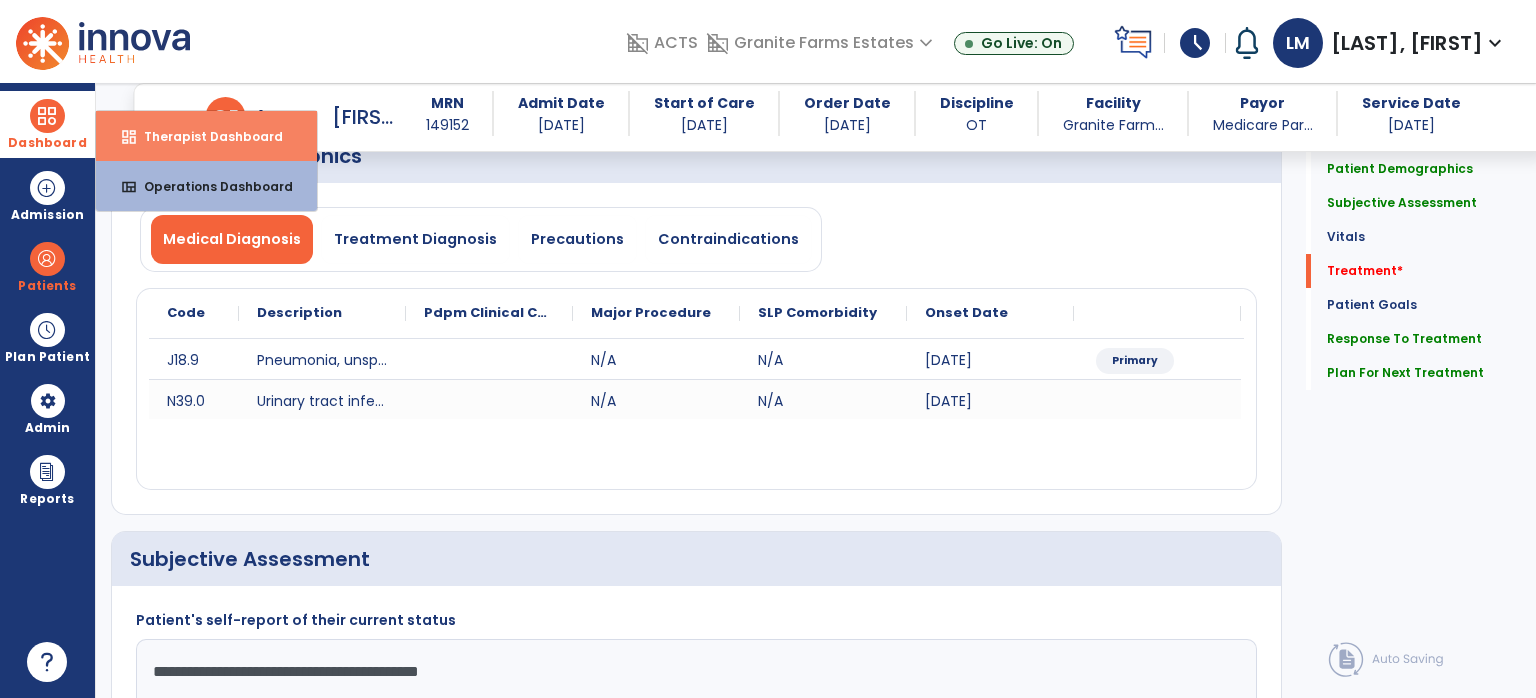 select on "****" 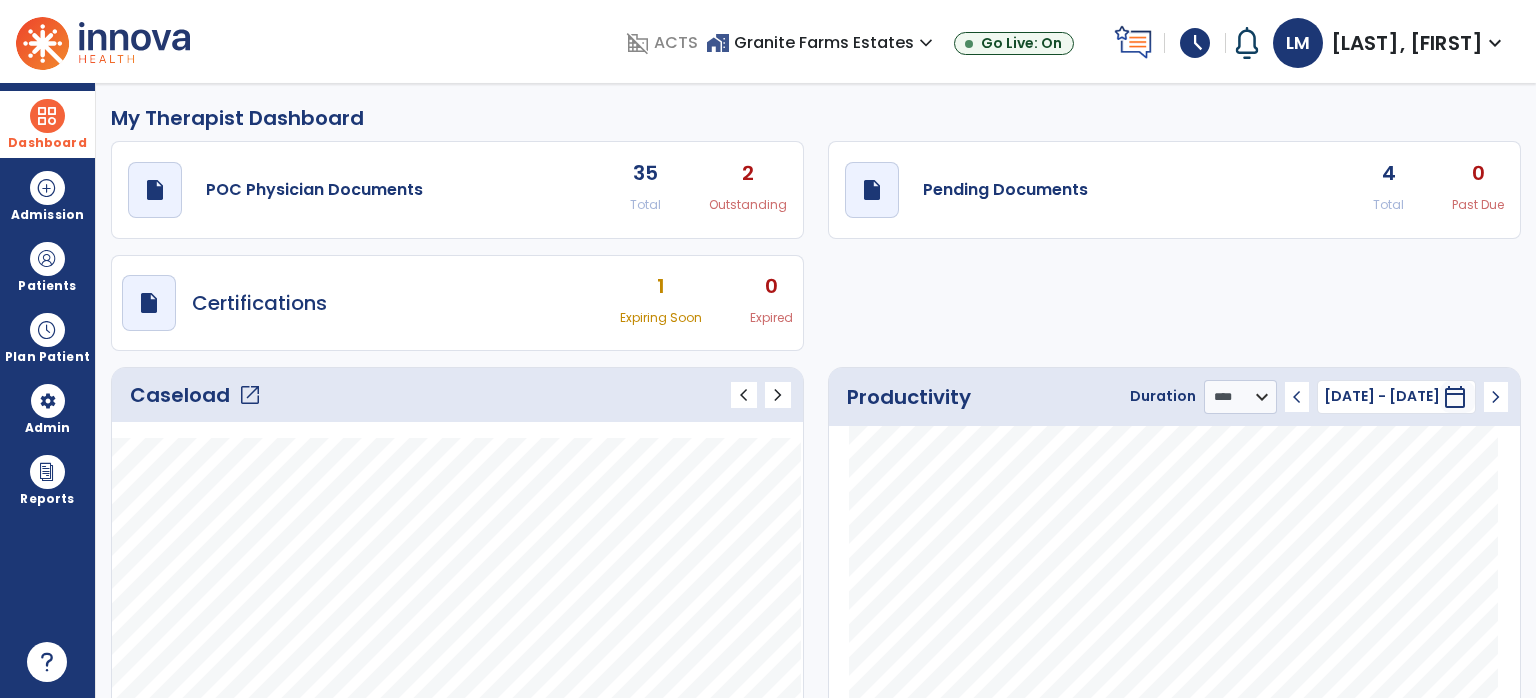 scroll, scrollTop: 0, scrollLeft: 0, axis: both 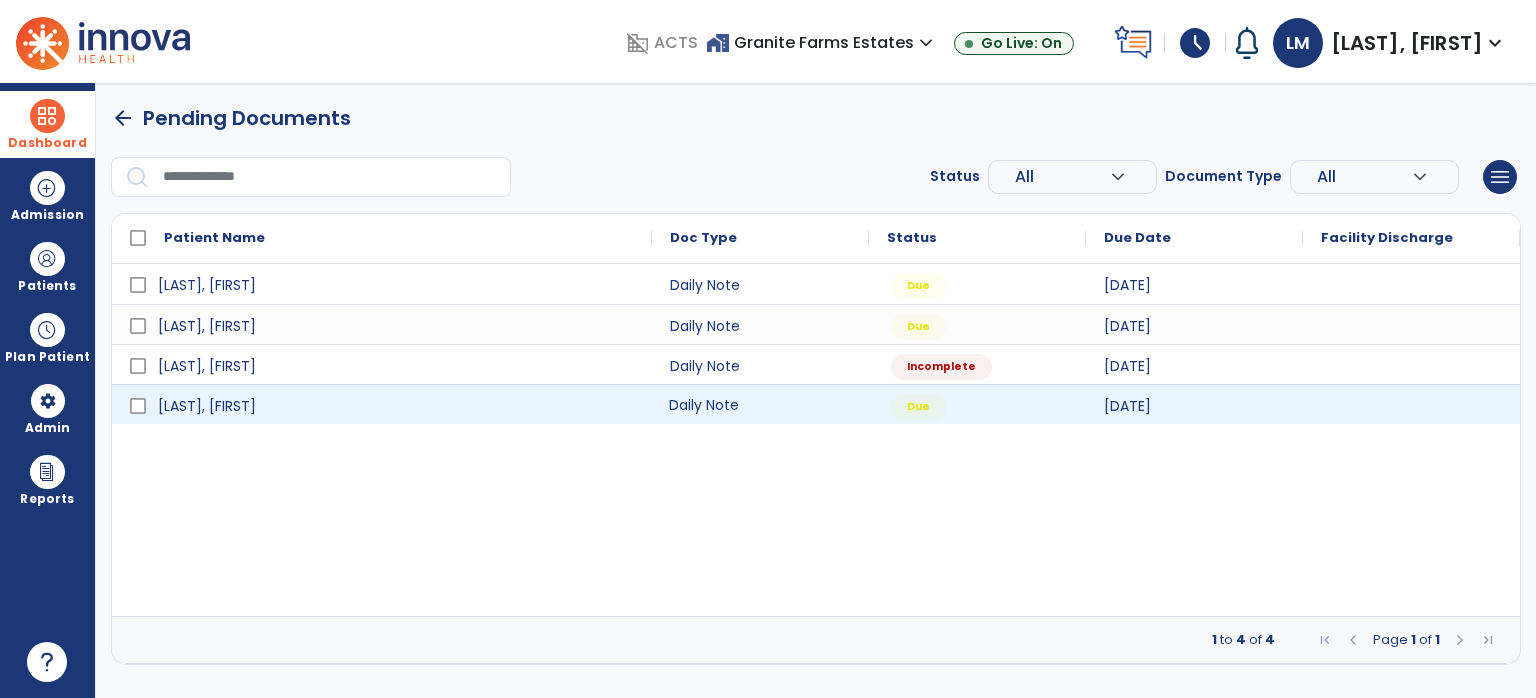 click on "Daily Note" at bounding box center (760, 404) 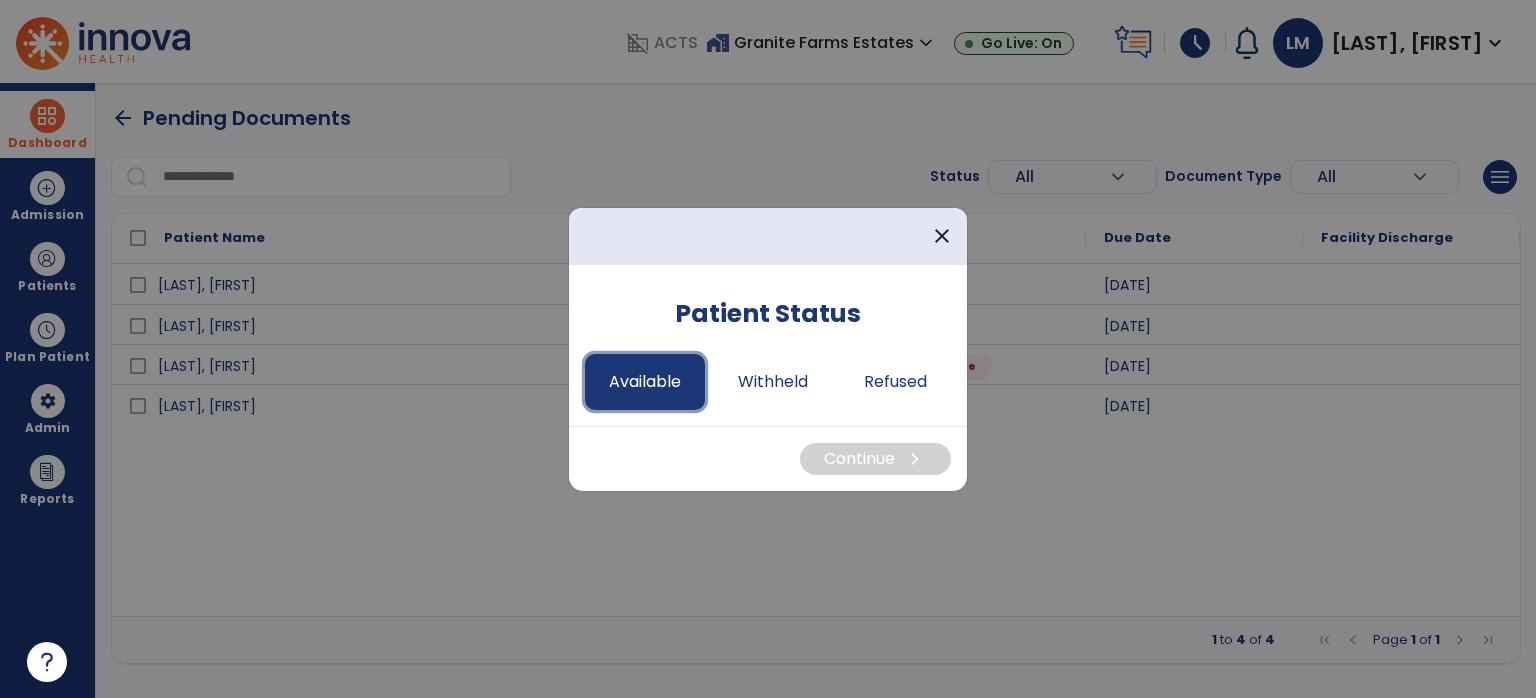 click on "Available" at bounding box center (645, 382) 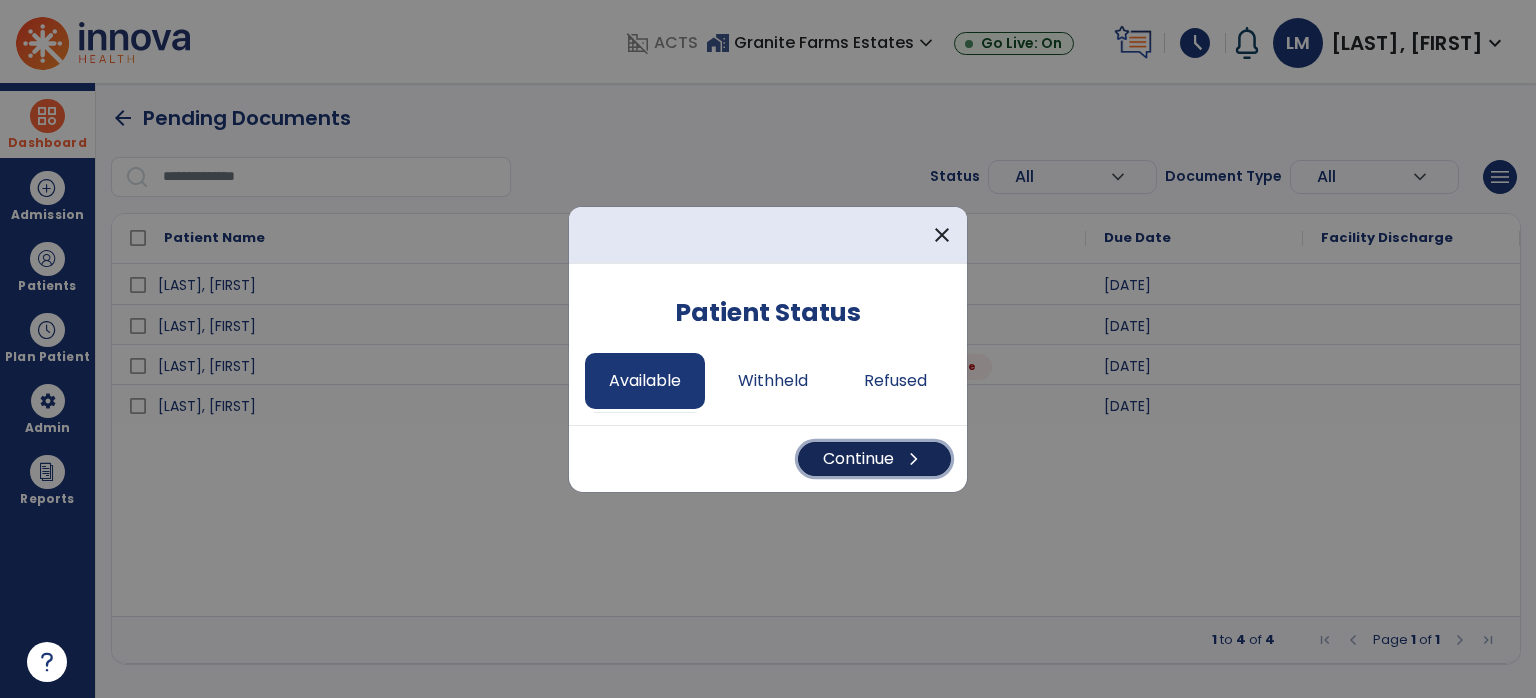 click on "Continue   chevron_right" at bounding box center (874, 459) 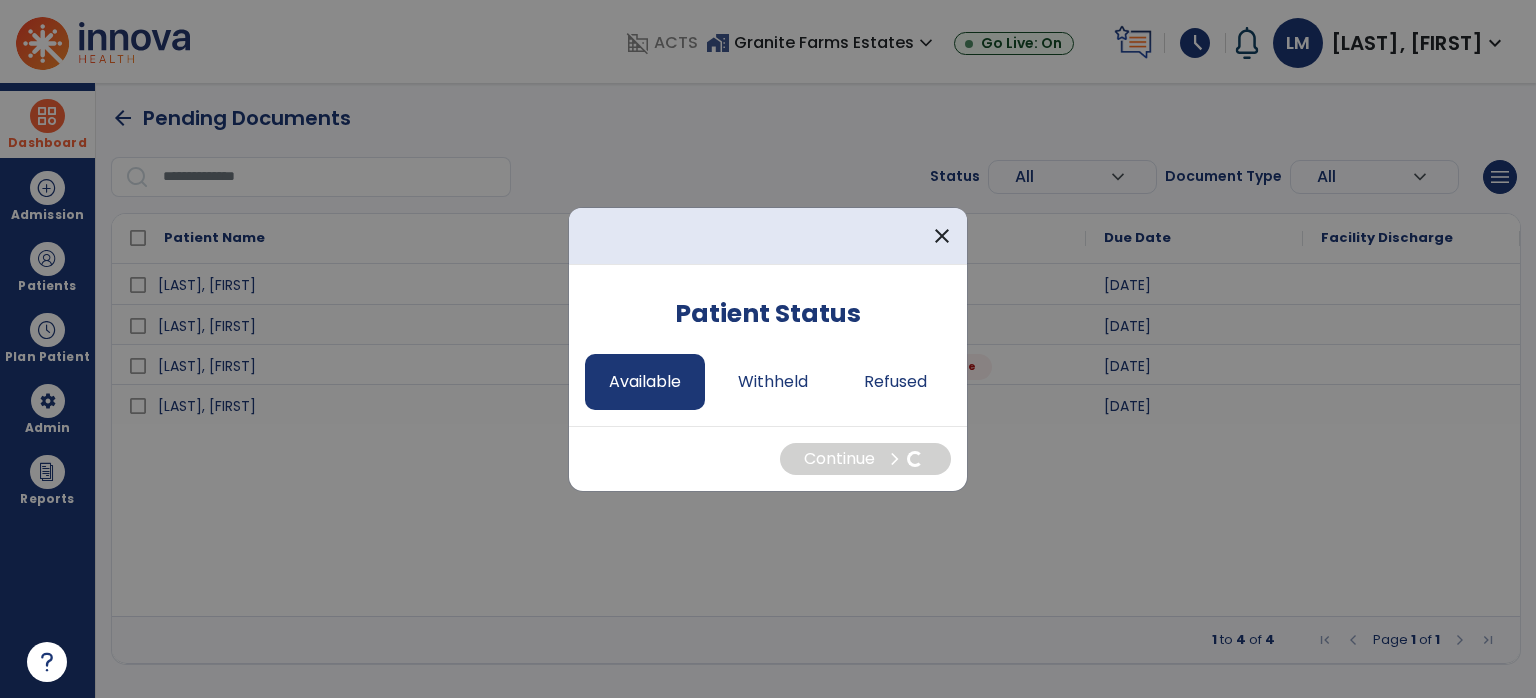select on "*" 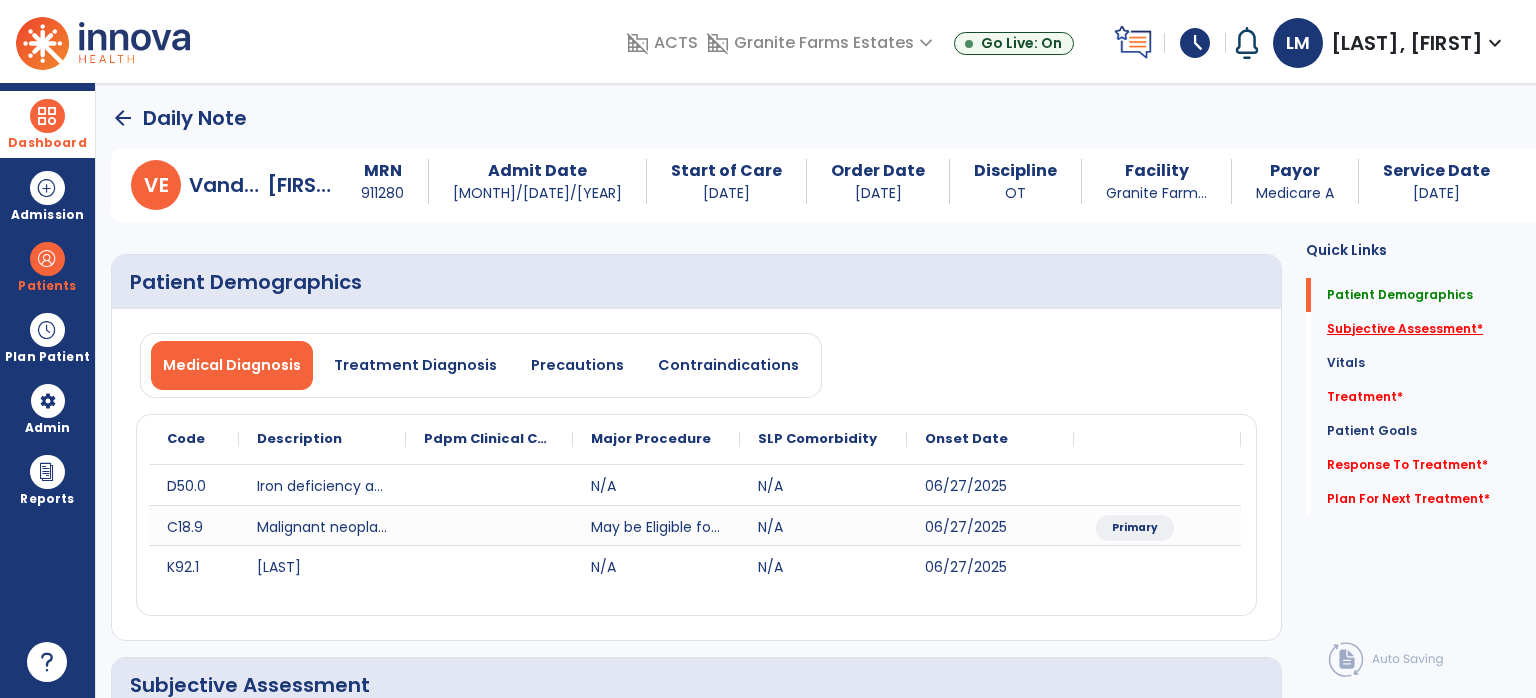 click on "Subjective Assessment   *" 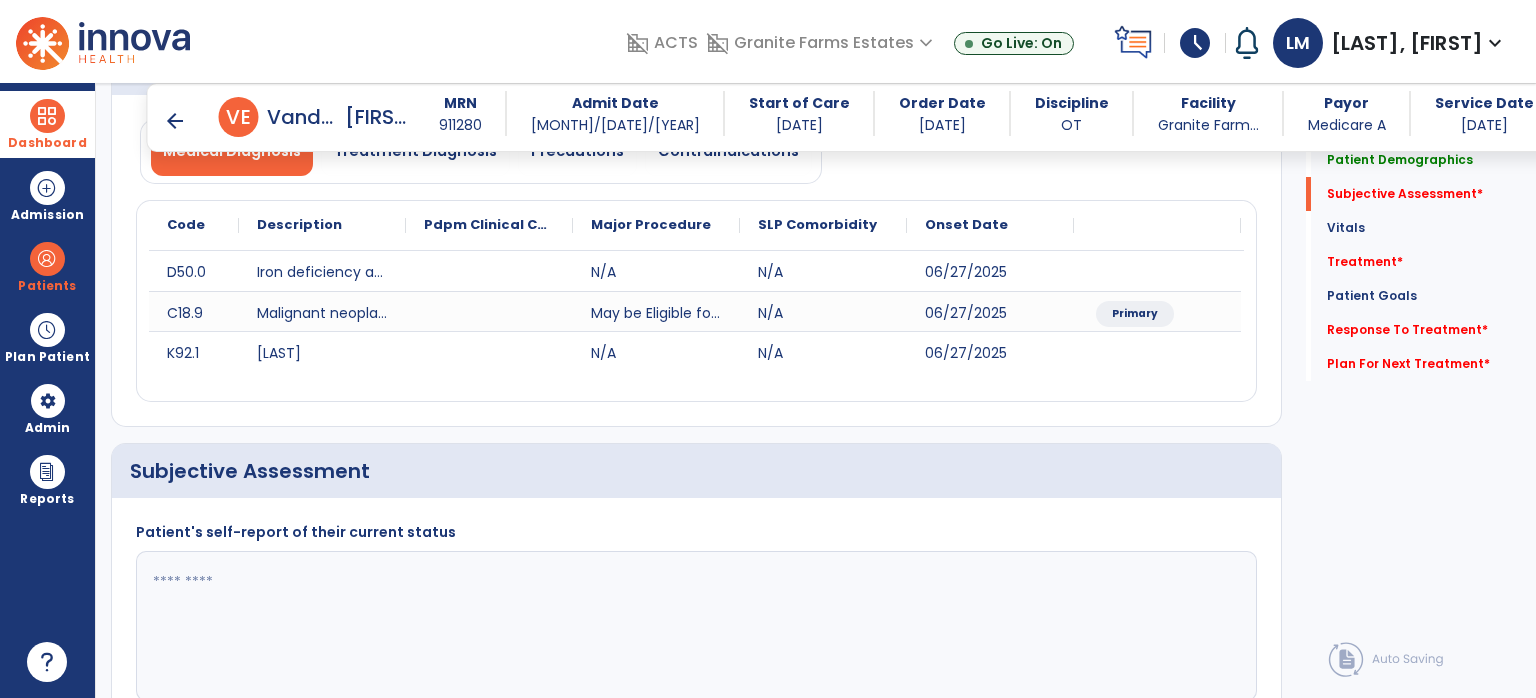 scroll, scrollTop: 407, scrollLeft: 0, axis: vertical 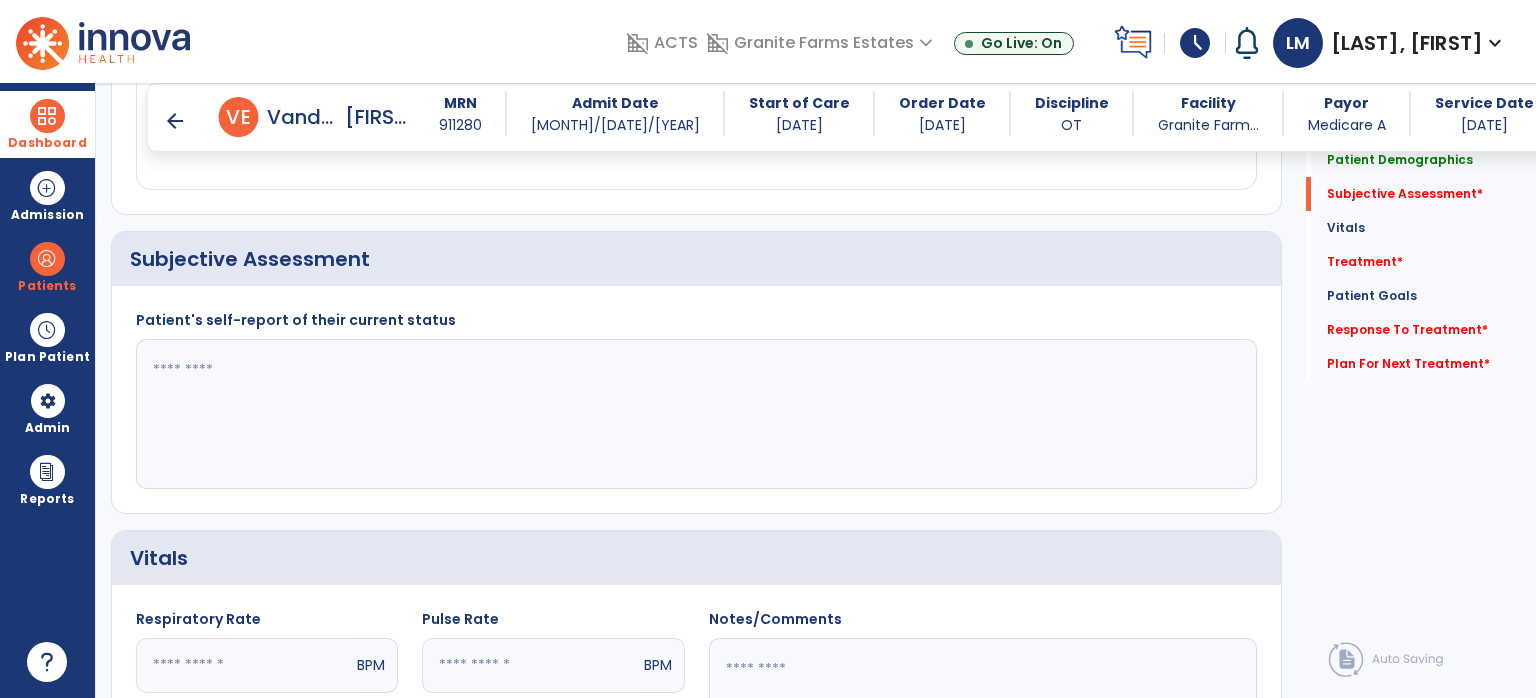 click 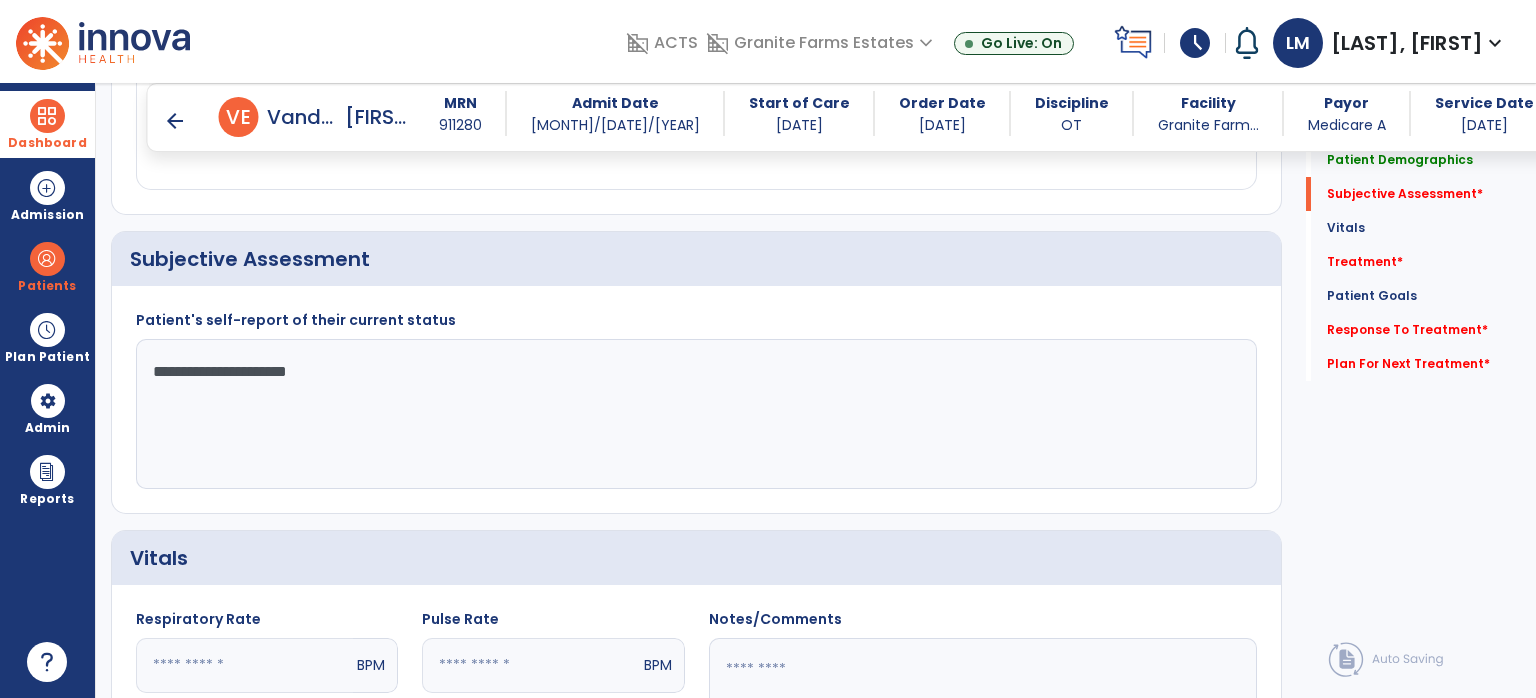 type on "**********" 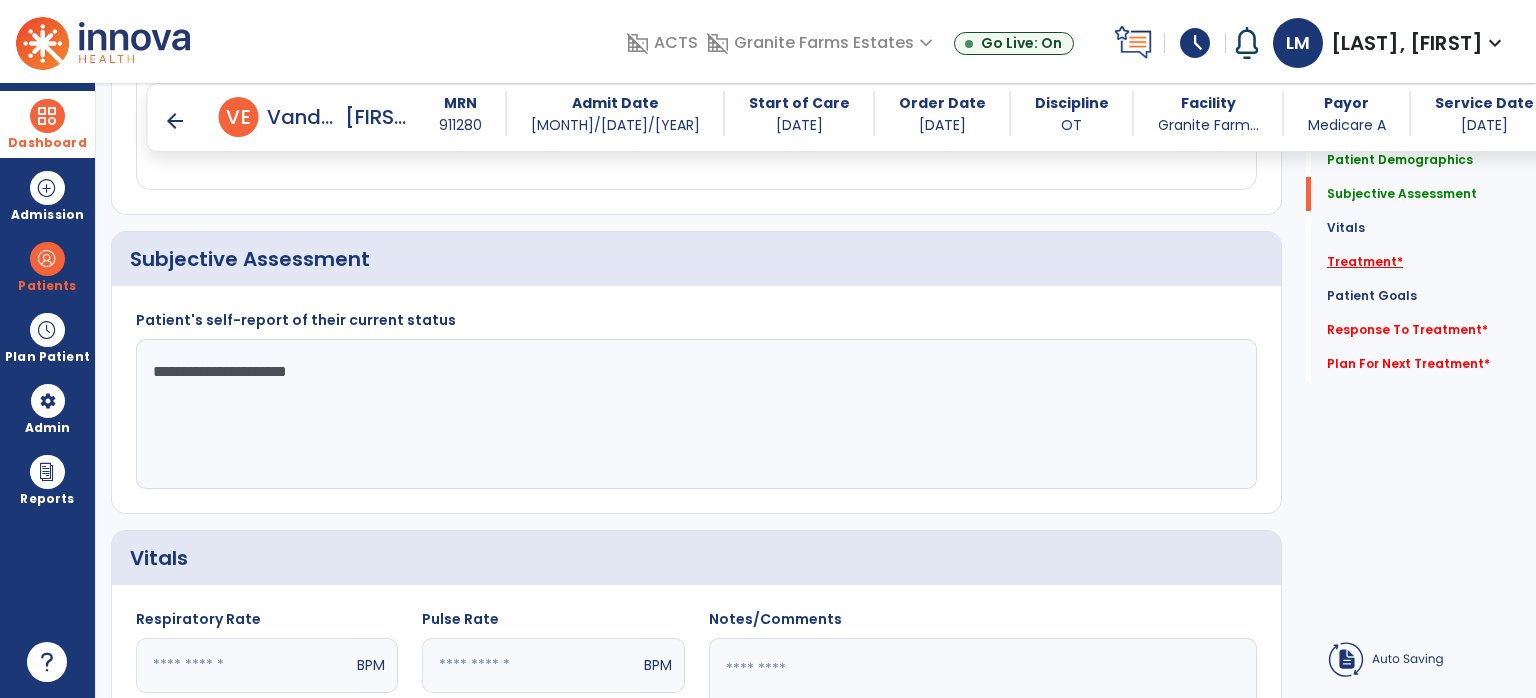 click on "Treatment   *" 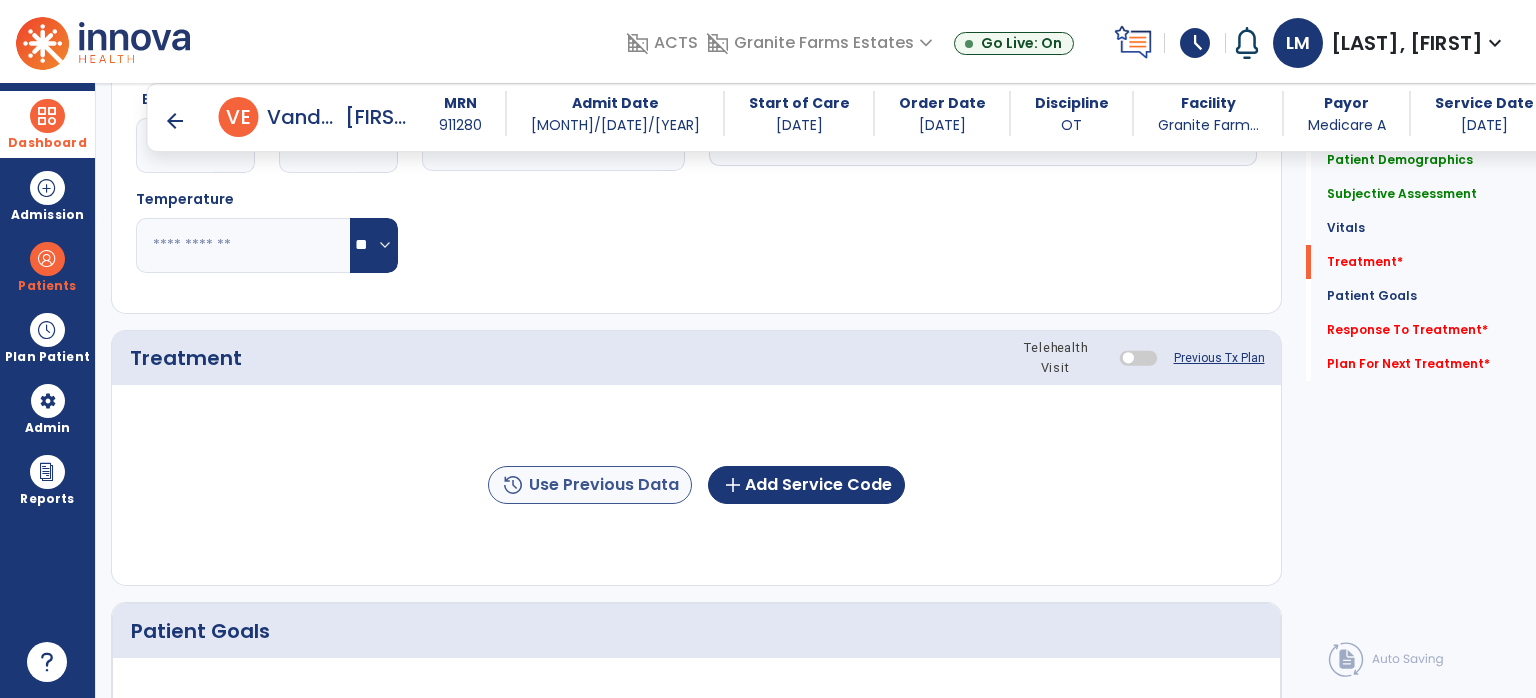 scroll, scrollTop: 1096, scrollLeft: 0, axis: vertical 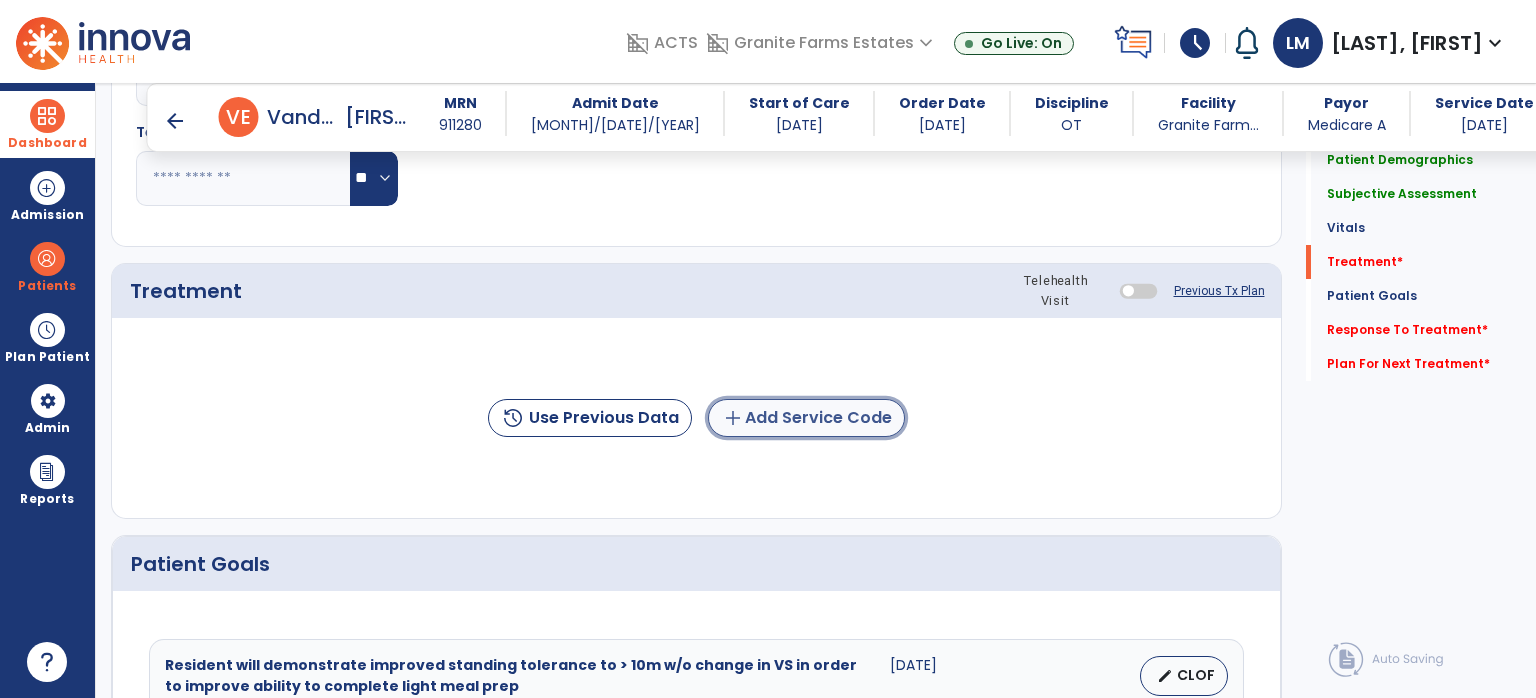 click on "add  Add Service Code" 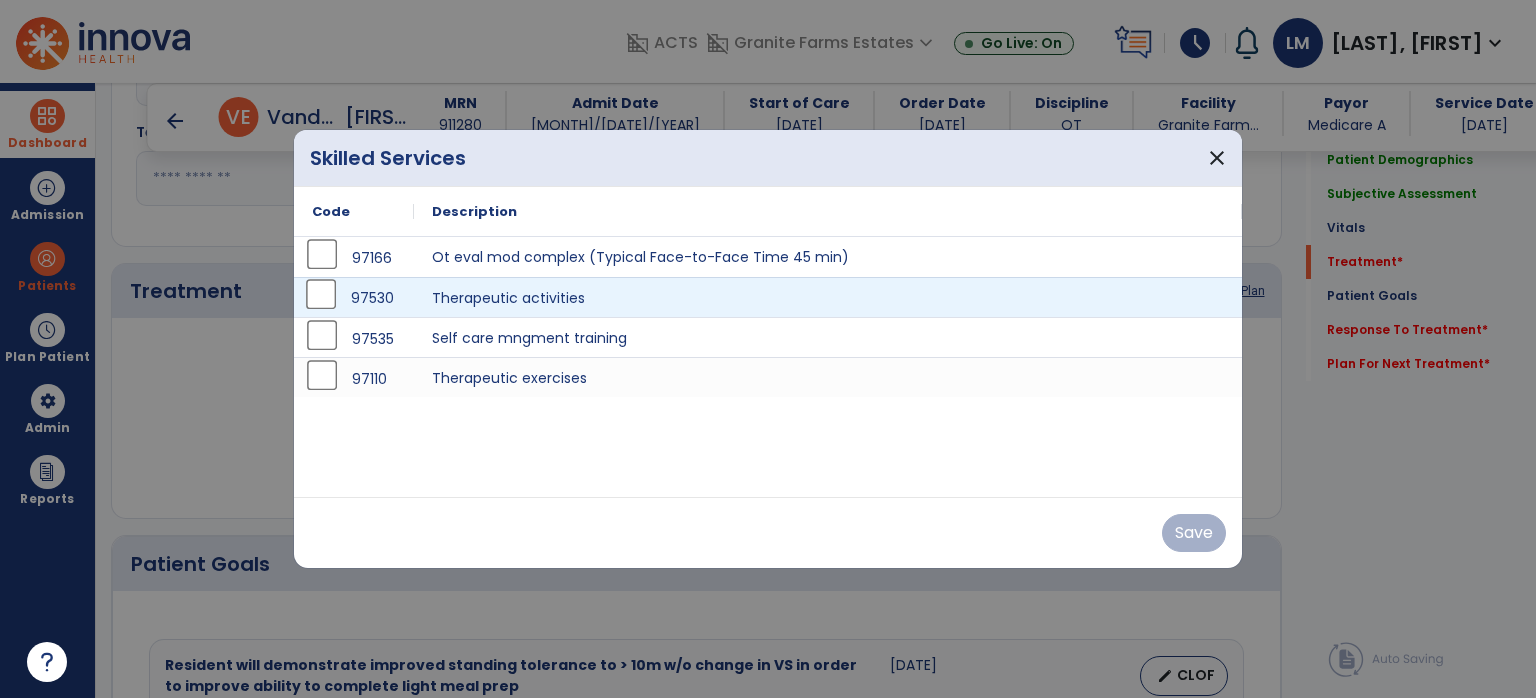 click on "97530" at bounding box center (354, 297) 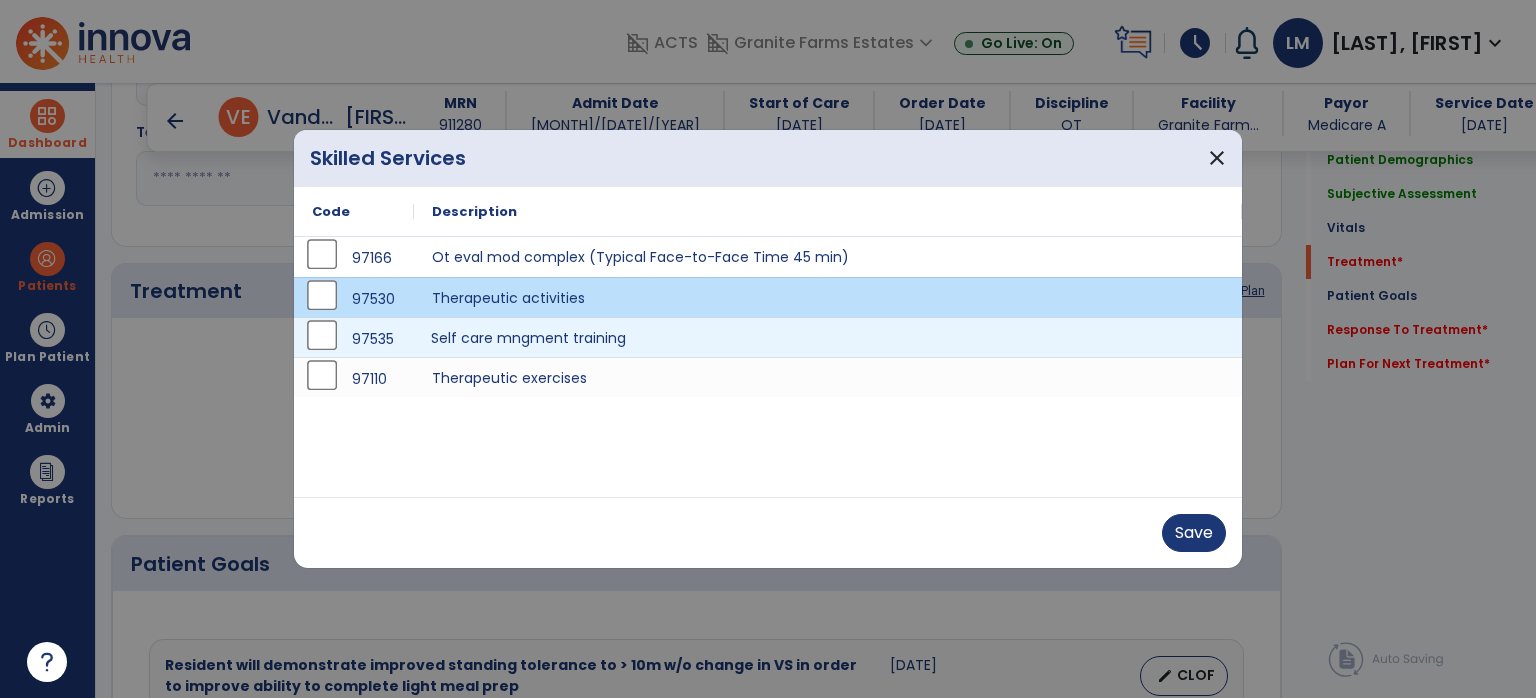 click on "Self care mngment training" at bounding box center (828, 337) 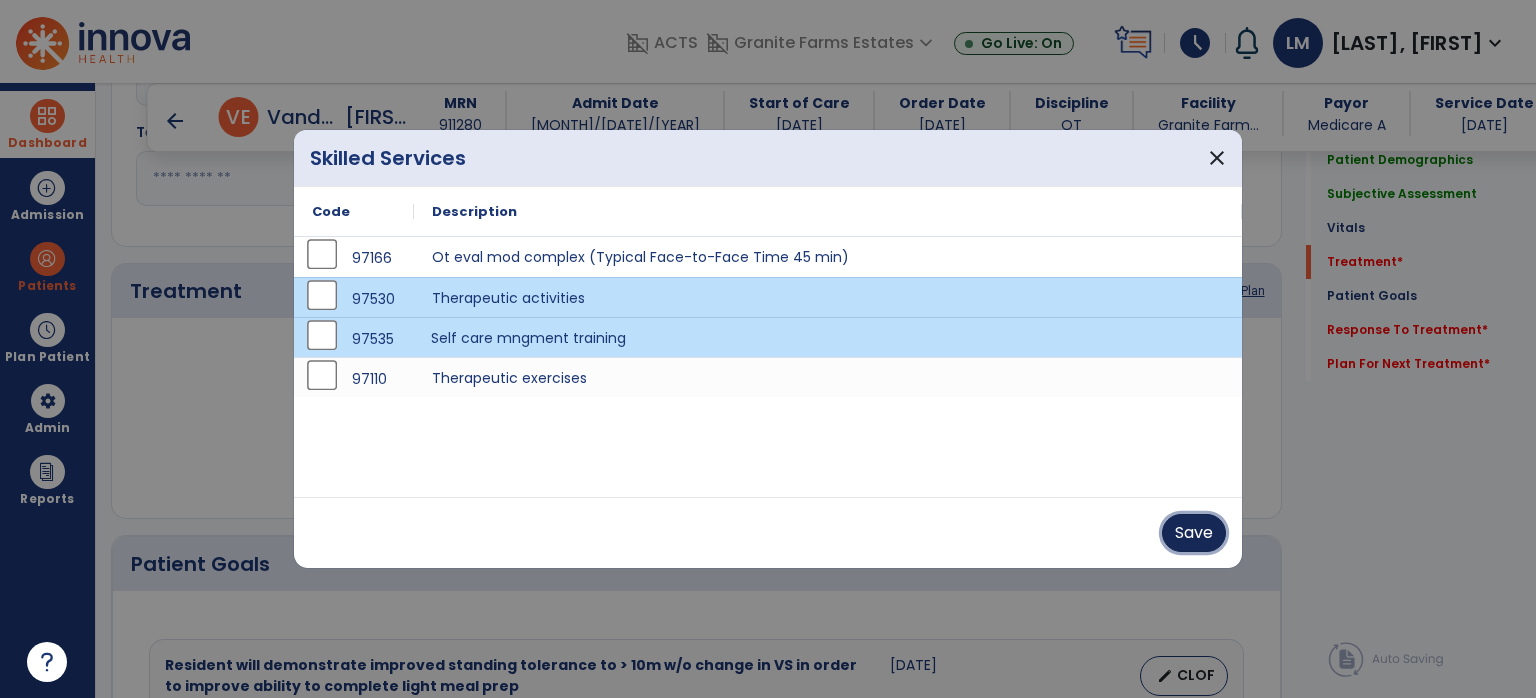 click on "Save" at bounding box center (1194, 533) 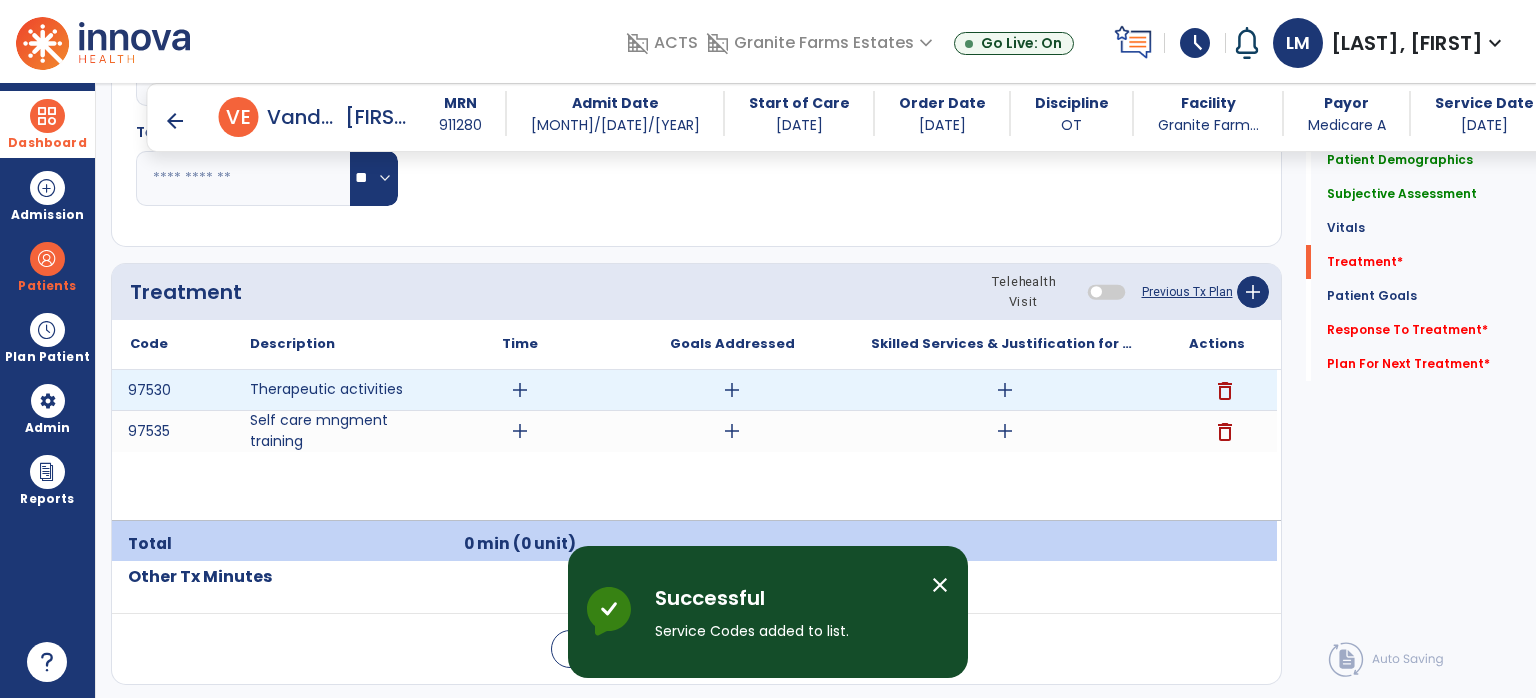 click on "add" at bounding box center [1005, 390] 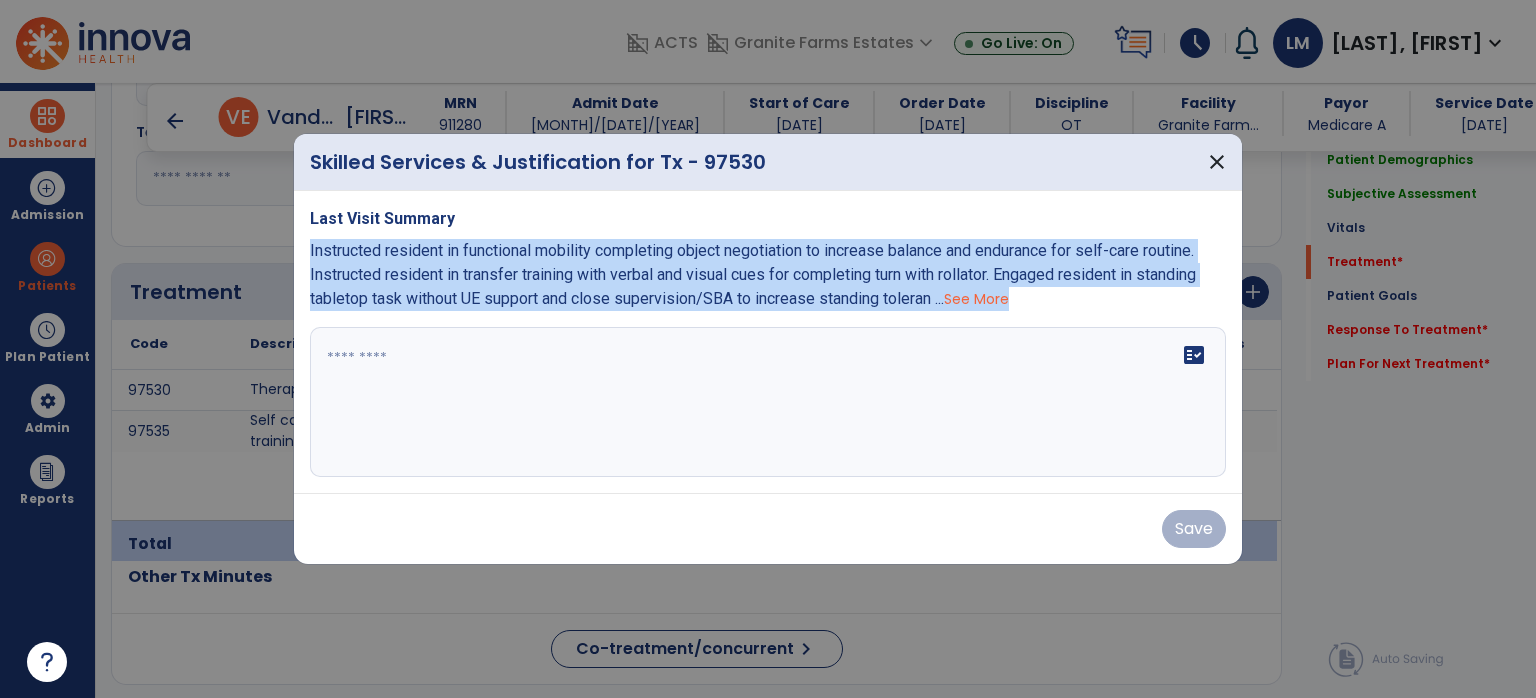 drag, startPoint x: 304, startPoint y: 248, endPoint x: 975, endPoint y: 317, distance: 674.5384 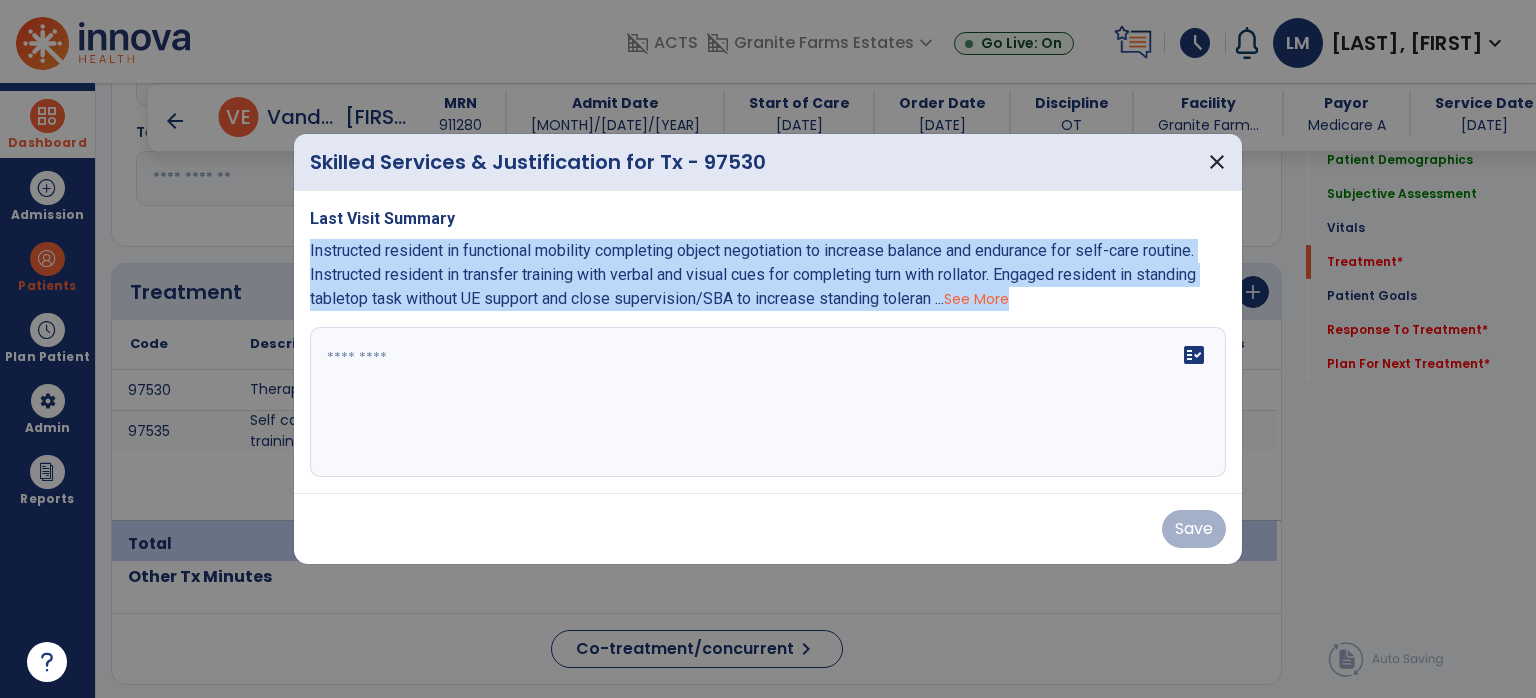 click on "Last Visit Summary Instructed resident in functional mobility completing object negotiation to increase balance and endurance for self-care routine. Instructed resident in transfer training with verbal and visual cues for completing turn with rollator. Engaged resident in standing tabletop task without UE support and close supervision/SBA to increase standing toleran ...  See More   fact_check" at bounding box center [768, 342] 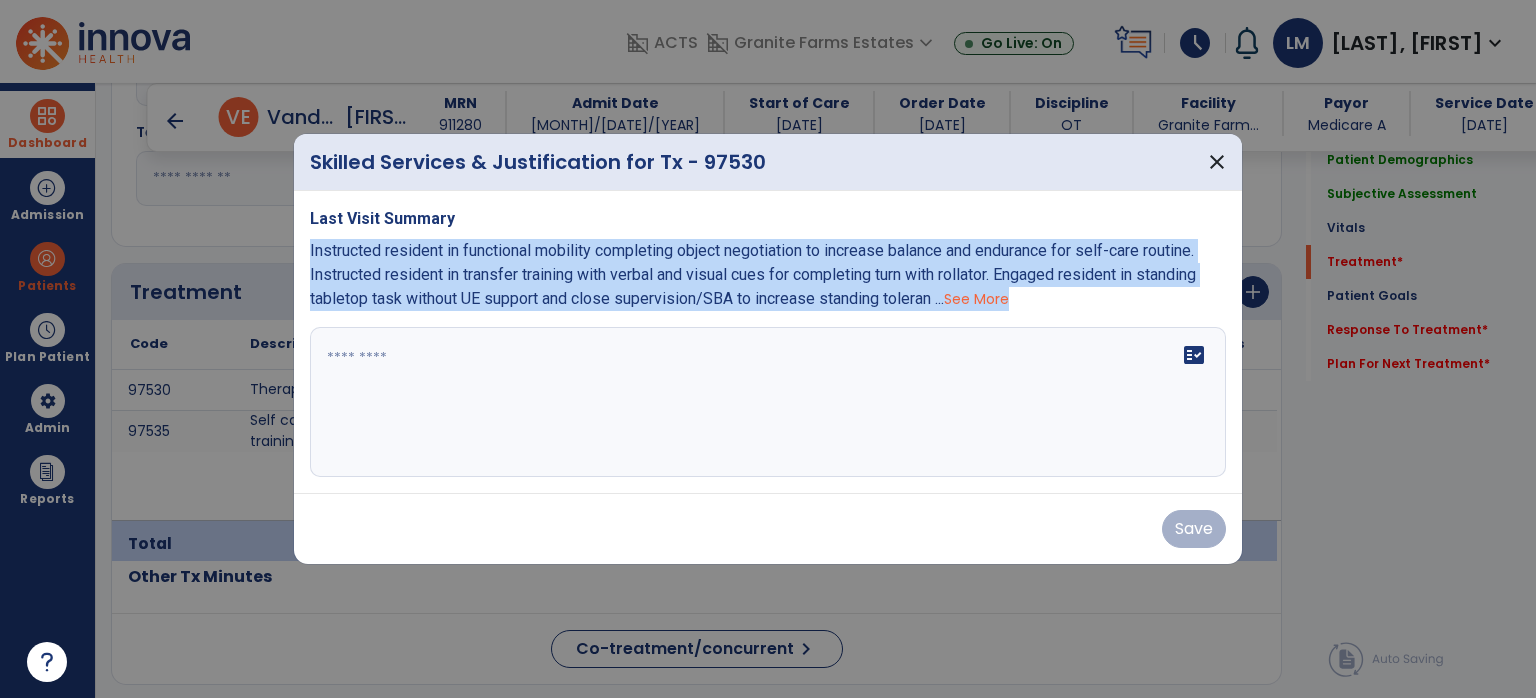 click on "Instructed resident in functional mobility completing object negotiation to increase balance and endurance for self-care routine. Instructed resident in transfer training with verbal and visual cues for completing turn with rollator. Engaged resident in standing tabletop task without UE support and close supervision/SBA to increase standing toleran ...  See More" at bounding box center (768, 275) 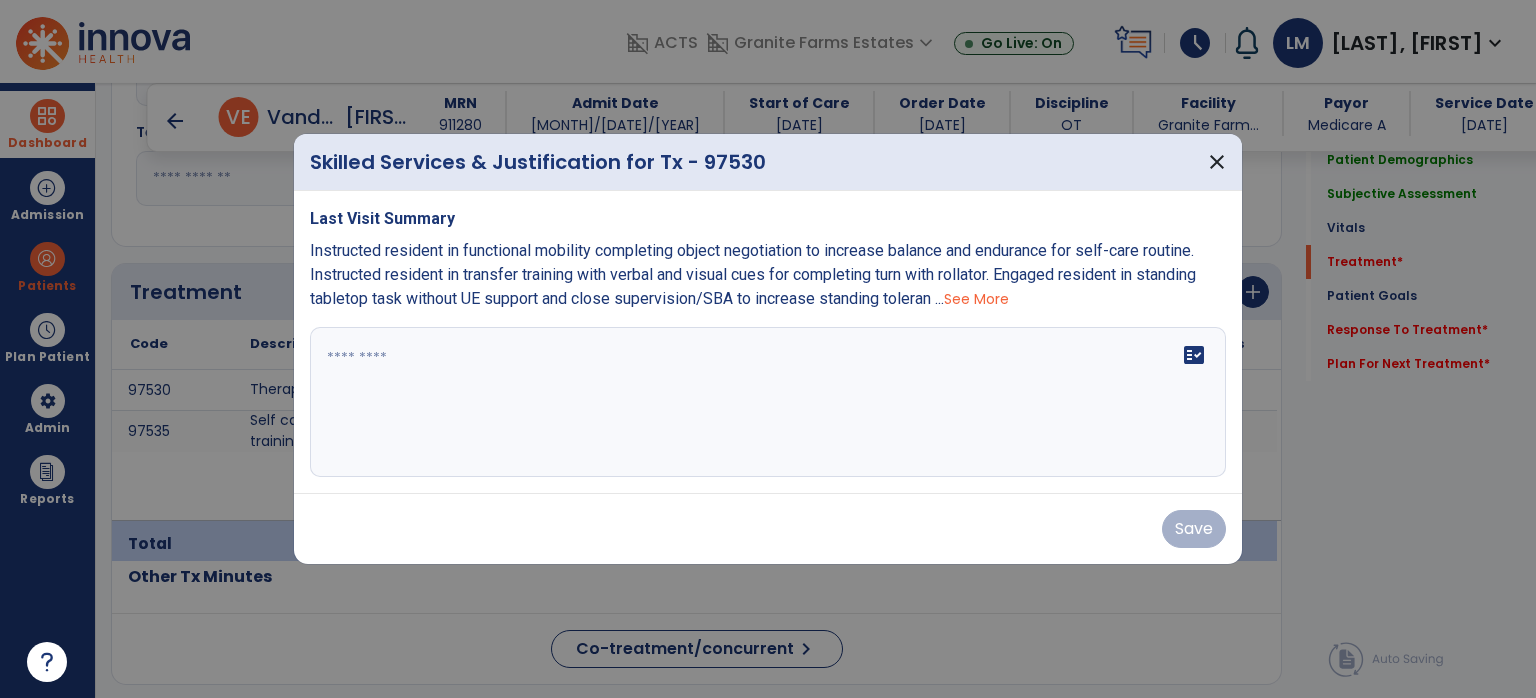 click on "See More" at bounding box center [976, 299] 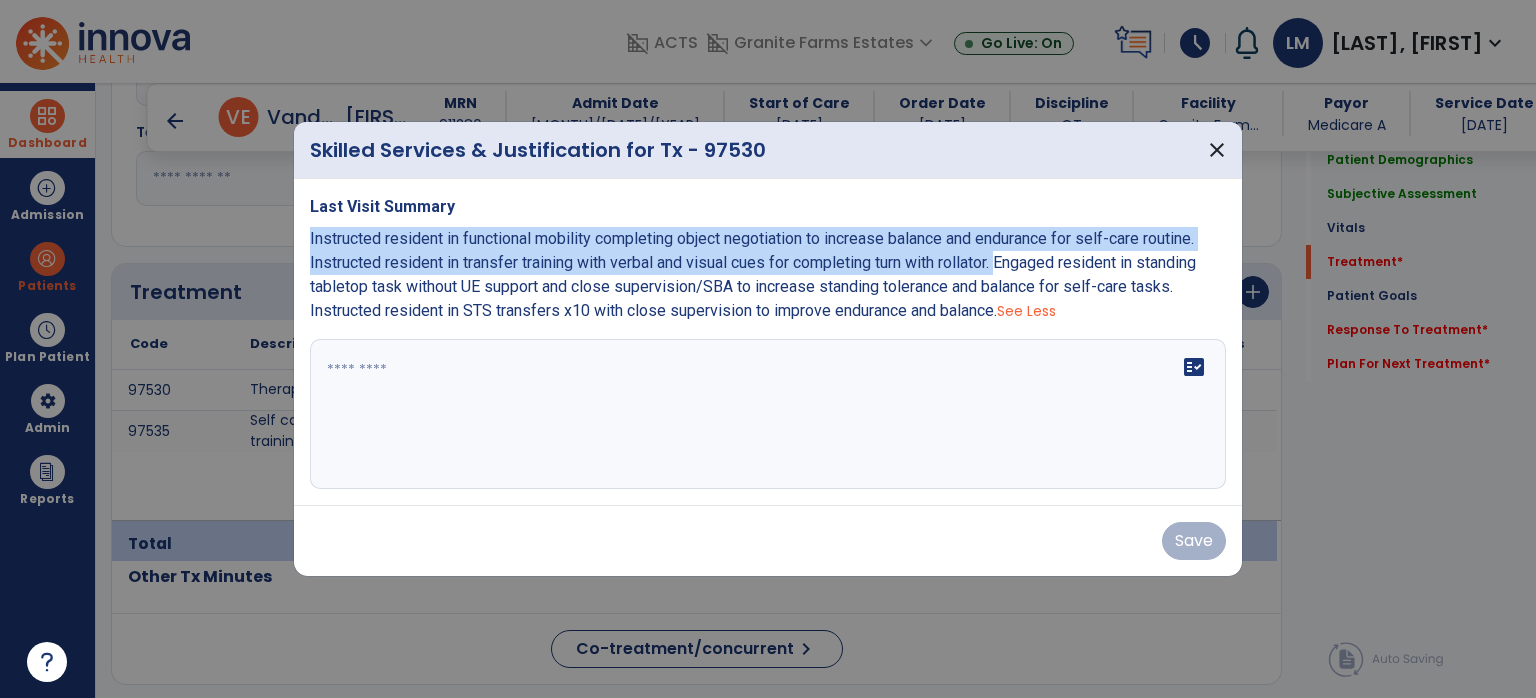 drag, startPoint x: 300, startPoint y: 222, endPoint x: 1008, endPoint y: 256, distance: 708.8159 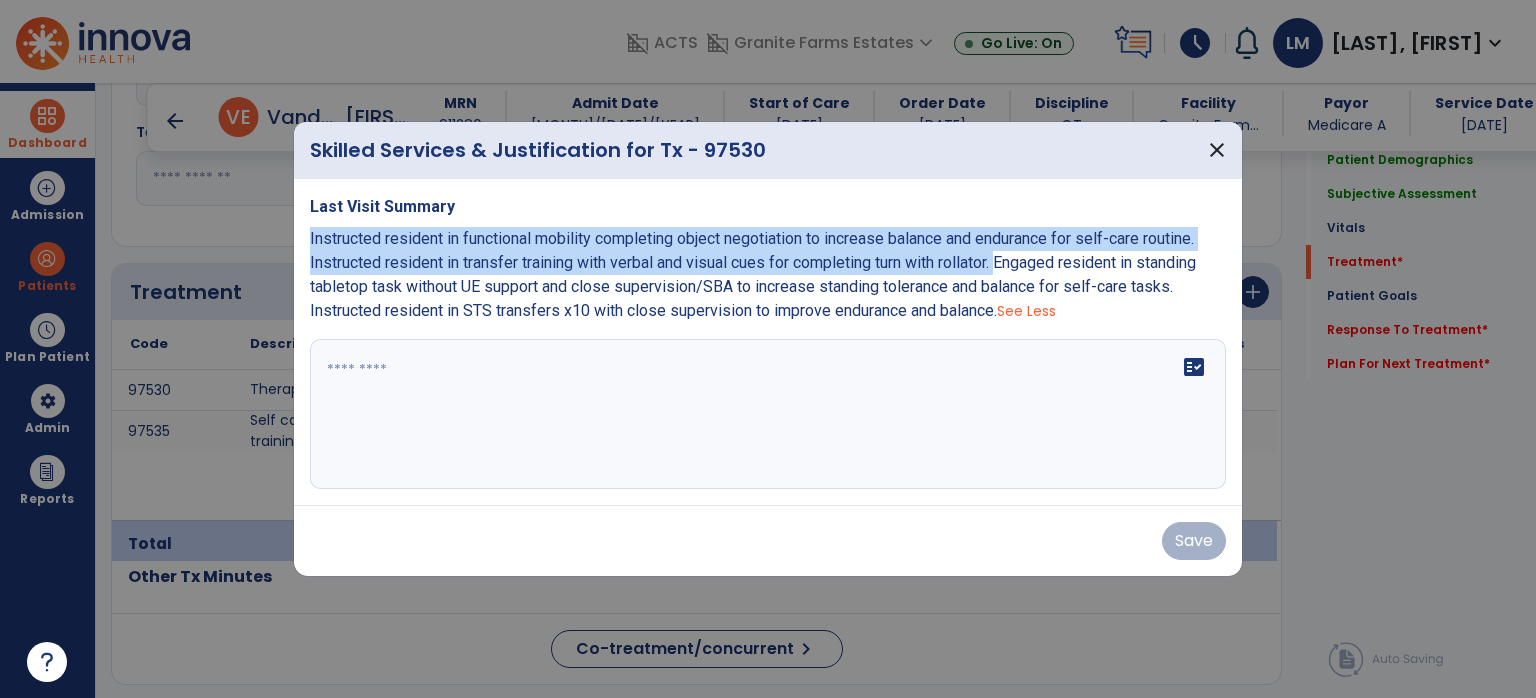 click on "Last Visit Summary Instructed resident in functional mobility completing object negotiation to increase balance and endurance for self-care routine. Instructed resident in transfer training with verbal and visual cues for completing turn with rollator. Engaged resident in standing tabletop task without UE support and close supervision/SBA to increase standing tolerance and balance for self-care tasks. Instructed resident in STS transfers x10 with close supervision to improve endurance and balance.   See Less   fact_check" at bounding box center (768, 342) 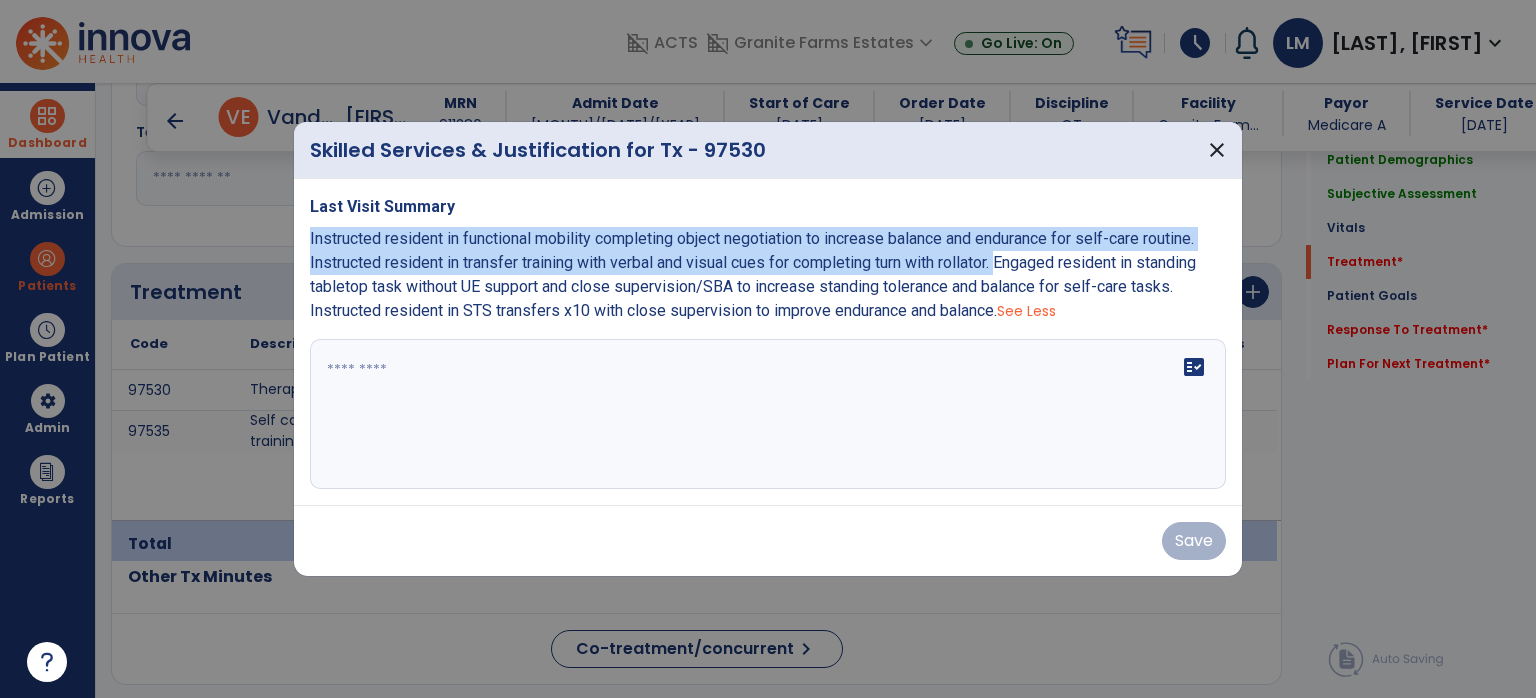 copy on "Instructed resident in functional mobility completing object negotiation to increase balance and endurance for self-care routine. Instructed resident in transfer training with verbal and visual cues for completing turn with rollator." 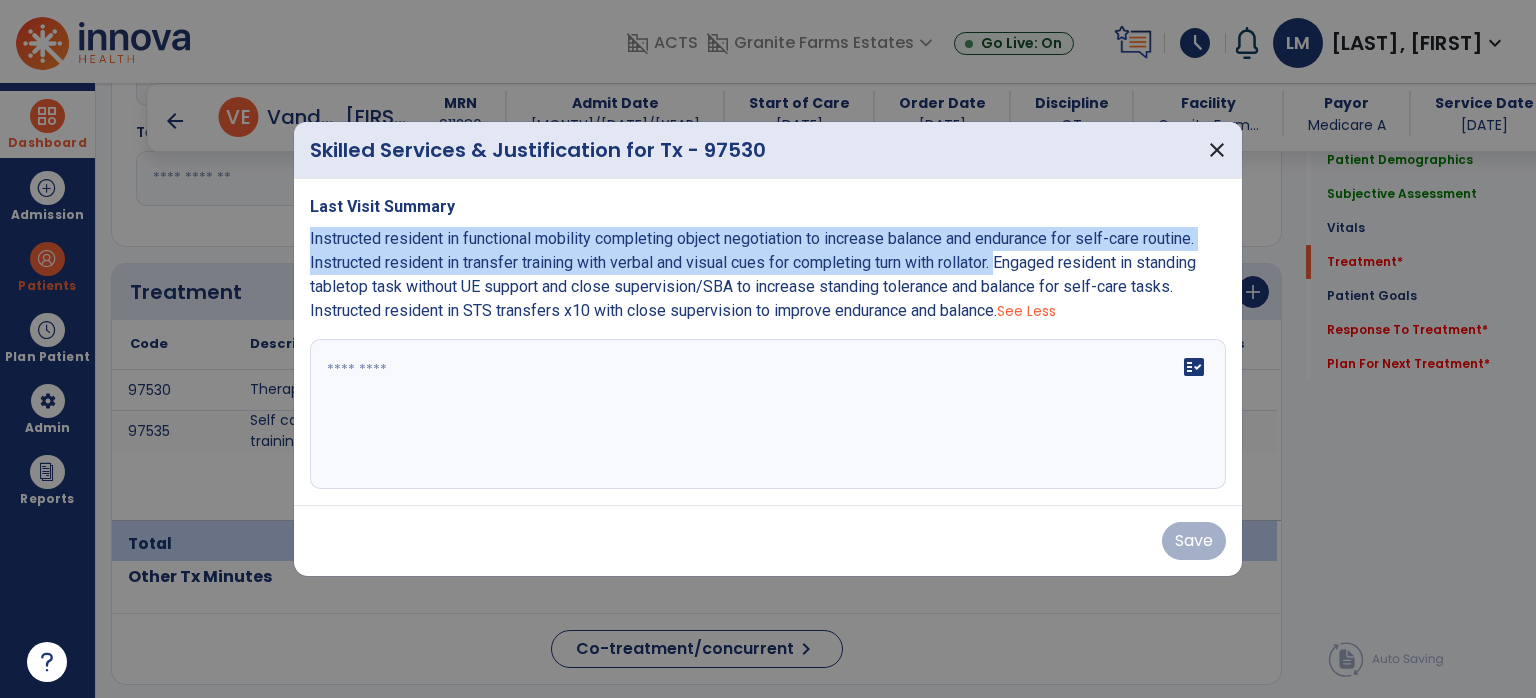click on "fact_check" at bounding box center (768, 414) 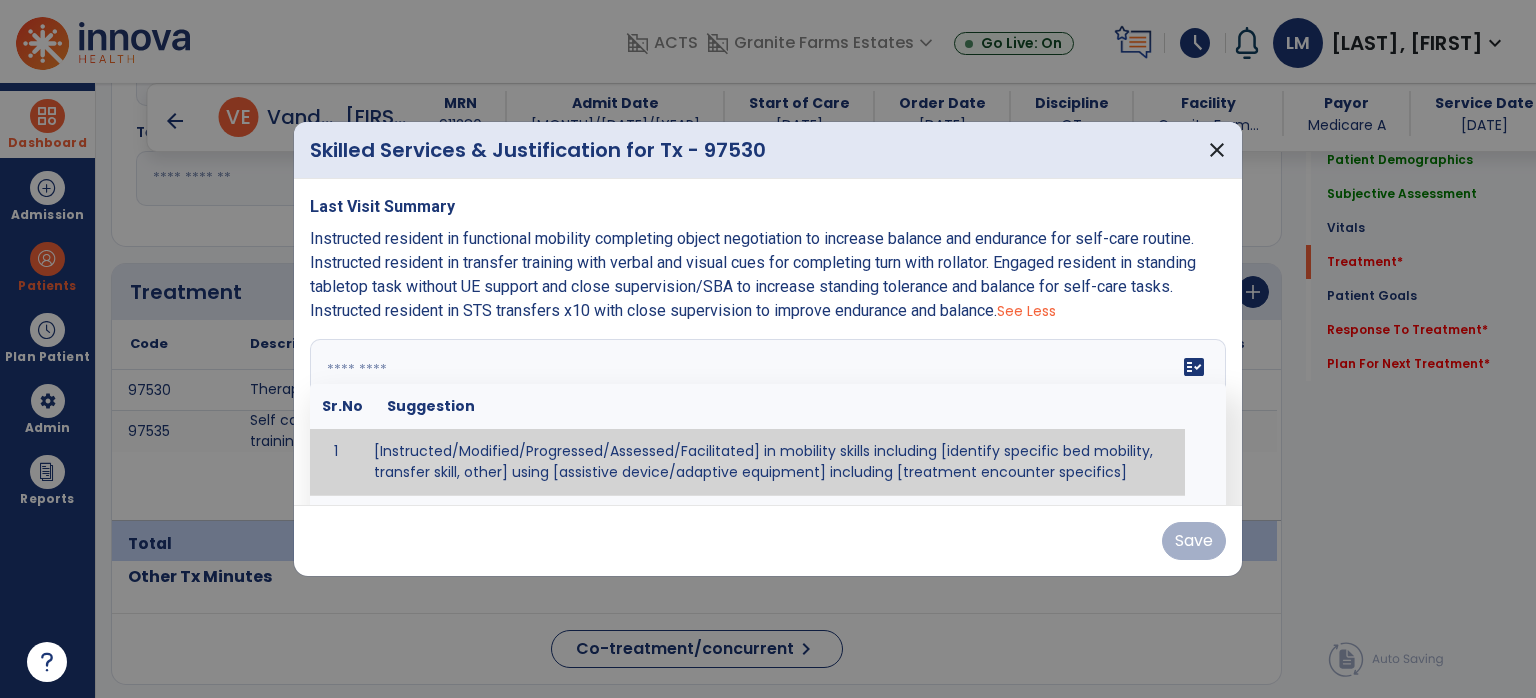 paste on "**********" 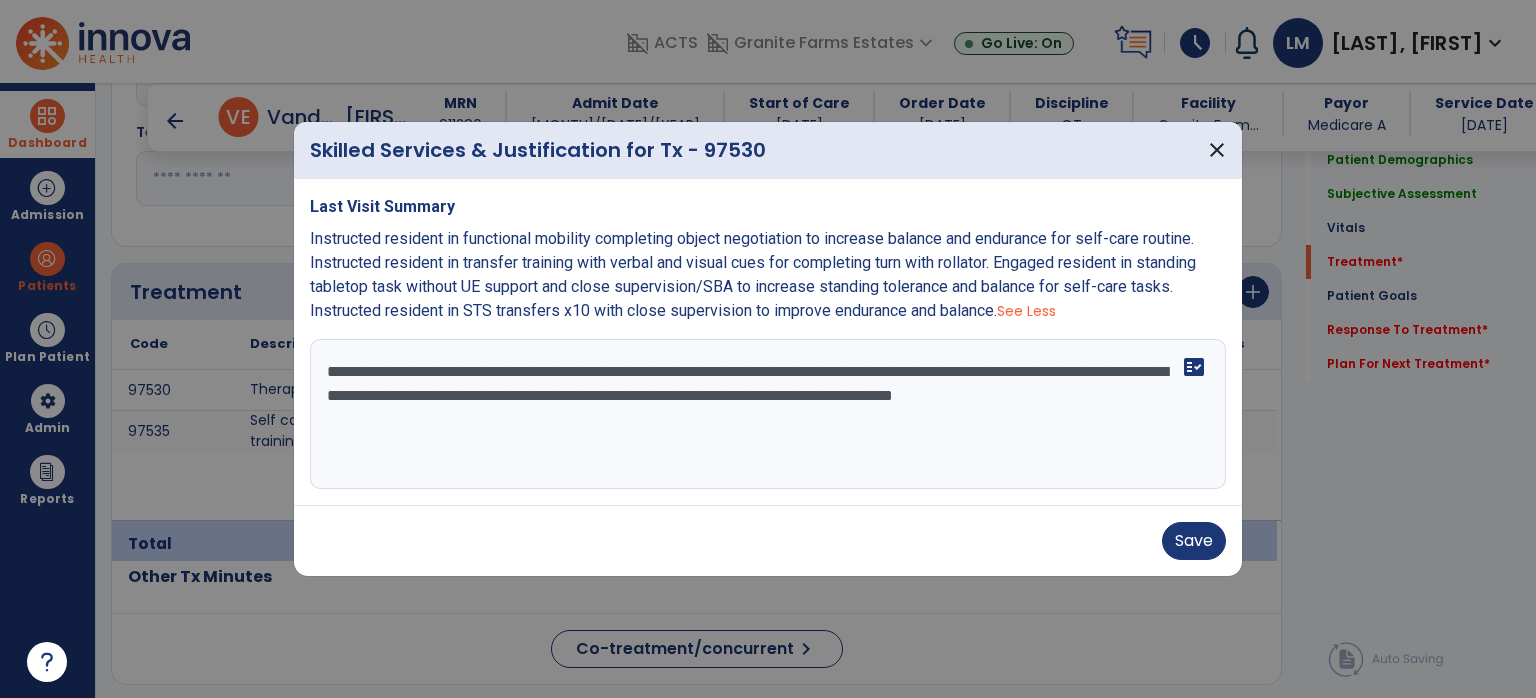 click on "**********" at bounding box center [768, 414] 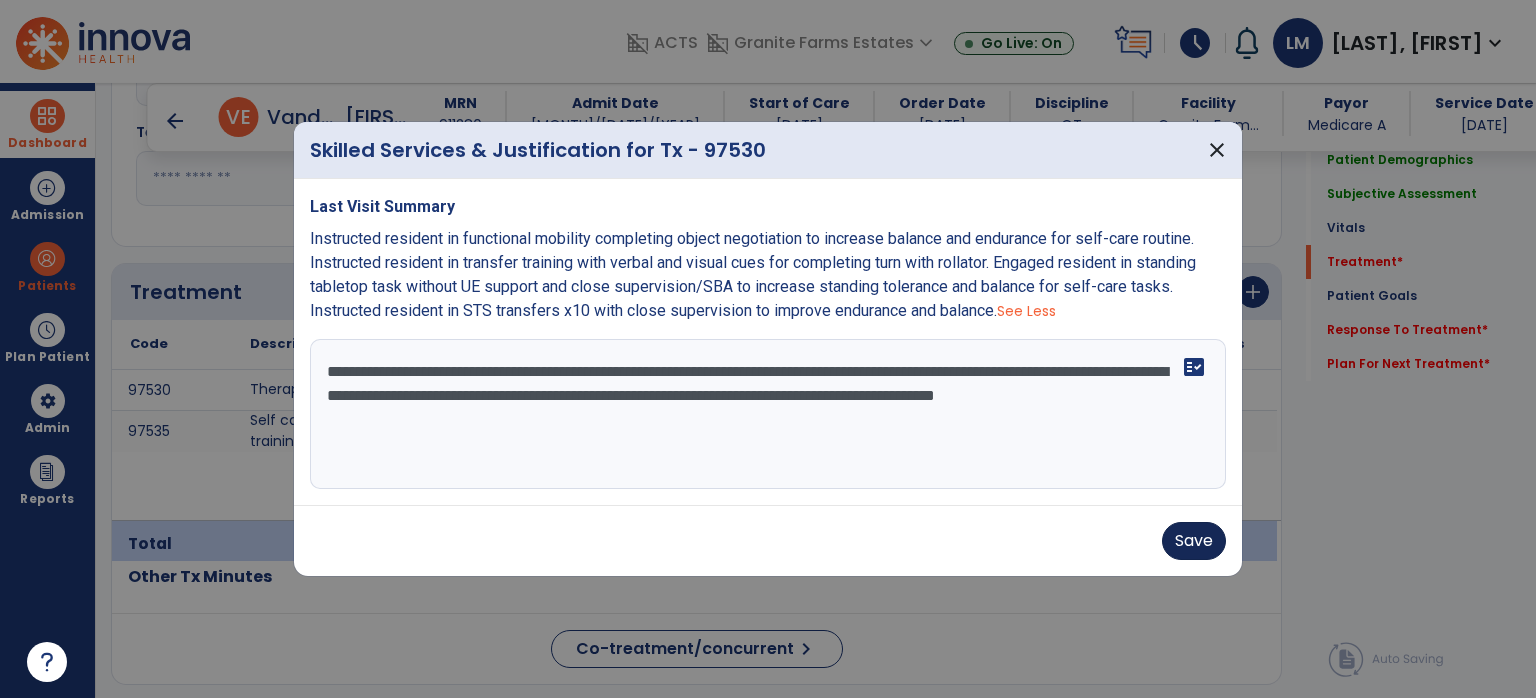 type on "**********" 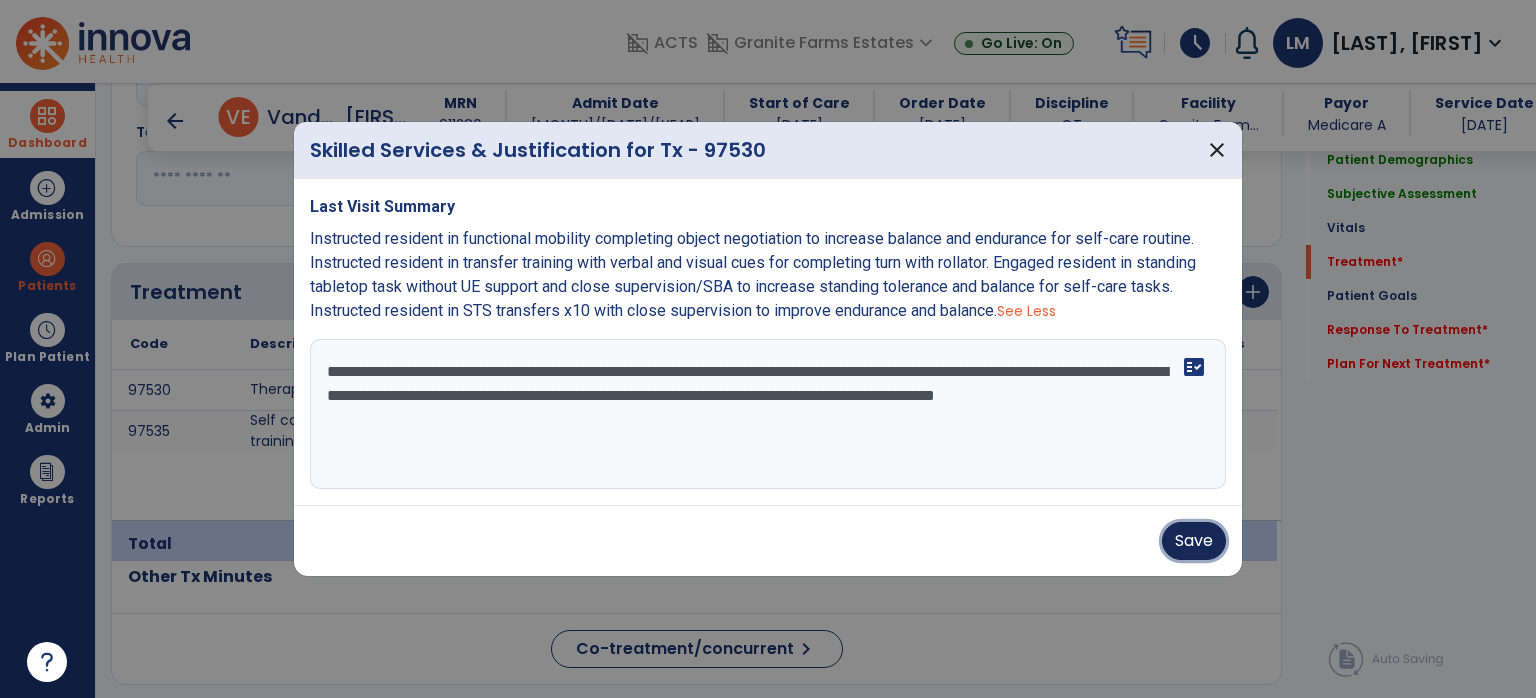 click on "Save" at bounding box center (1194, 541) 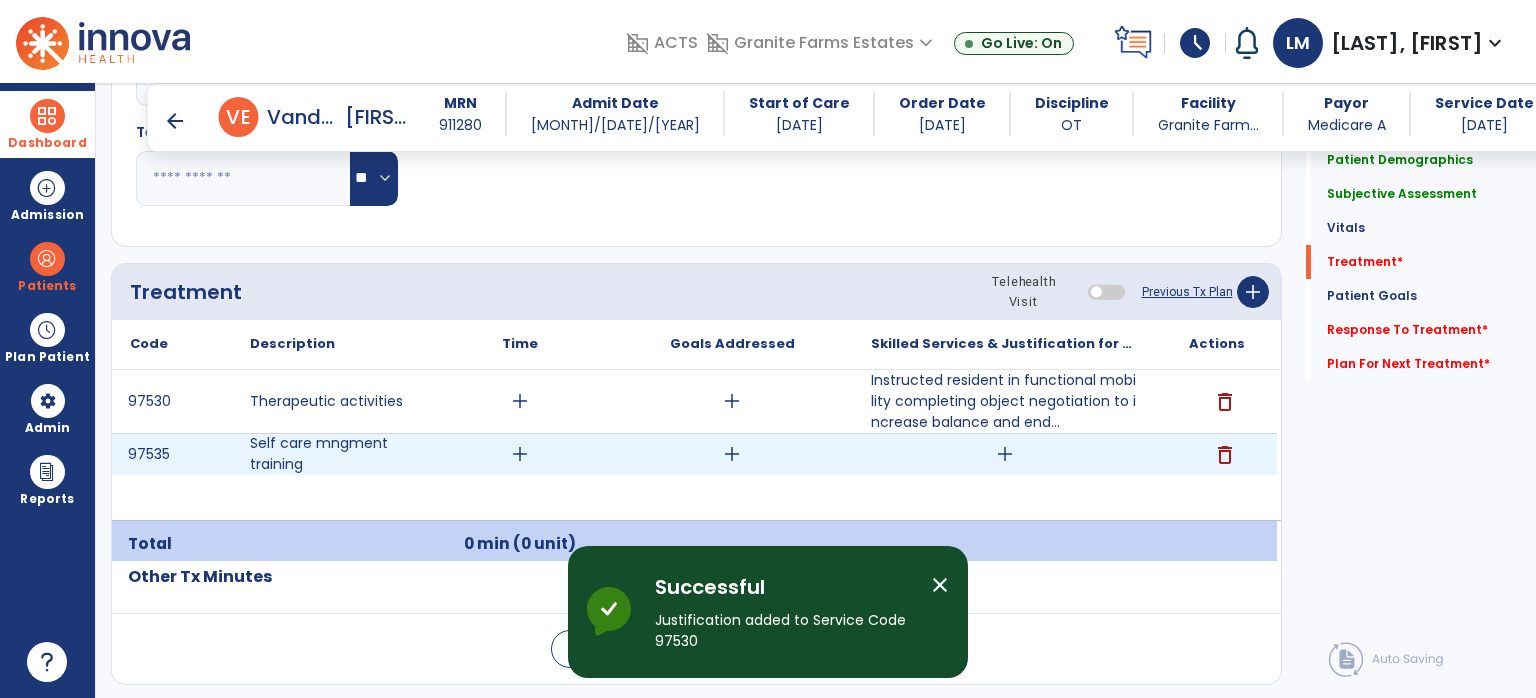 click on "add" at bounding box center (1005, 454) 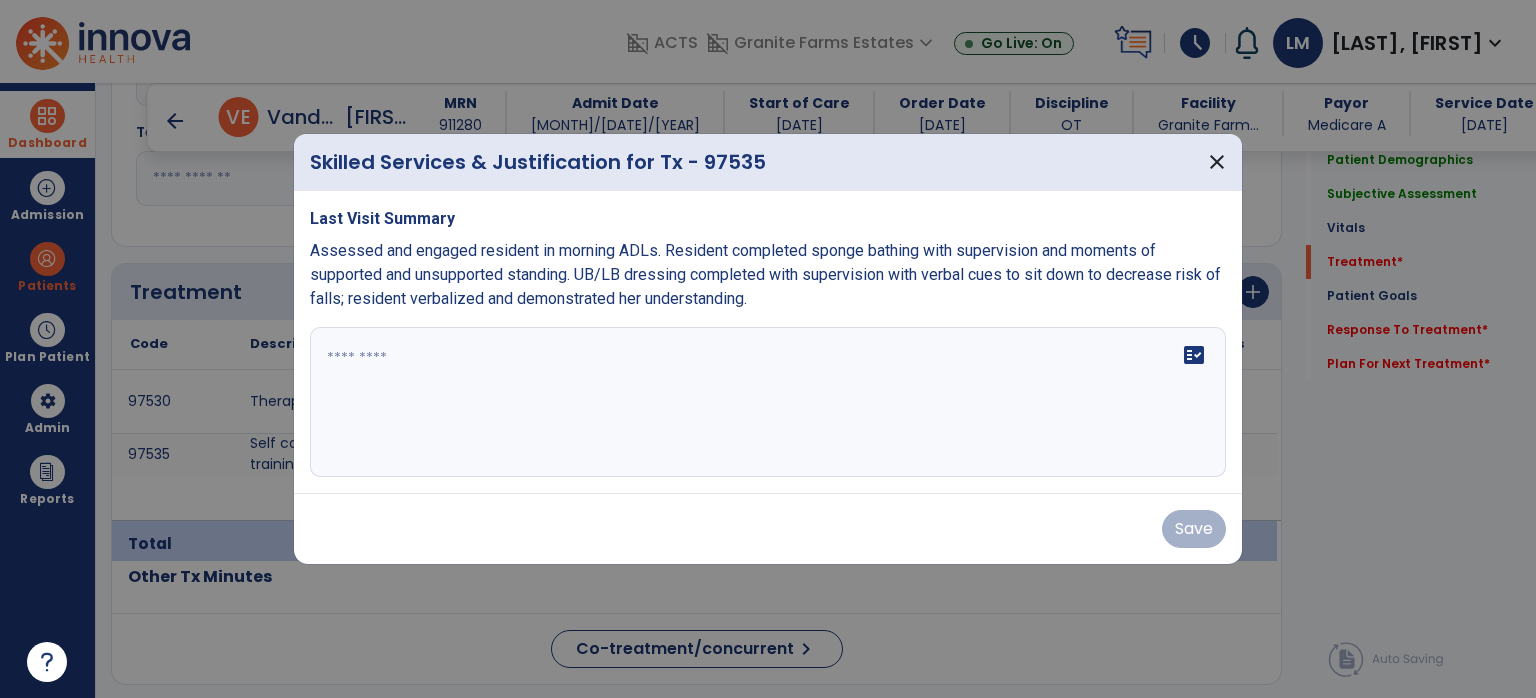click on "Assessed and engaged resident in morning ADLs. Resident completed sponge bathing with supervision and moments of supported and unsupported standing. UB/LB dressing completed with supervision with verbal cues to sit down to decrease risk of falls; resident verbalized and demonstrated her understanding." at bounding box center (765, 274) 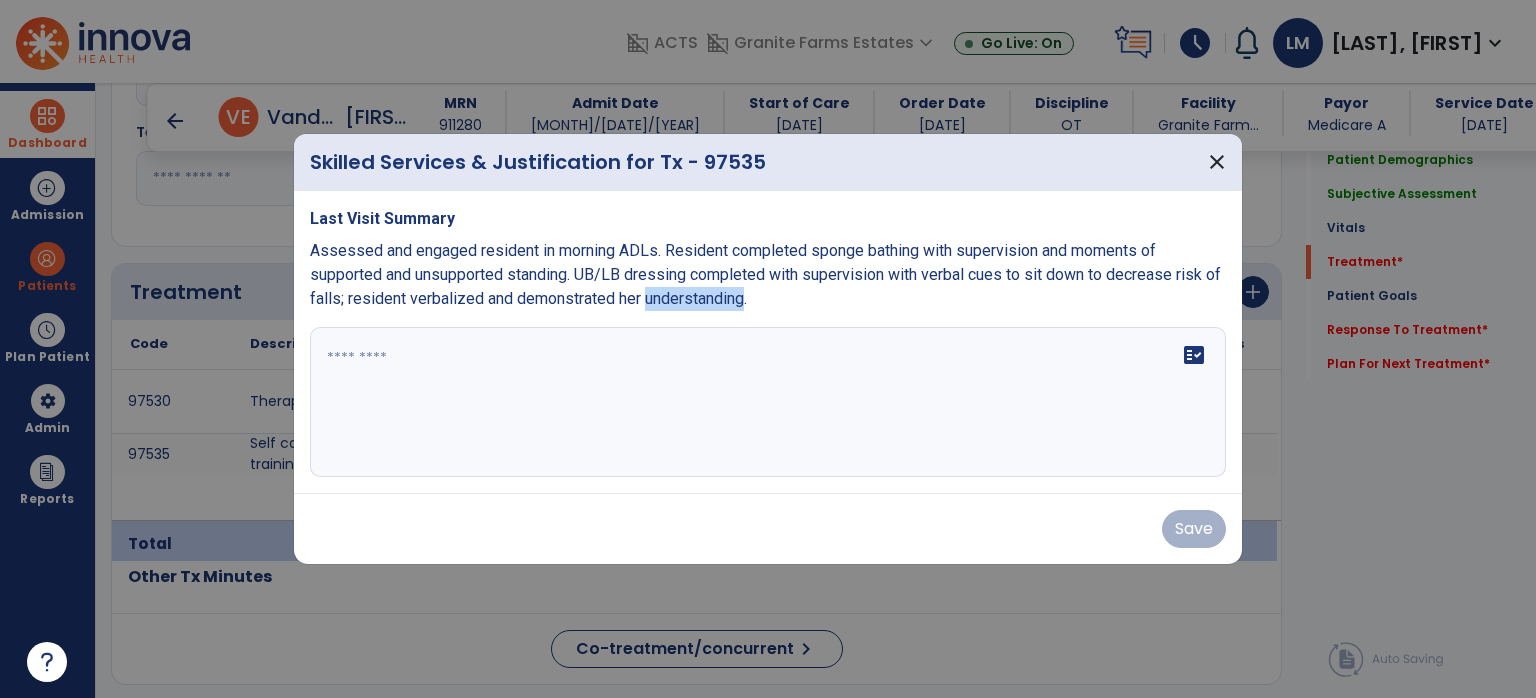 click on "Assessed and engaged resident in morning ADLs. Resident completed sponge bathing with supervision and moments of supported and unsupported standing. UB/LB dressing completed with supervision with verbal cues to sit down to decrease risk of falls; resident verbalized and demonstrated her understanding." at bounding box center (765, 274) 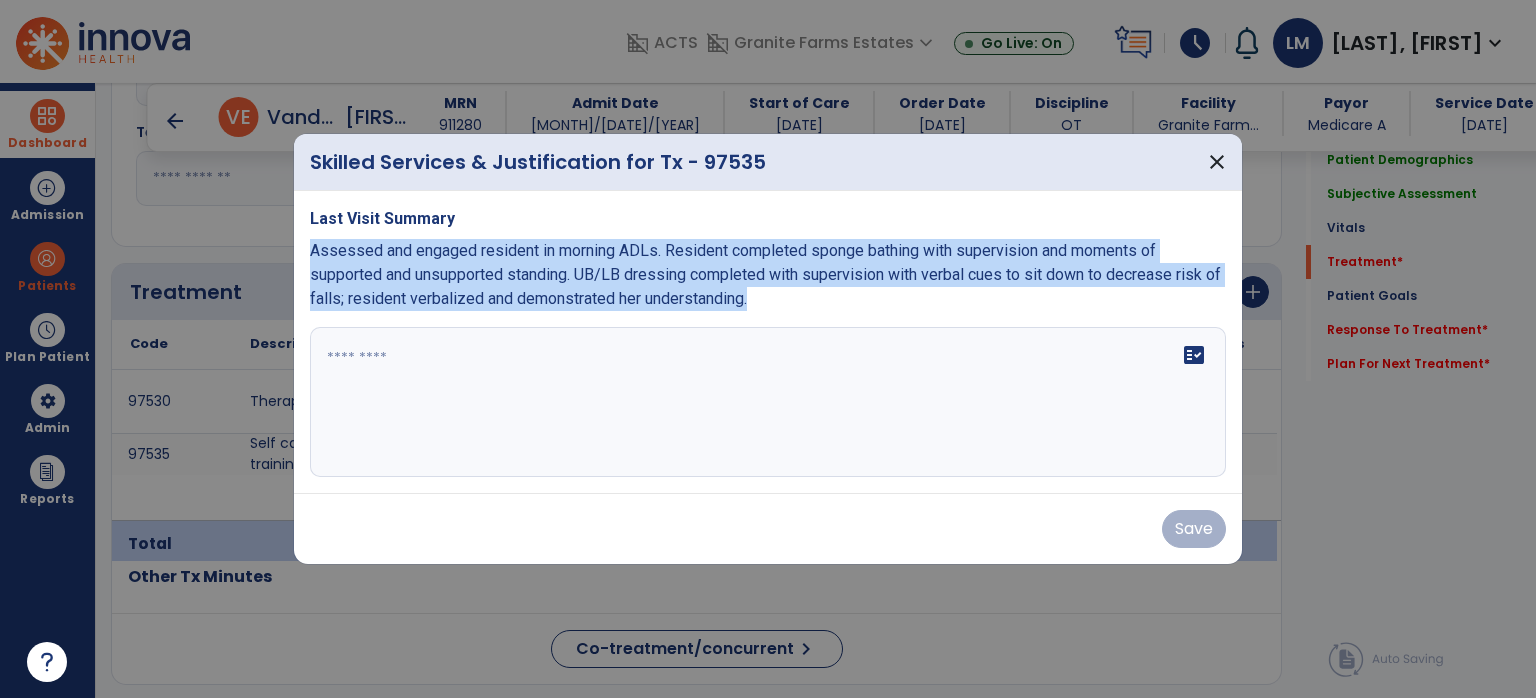click on "Assessed and engaged resident in morning ADLs. Resident completed sponge bathing with supervision and moments of supported and unsupported standing. UB/LB dressing completed with supervision with verbal cues to sit down to decrease risk of falls; resident verbalized and demonstrated her understanding." at bounding box center [765, 274] 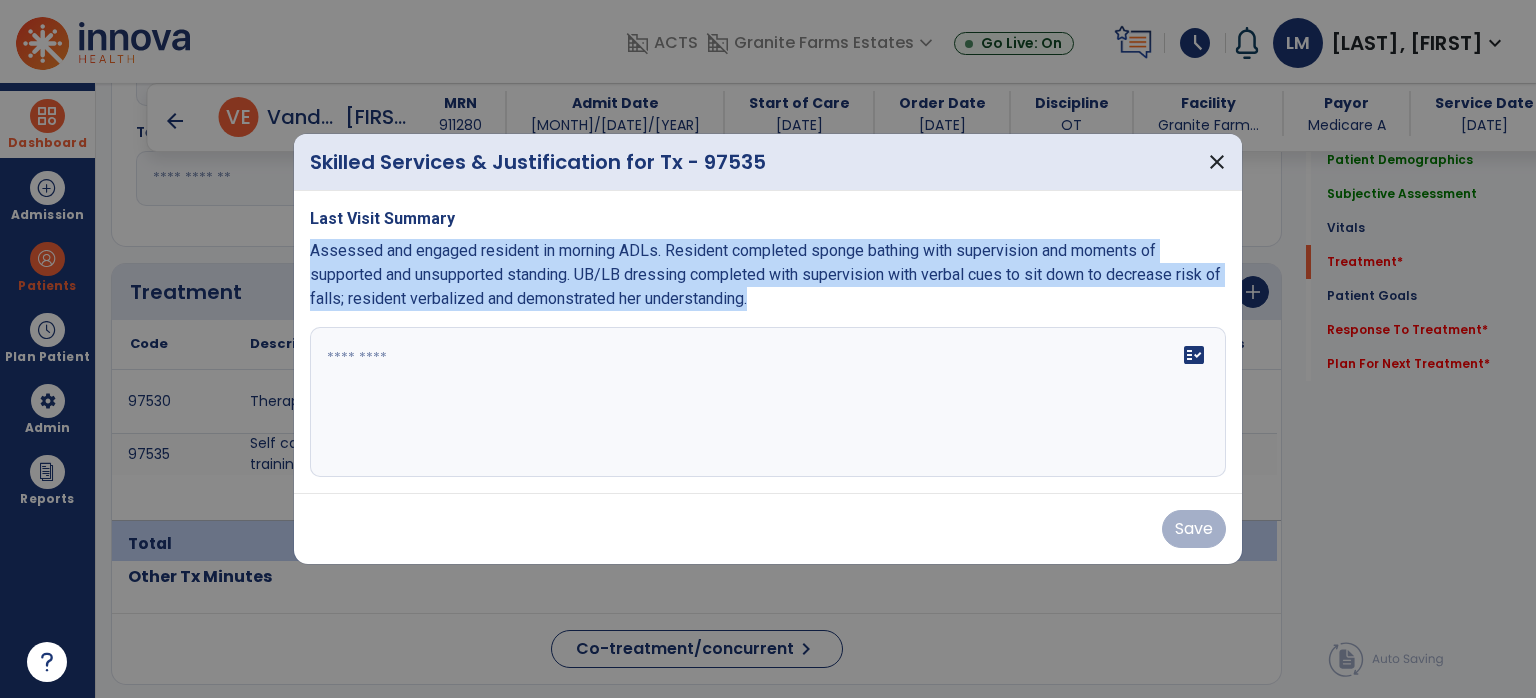 copy on "Assessed and engaged resident in morning ADLs. Resident completed sponge bathing with supervision and moments of supported and unsupported standing. UB/LB dressing completed with supervision with verbal cues to sit down to decrease risk of falls; resident verbalized and demonstrated her understanding." 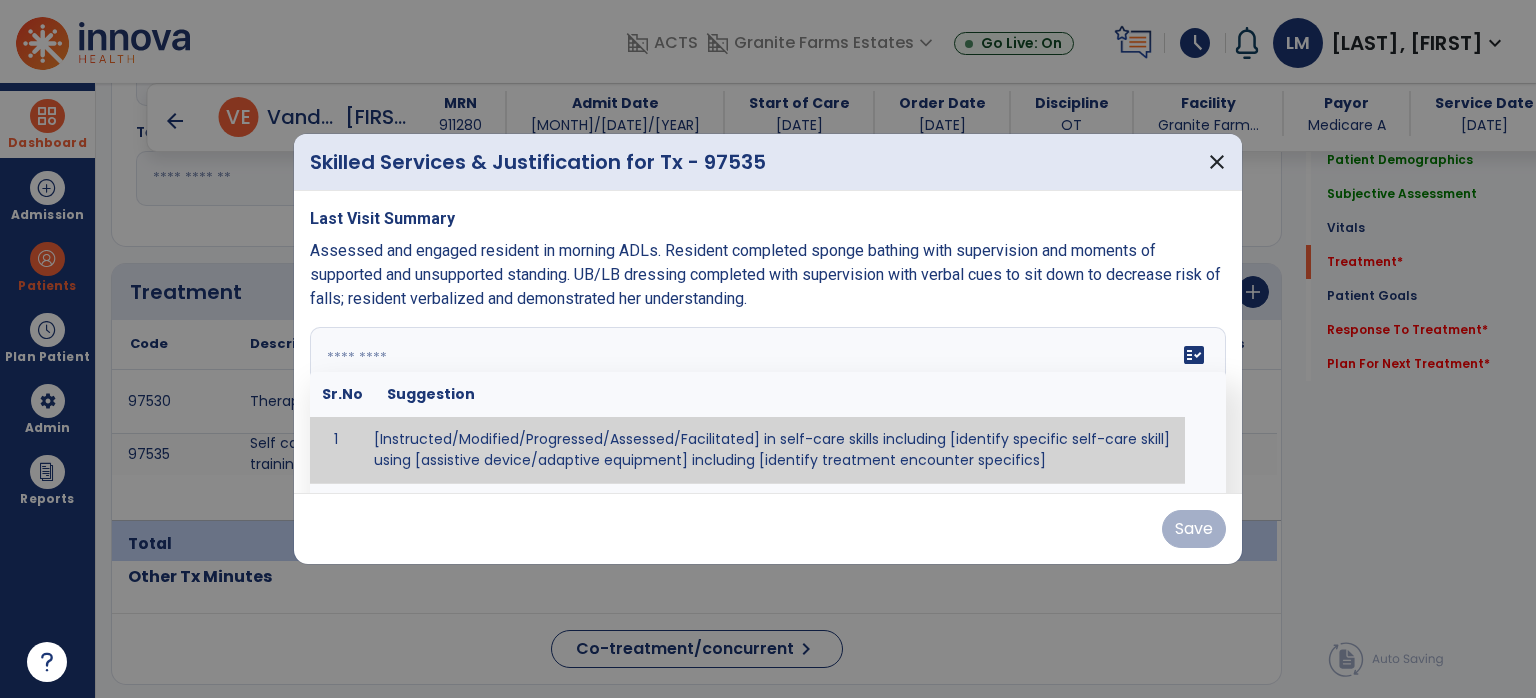 paste on "**********" 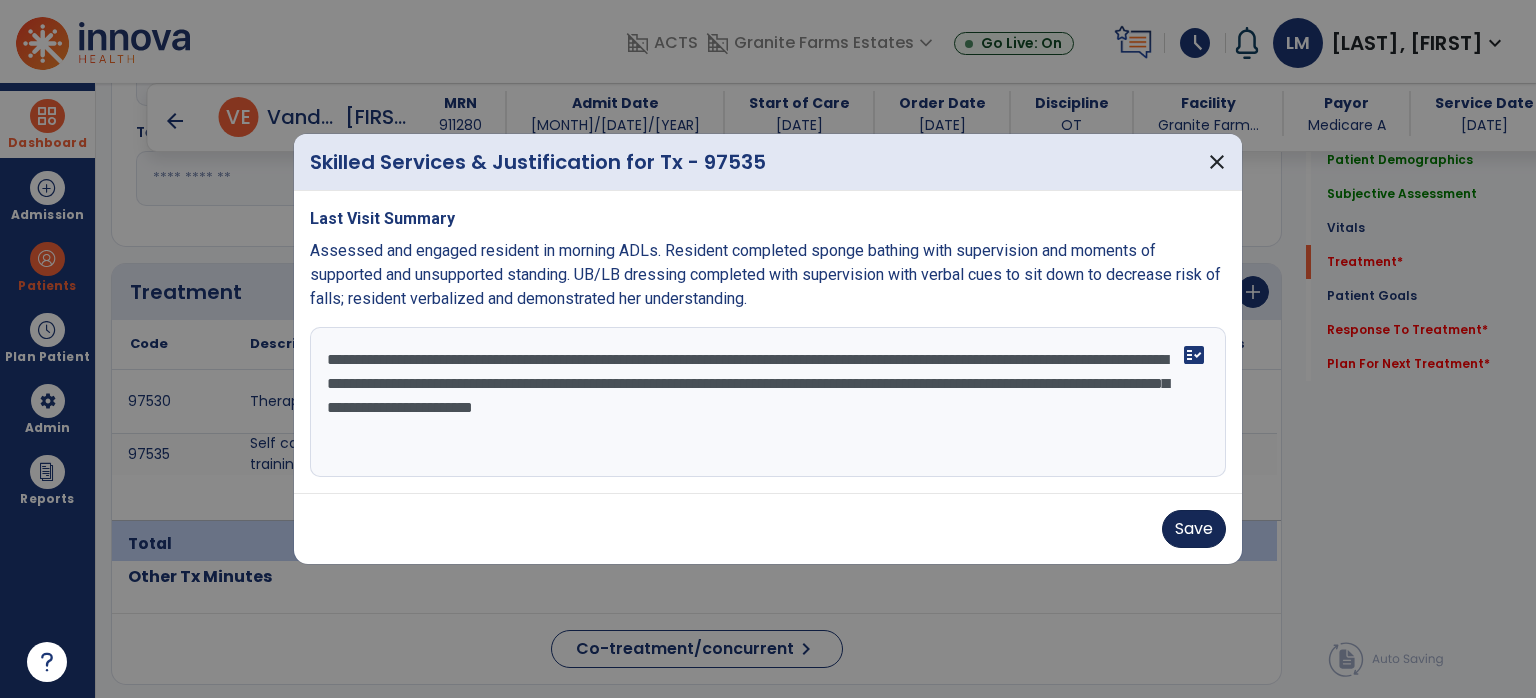 type on "**********" 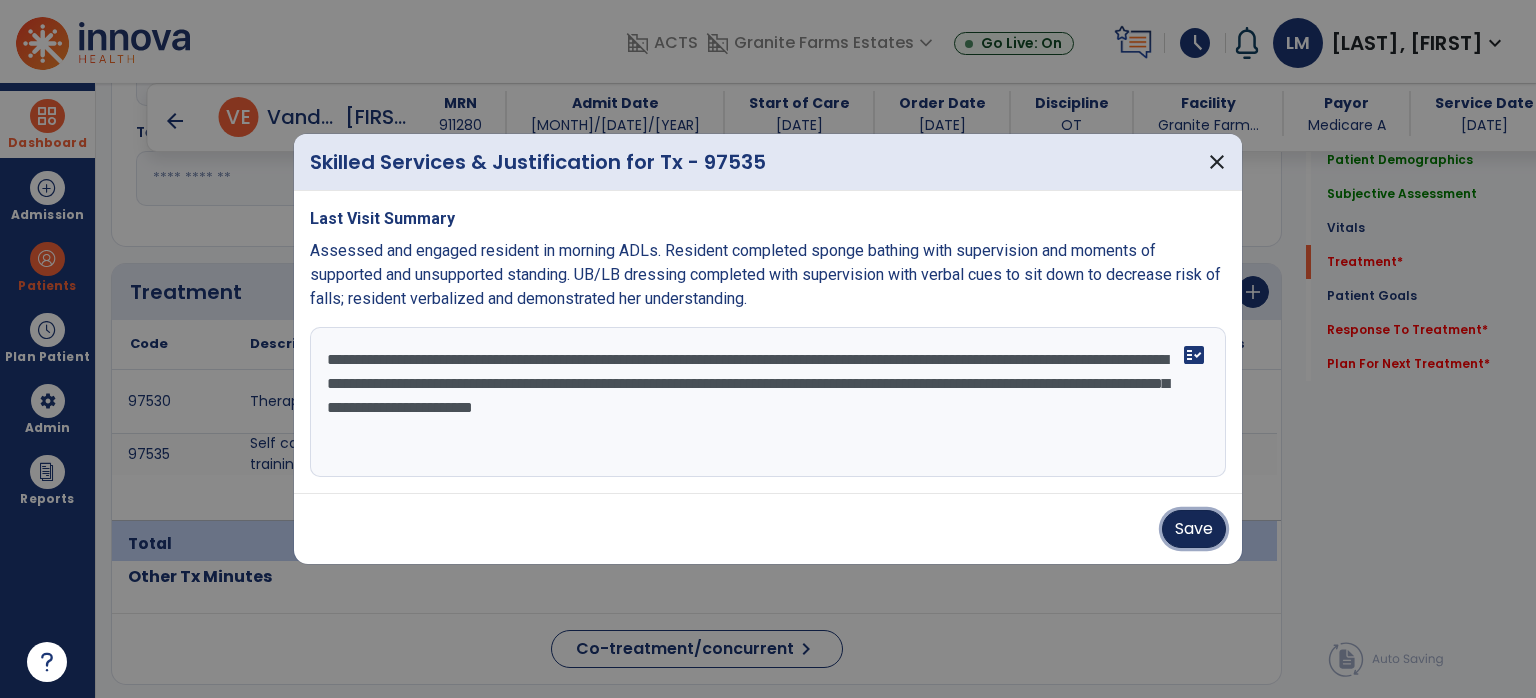 click on "Save" at bounding box center [1194, 529] 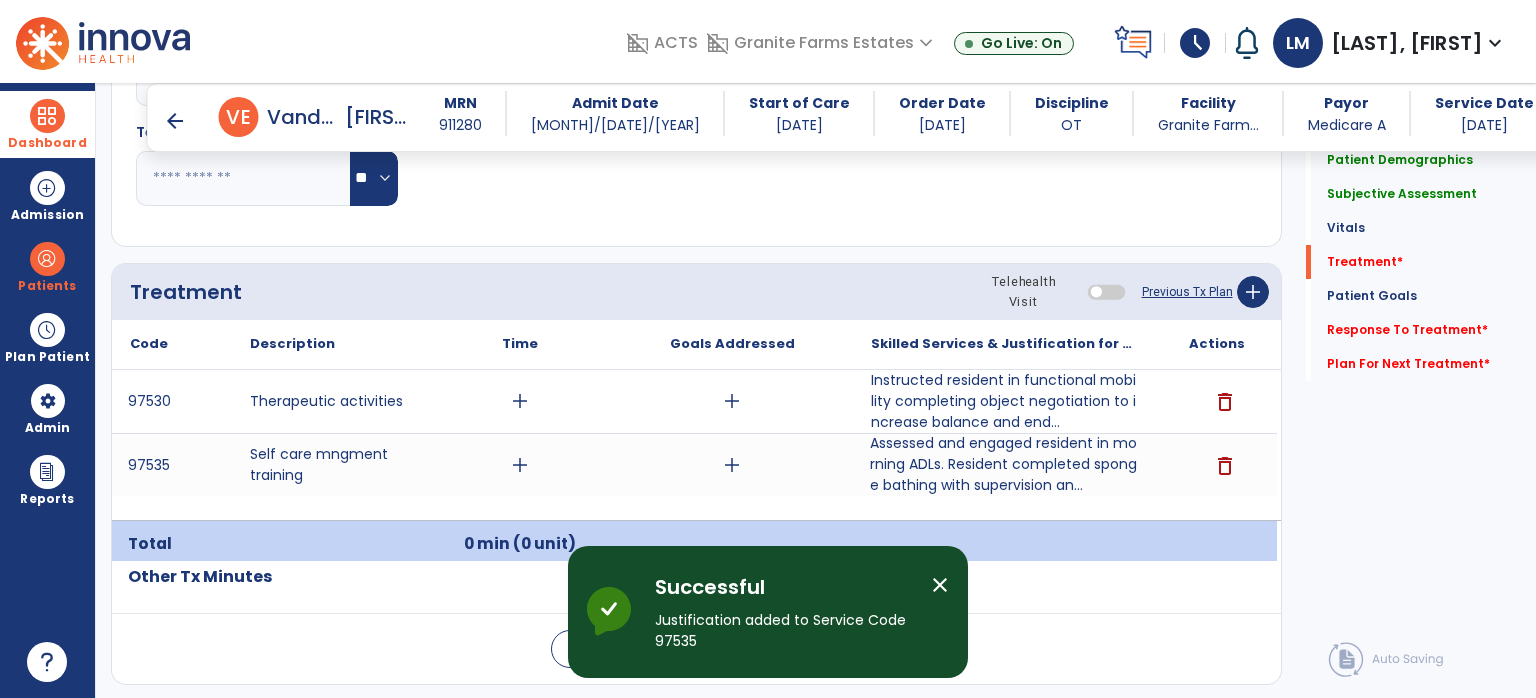 click on "Response To Treatment   *  Response To Treatment   *" 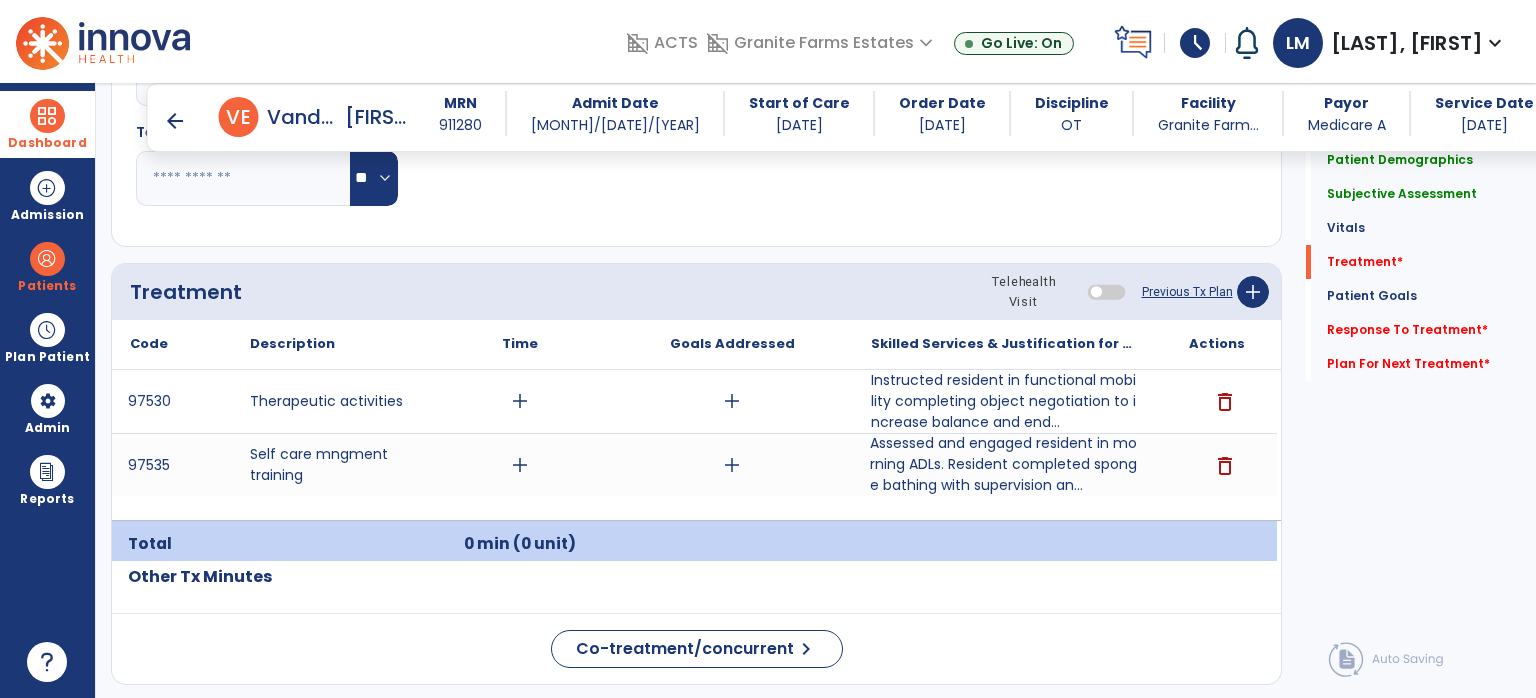 click on "97530  Therapeutic activities  add add  Instructed resident in functional mobility completing object negotiation to increase balance and end...  delete 97535  Self care mngment training  add add  Assessed and engaged resident in morning ADLs. Resident completed sponge bathing with supervision an...   Assessed and engaged resident in morning ADLs. Resident completed sponge bathing with supervision and moments of supported and unsupported standing. UB/LB dressing completed with supervision with verbal cues to sit down to decrease risk of falls; resident verbalized and demonstrated her understanding.
delete" at bounding box center [694, 445] 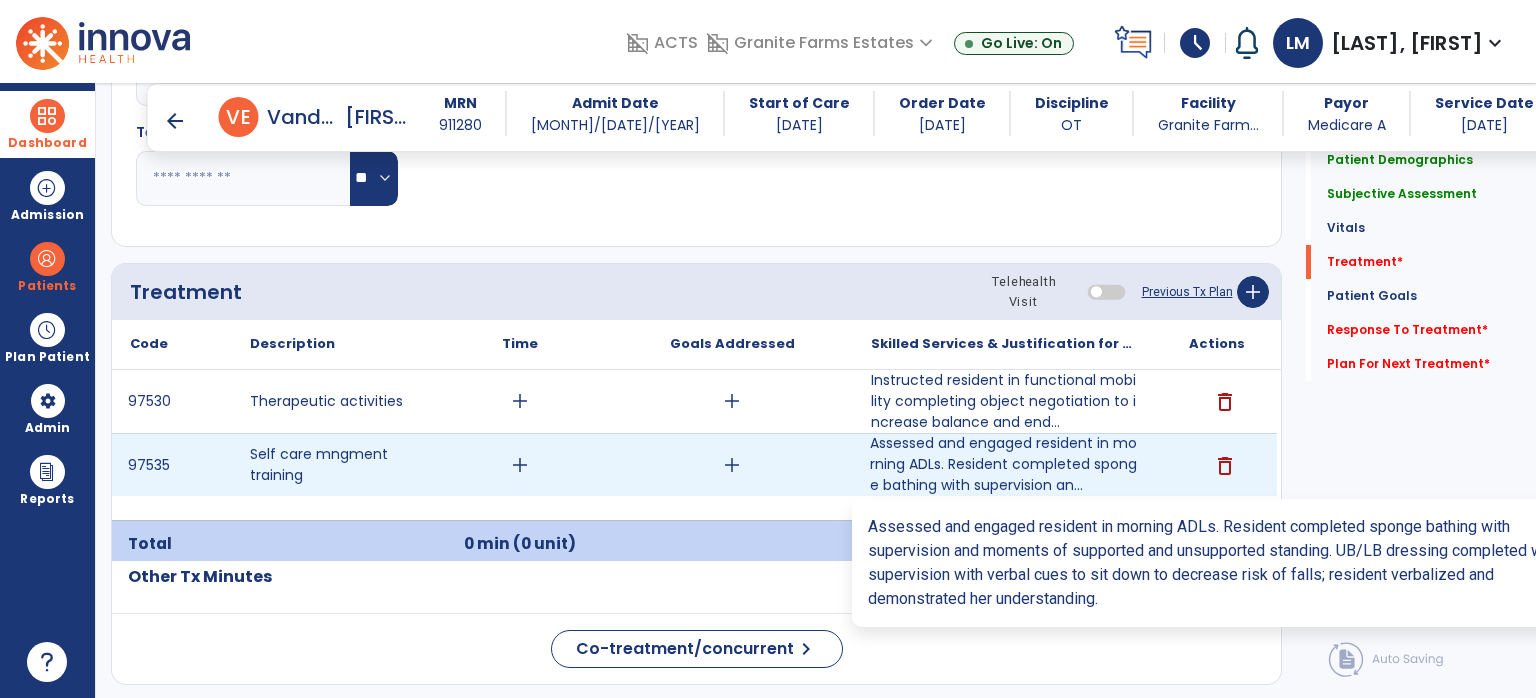 click on "Assessed and engaged resident in morning ADLs. Resident completed sponge bathing with supervision an..." at bounding box center [1004, 464] 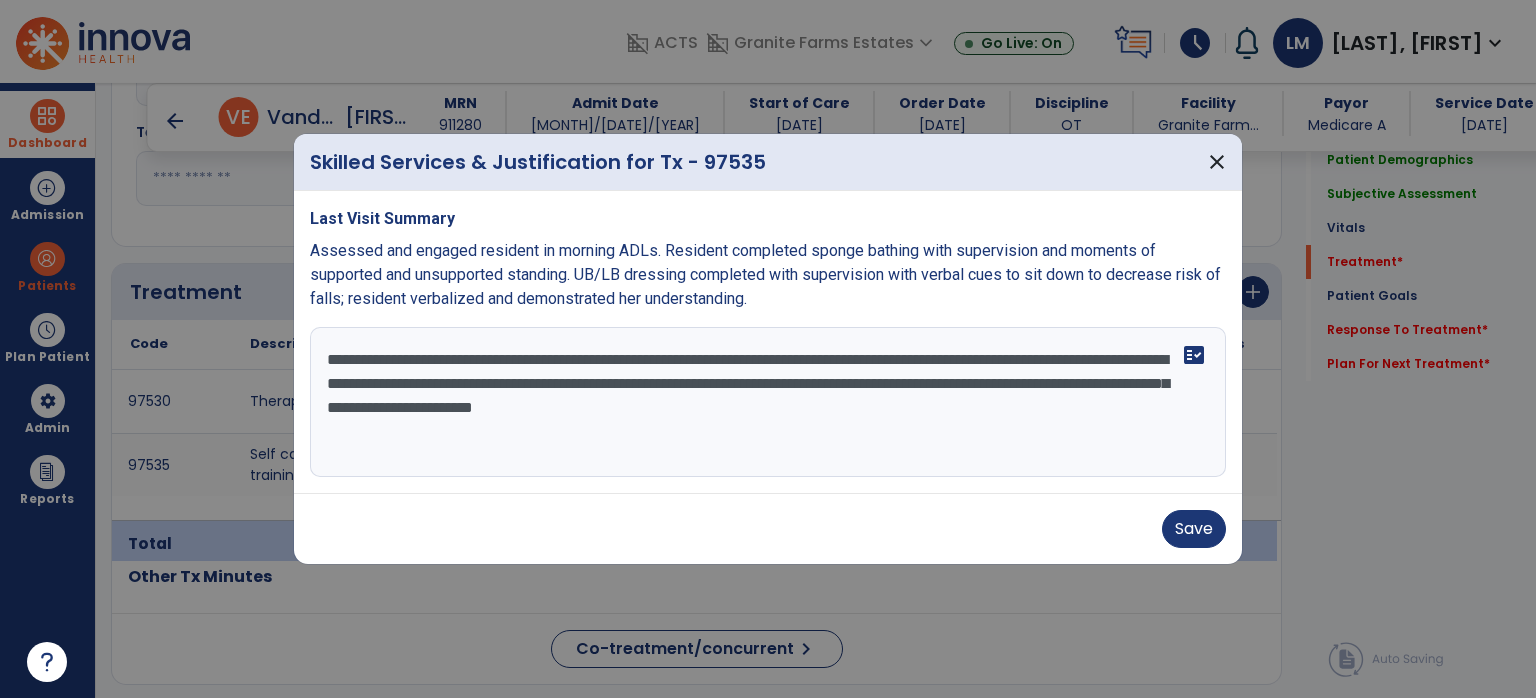 drag, startPoint x: 699, startPoint y: 407, endPoint x: 1288, endPoint y: 396, distance: 589.1027 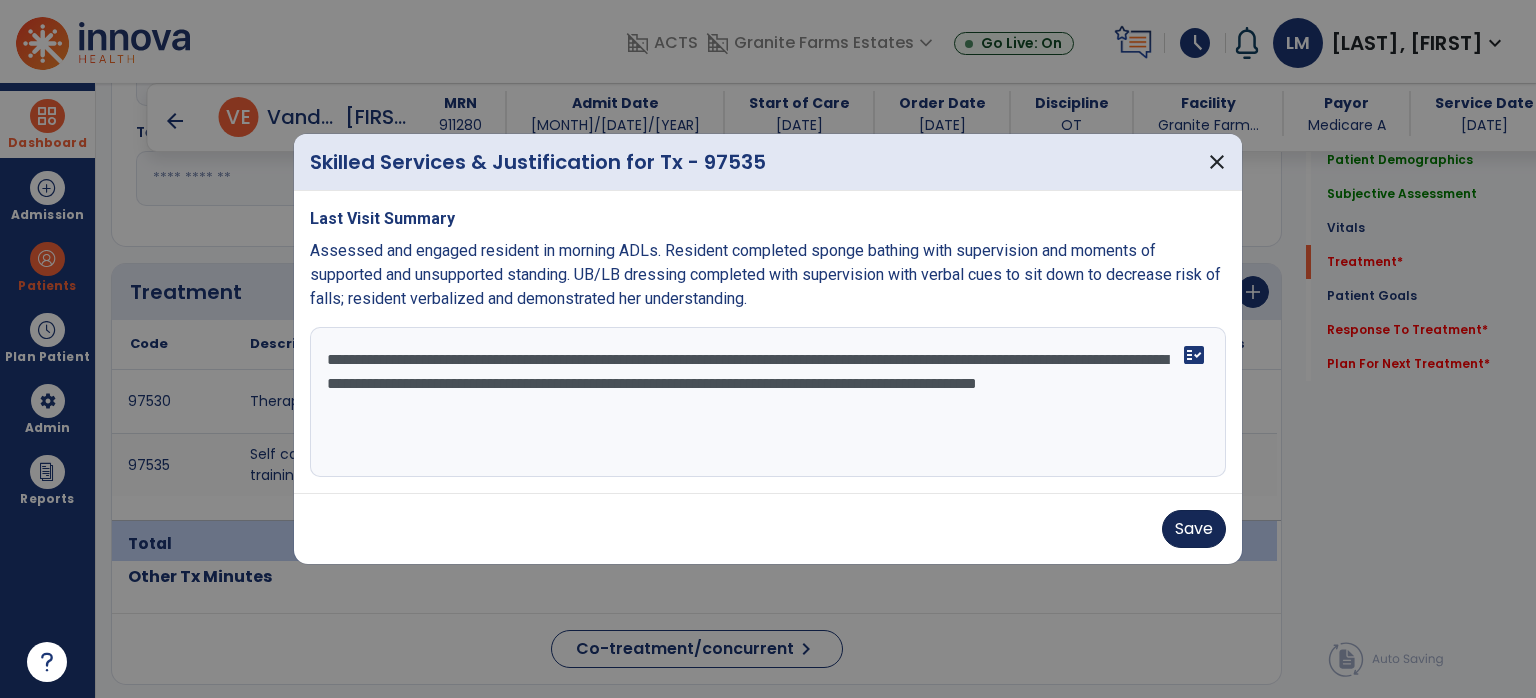 type on "**********" 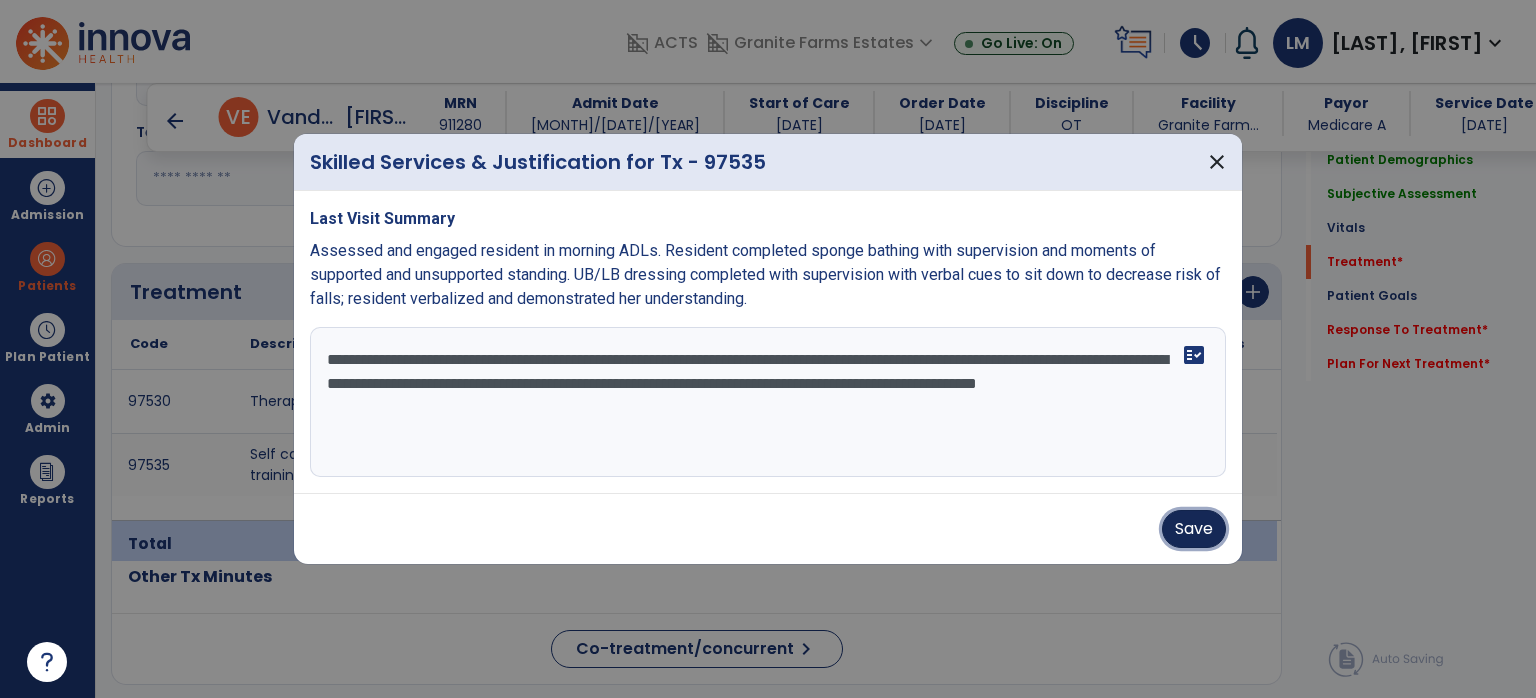 click on "Save" at bounding box center [1194, 529] 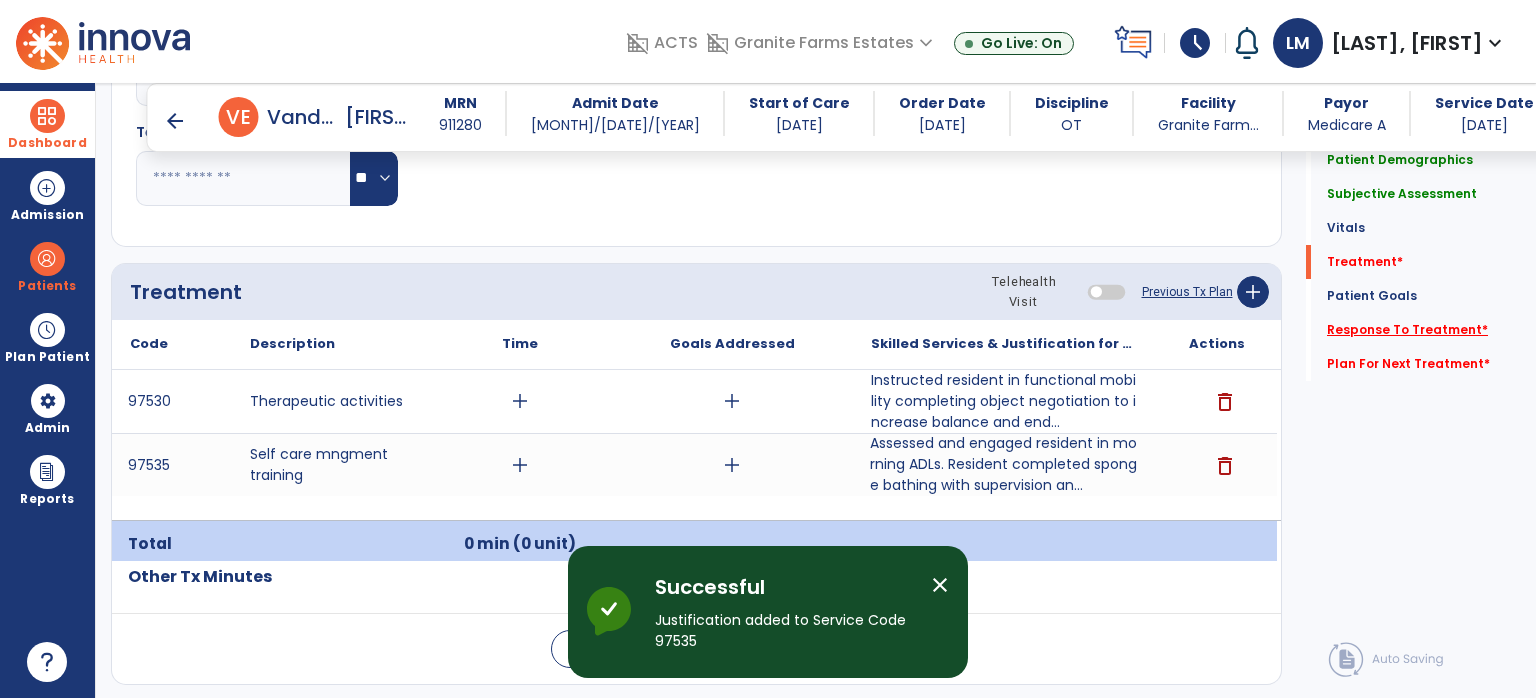 click on "Response To Treatment   *" 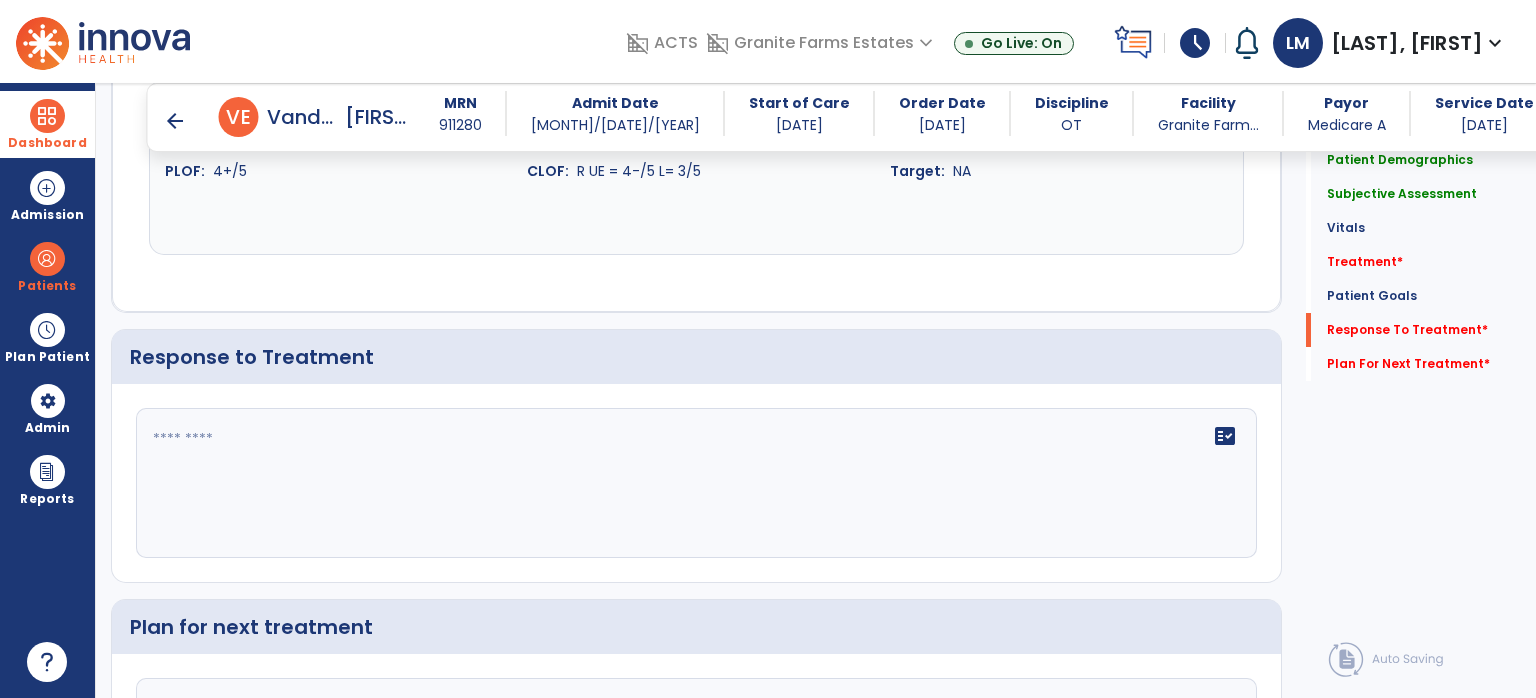 scroll, scrollTop: 2247, scrollLeft: 0, axis: vertical 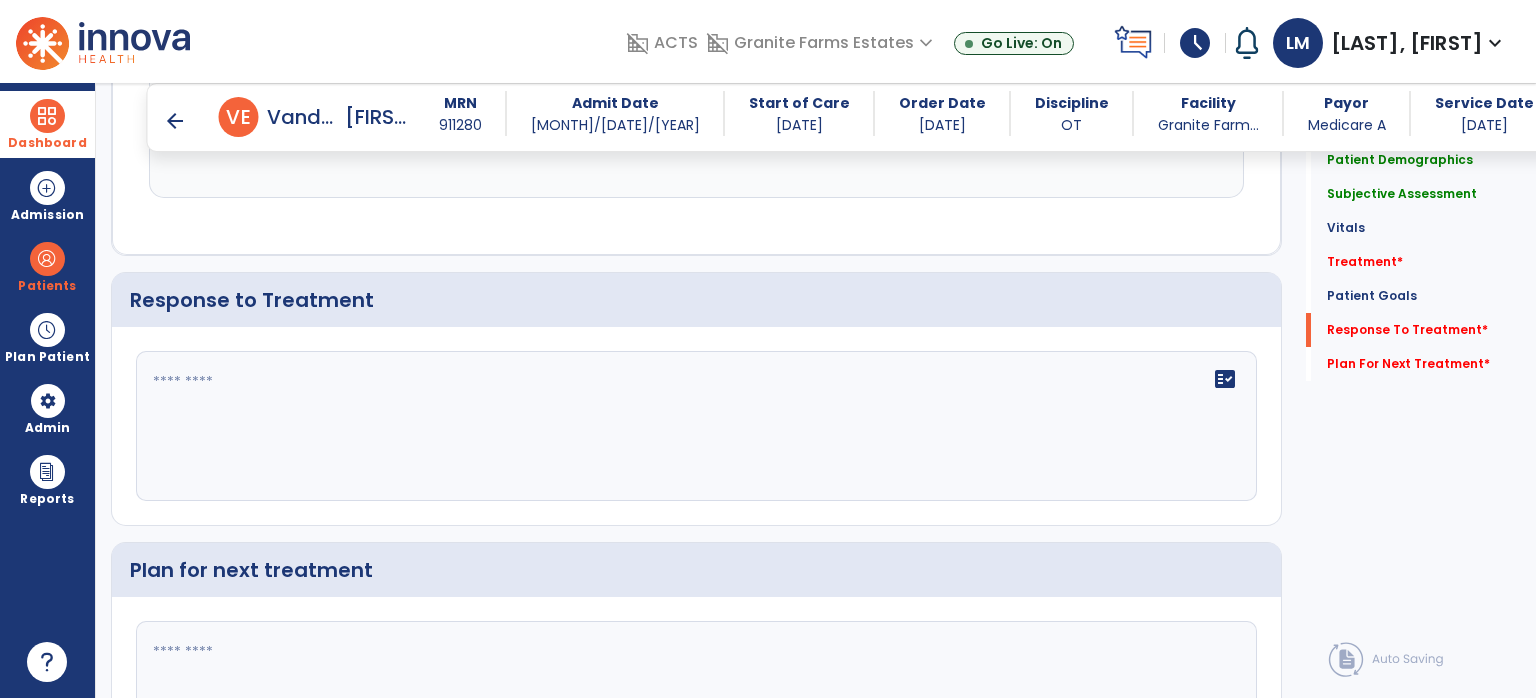click on "fact_check" 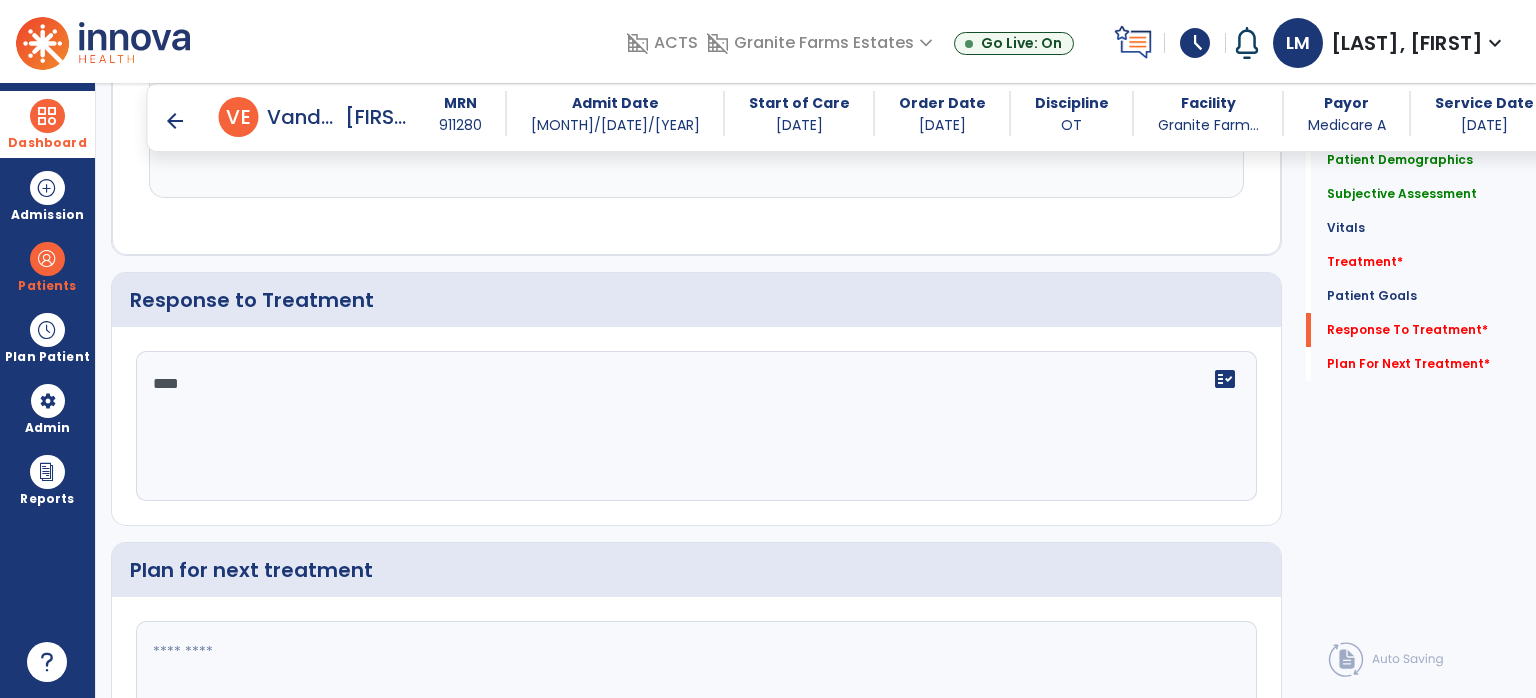 type on "****" 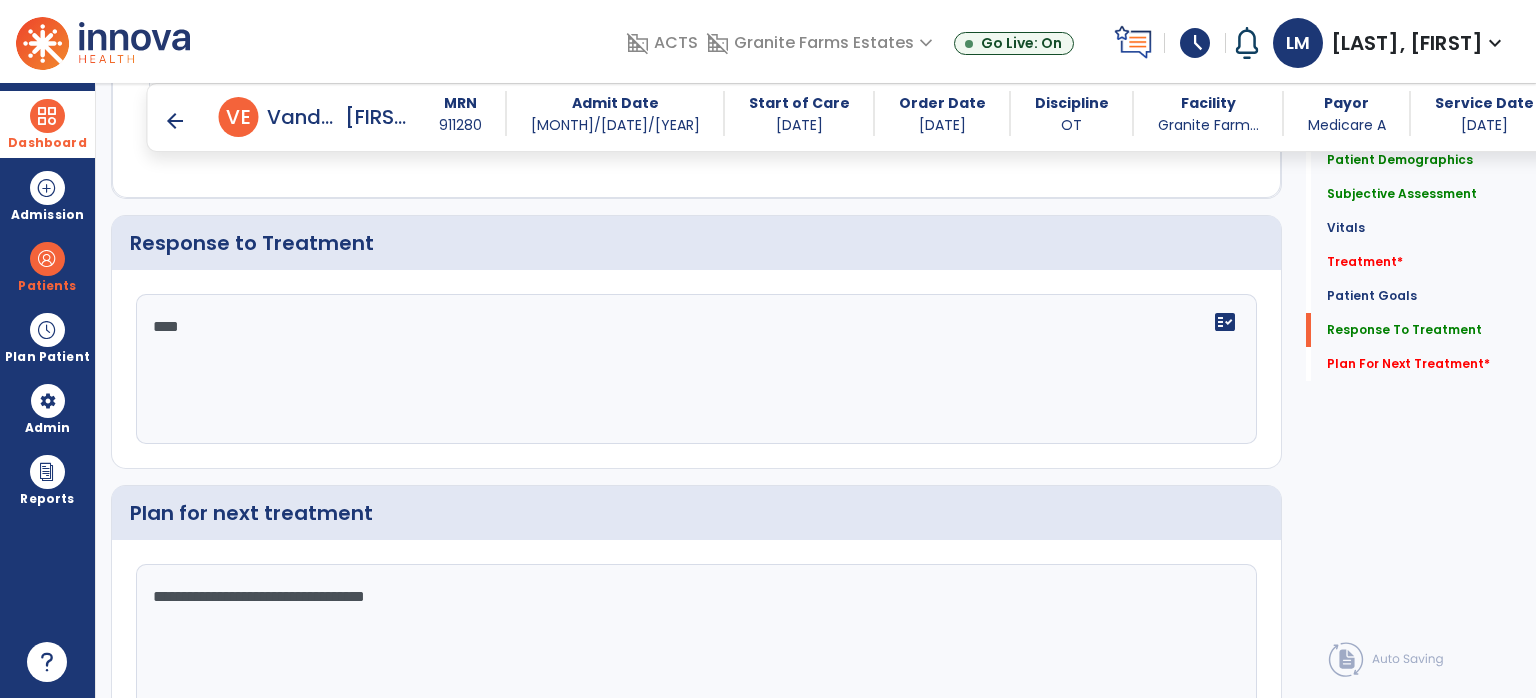 scroll, scrollTop: 2330, scrollLeft: 0, axis: vertical 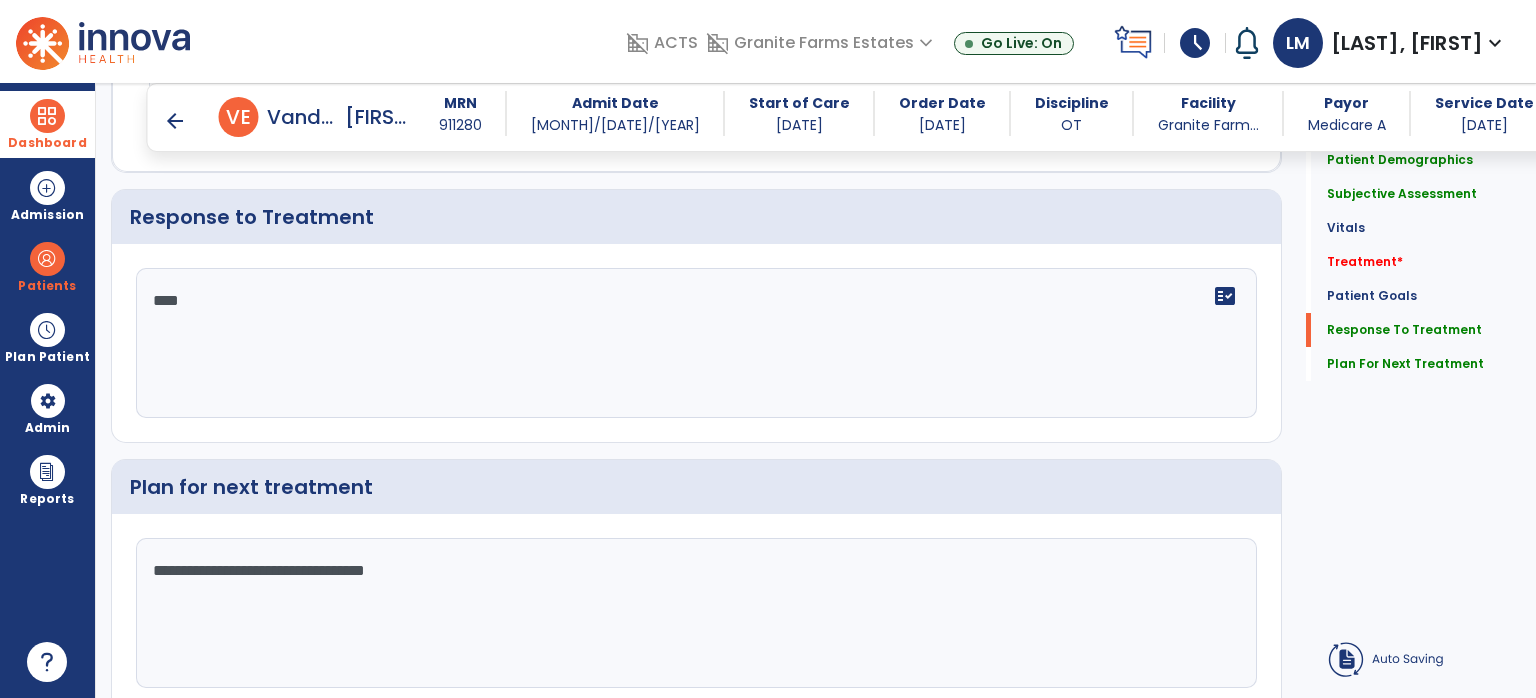 click on "**********" 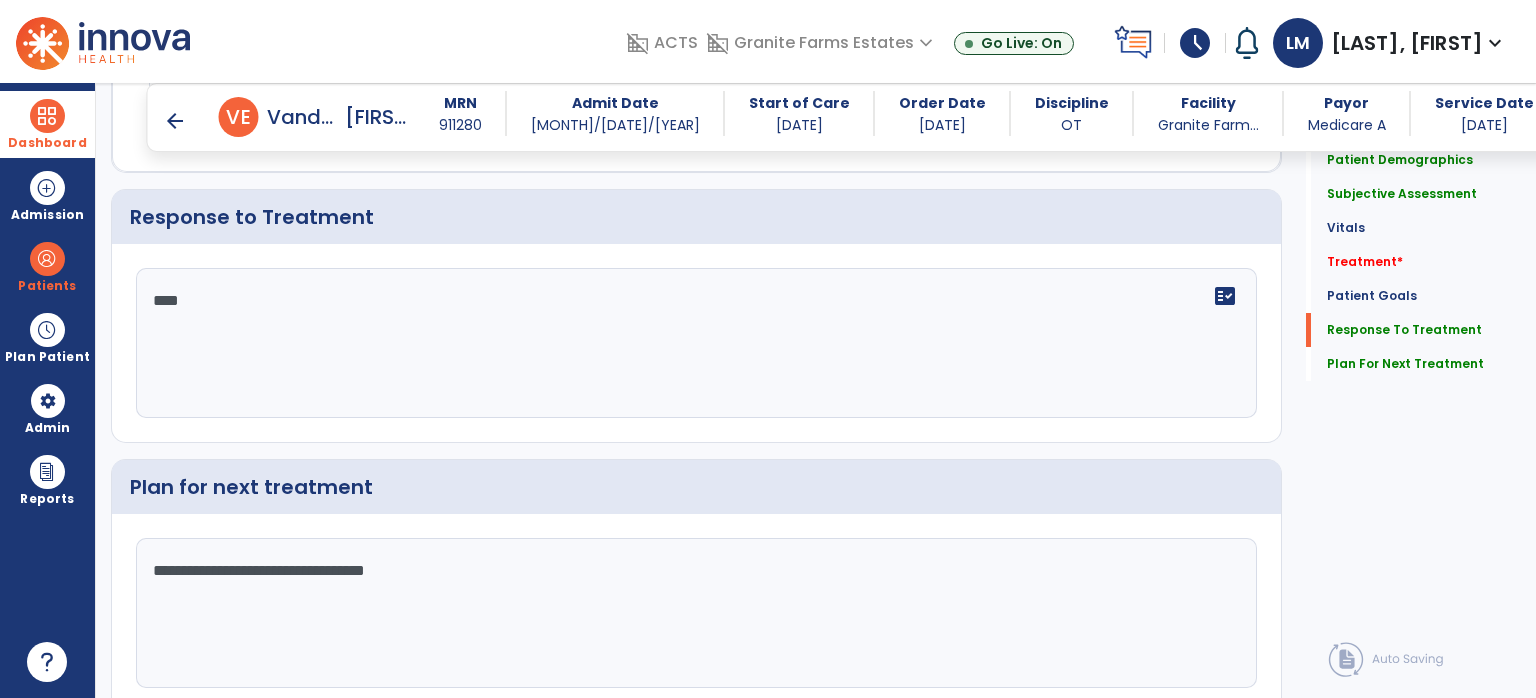 click on "**********" 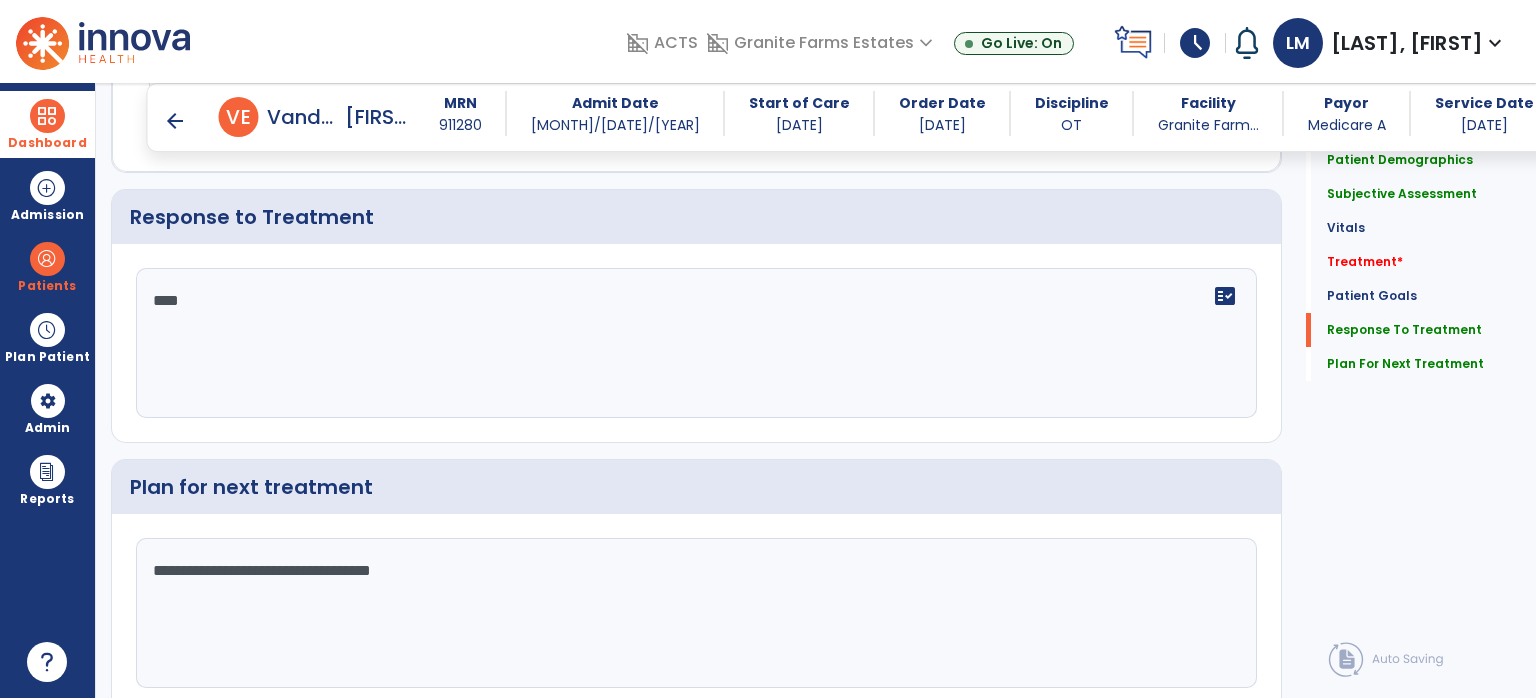 click on "**********" 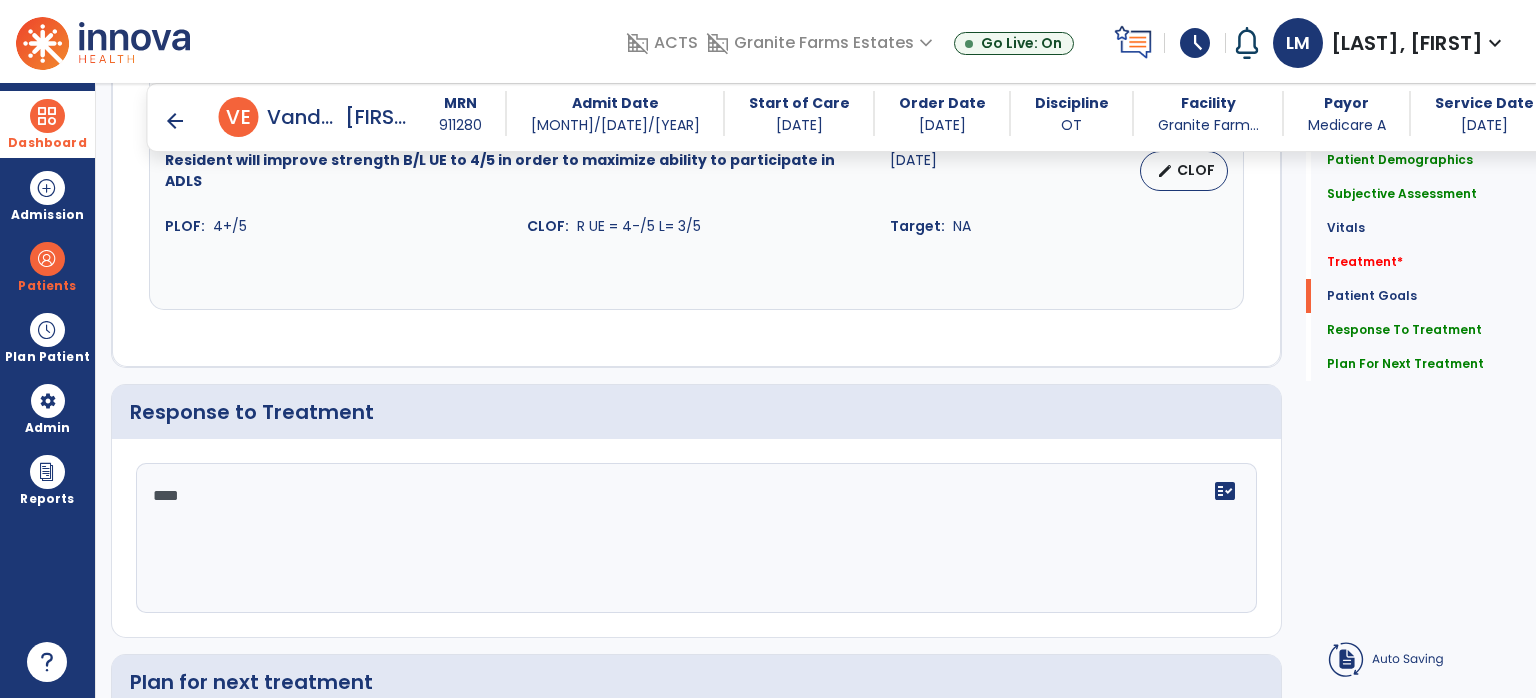 scroll, scrollTop: 1830, scrollLeft: 0, axis: vertical 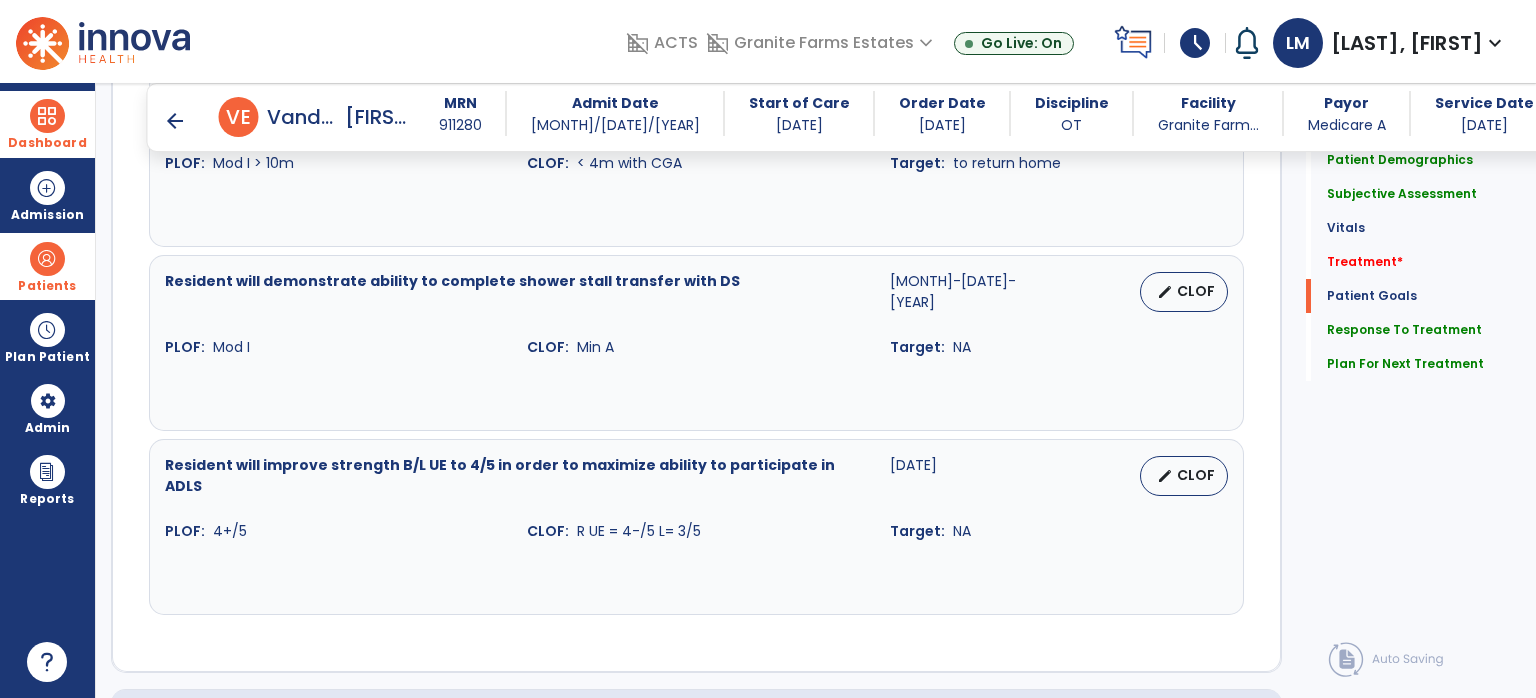 type on "**********" 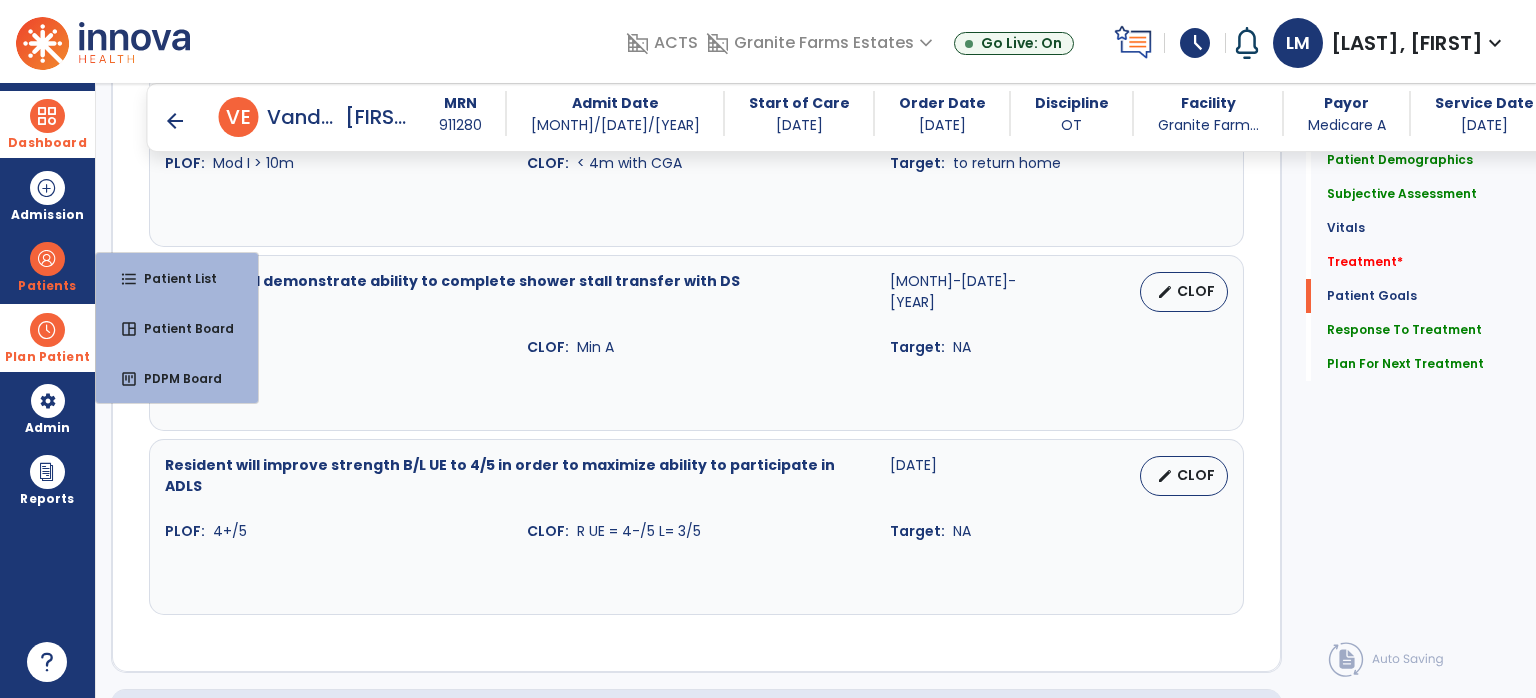 click on "Plan Patient" at bounding box center (47, 266) 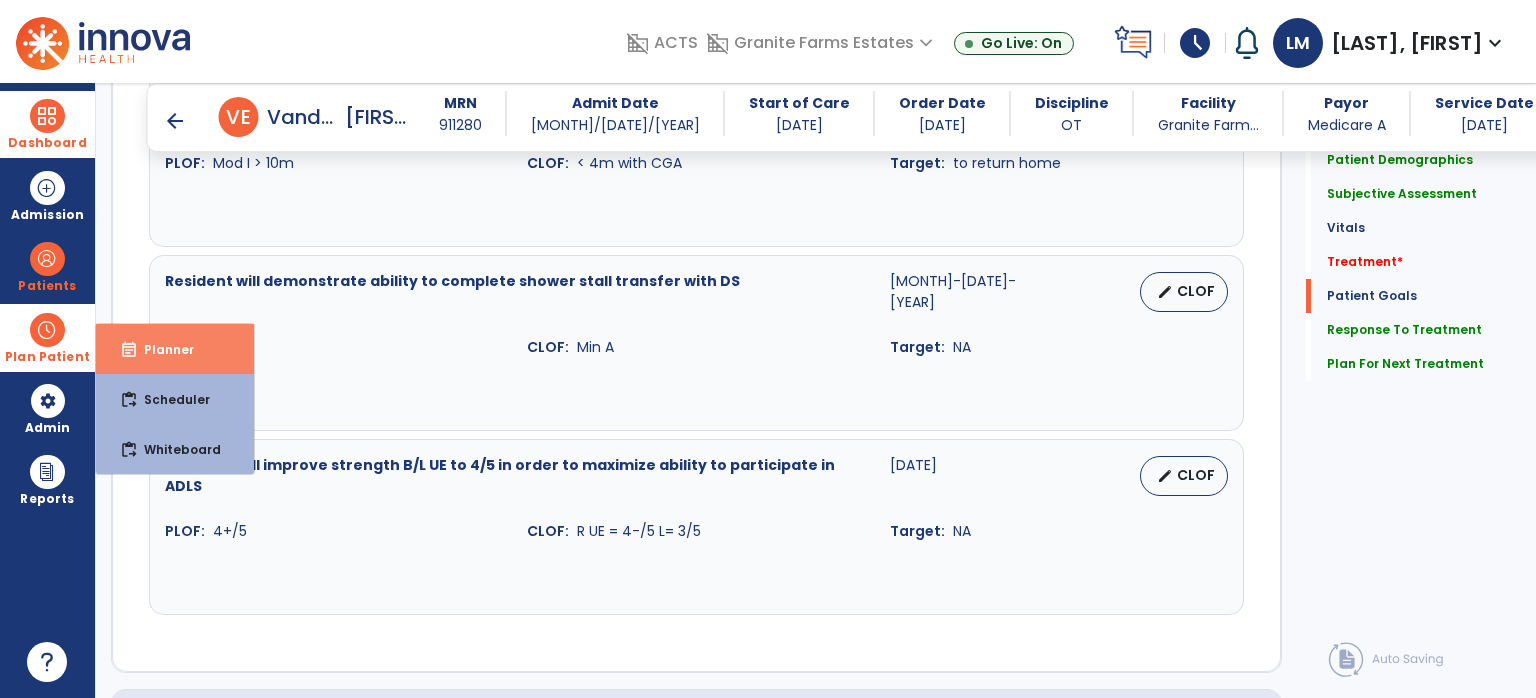 click on "event_note  Planner" at bounding box center (175, 349) 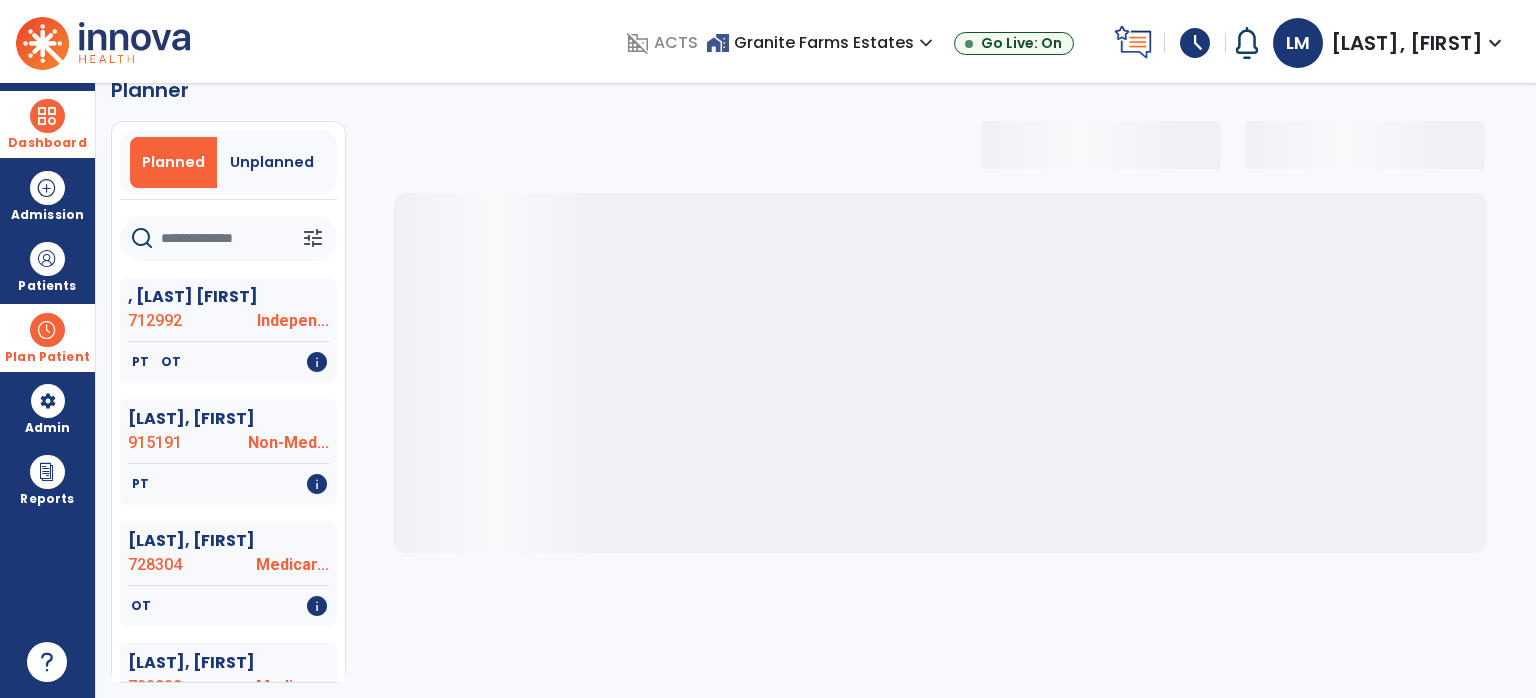 select on "***" 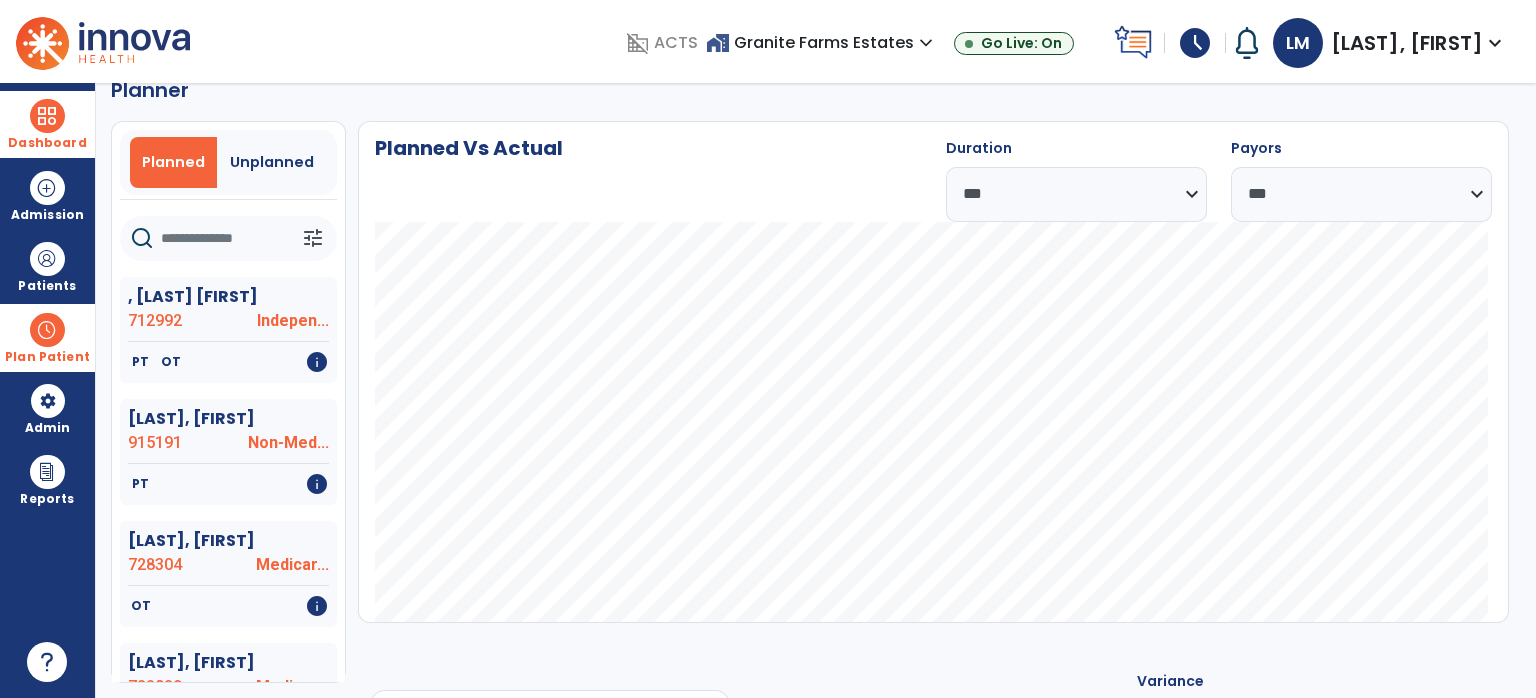 click 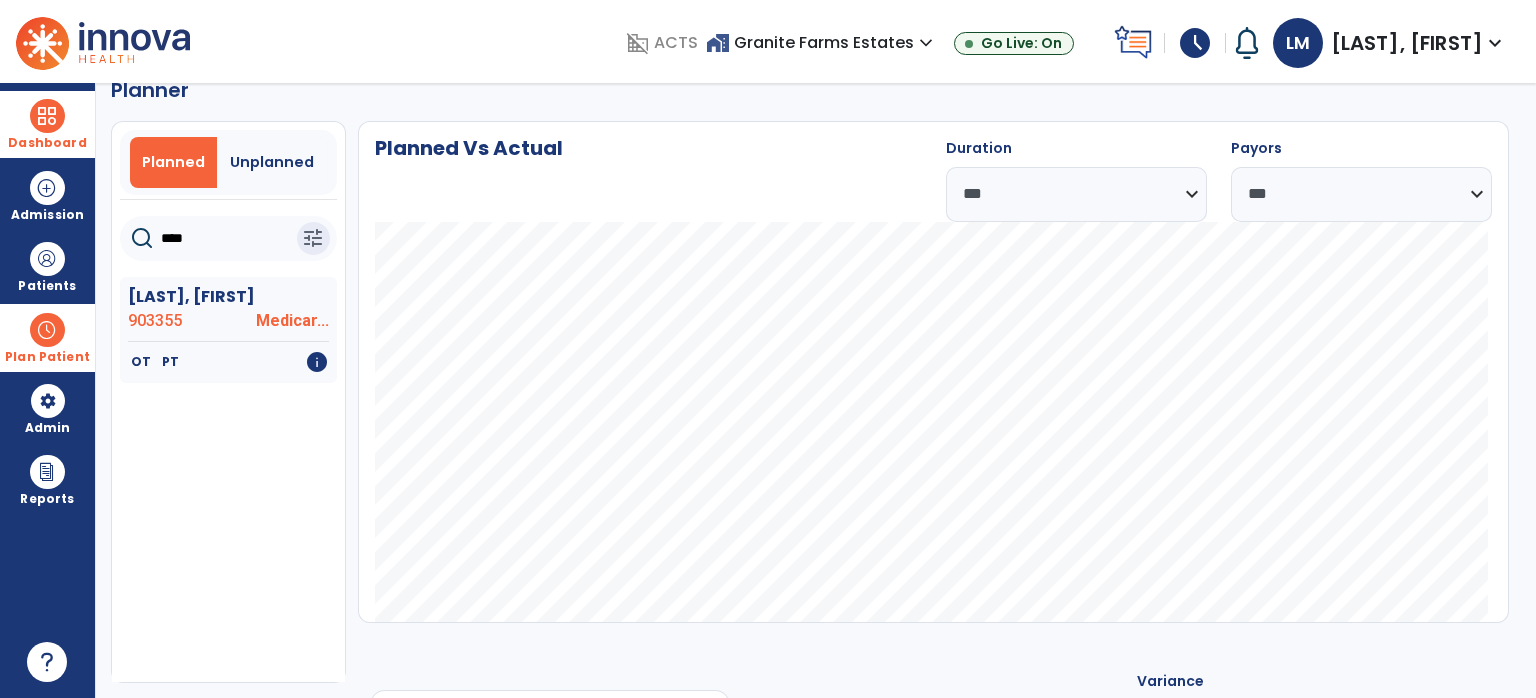 type on "*****" 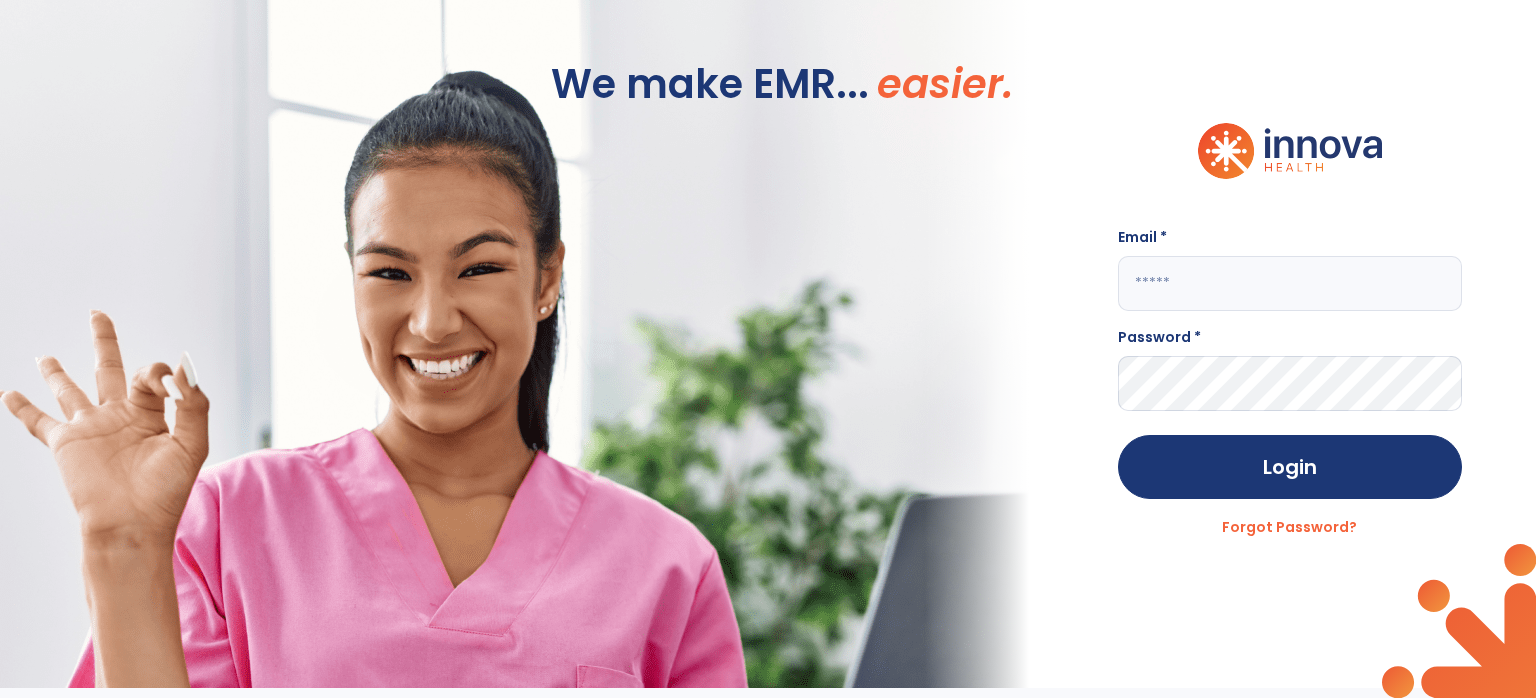 type on "**********" 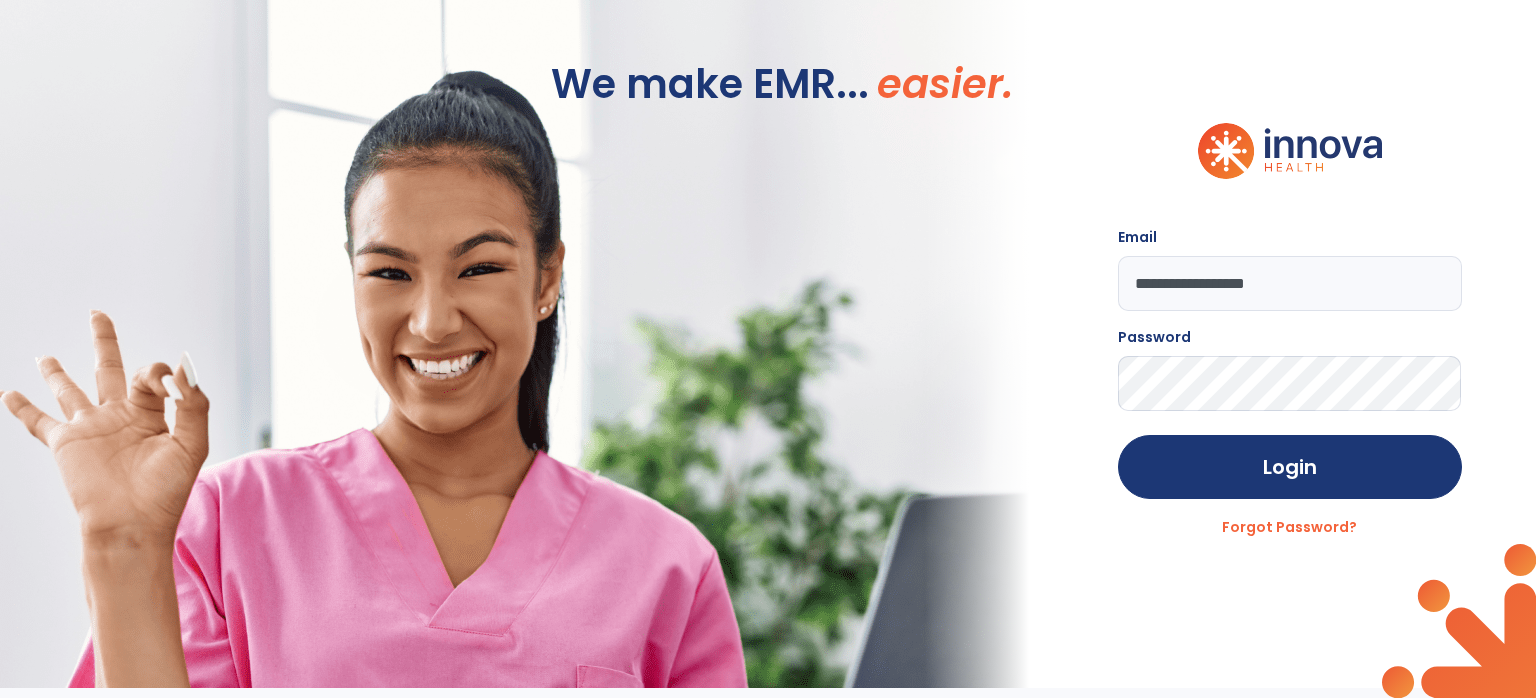 scroll, scrollTop: 0, scrollLeft: 0, axis: both 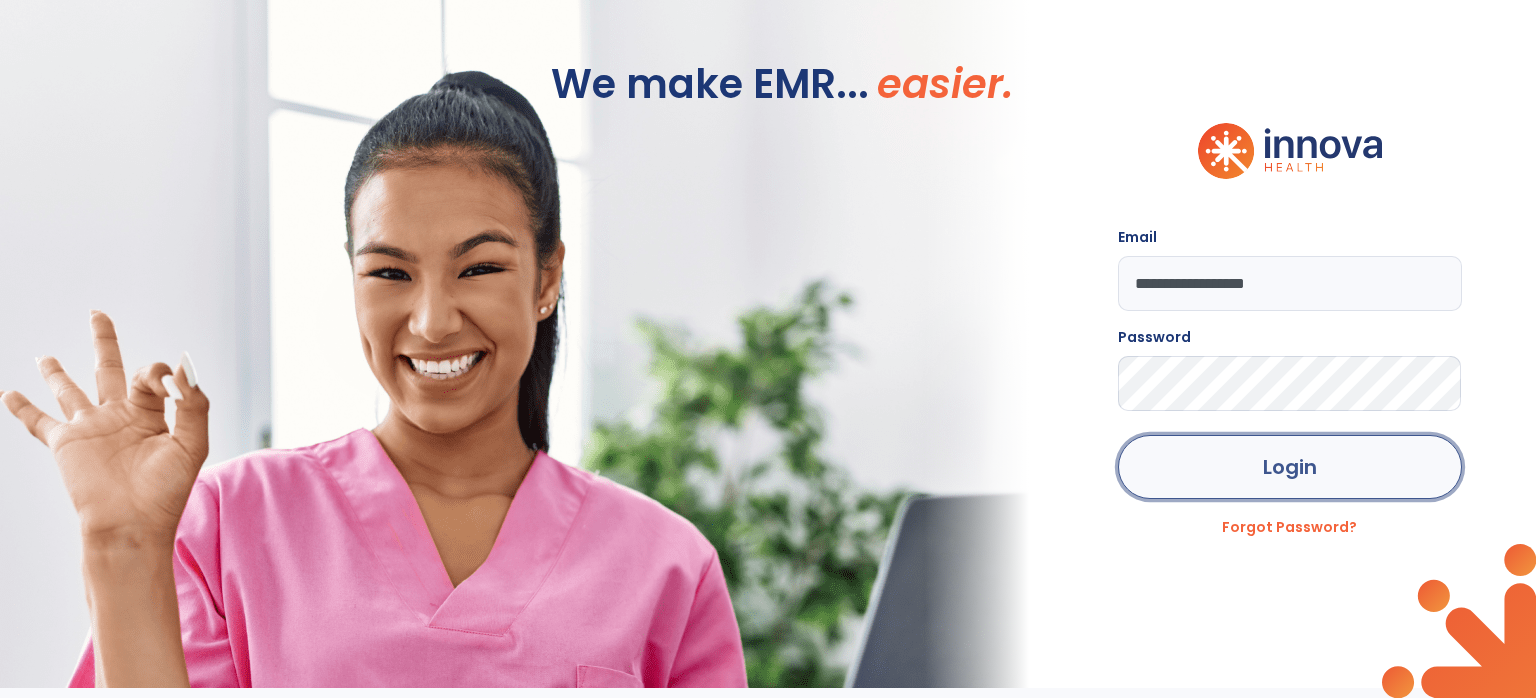 click on "Login" 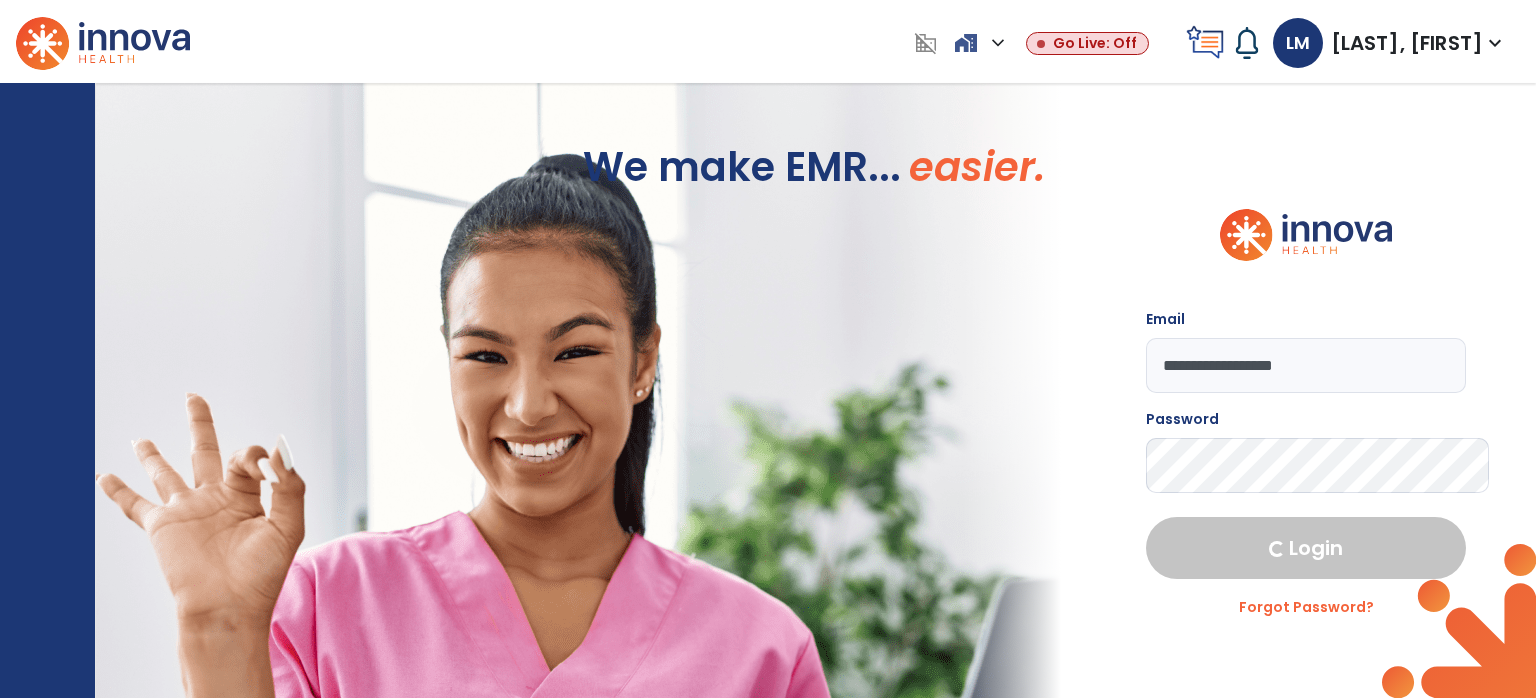 select on "****" 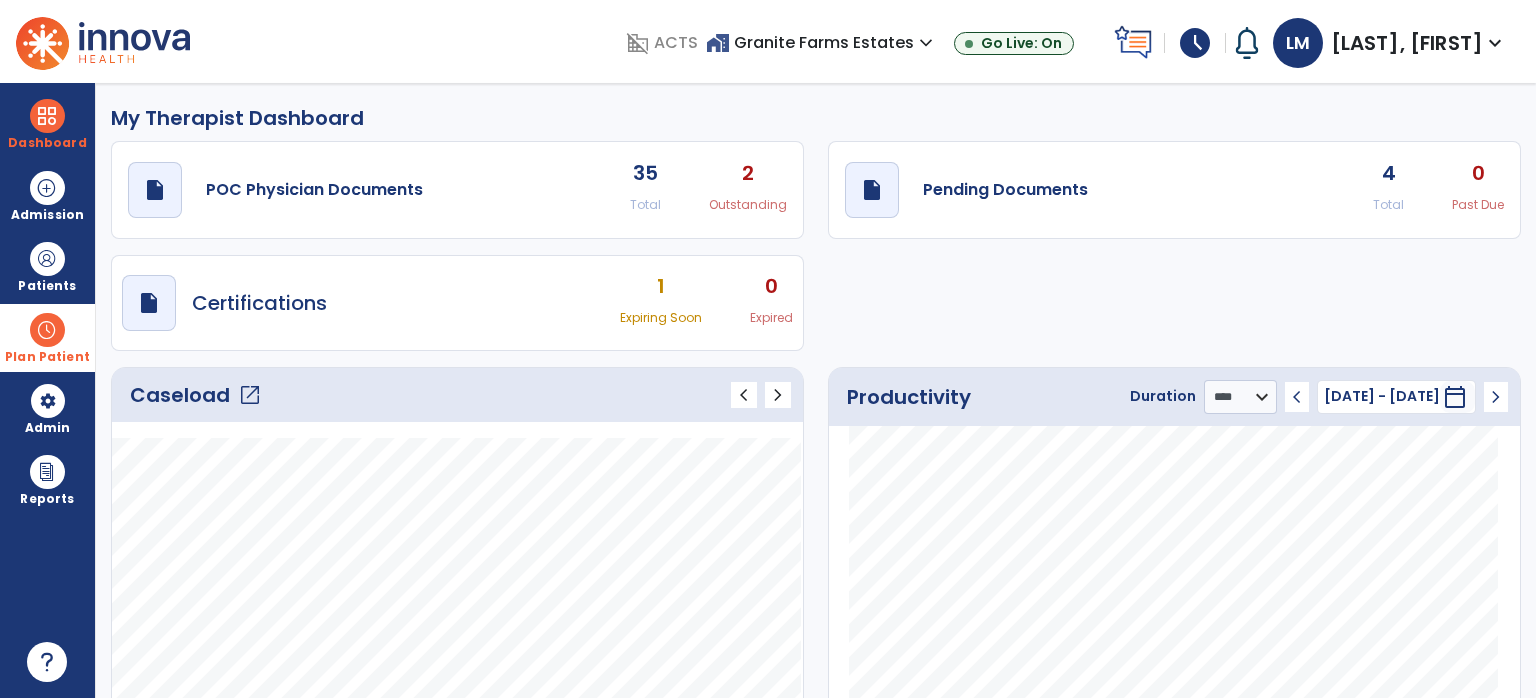 click at bounding box center (47, 330) 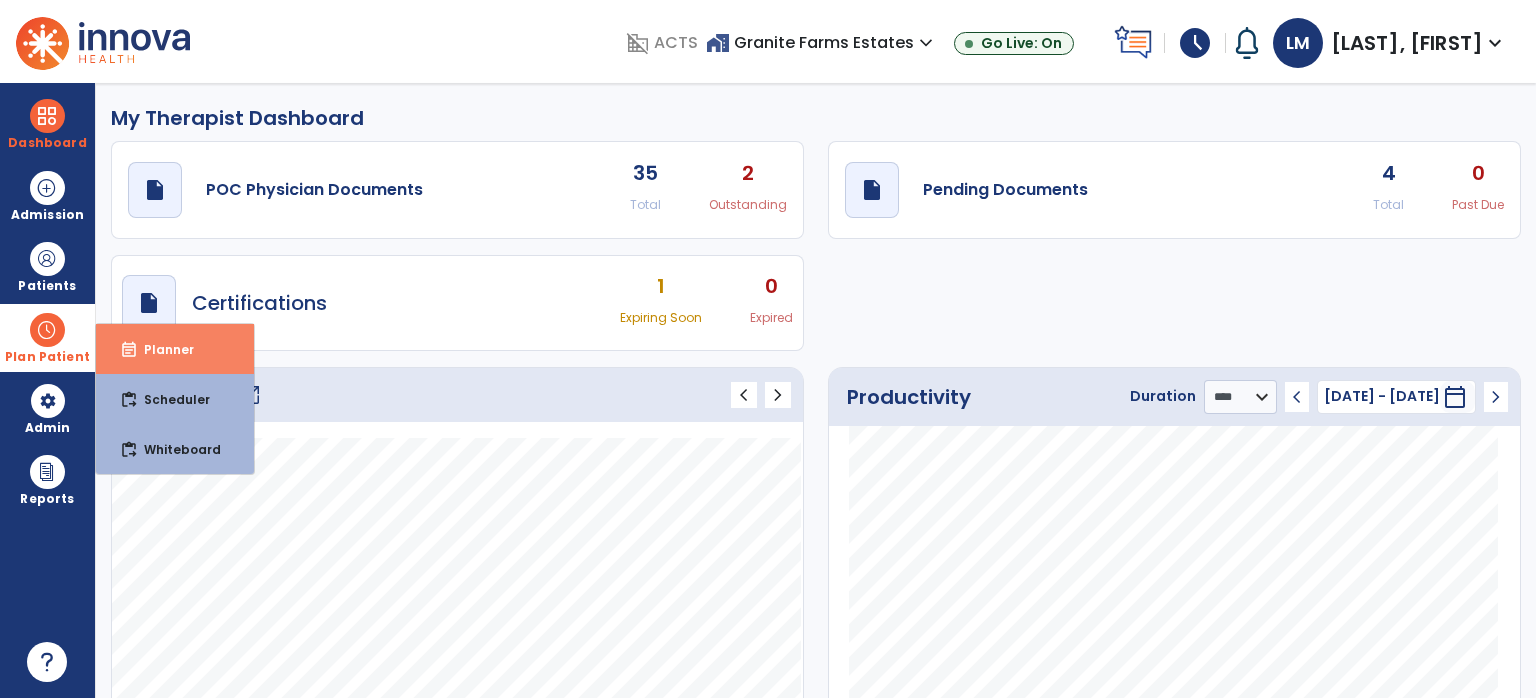 click on "event_note  Planner" at bounding box center [175, 349] 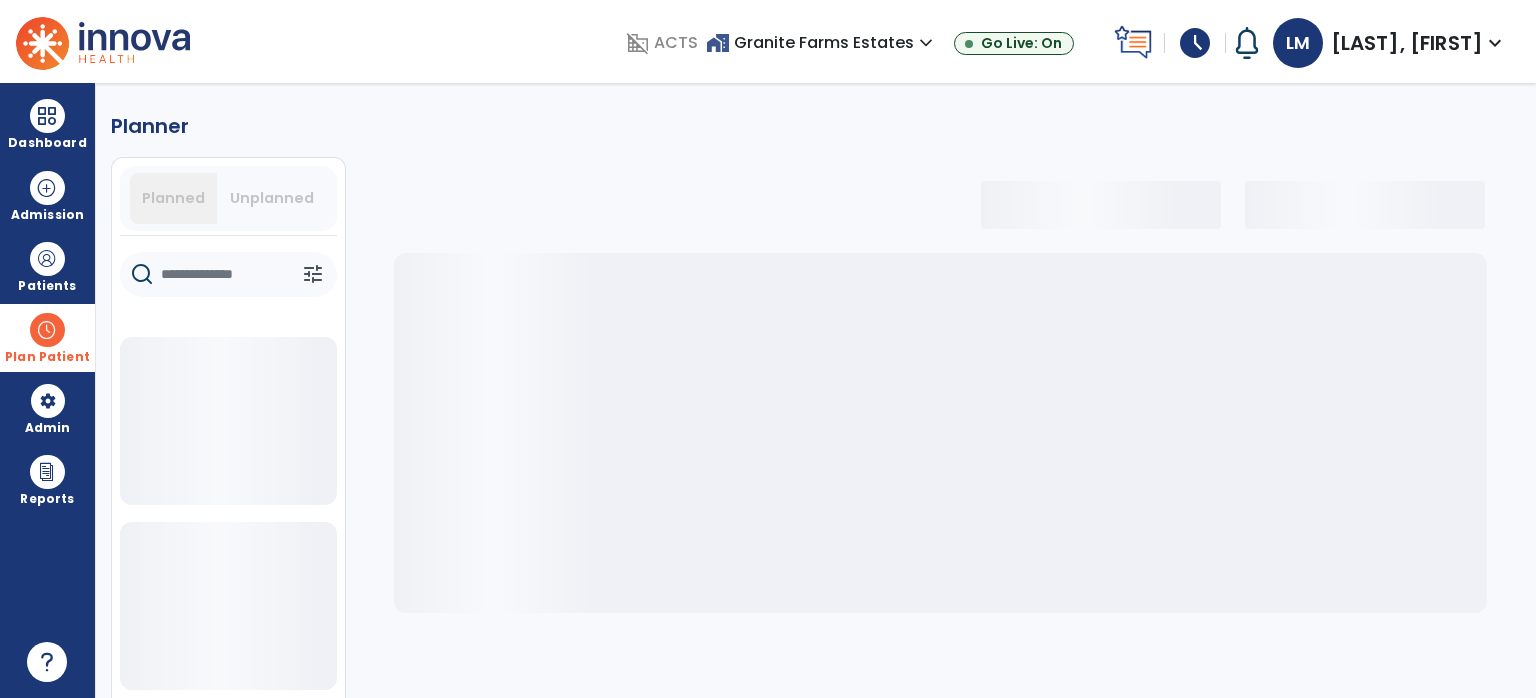 select on "***" 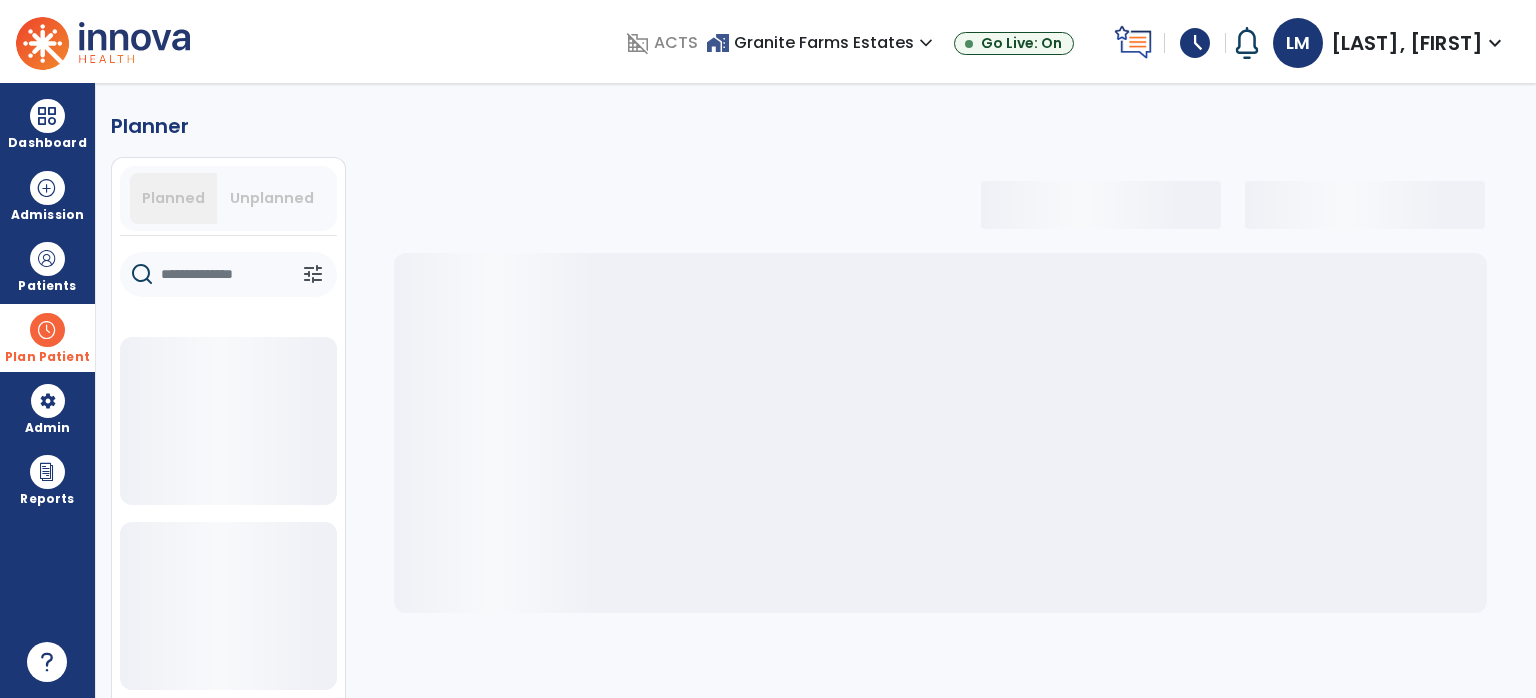 select on "***" 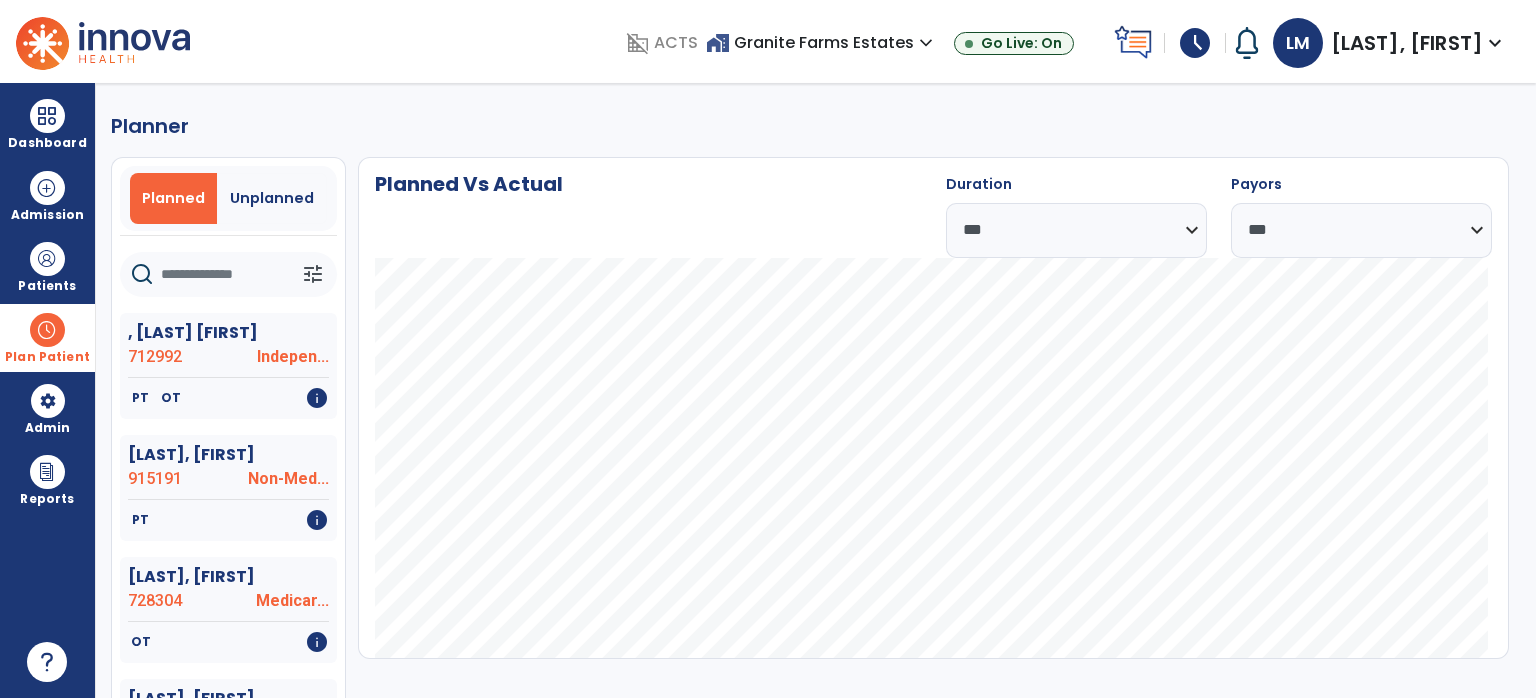 click 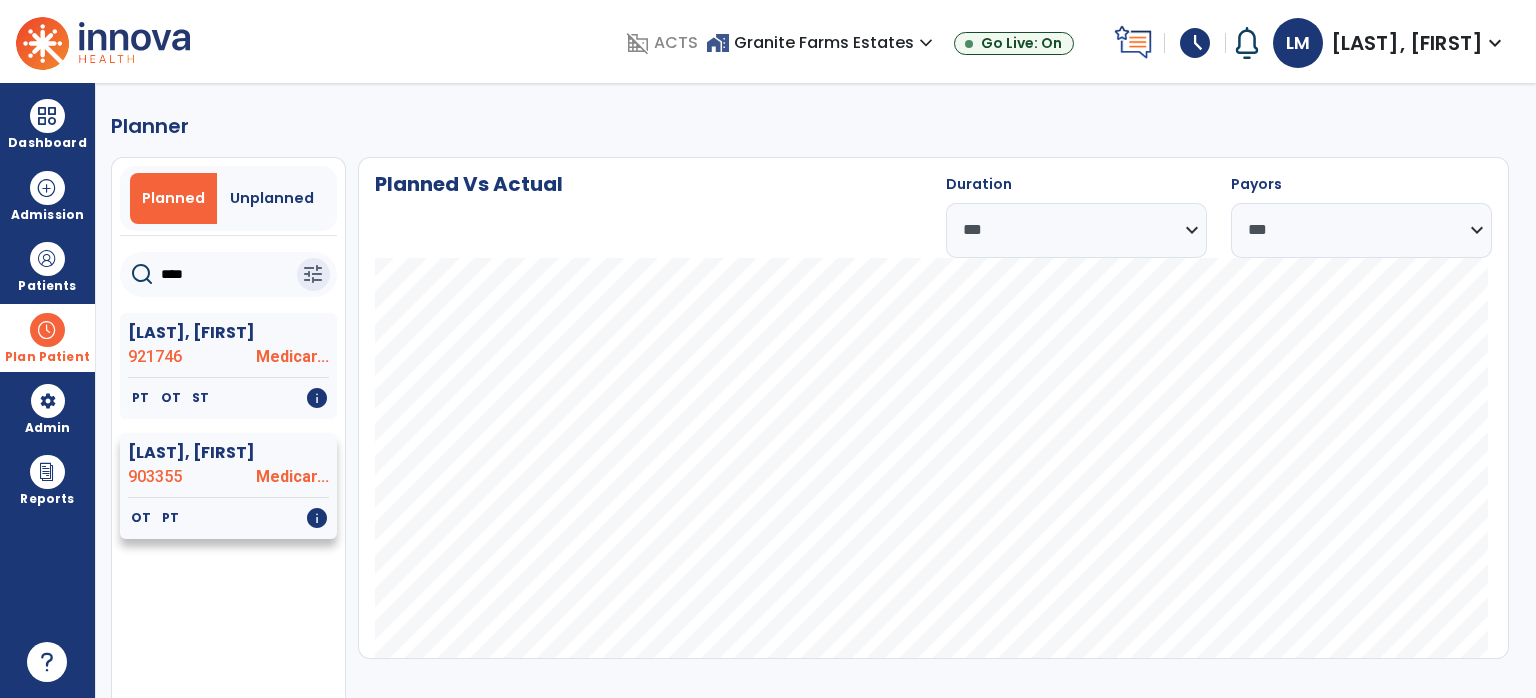 type on "****" 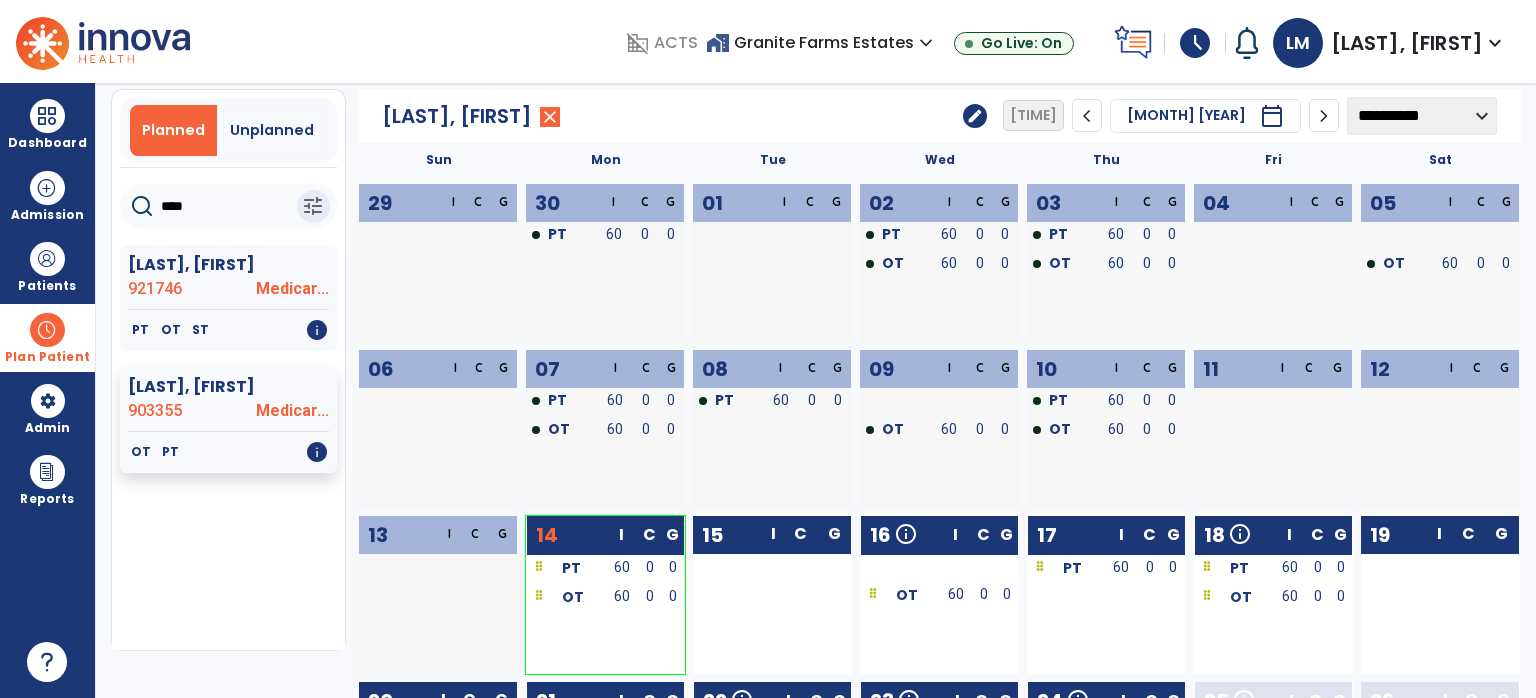 scroll, scrollTop: 100, scrollLeft: 0, axis: vertical 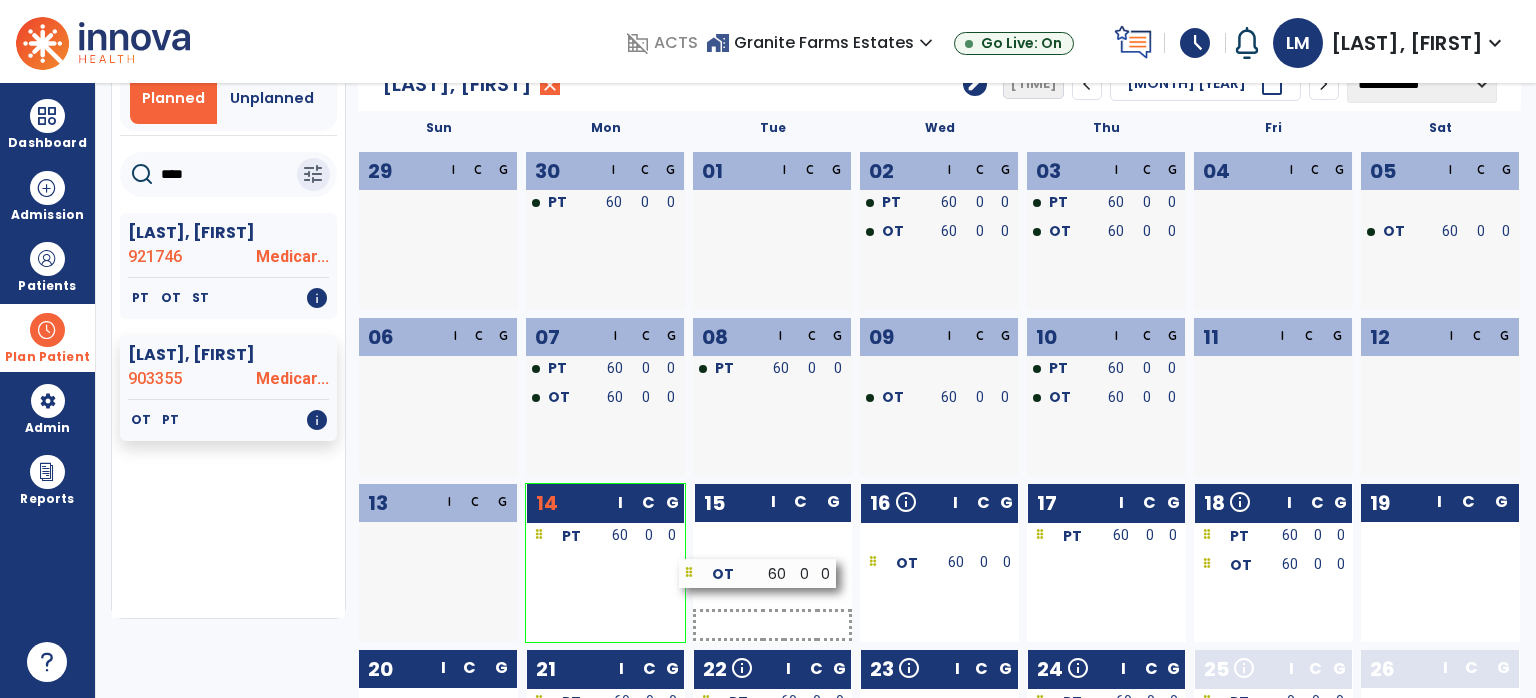drag, startPoint x: 623, startPoint y: 569, endPoint x: 781, endPoint y: 575, distance: 158.11388 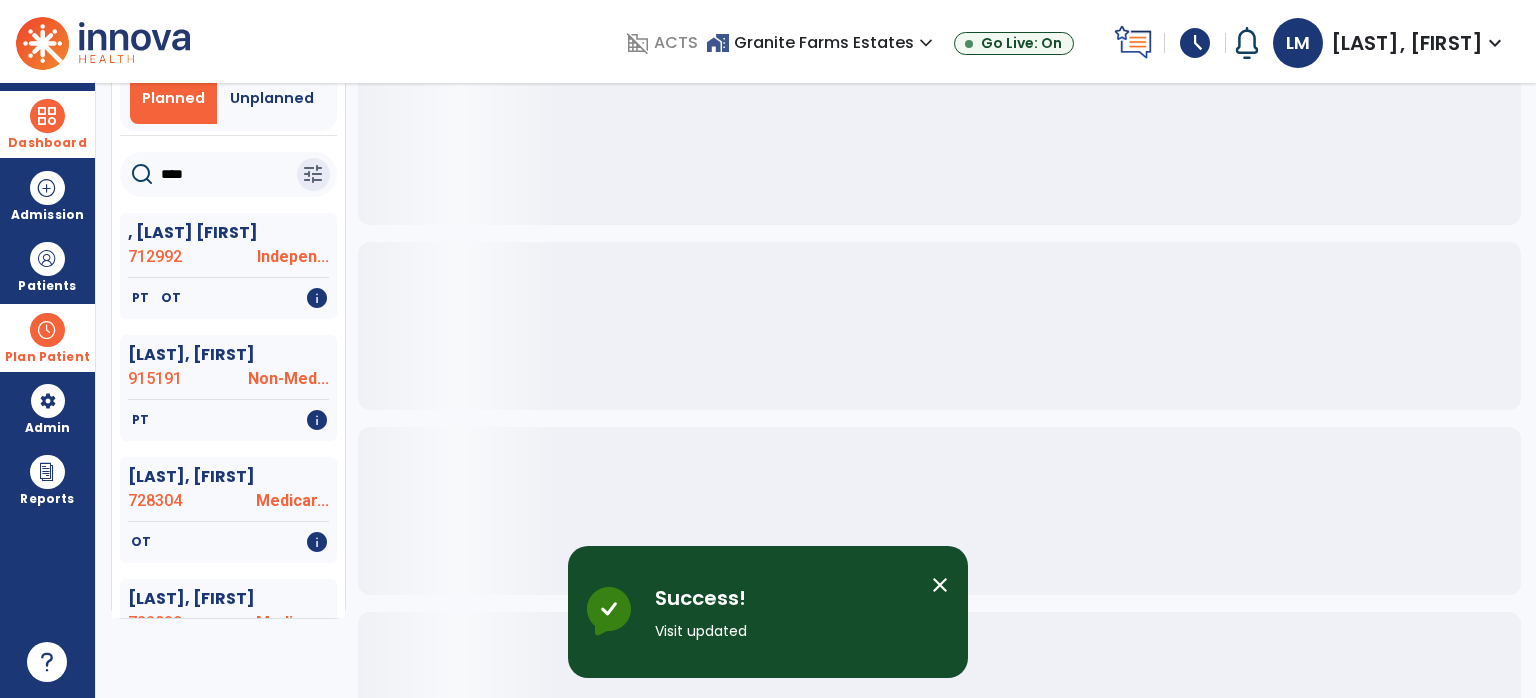 click on "Dashboard" at bounding box center (47, 143) 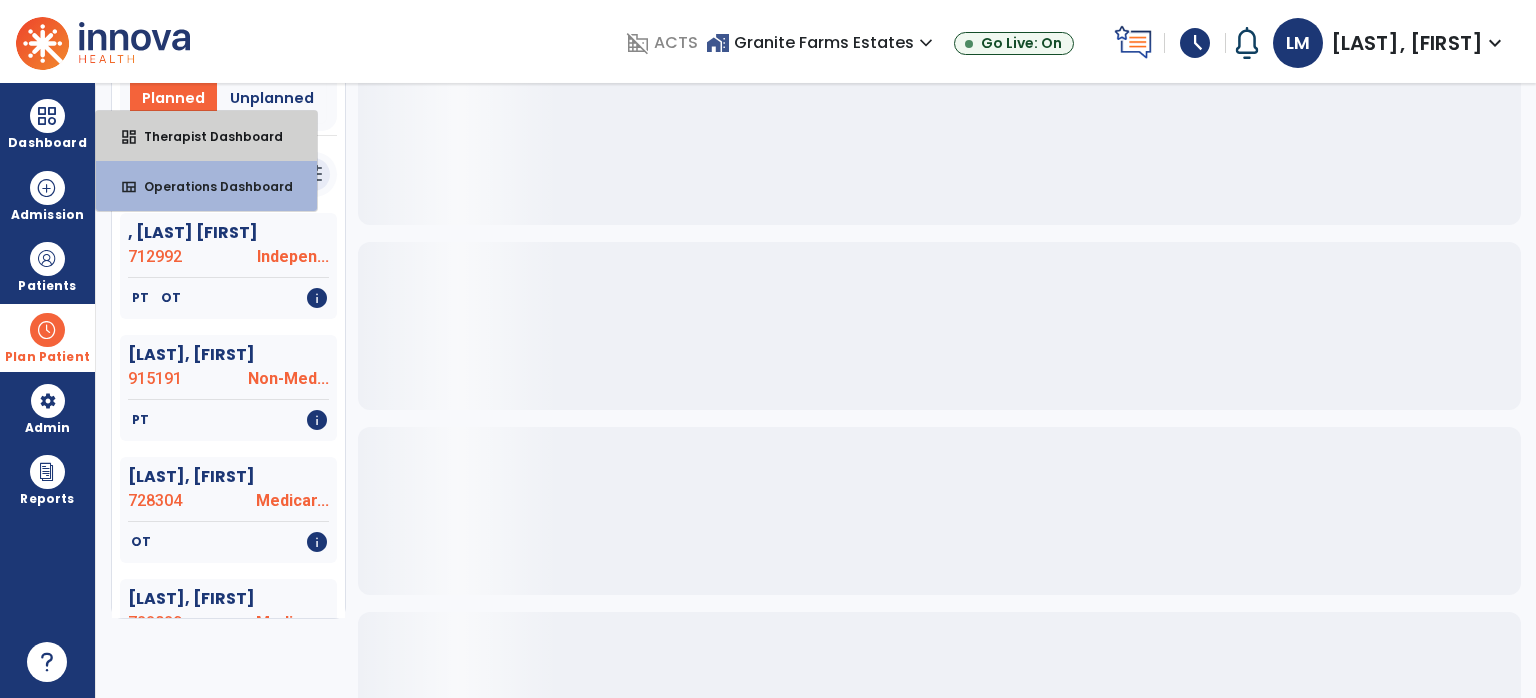 click on "dashboard  Therapist Dashboard" at bounding box center [206, 136] 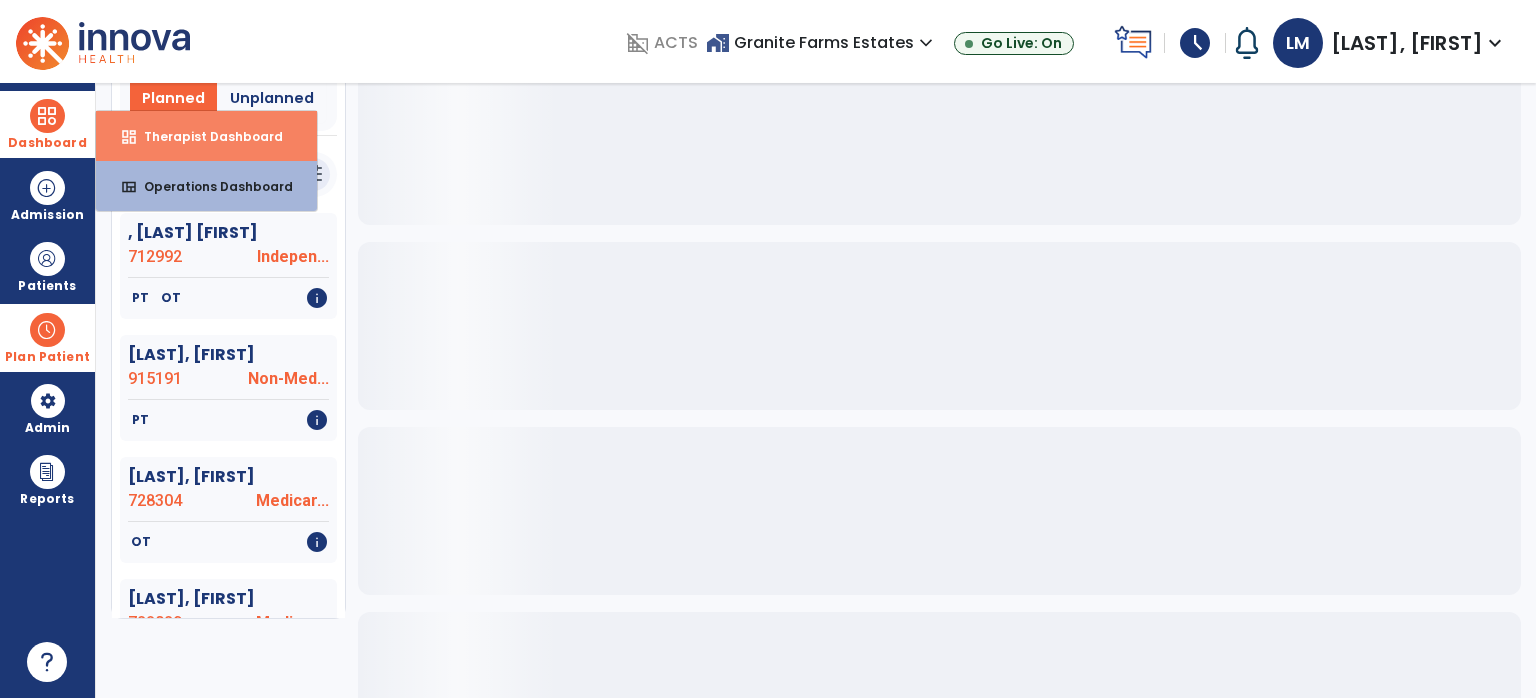 select on "****" 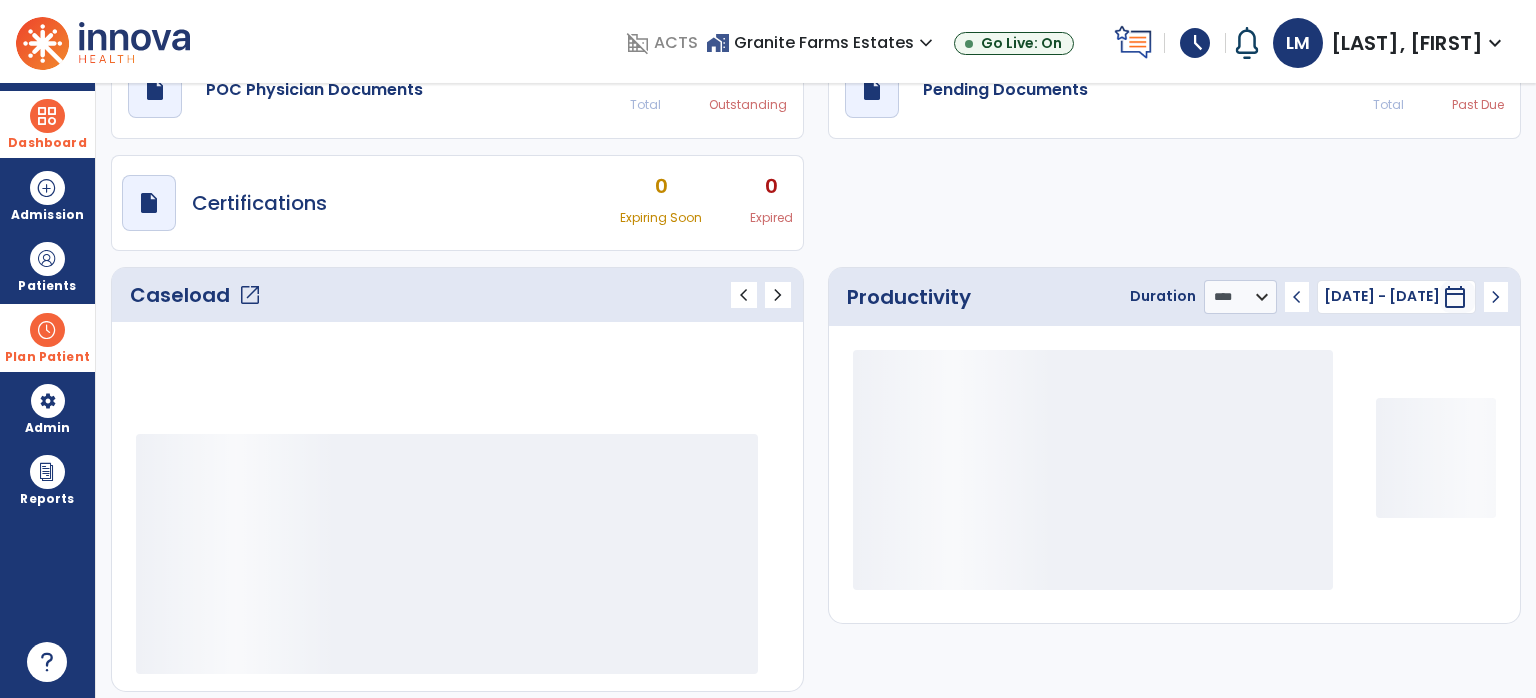 scroll, scrollTop: 47, scrollLeft: 0, axis: vertical 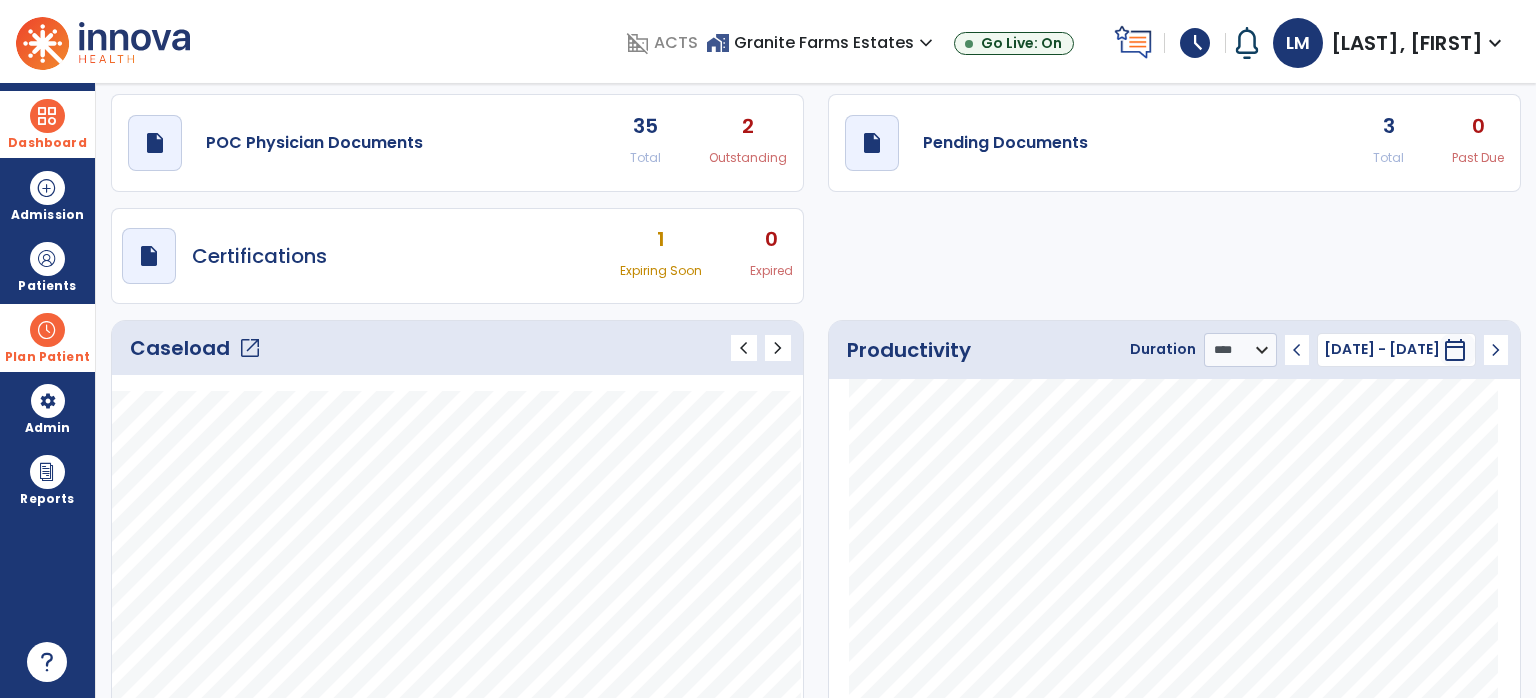 click on "3" 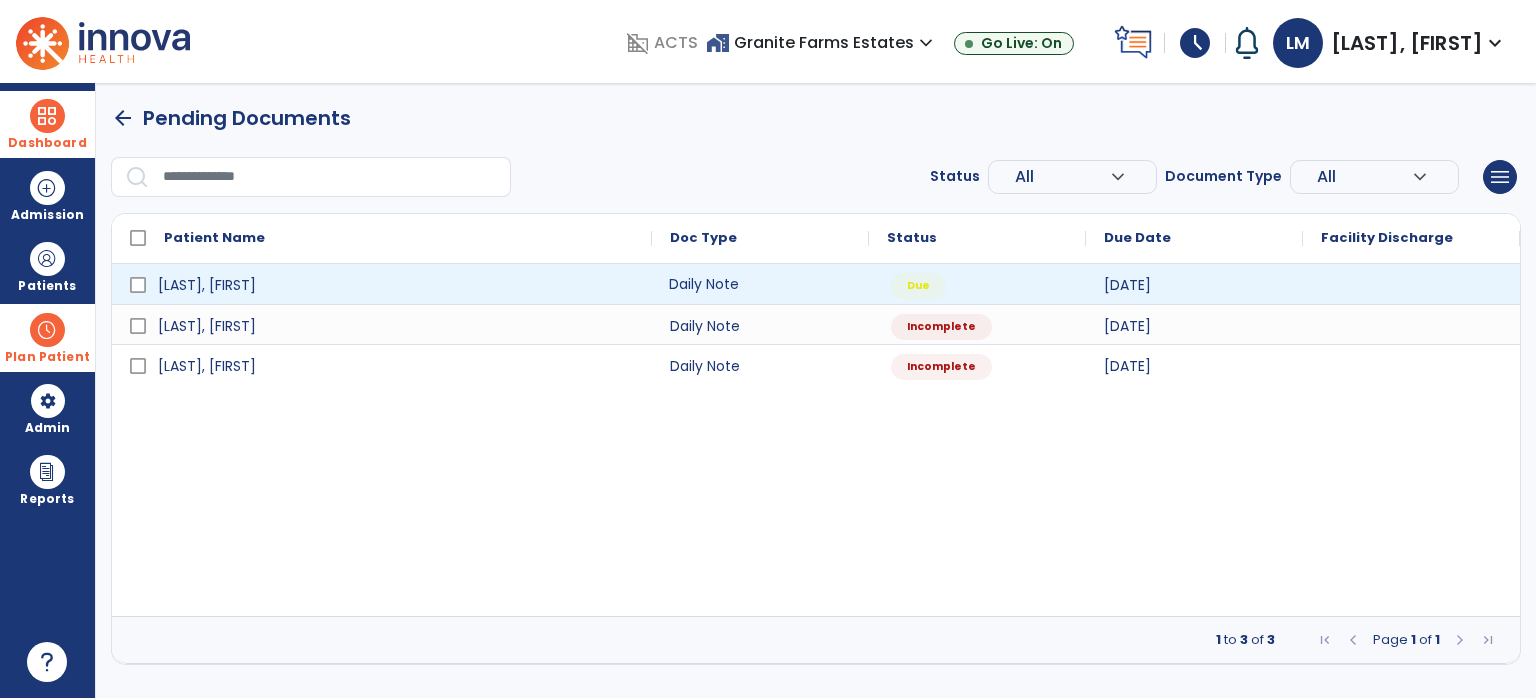 click on "Daily Note" at bounding box center [760, 284] 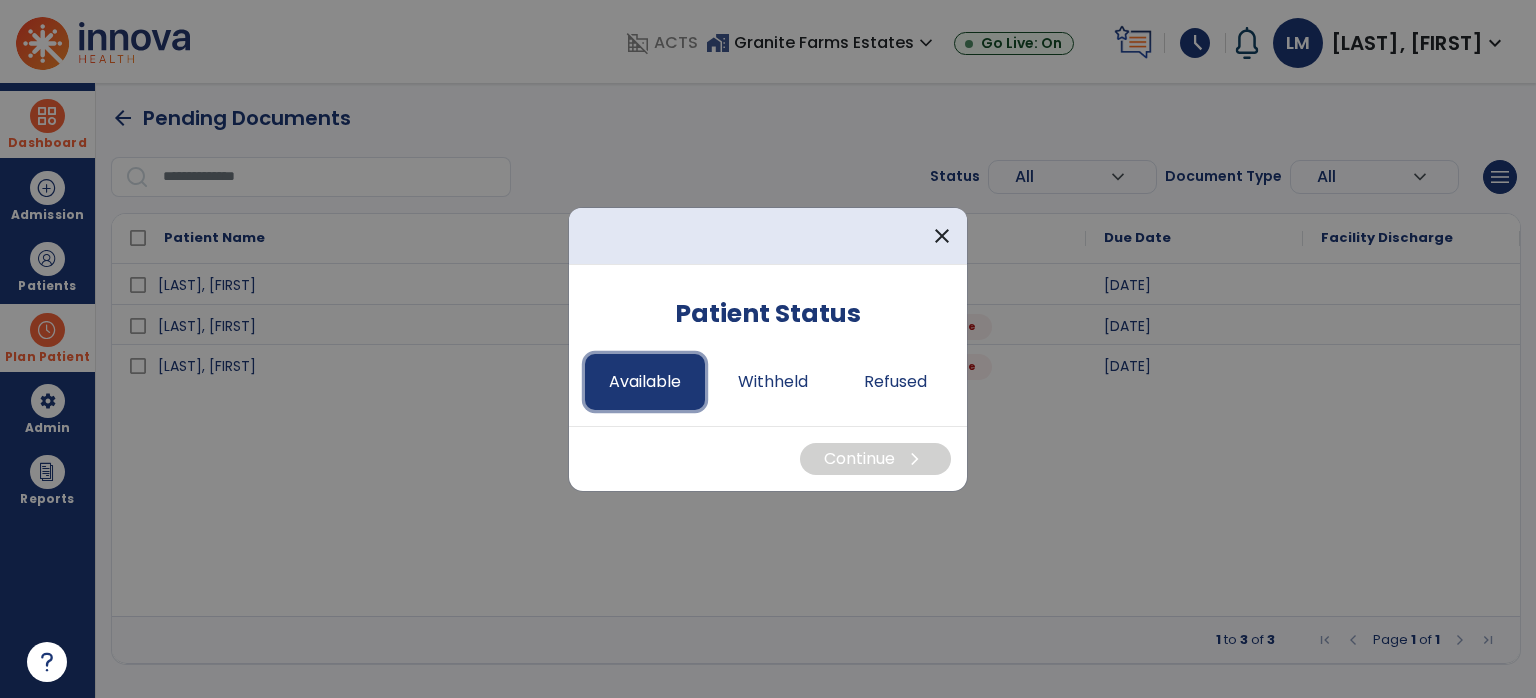 click on "Available" at bounding box center [645, 382] 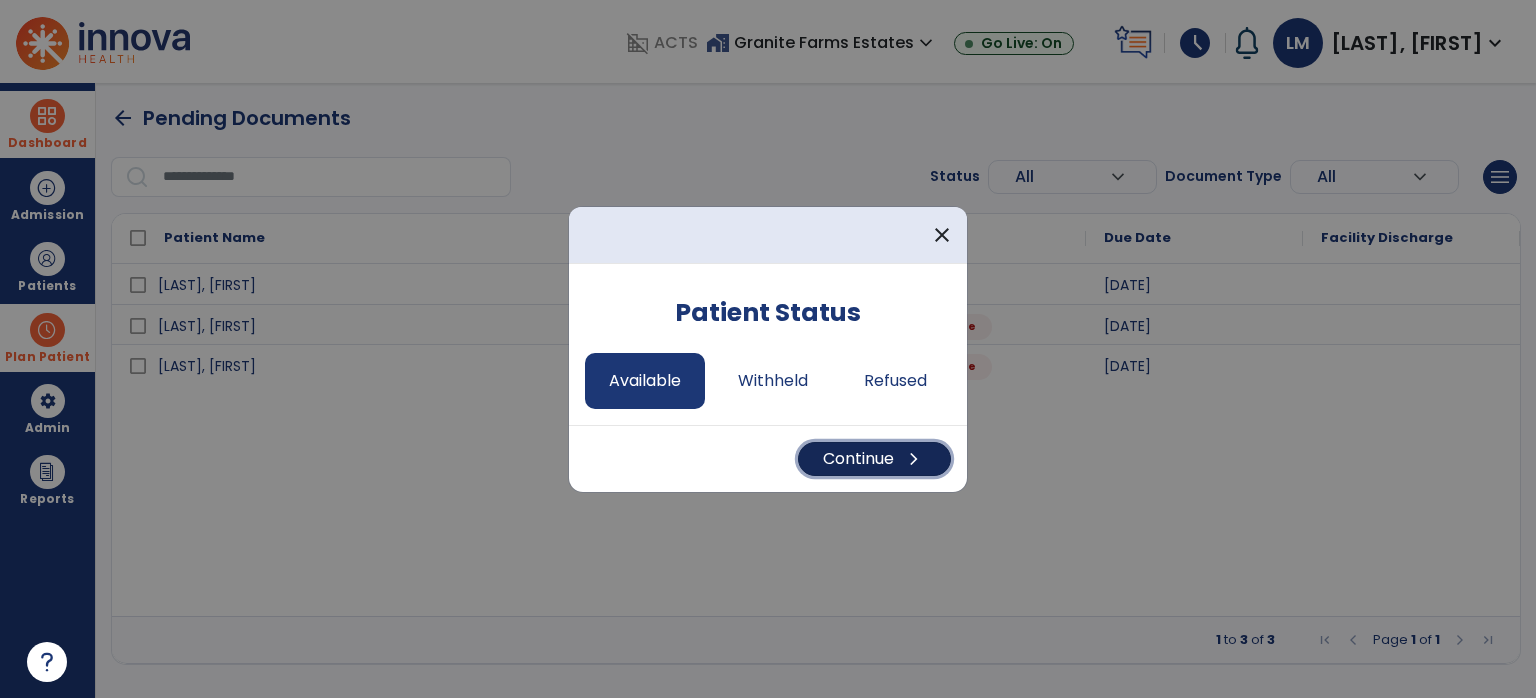 click on "chevron_right" at bounding box center (914, 459) 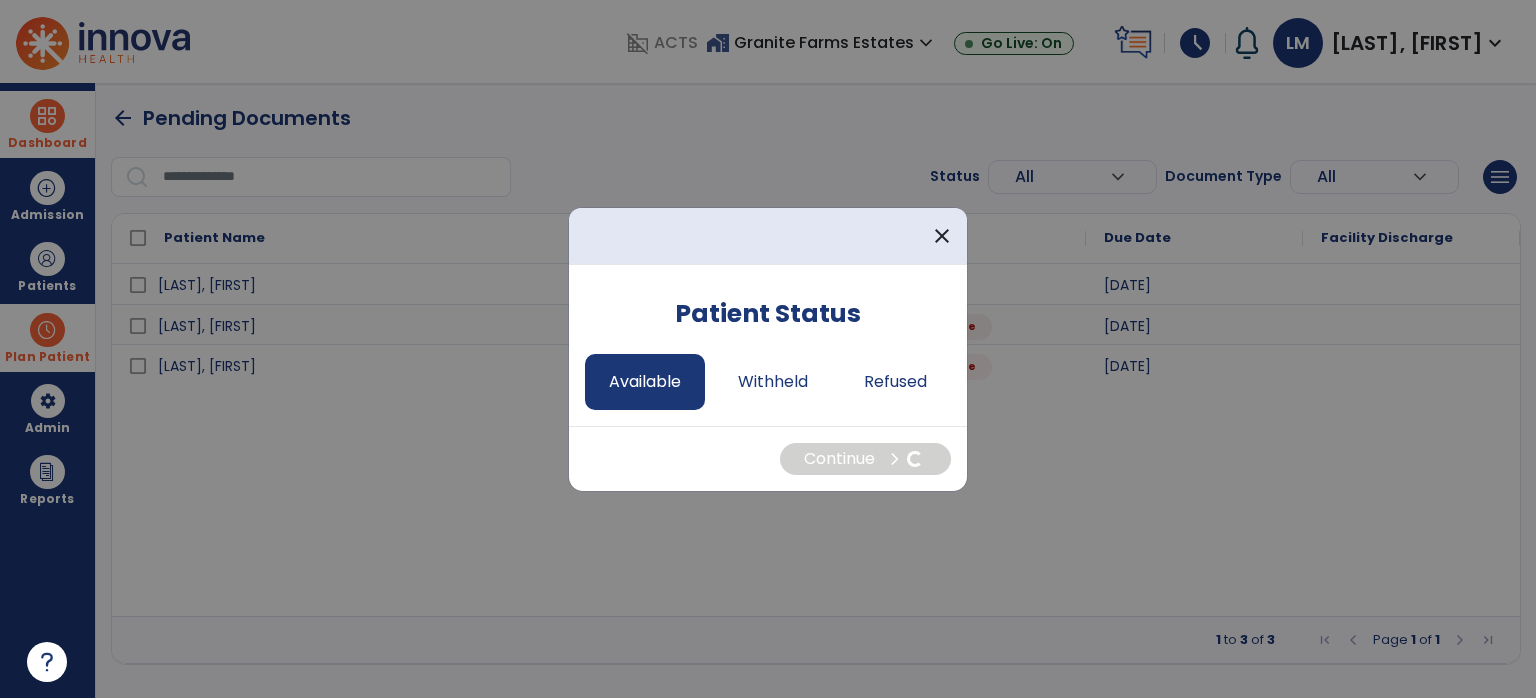 select on "*" 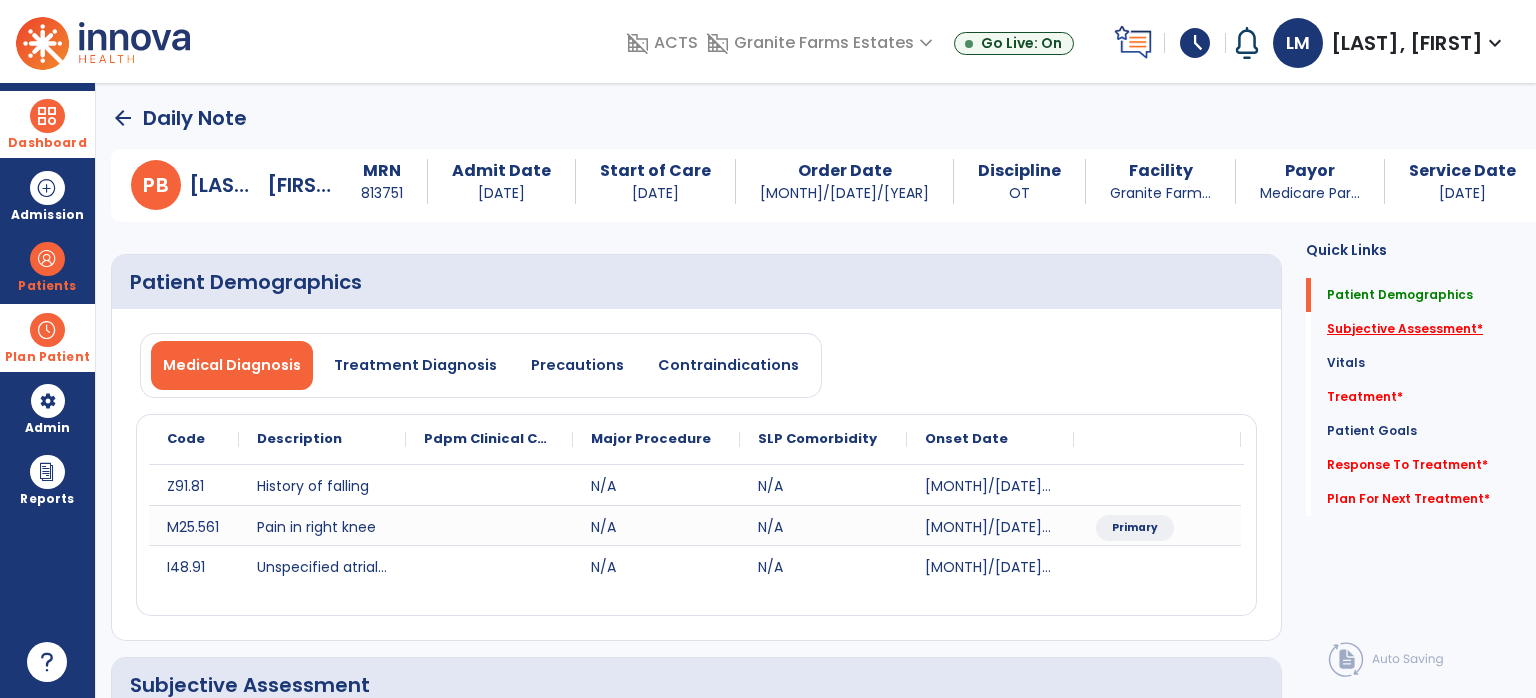 click on "Subjective Assessment   *" 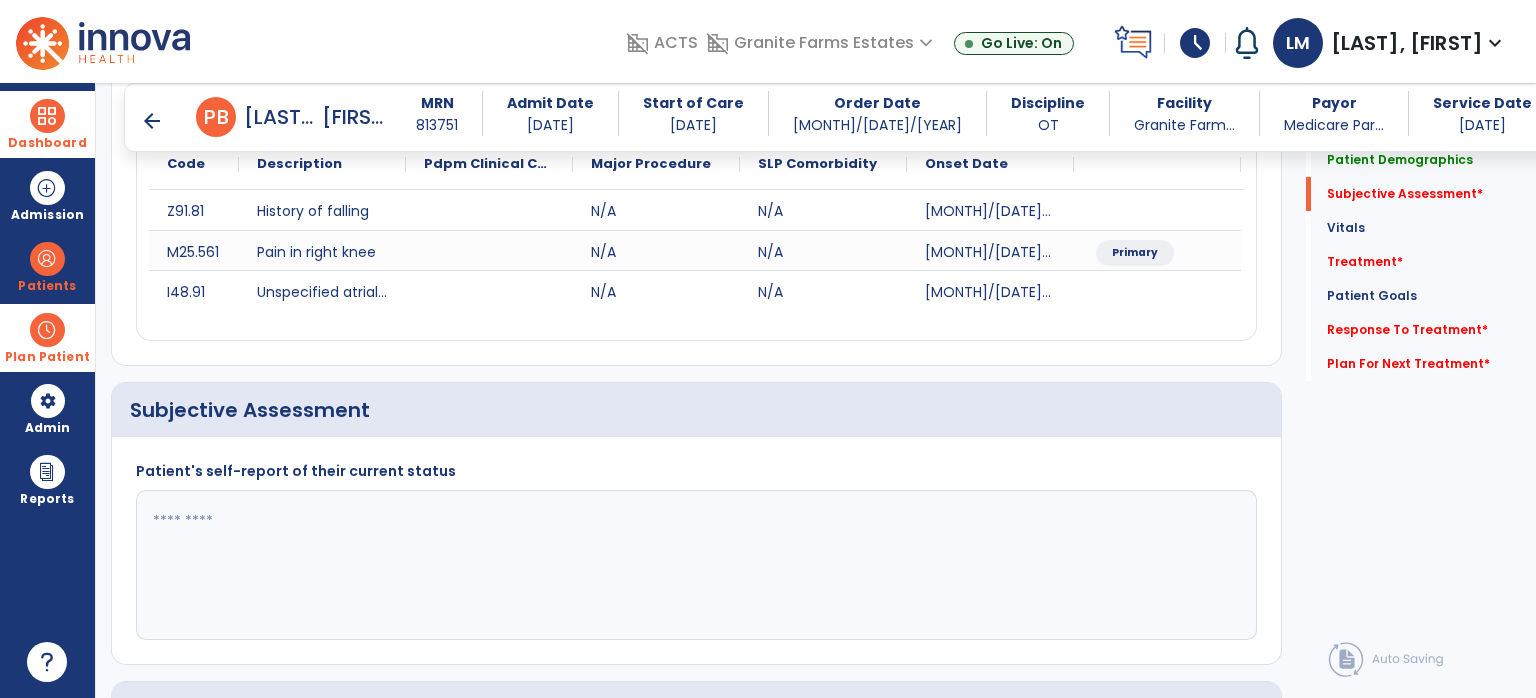 scroll, scrollTop: 407, scrollLeft: 0, axis: vertical 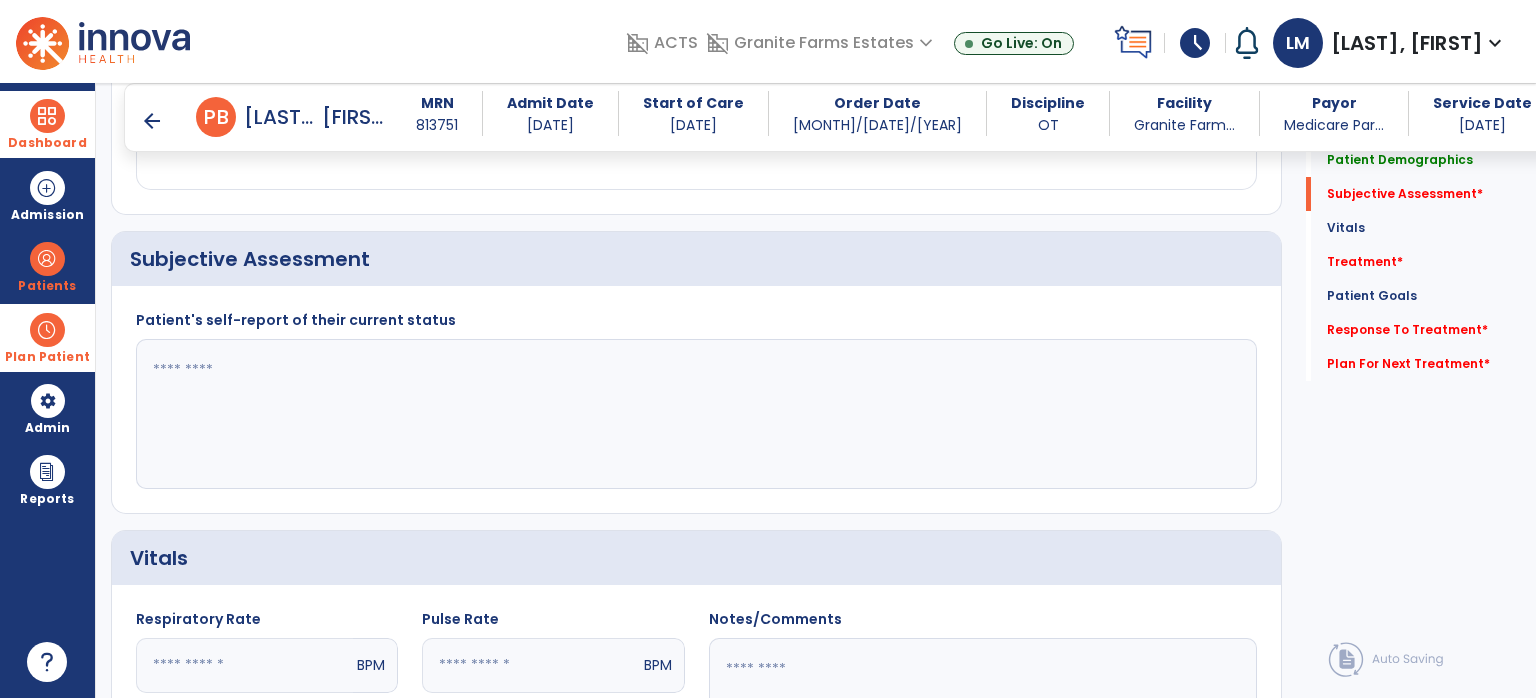 drag, startPoint x: 651, startPoint y: 410, endPoint x: 644, endPoint y: 425, distance: 16.552946 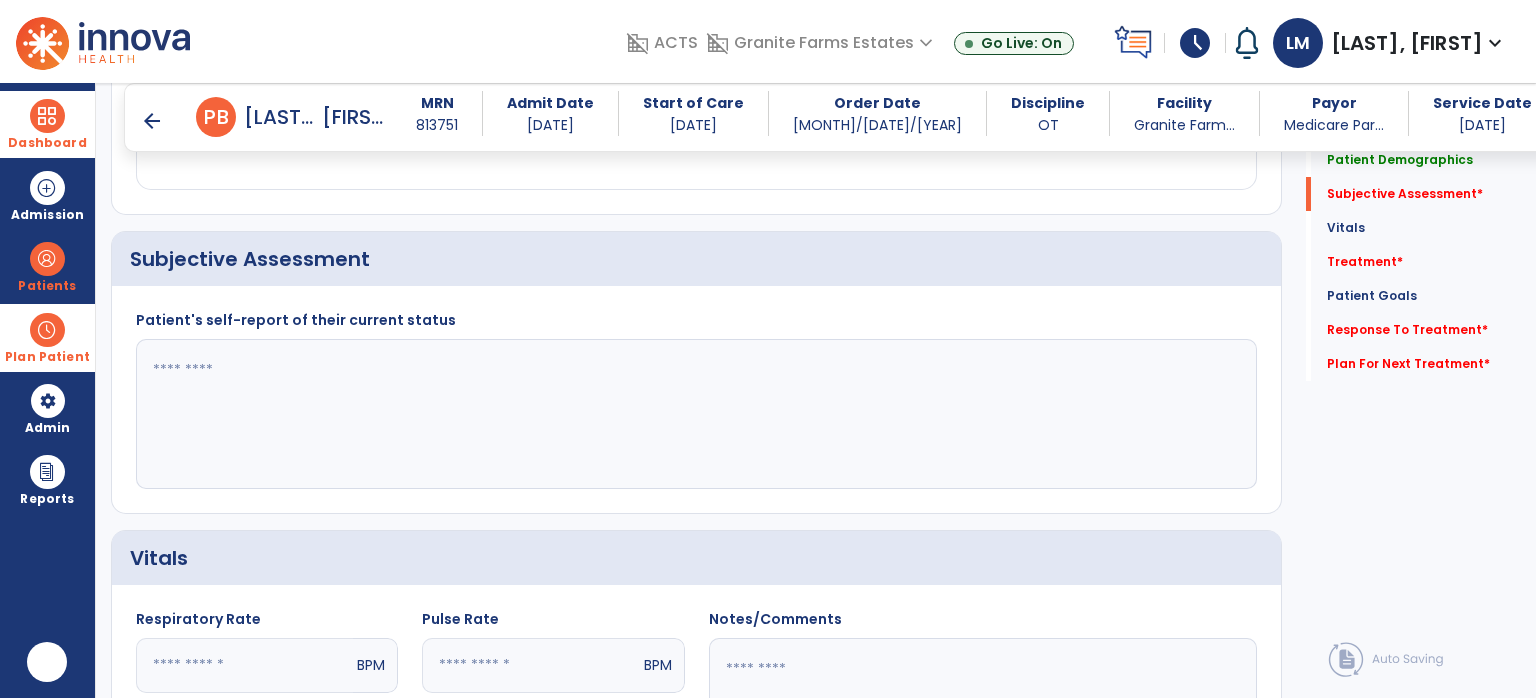 scroll, scrollTop: 0, scrollLeft: 0, axis: both 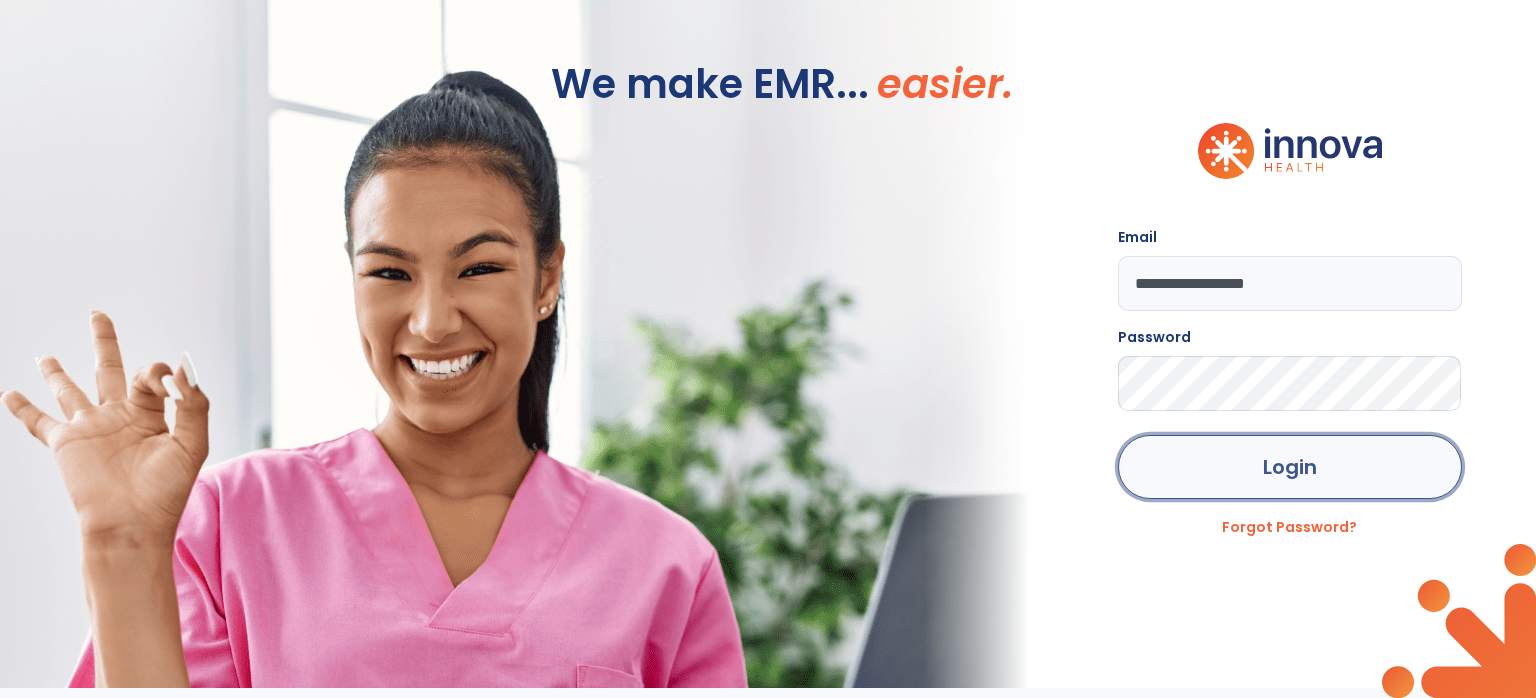 click on "Login" 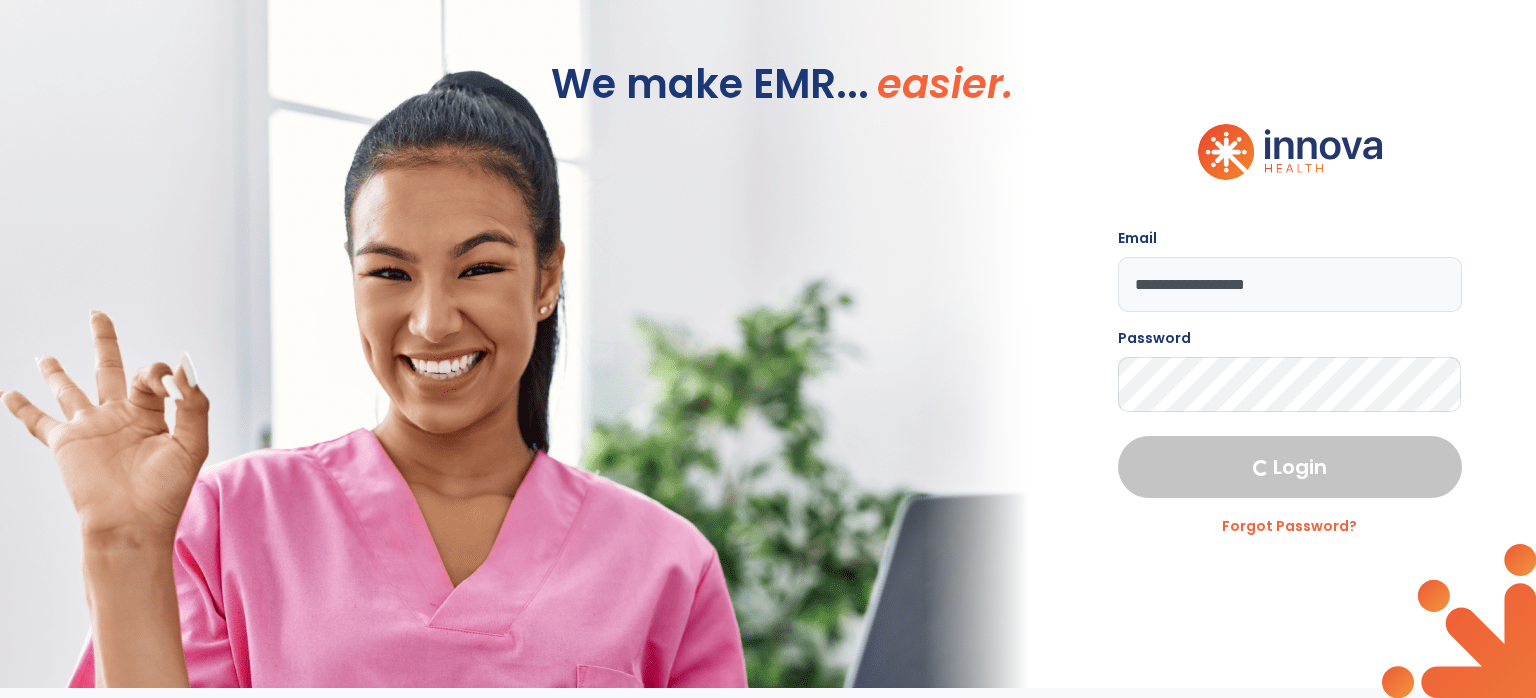select on "****" 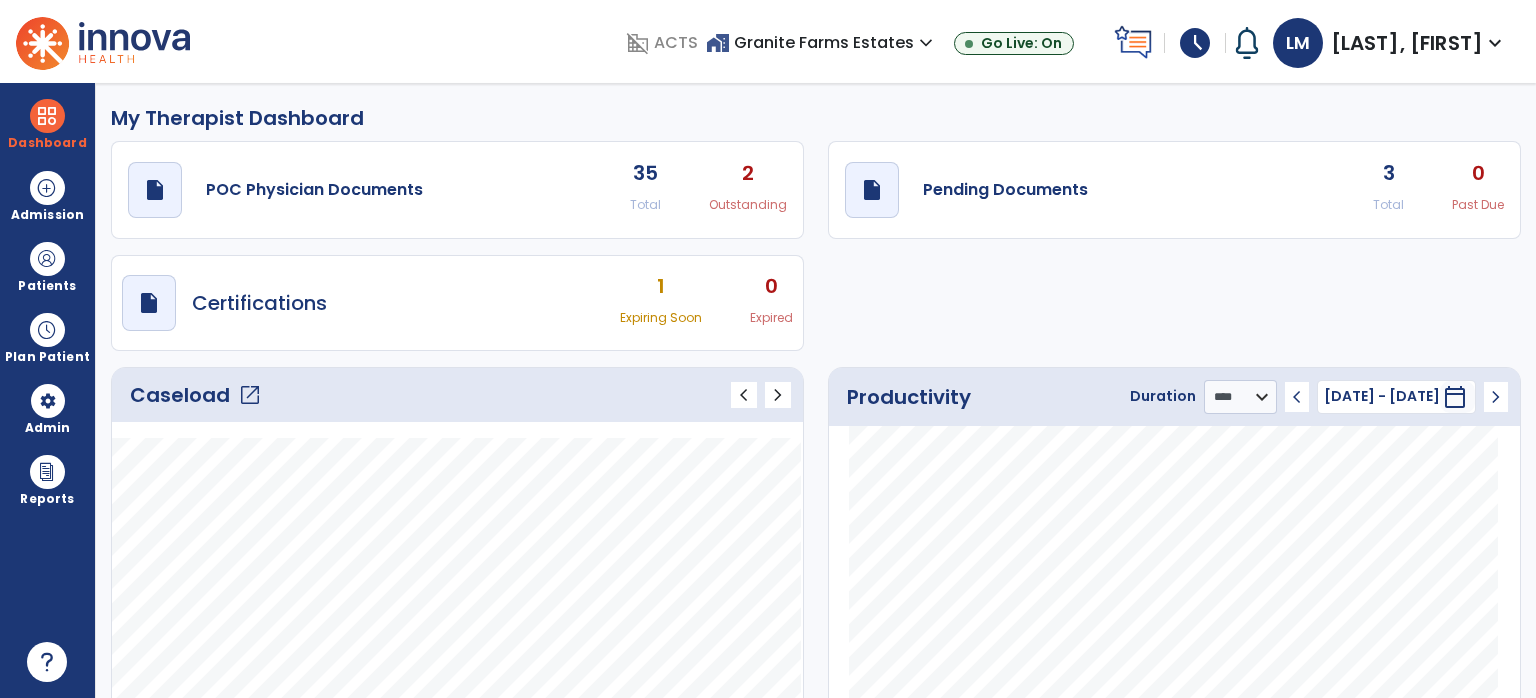 click on "3" 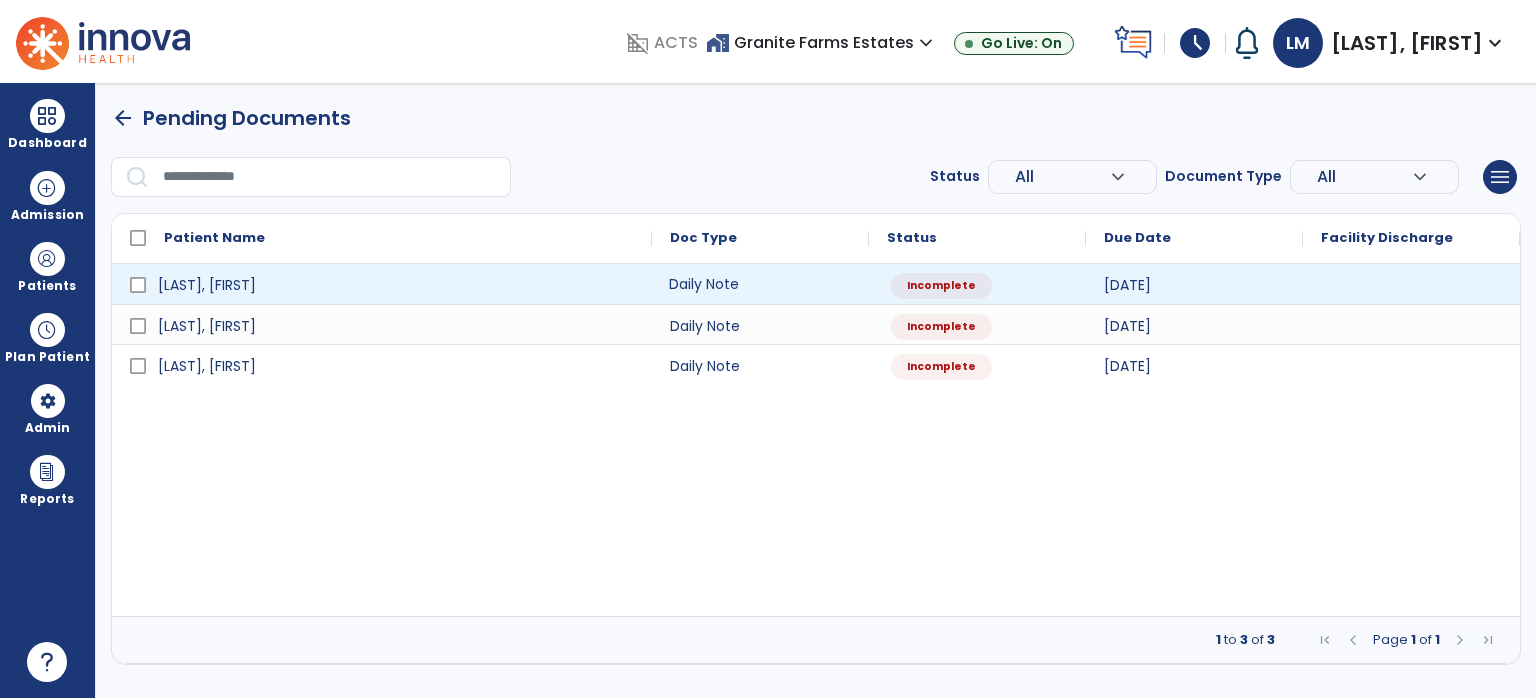 click on "Daily Note" at bounding box center [760, 284] 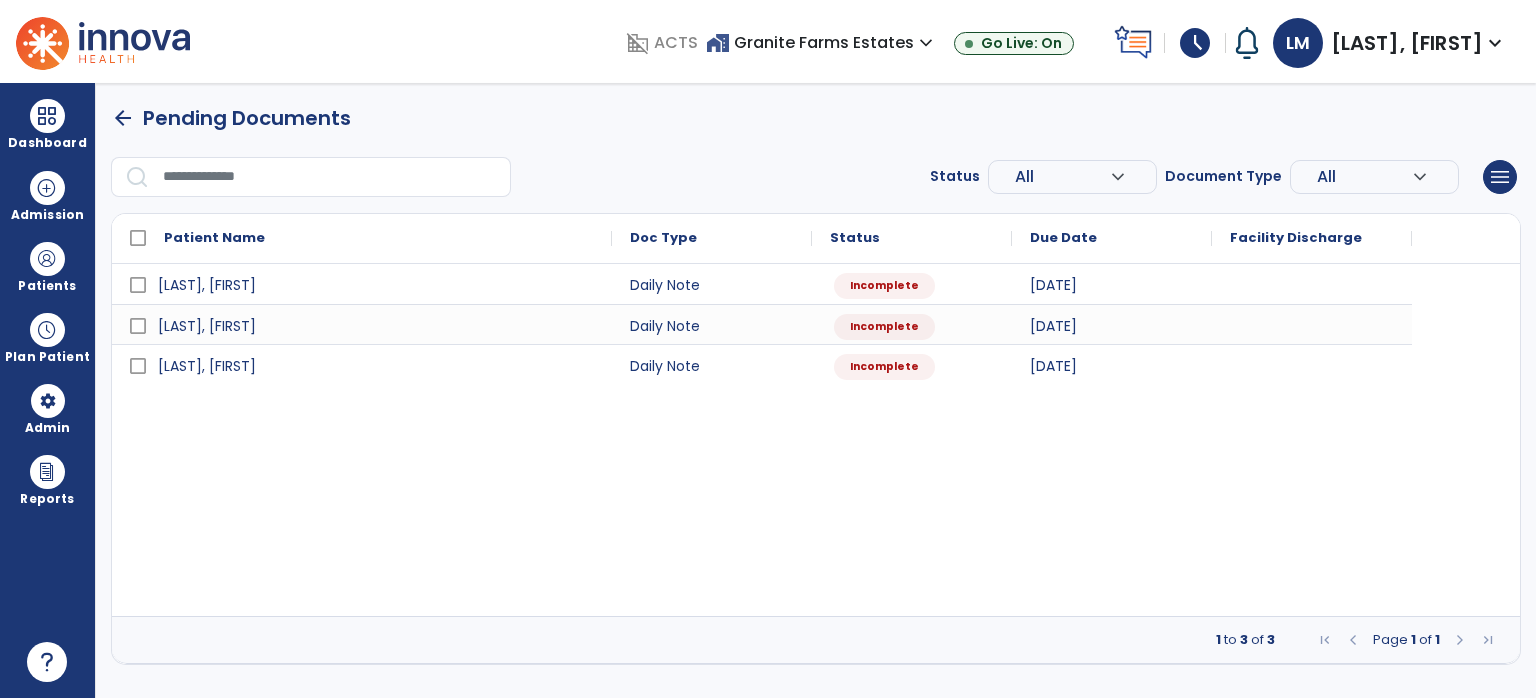 select on "*" 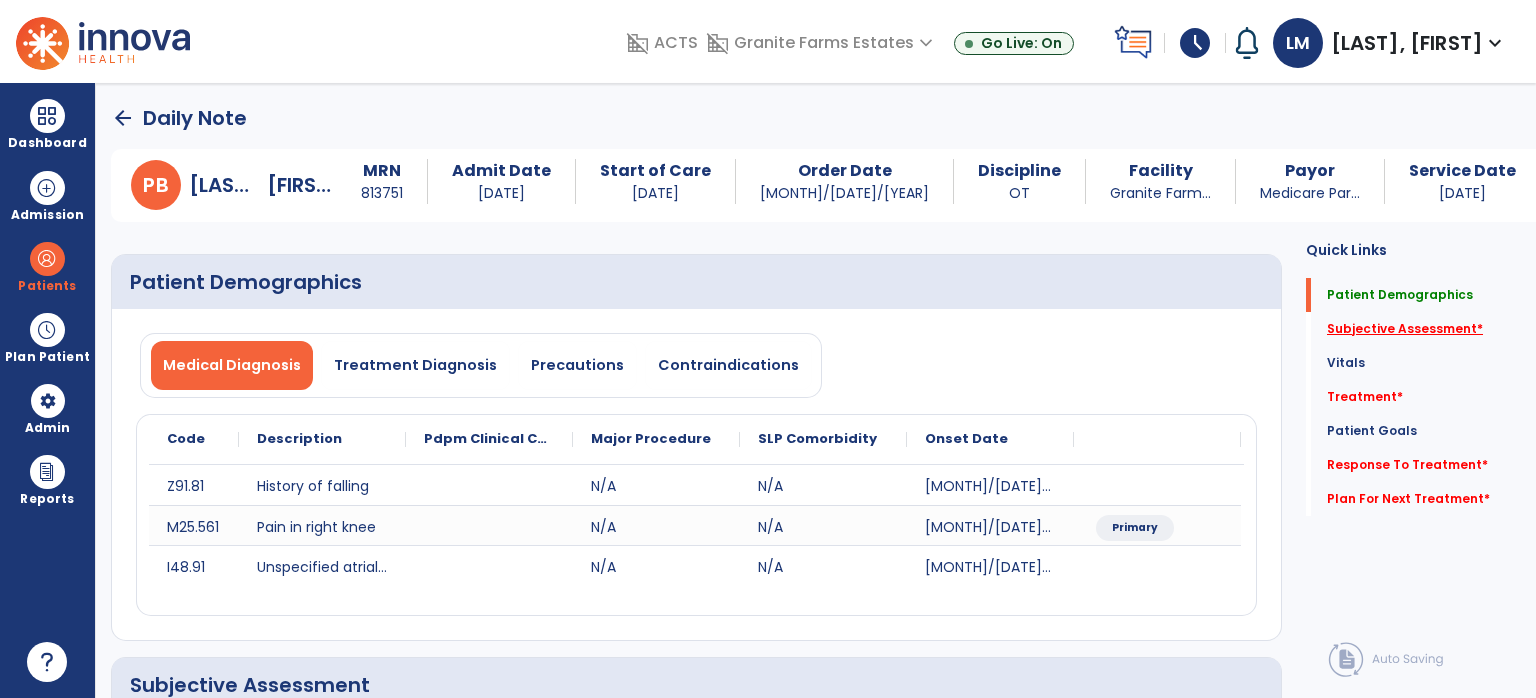 click on "Subjective Assessment   *" 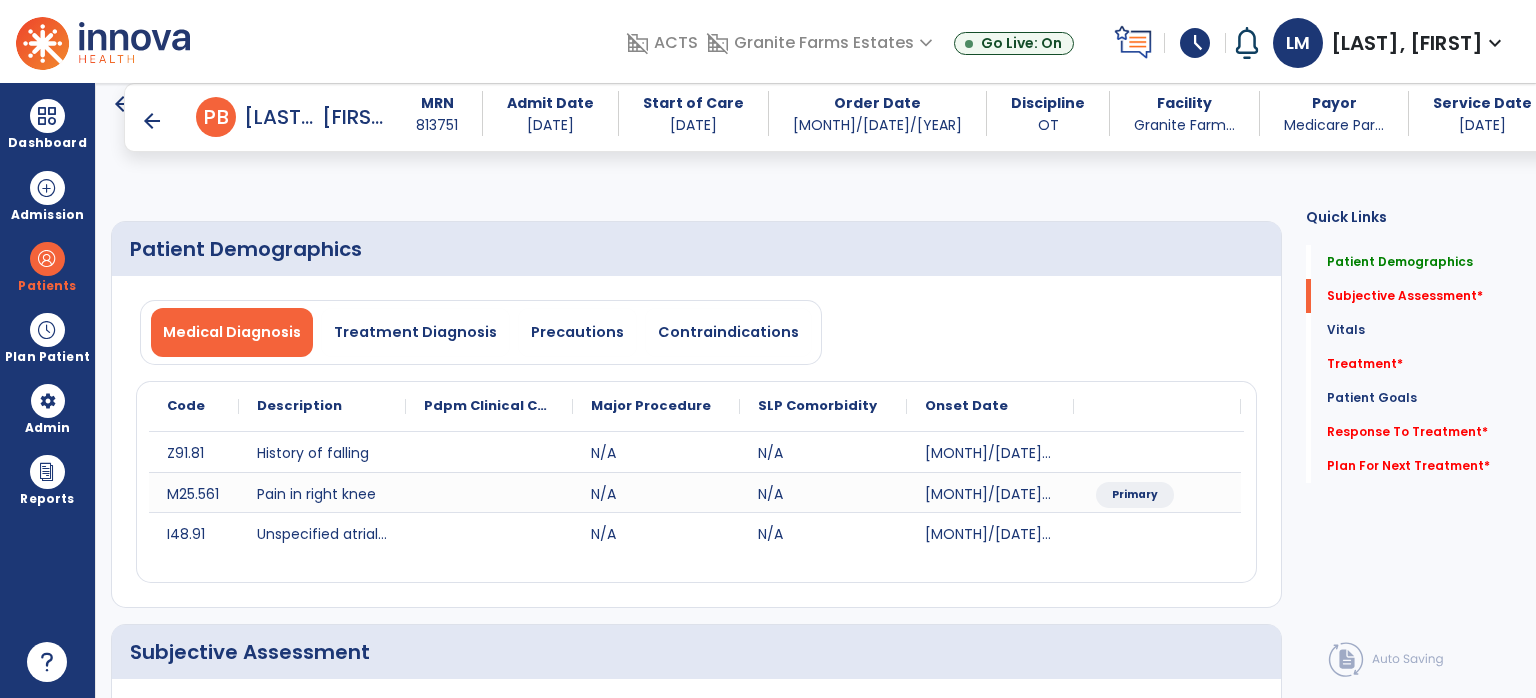 scroll, scrollTop: 407, scrollLeft: 0, axis: vertical 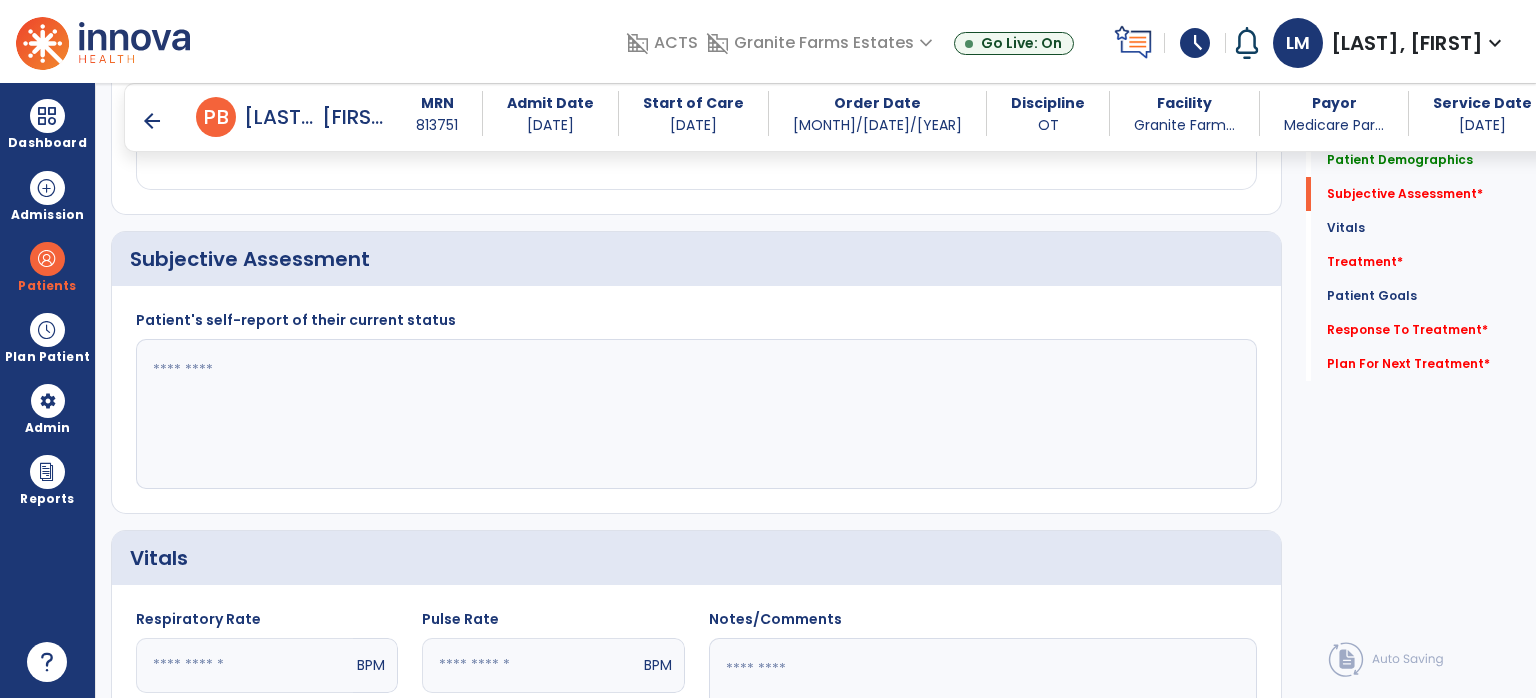 click 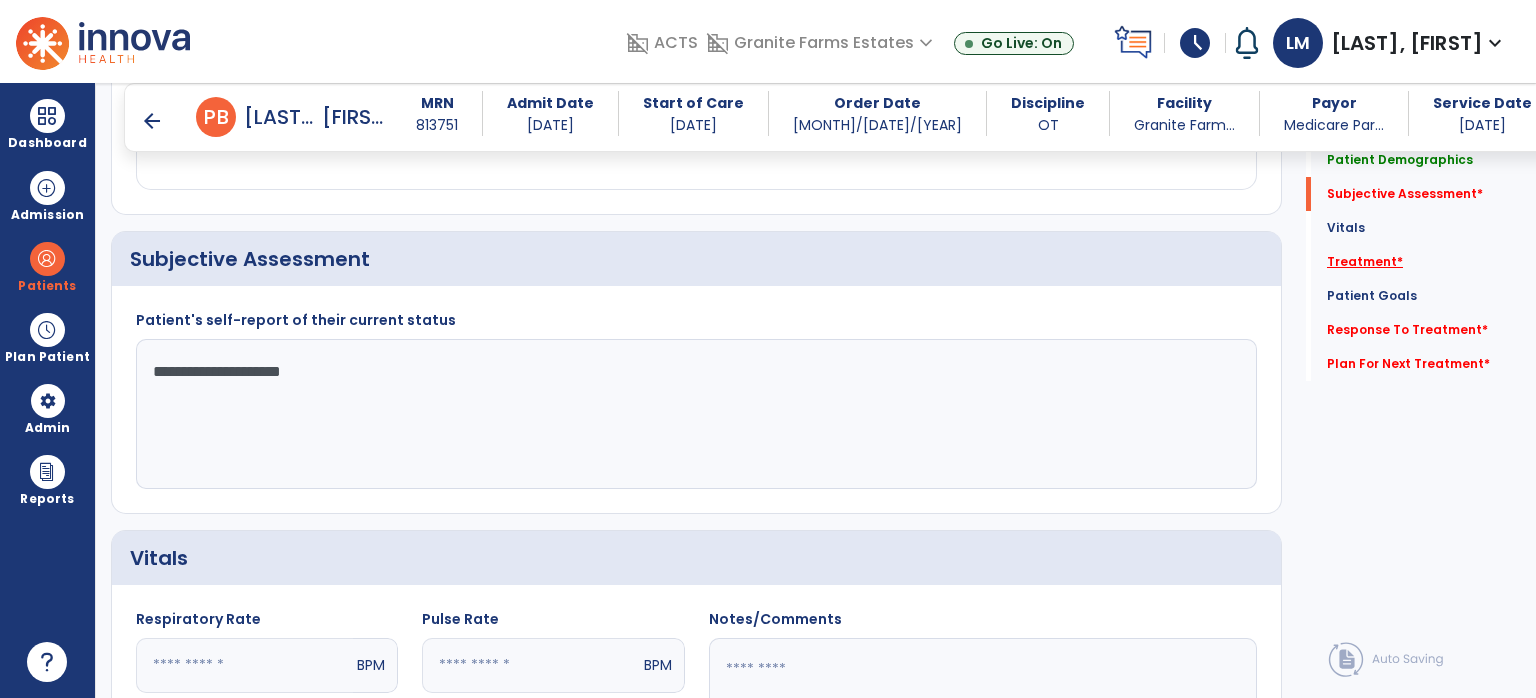type on "**********" 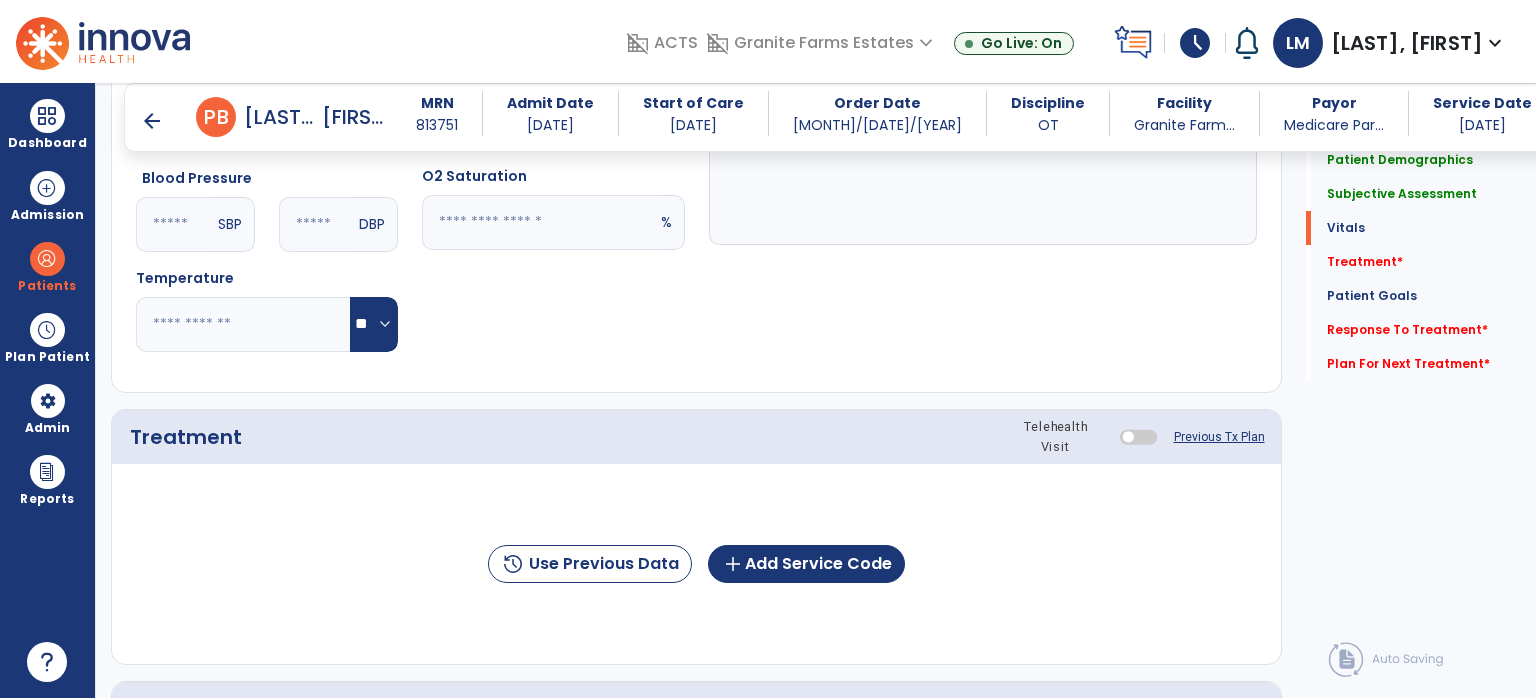 scroll, scrollTop: 1096, scrollLeft: 0, axis: vertical 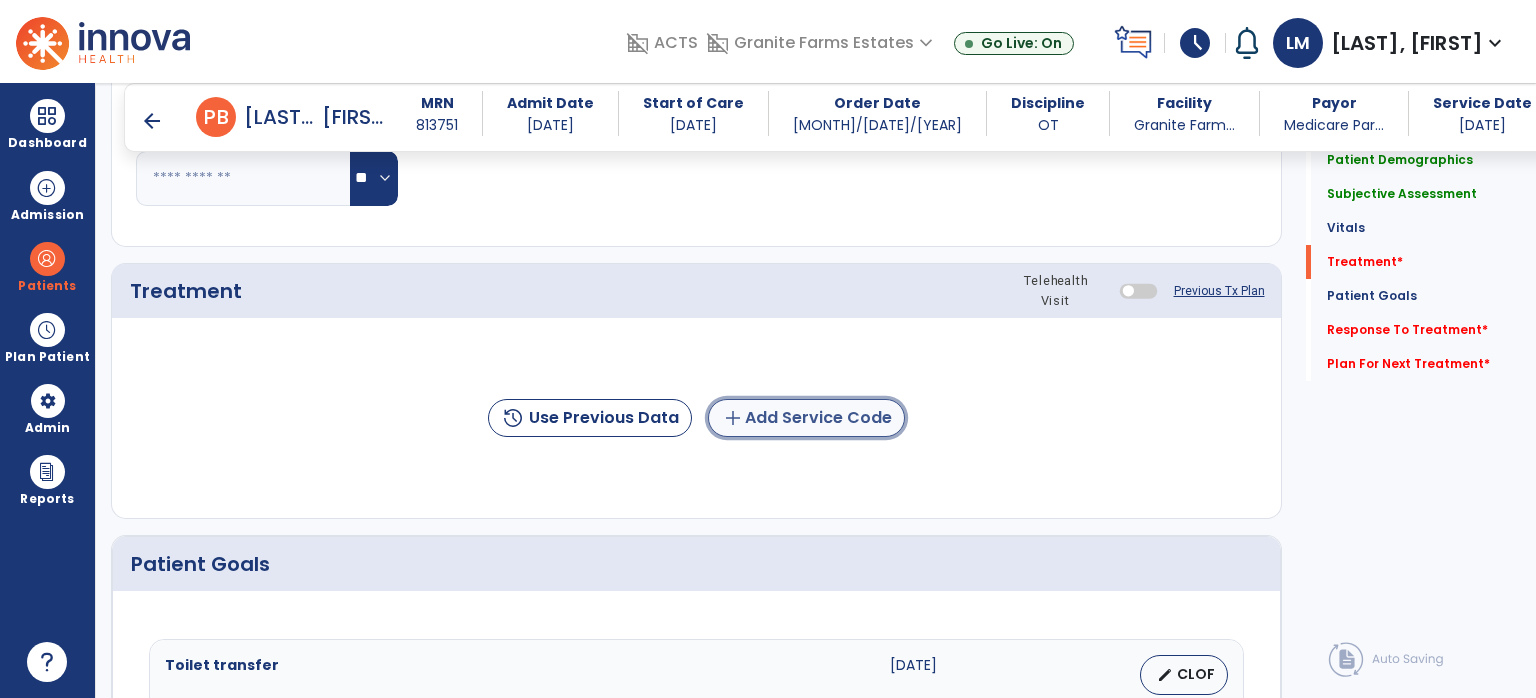 click on "add  Add Service Code" 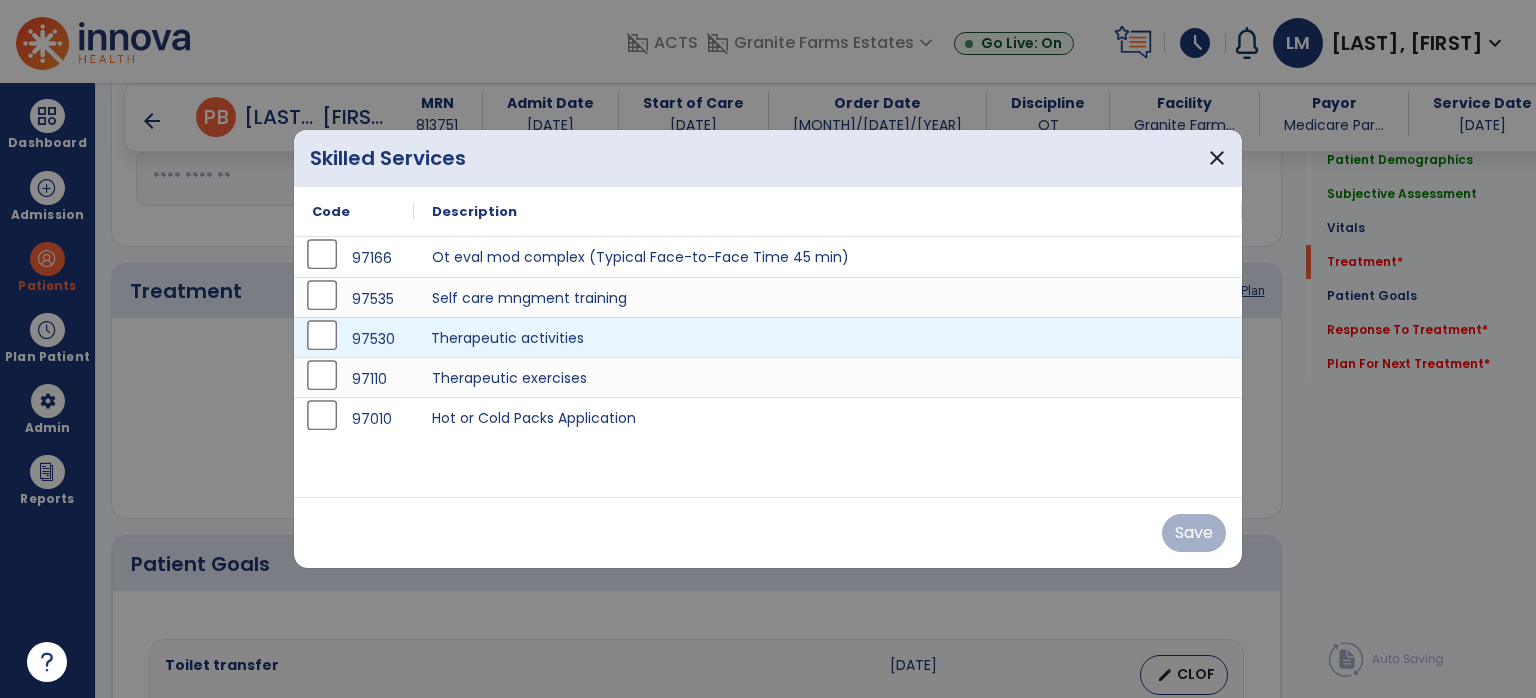 click on "Therapeutic activities" at bounding box center [828, 337] 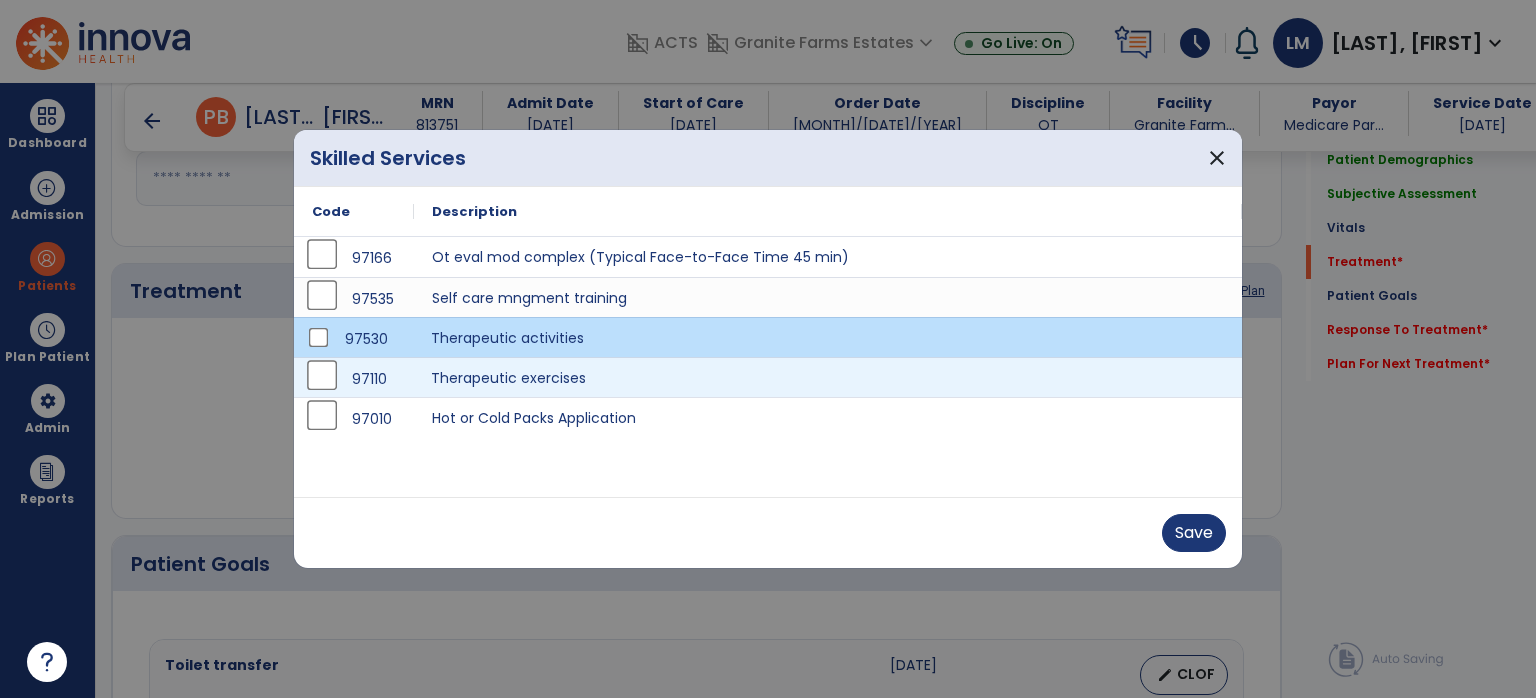 click on "Therapeutic exercises" at bounding box center [828, 377] 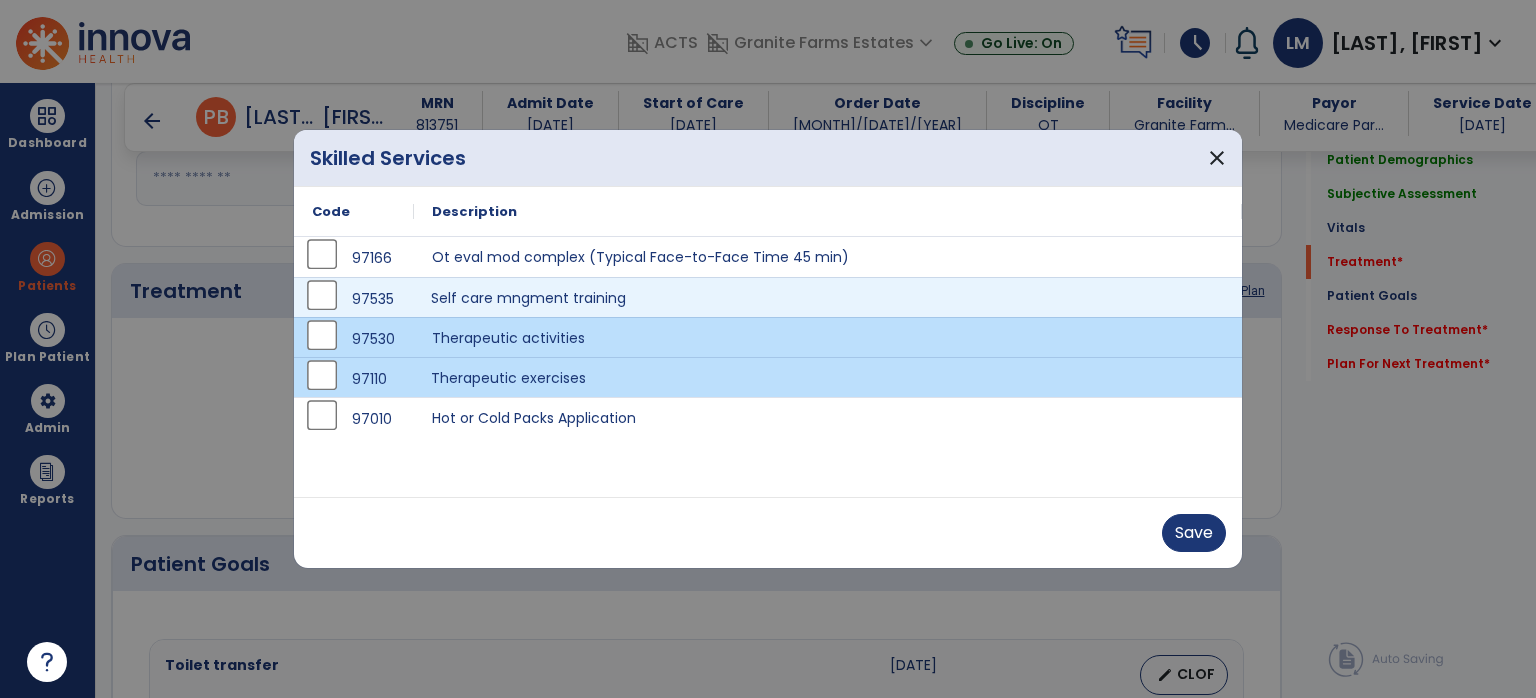 click on "Self care mngment training" at bounding box center [828, 297] 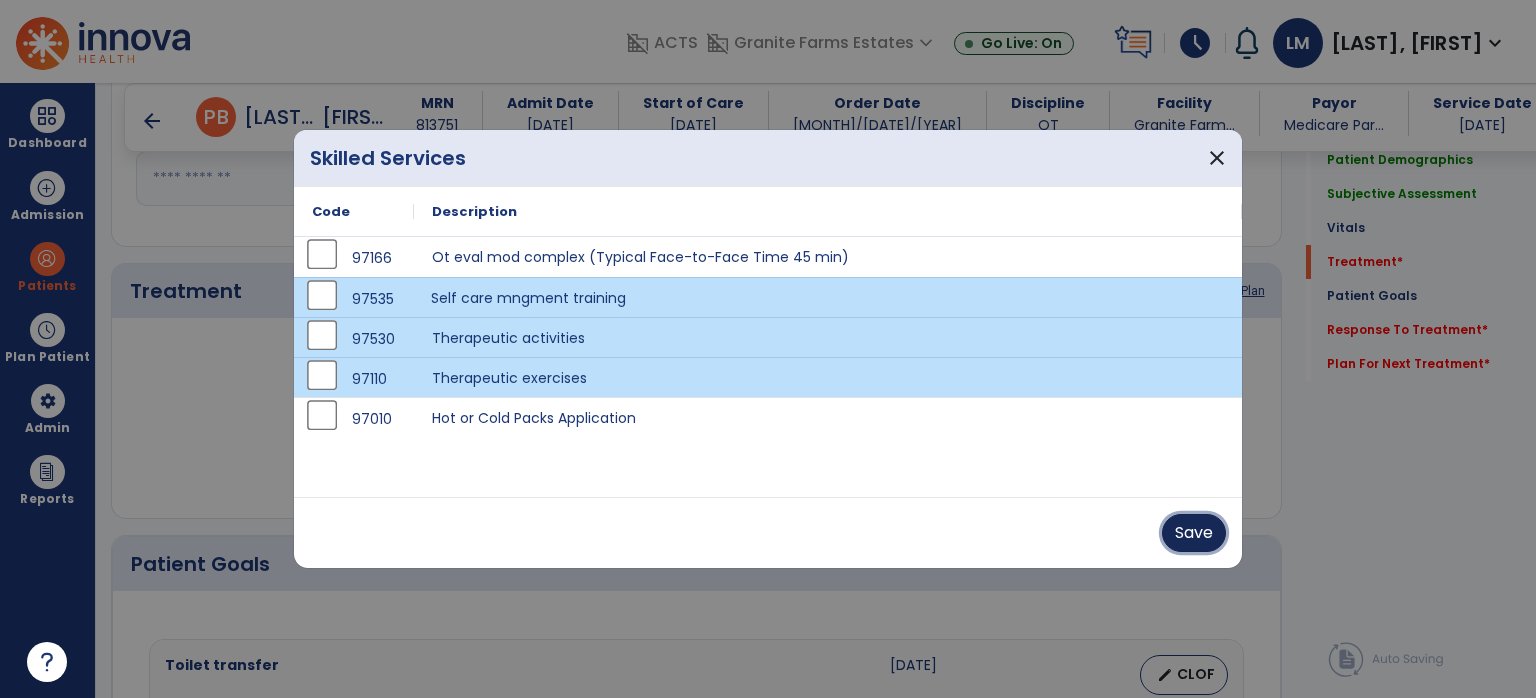 click on "Save" at bounding box center [1194, 533] 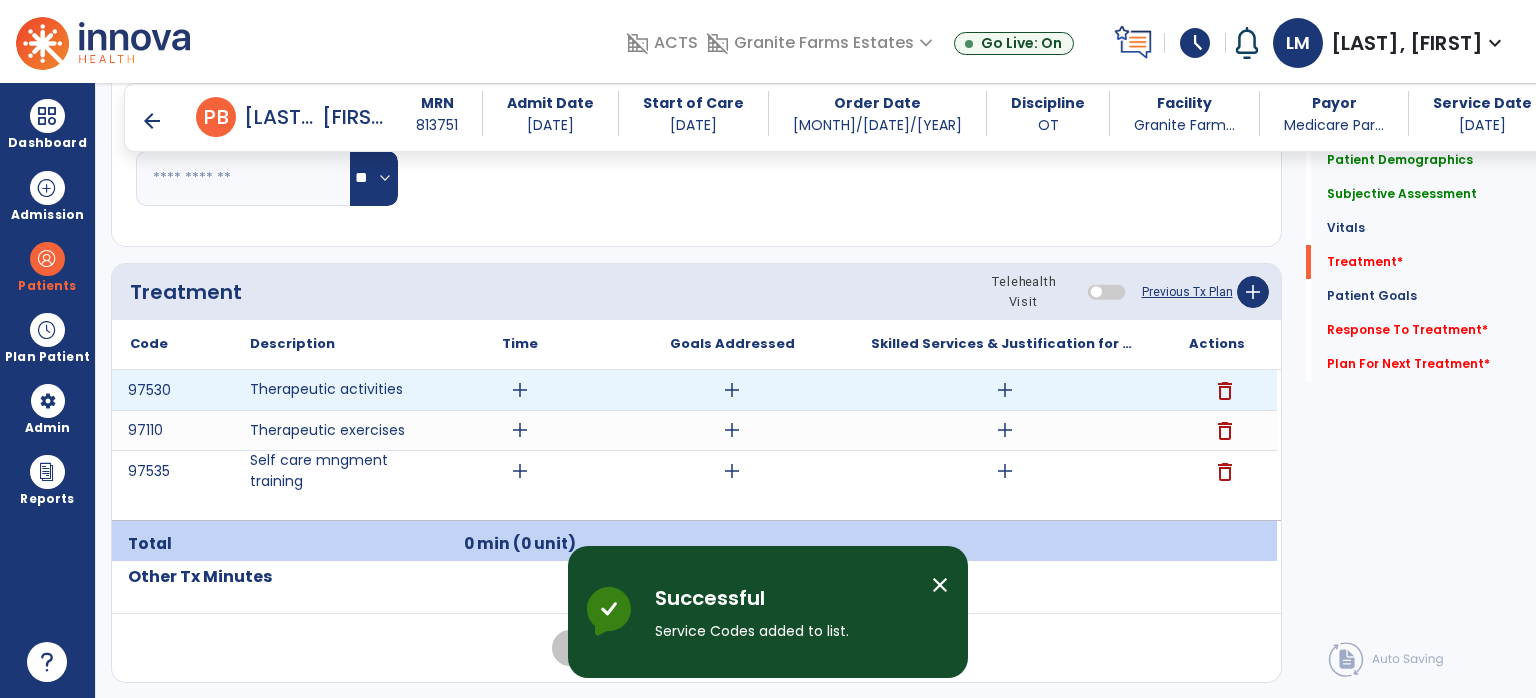 click on "add" at bounding box center (1005, 390) 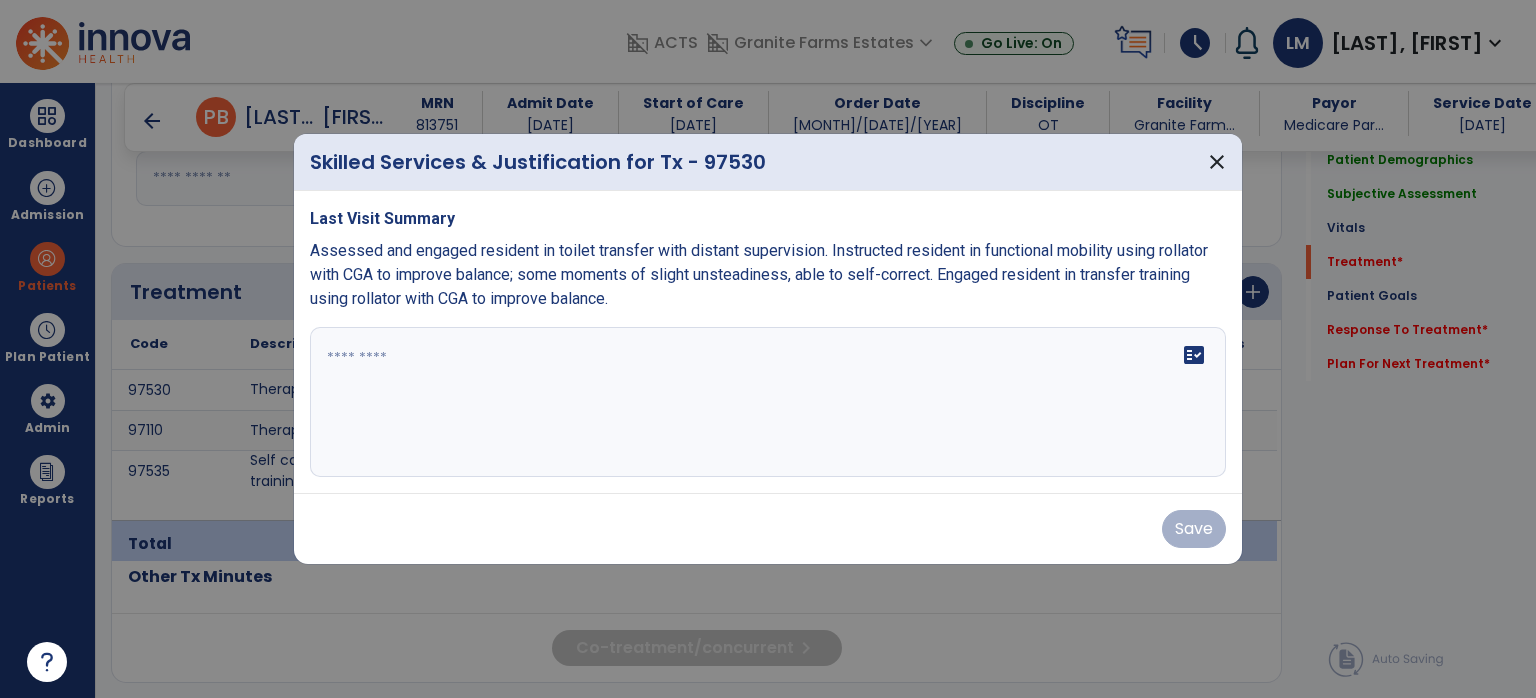 click on "Assessed and engaged resident in toilet transfer with distant supervision. Instructed resident in functional mobility using rollator with CGA to improve balance; some moments of slight unsteadiness, able to self-correct. Engaged resident in transfer training using rollator with CGA to improve balance." at bounding box center [759, 274] 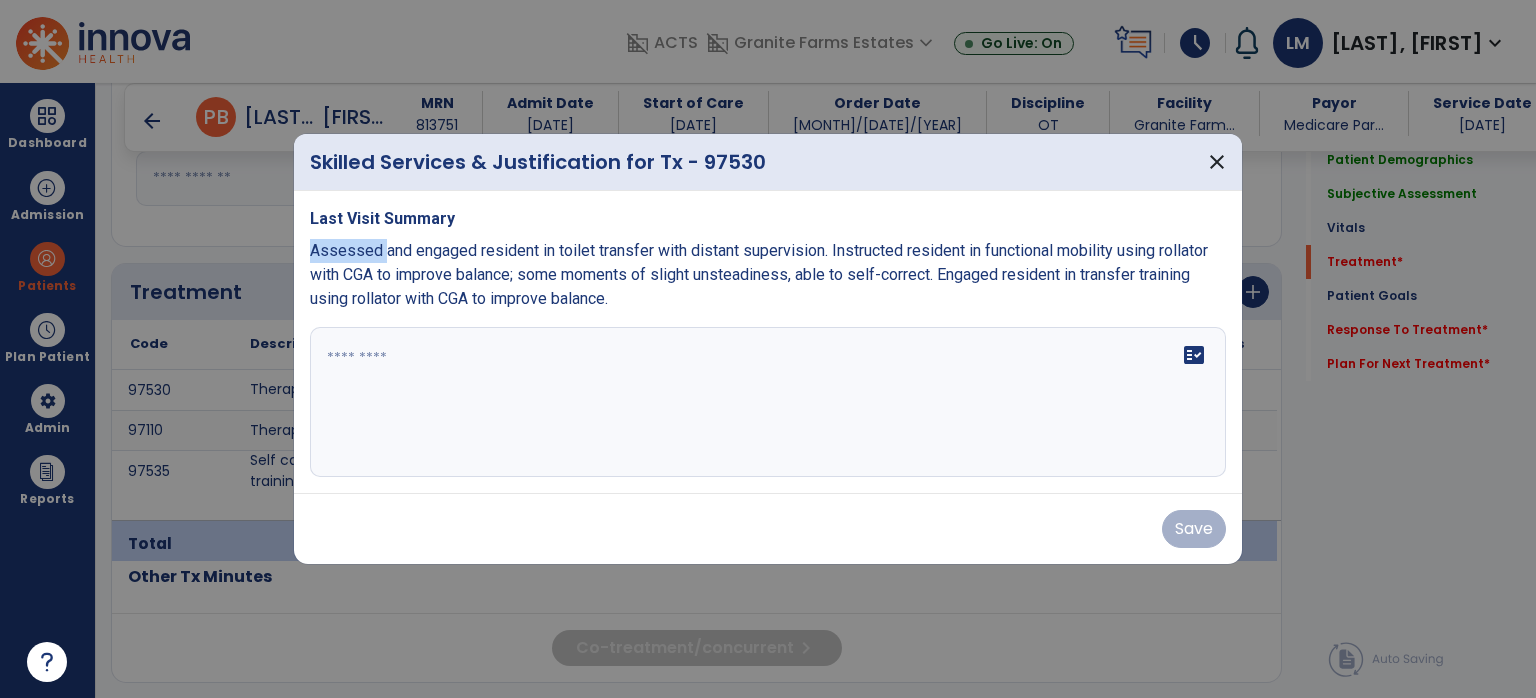 click on "Assessed and engaged resident in toilet transfer with distant supervision. Instructed resident in functional mobility using rollator with CGA to improve balance; some moments of slight unsteadiness, able to self-correct. Engaged resident in transfer training using rollator with CGA to improve balance." at bounding box center [759, 274] 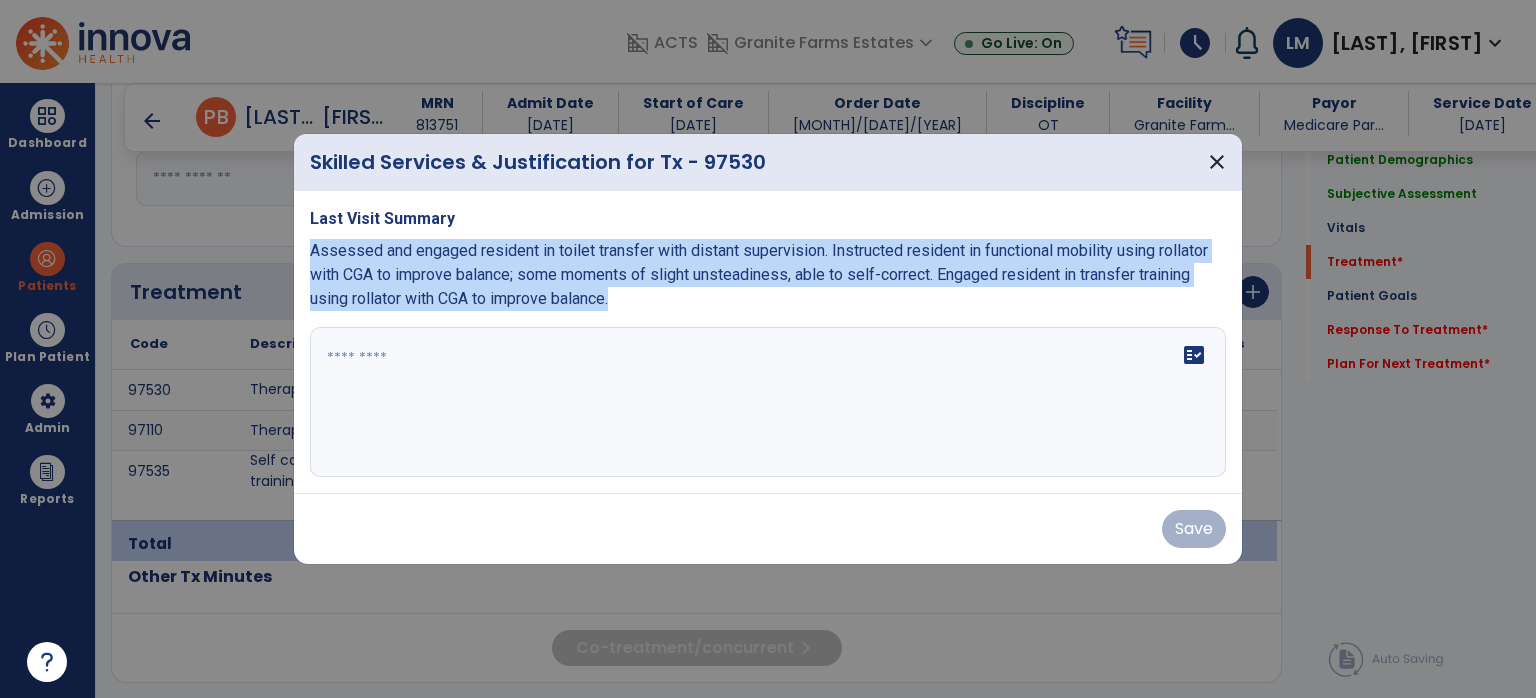 click on "Assessed and engaged resident in toilet transfer with distant supervision. Instructed resident in functional mobility using rollator with CGA to improve balance; some moments of slight unsteadiness, able to self-correct. Engaged resident in transfer training using rollator with CGA to improve balance." at bounding box center (759, 274) 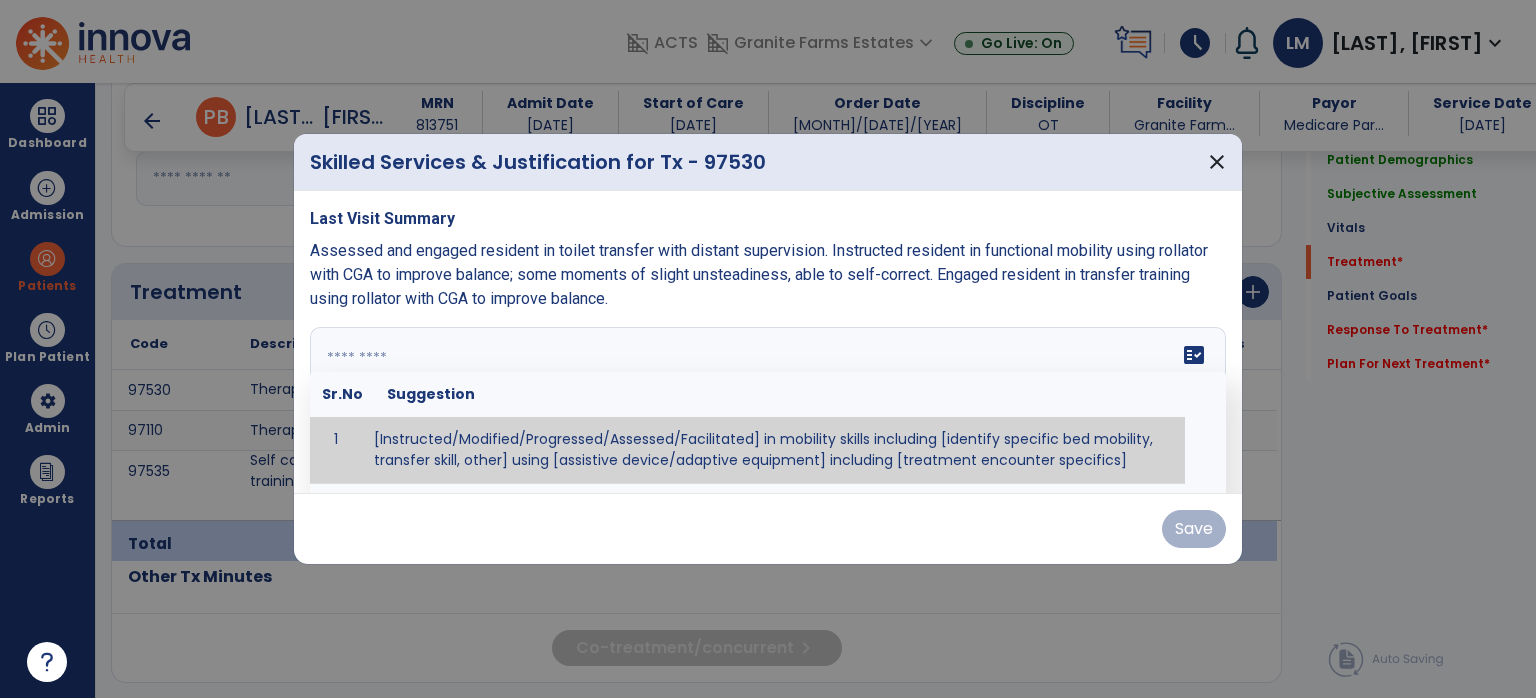 click at bounding box center [766, 402] 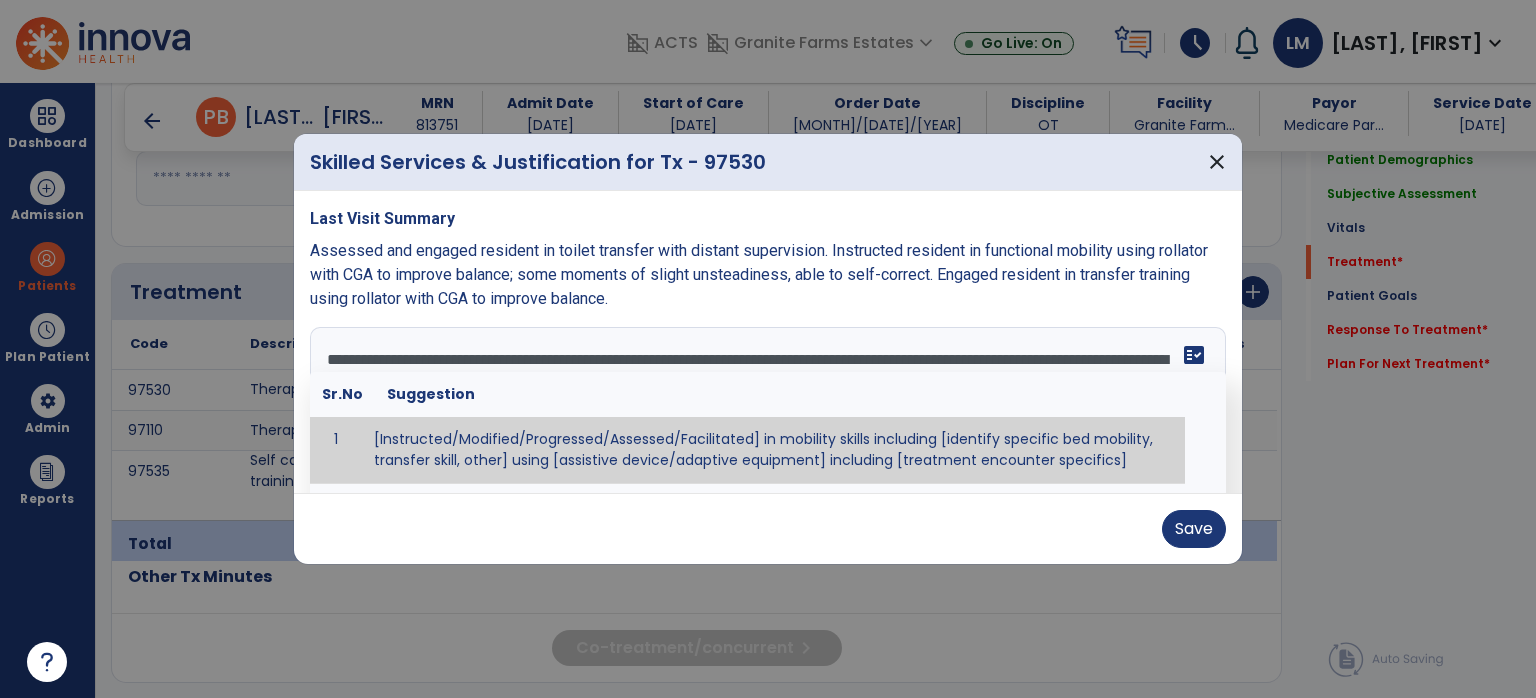 click on "**********" at bounding box center (766, 402) 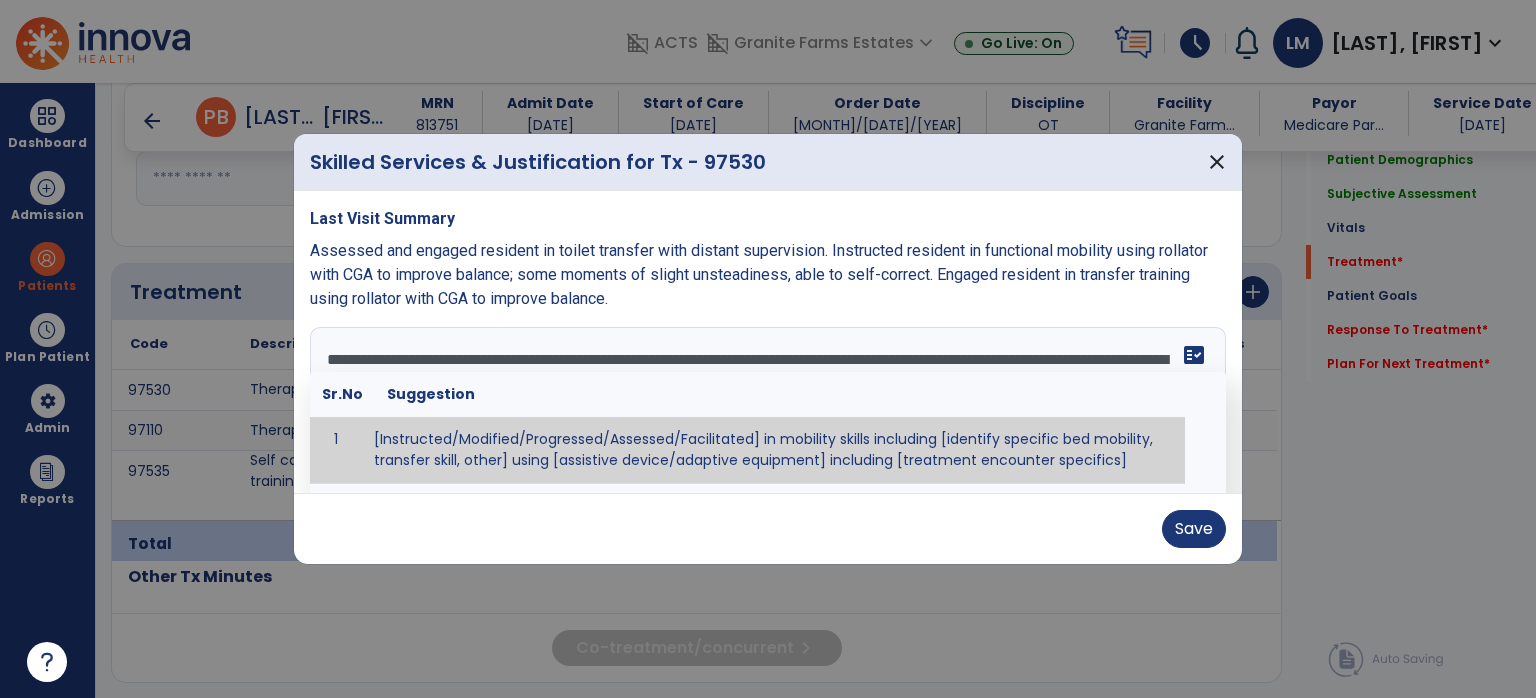 click on "Assessed and engaged resident in toilet transfer with distant supervision. Instructed resident in functional mobility using rollator with CGA to improve balance; some moments of slight unsteadiness, able to self-correct. Engaged resident in transfer training using rollator with CGA to improve balance." at bounding box center (768, 275) 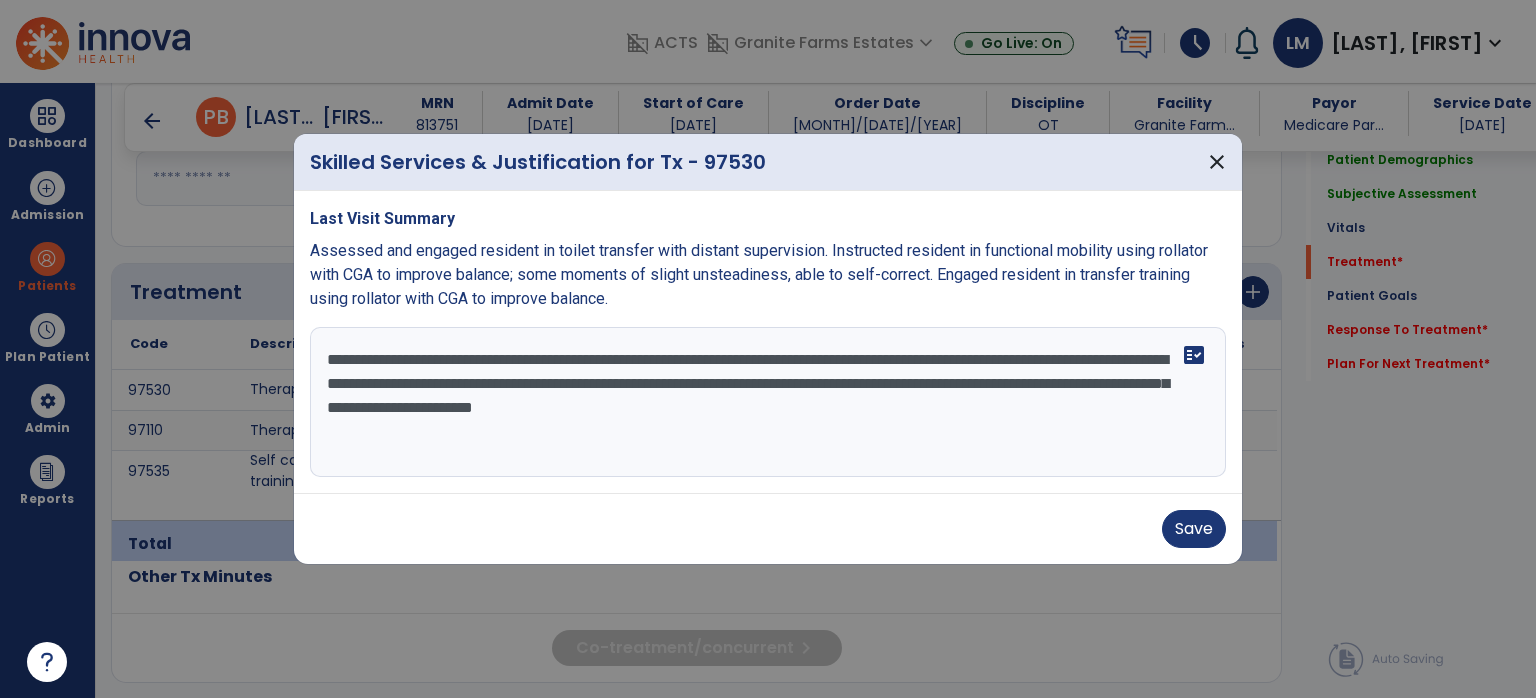 drag, startPoint x: 389, startPoint y: 409, endPoint x: 736, endPoint y: 372, distance: 348.96704 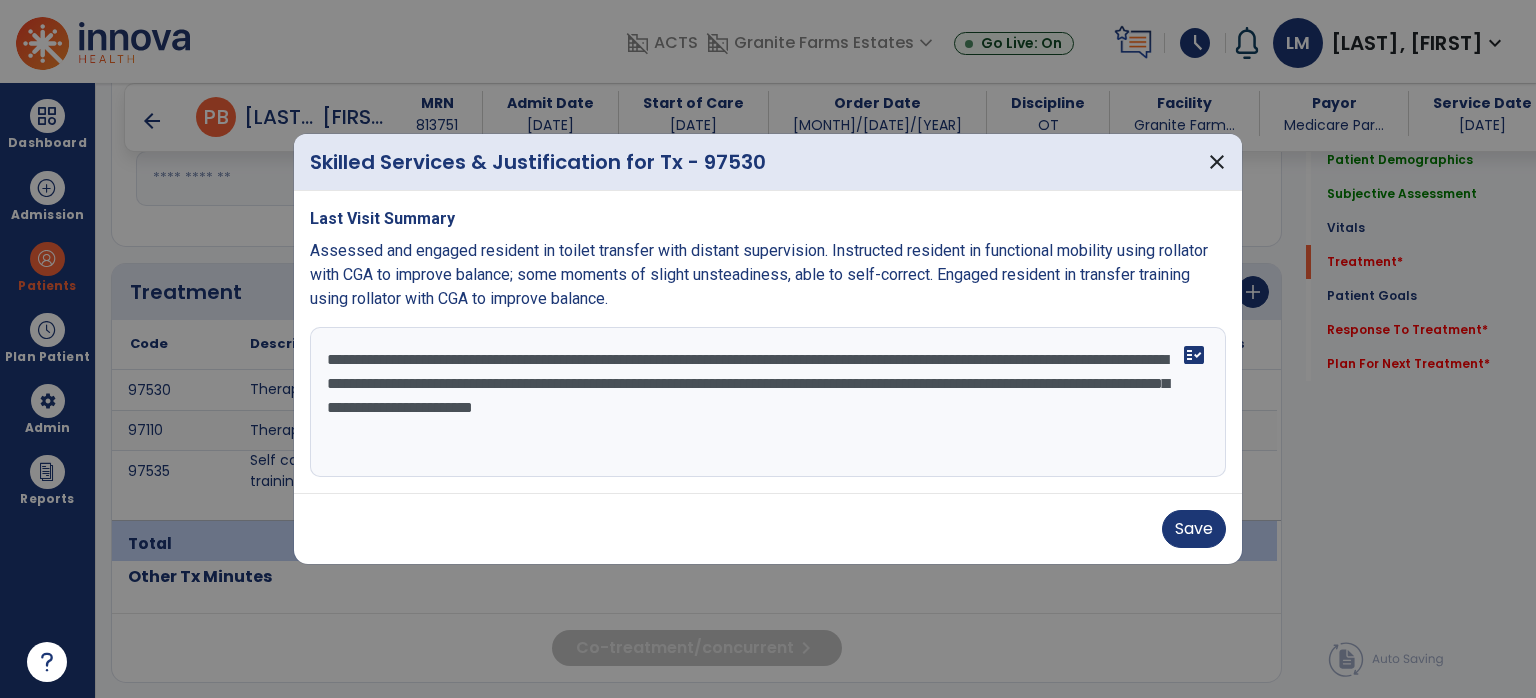 click on "**********" at bounding box center (768, 402) 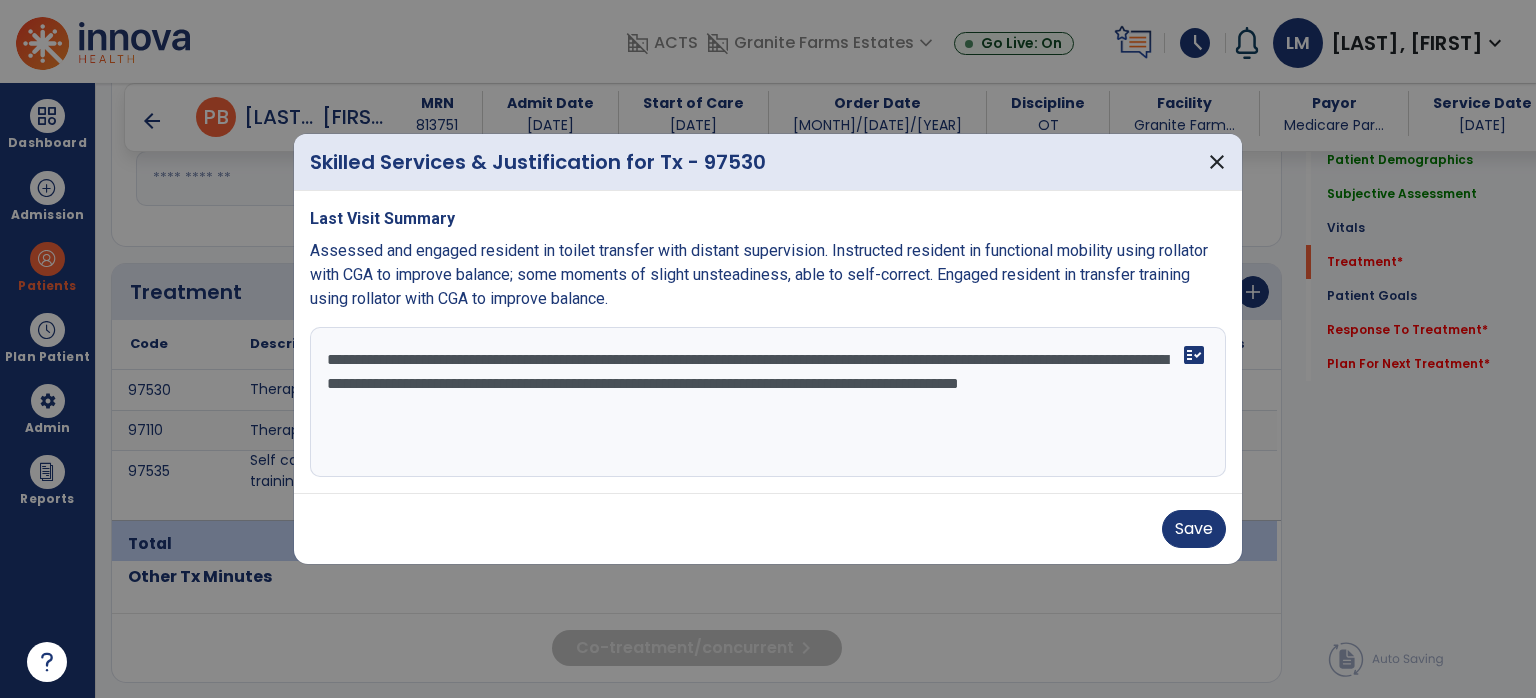 click on "**********" at bounding box center (768, 402) 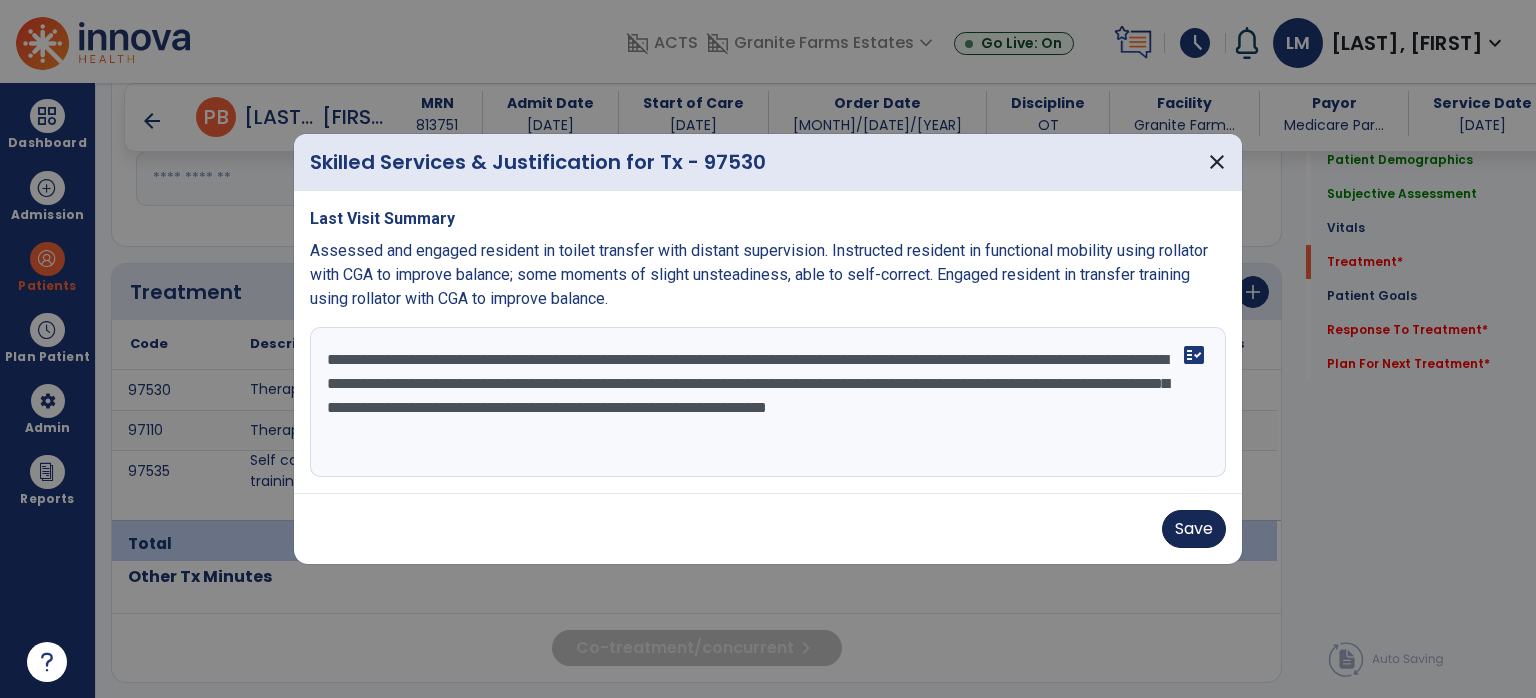 type on "**********" 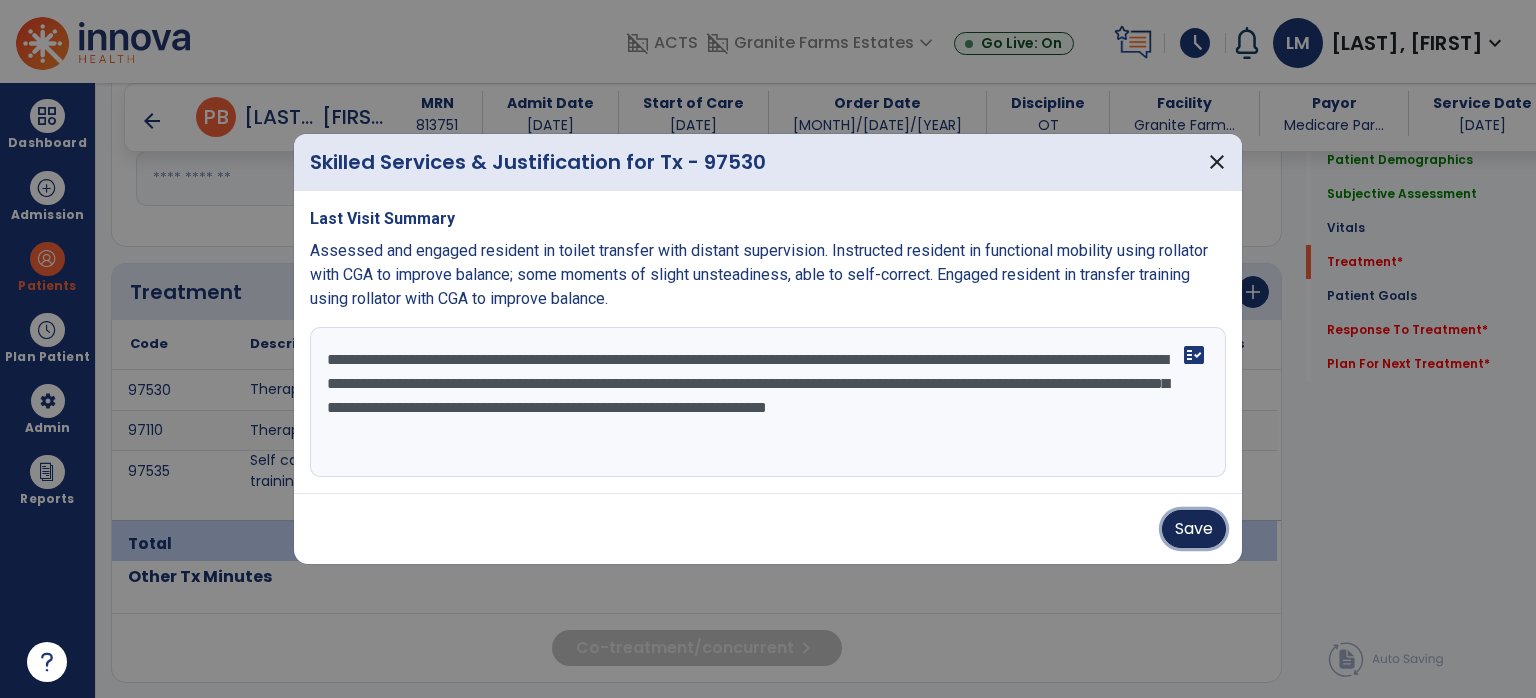 click on "Save" at bounding box center (1194, 529) 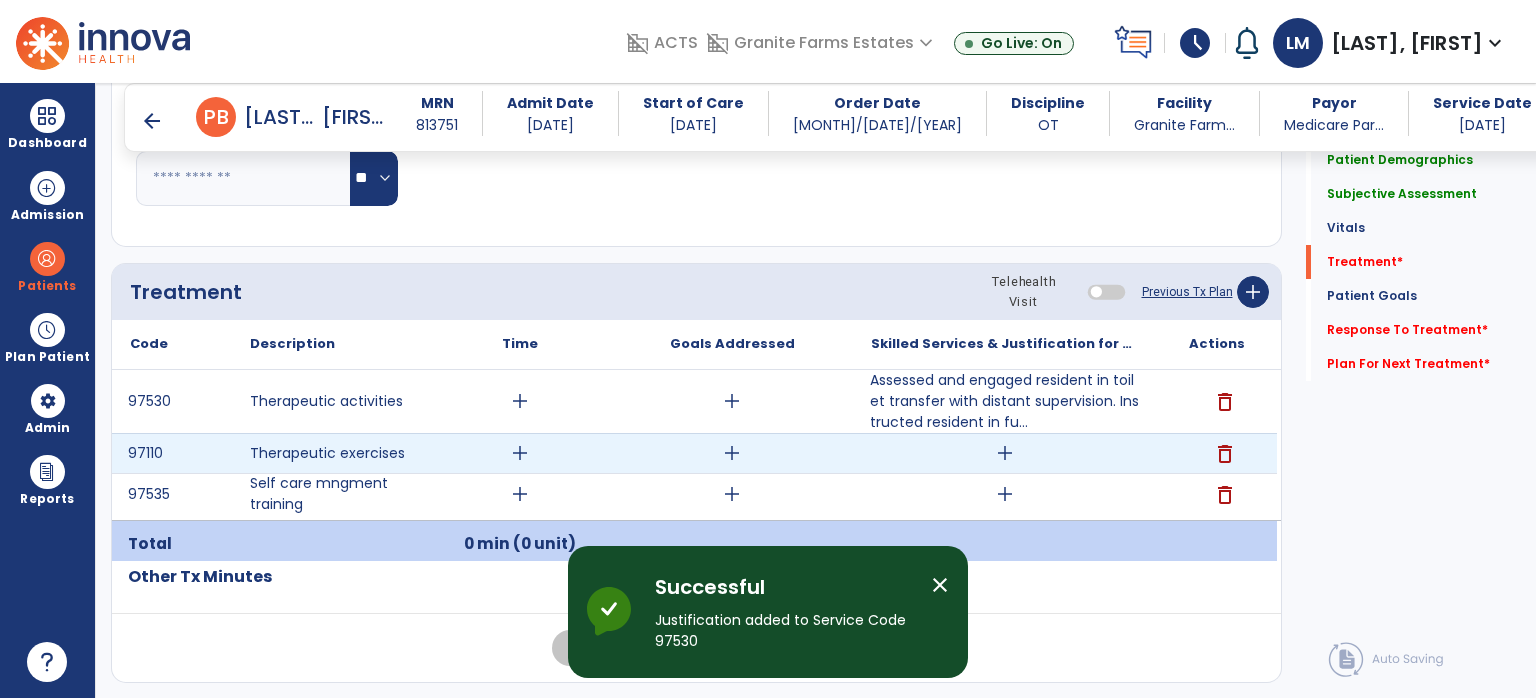 click on "add" at bounding box center [1005, 453] 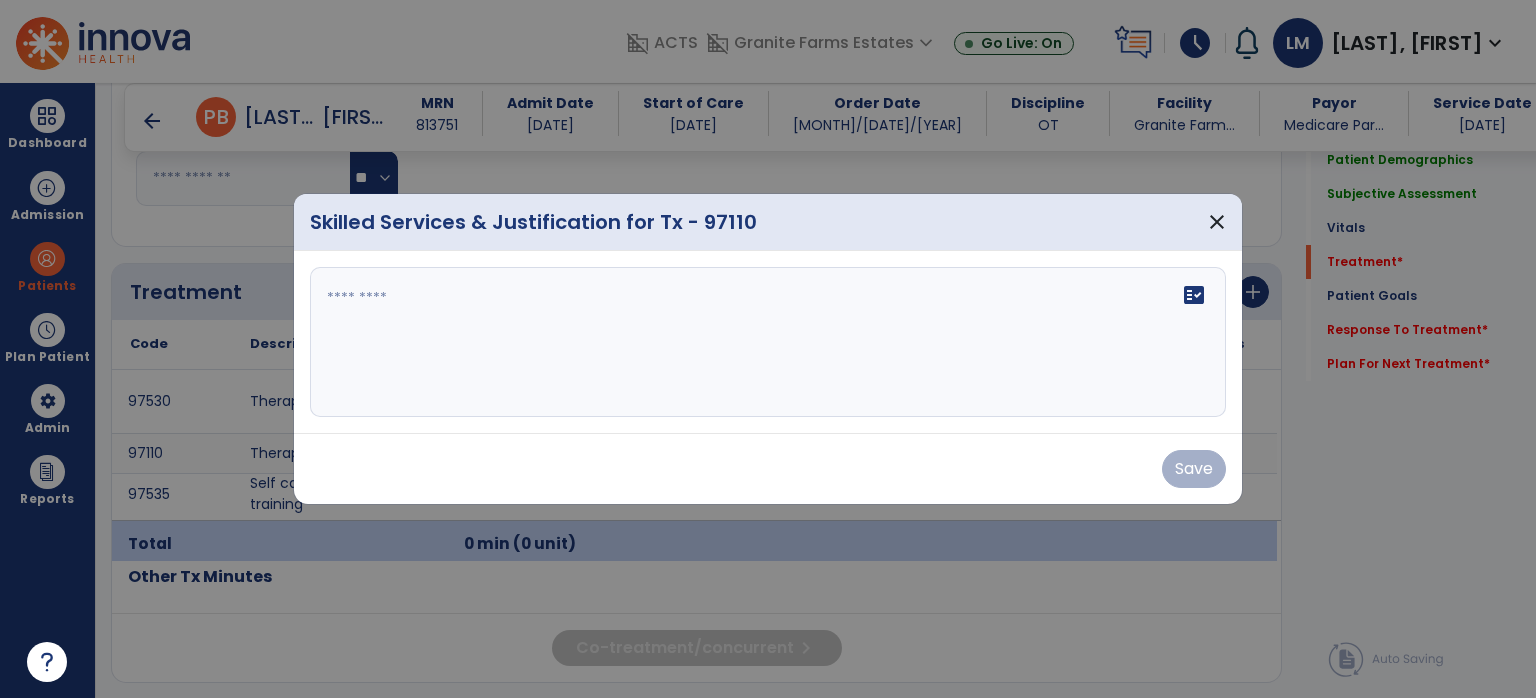 click on "fact_check" at bounding box center (768, 342) 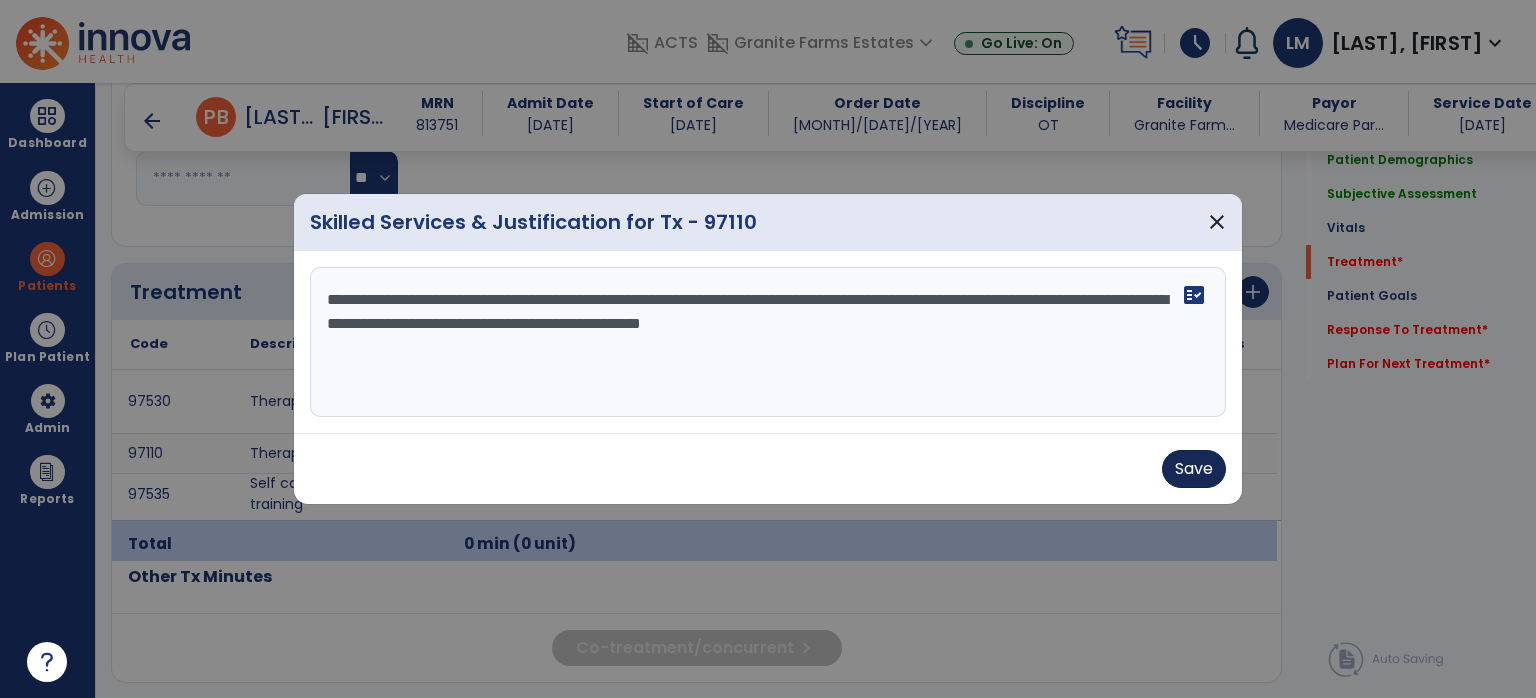 type on "**********" 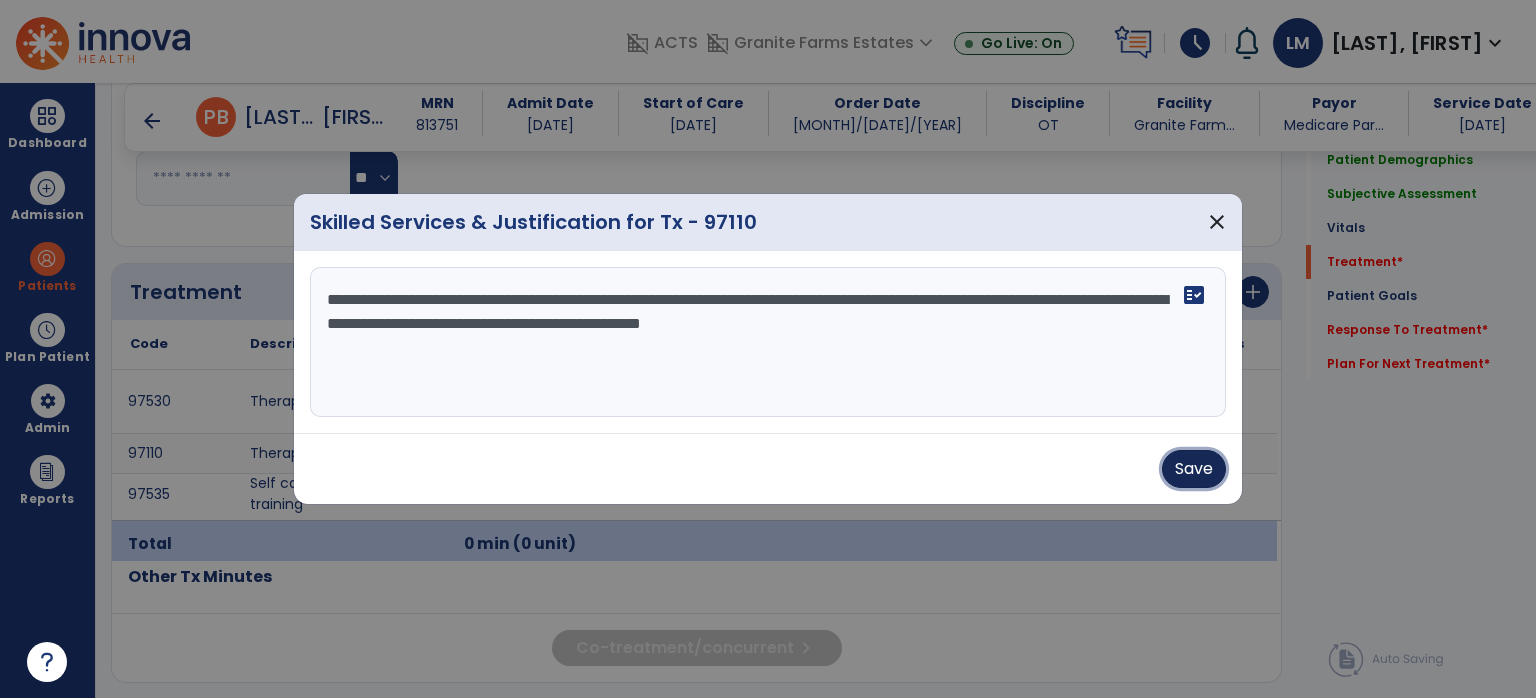 click on "Save" at bounding box center [1194, 469] 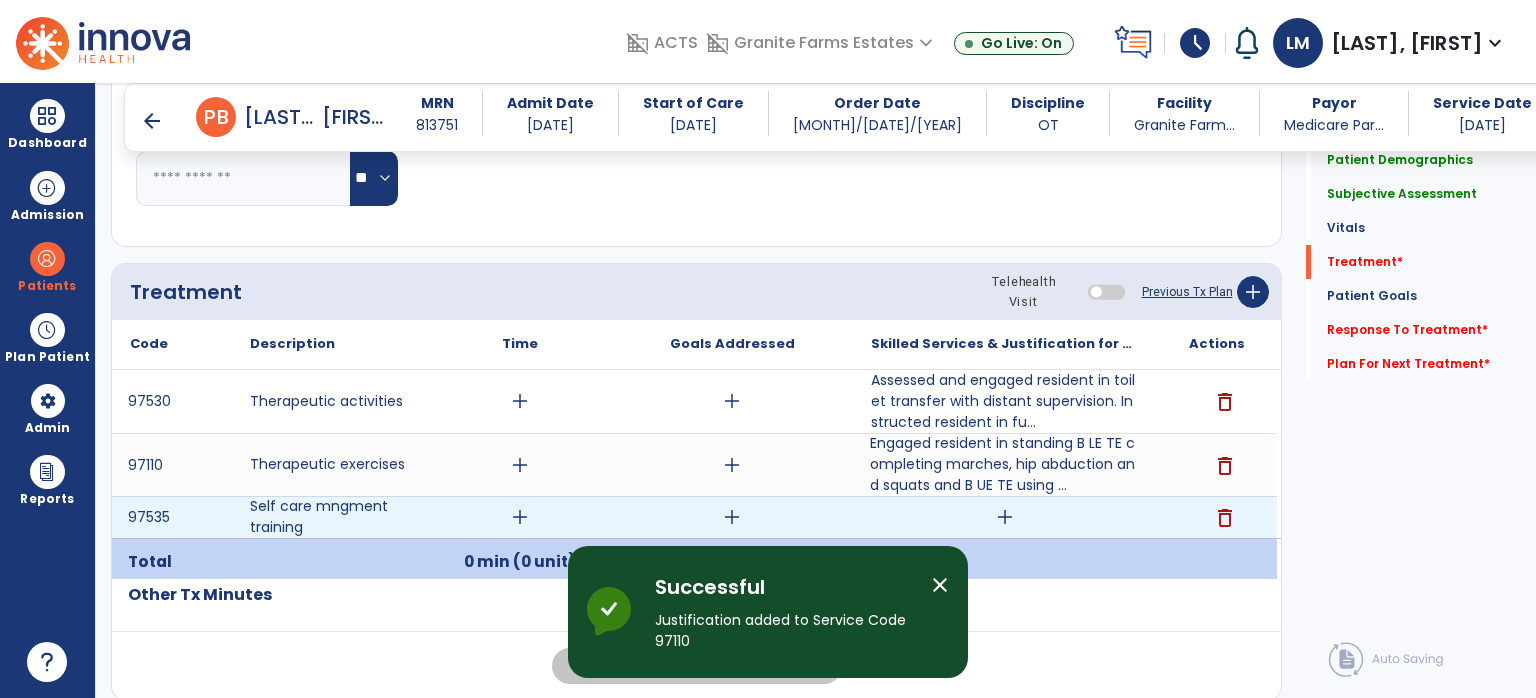 click on "add" at bounding box center (1005, 517) 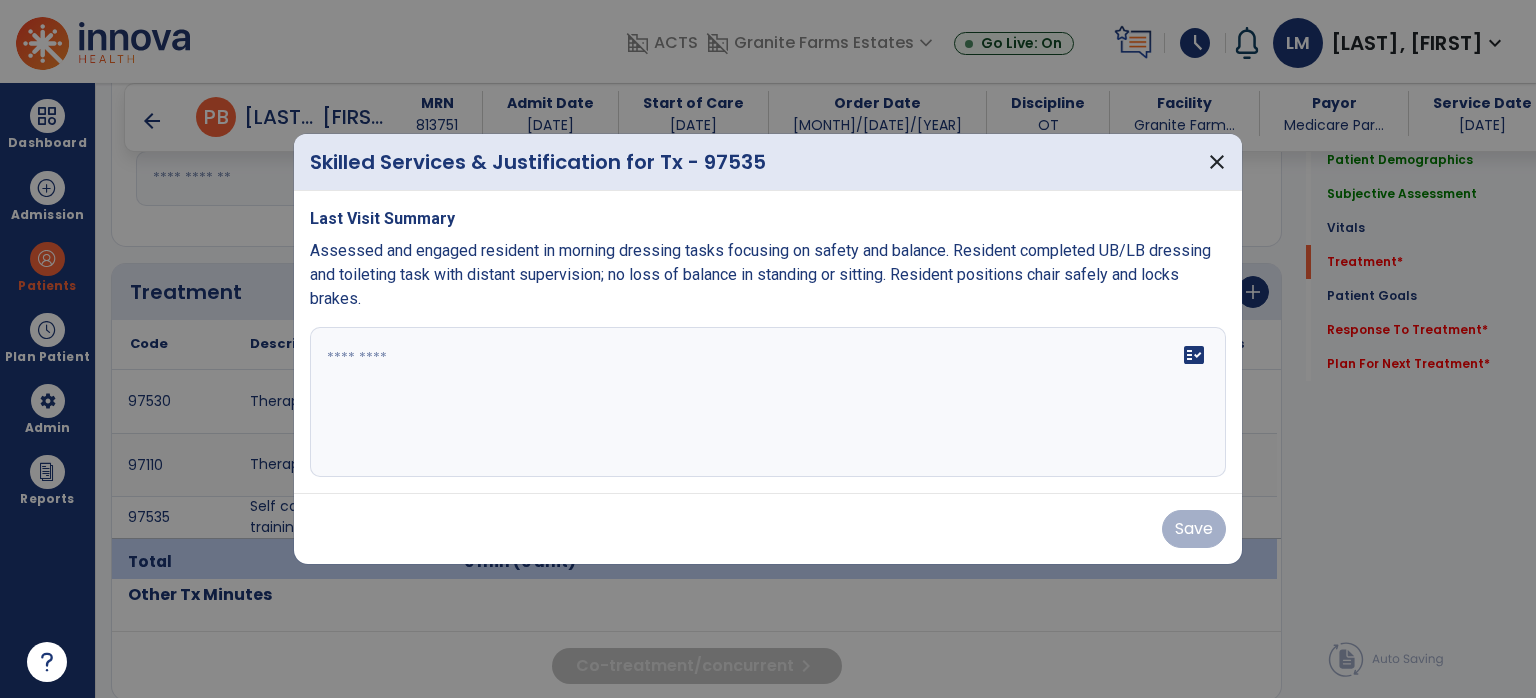 click on "Assessed and engaged resident in morning dressing tasks focusing on safety and balance. Resident completed UB/LB dressing and toileting task with distant supervision; no loss of balance in standing or sitting. Resident positions chair safely and locks brakes." at bounding box center [760, 274] 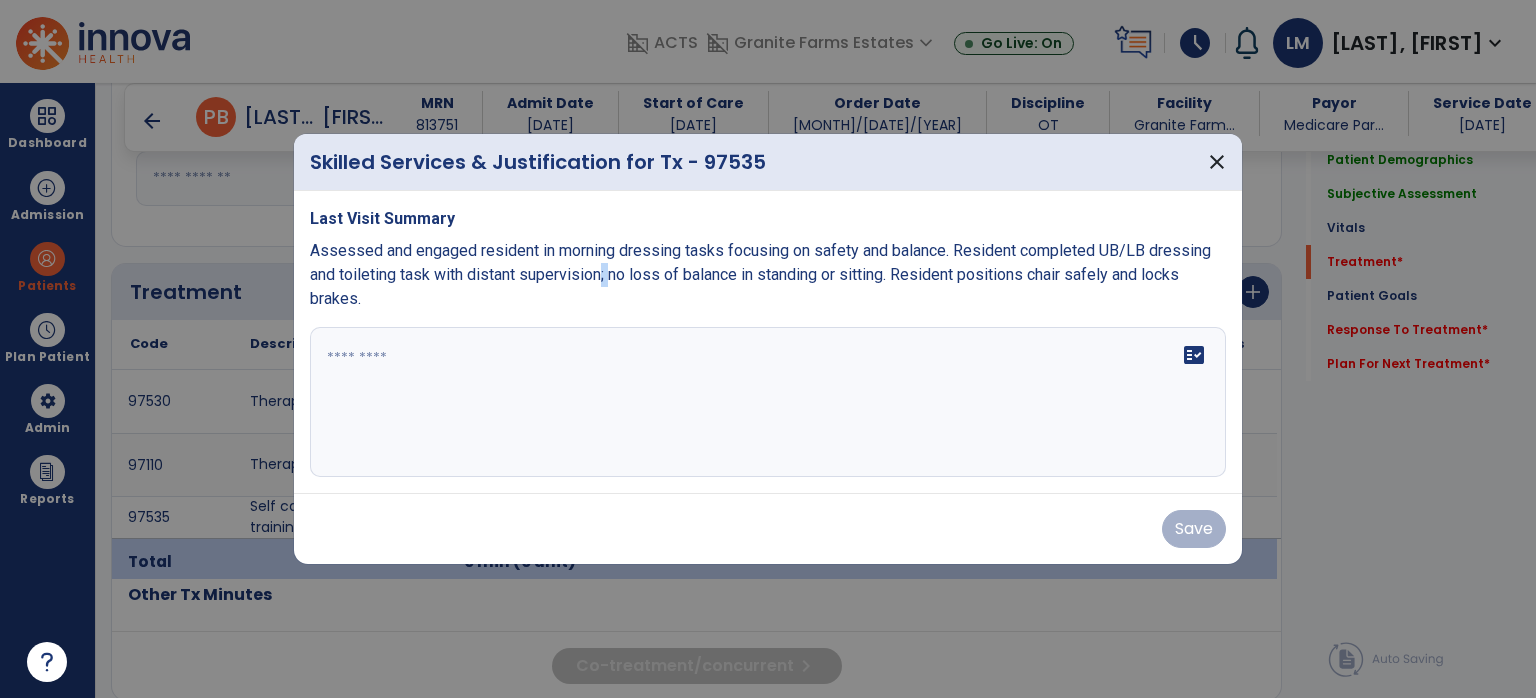 click on "Assessed and engaged resident in morning dressing tasks focusing on safety and balance. Resident completed UB/LB dressing and toileting task with distant supervision; no loss of balance in standing or sitting. Resident positions chair safely and locks brakes." at bounding box center [760, 274] 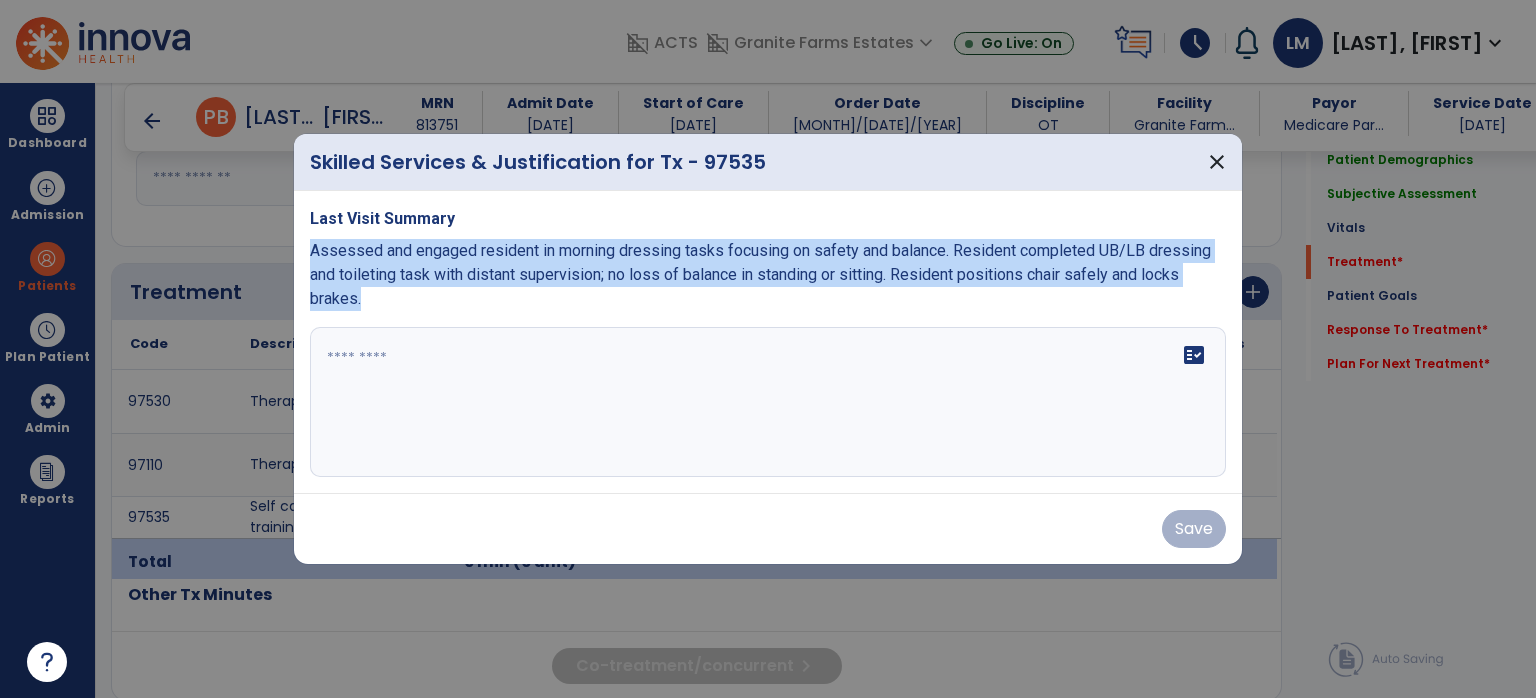click on "Assessed and engaged resident in morning dressing tasks focusing on safety and balance. Resident completed UB/LB dressing and toileting task with distant supervision; no loss of balance in standing or sitting. Resident positions chair safely and locks brakes." at bounding box center (760, 274) 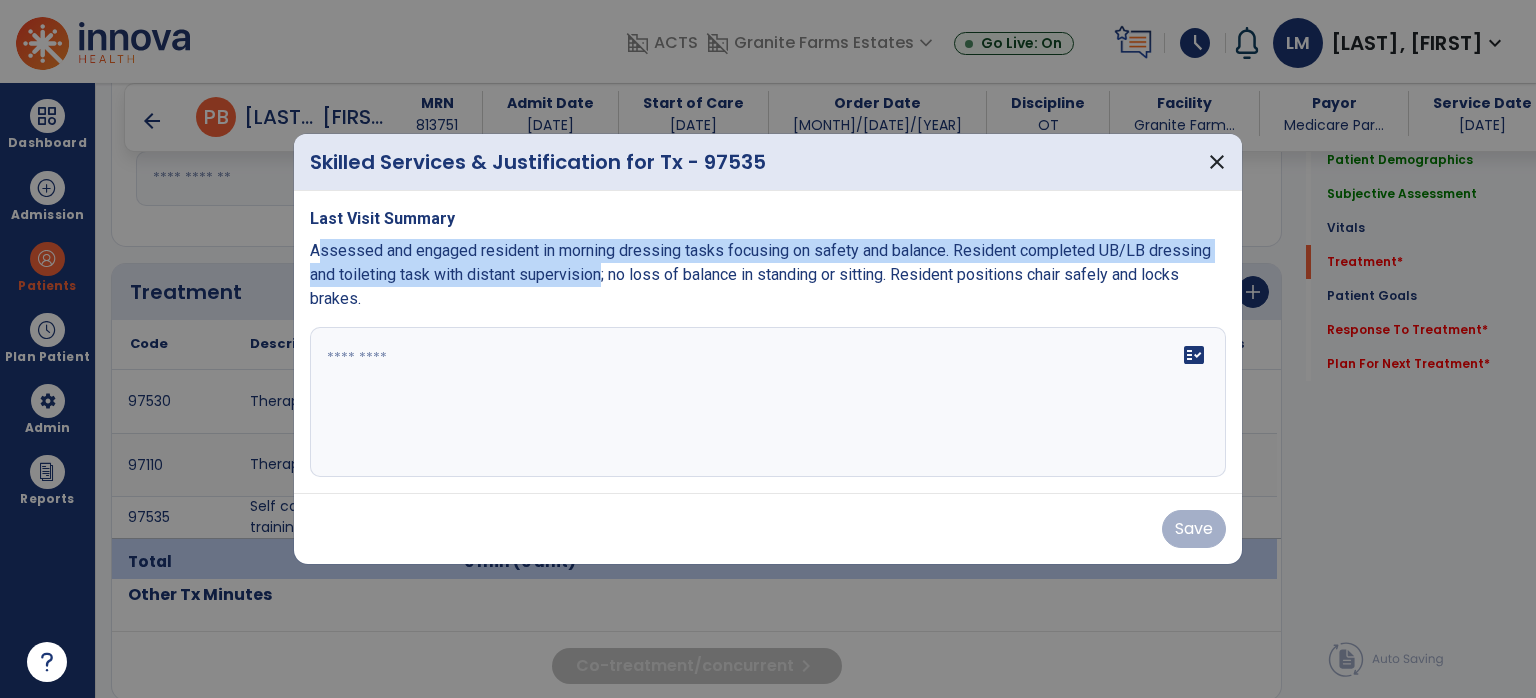 drag, startPoint x: 604, startPoint y: 274, endPoint x: 319, endPoint y: 259, distance: 285.39447 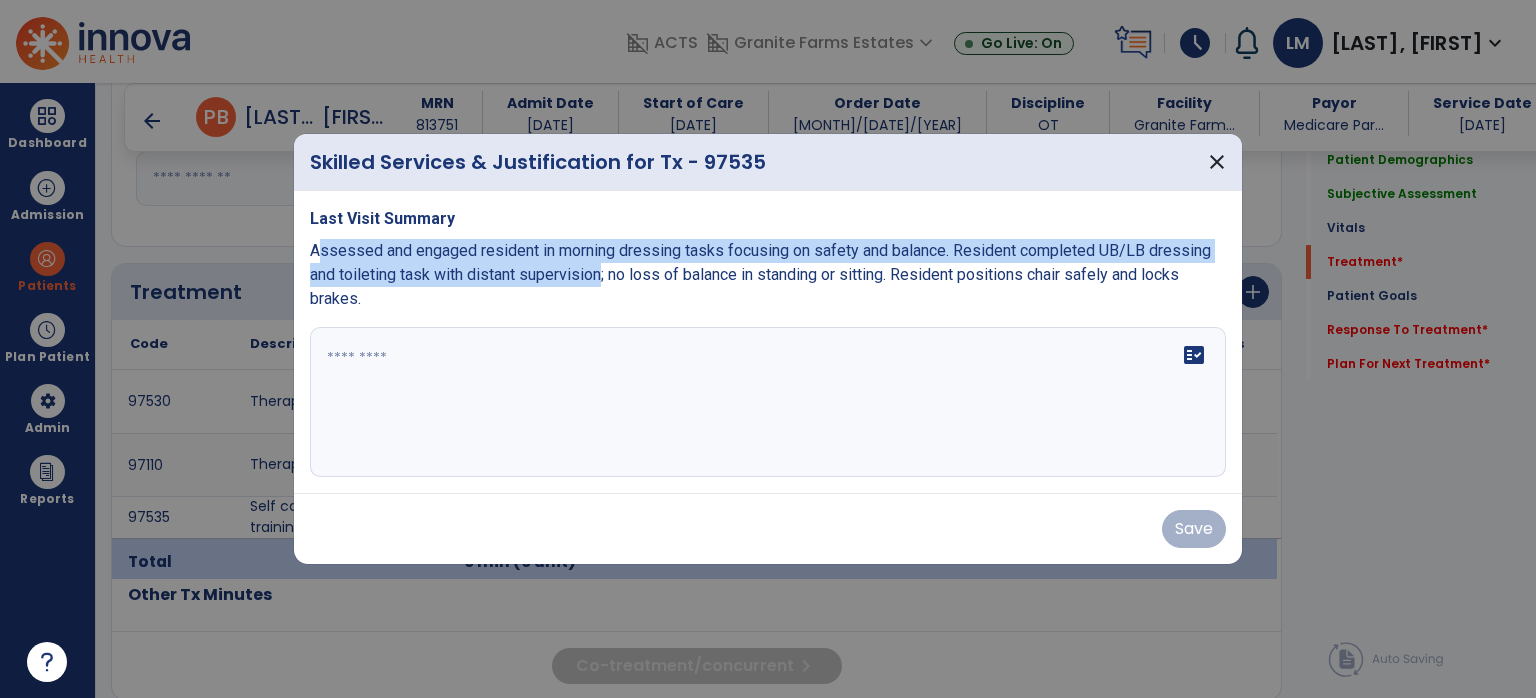 click on "Assessed and engaged resident in morning dressing tasks focusing on safety and balance. Resident completed UB/LB dressing and toileting task with distant supervision; no loss of balance in standing or sitting. Resident positions chair safely and locks brakes." at bounding box center [760, 274] 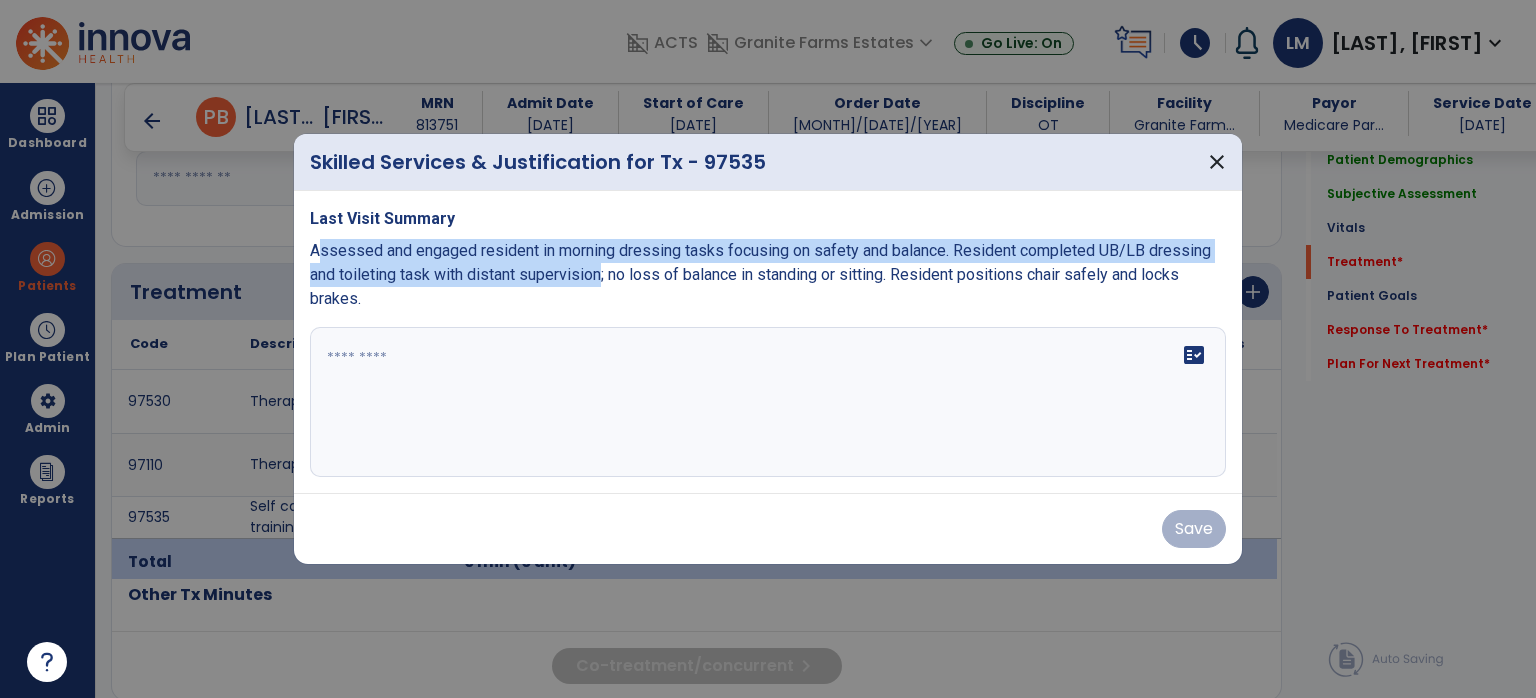 drag, startPoint x: 315, startPoint y: 249, endPoint x: 604, endPoint y: 275, distance: 290.1672 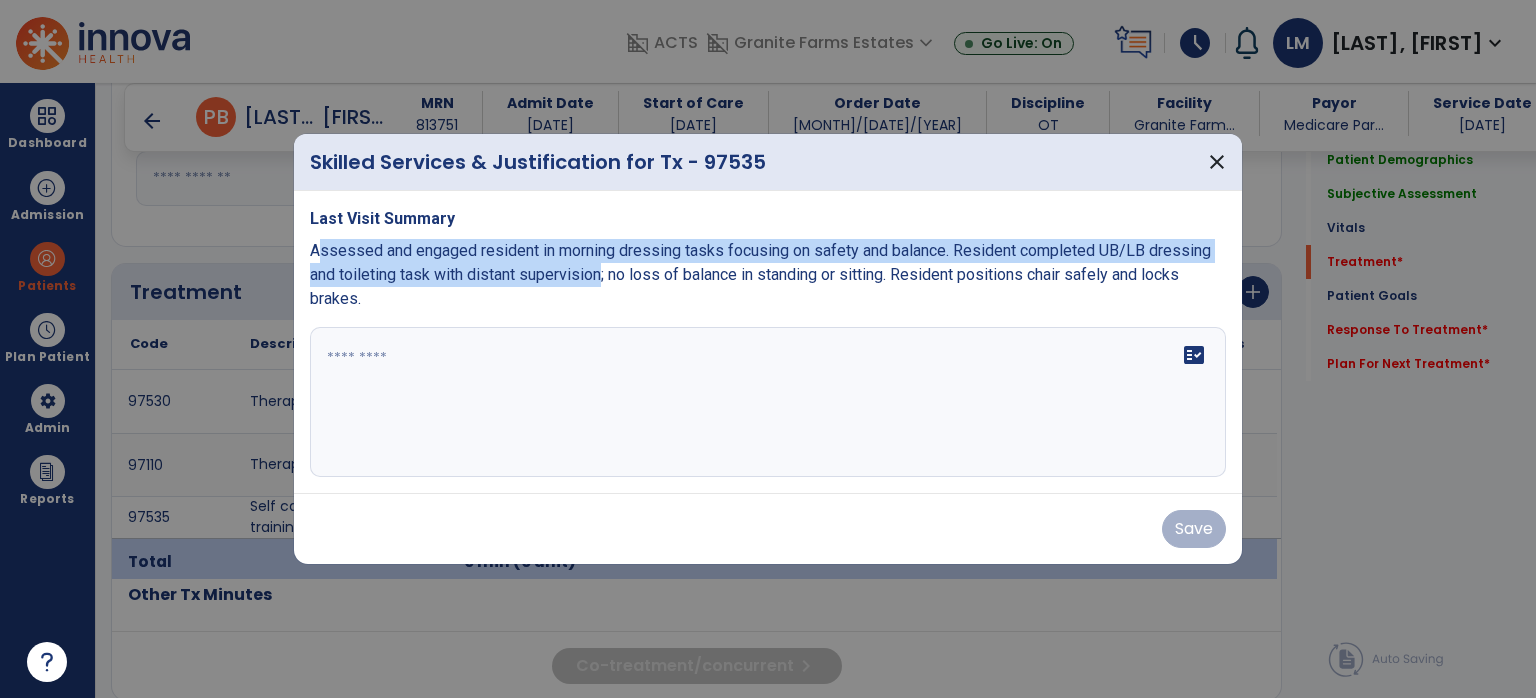 click on "Assessed and engaged resident in morning dressing tasks focusing on safety and balance. Resident completed UB/LB dressing and toileting task with distant supervision; no loss of balance in standing or sitting. Resident positions chair safely and locks brakes." at bounding box center (760, 274) 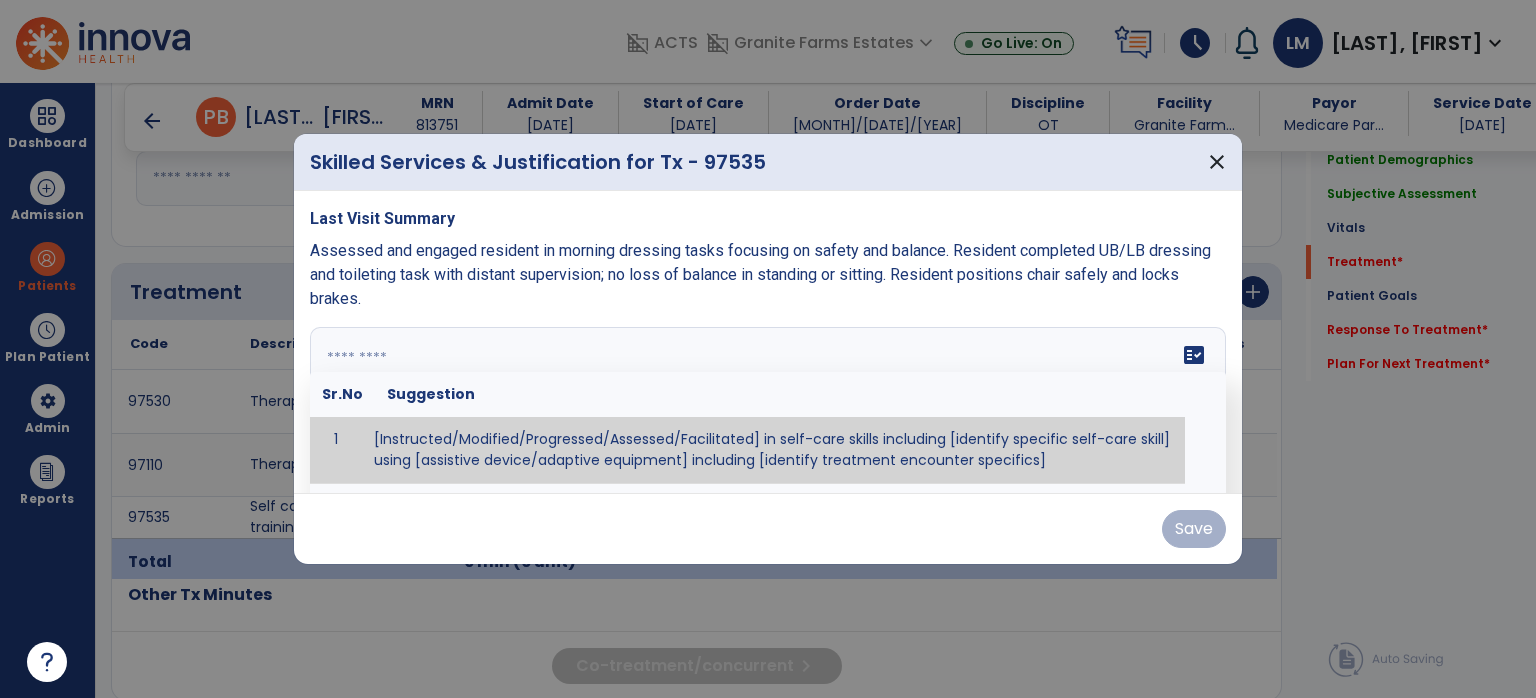 click at bounding box center (766, 402) 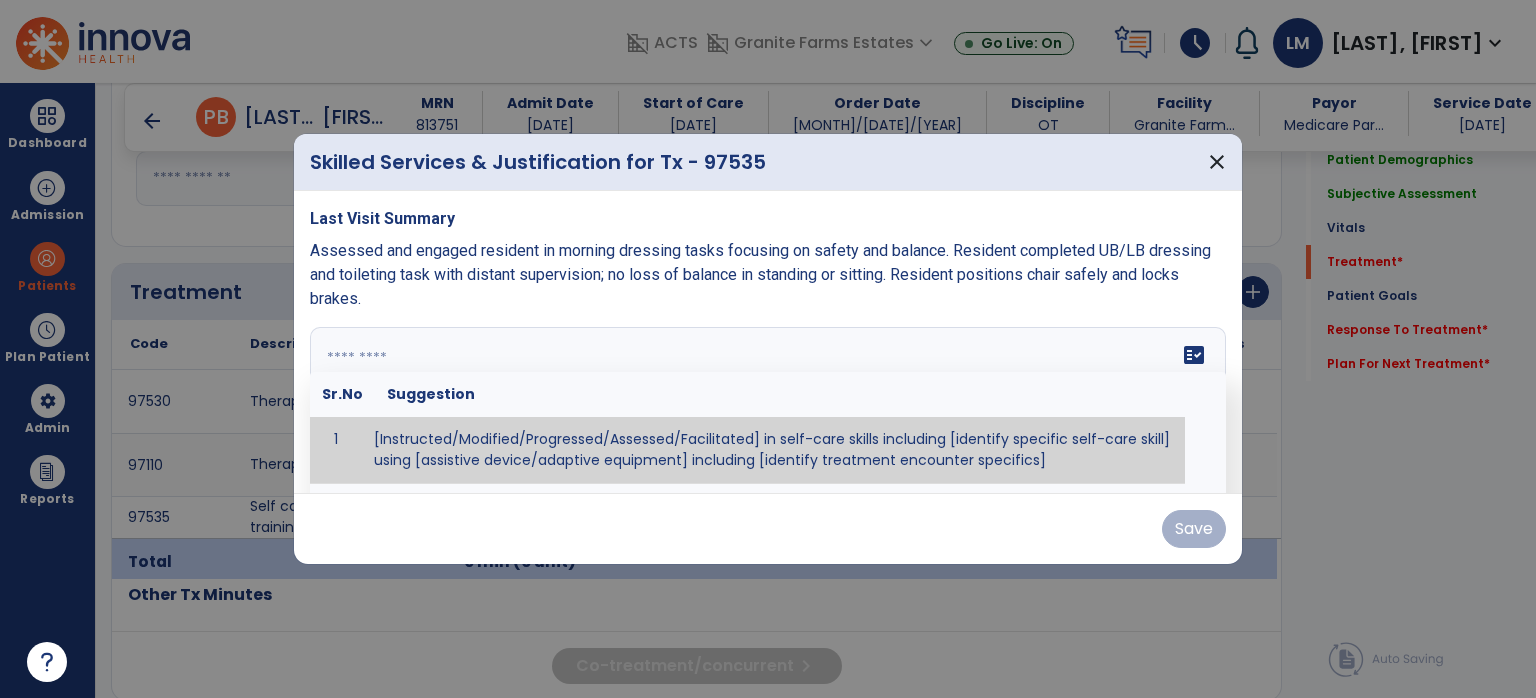 paste on "**********" 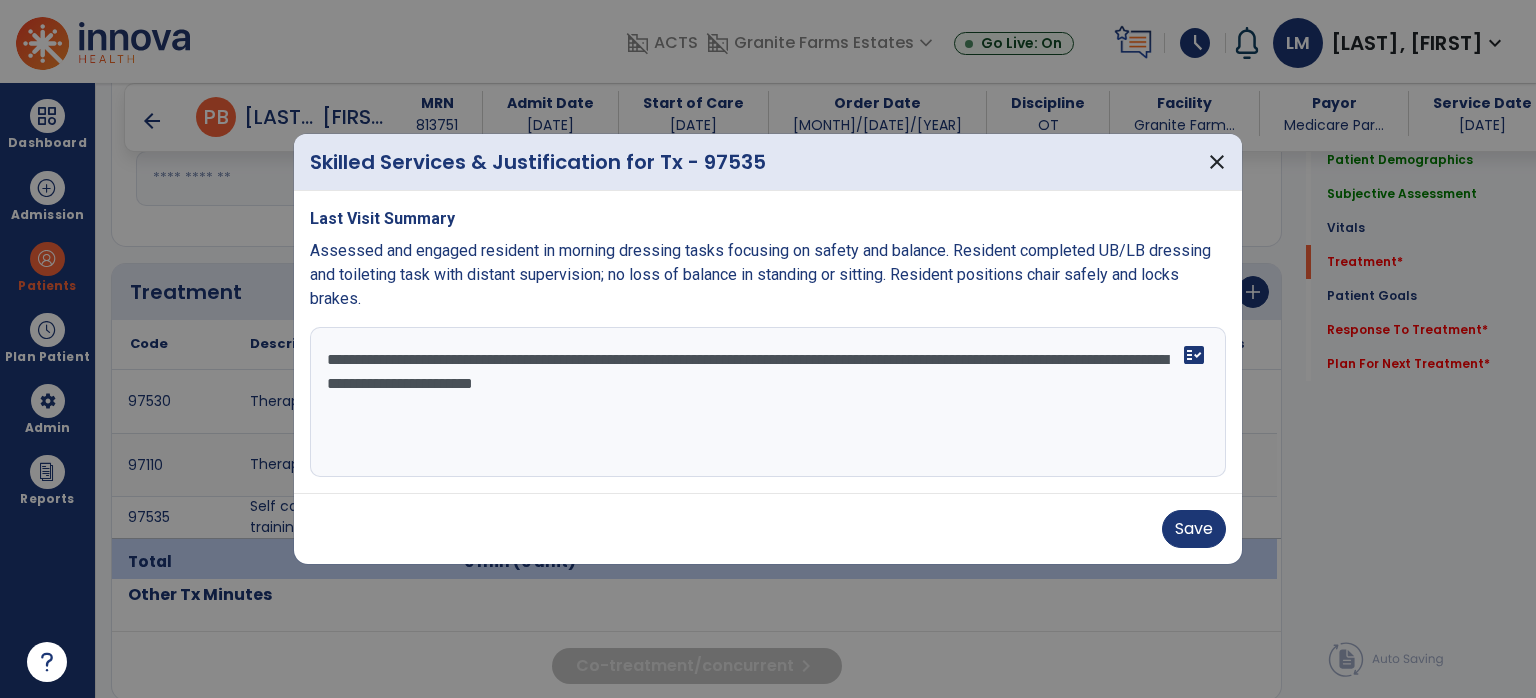 click on "**********" at bounding box center [768, 402] 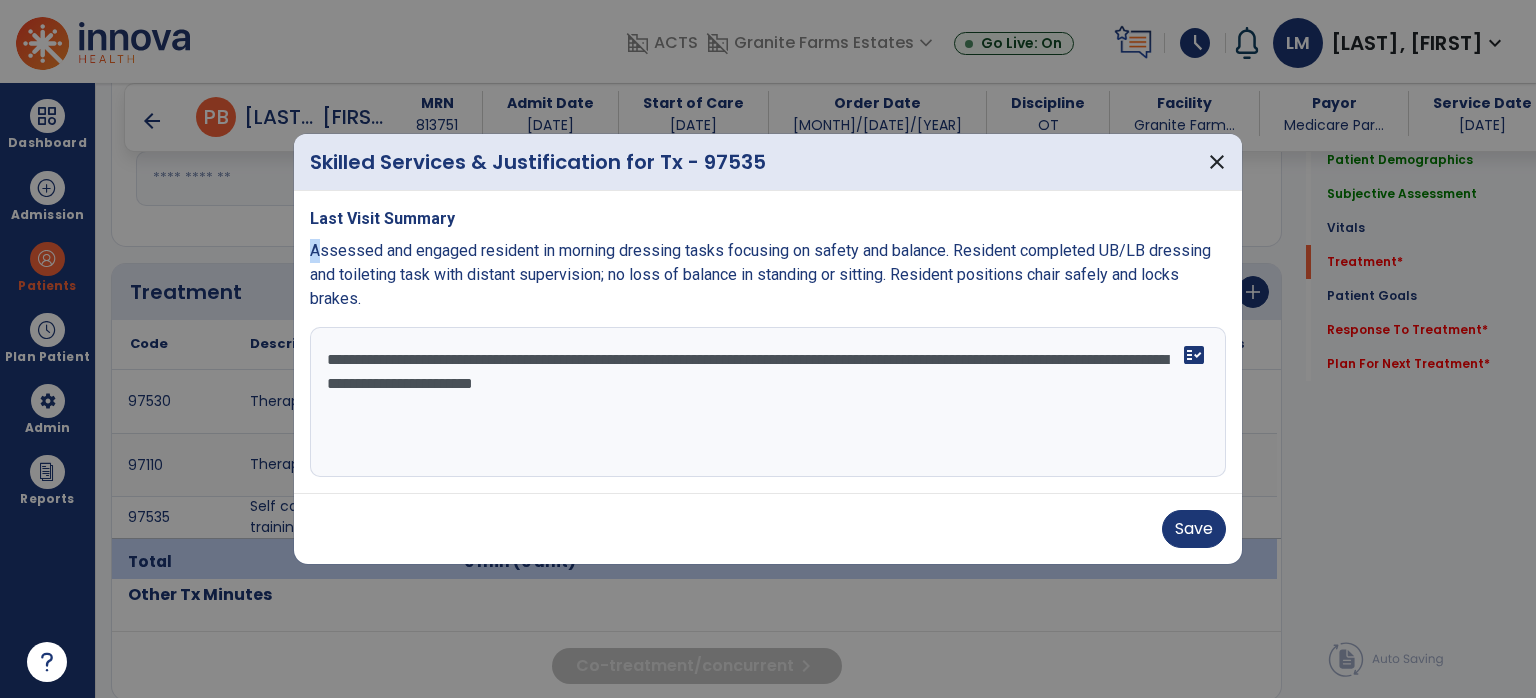 click on "Assessed and engaged resident in morning dressing tasks focusing on safety and balance. Resident completed UB/LB dressing and toileting task with distant supervision; no loss of balance in standing or sitting. Resident positions chair safely and locks brakes." at bounding box center [760, 274] 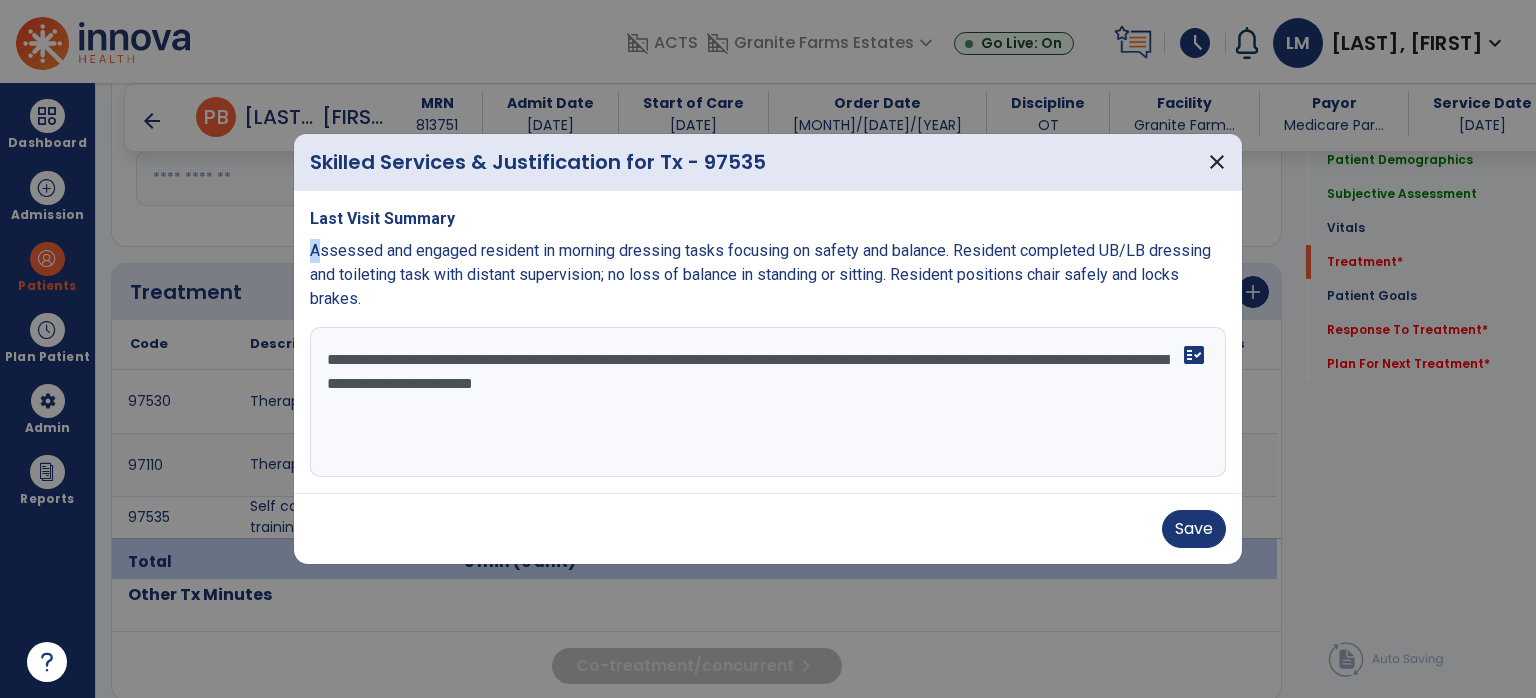 copy on "A" 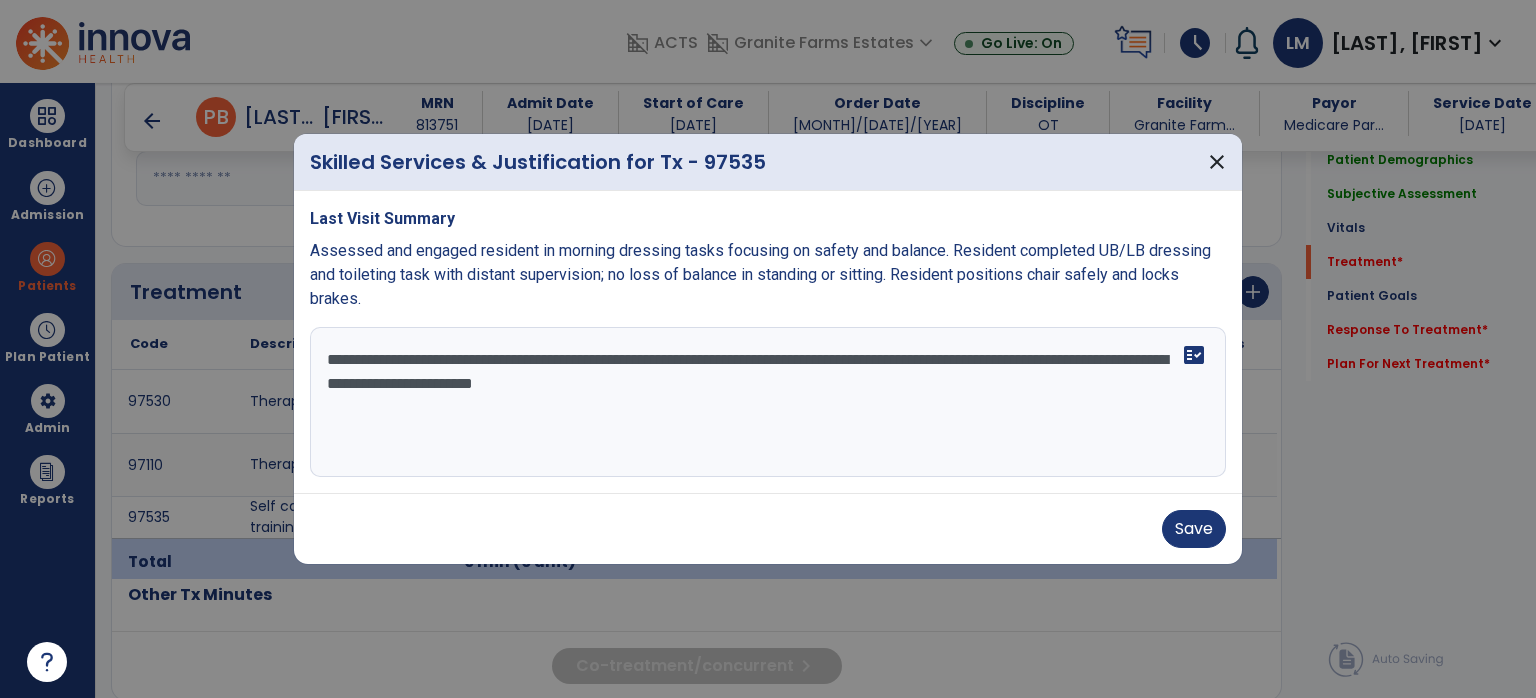 click on "**********" at bounding box center [768, 402] 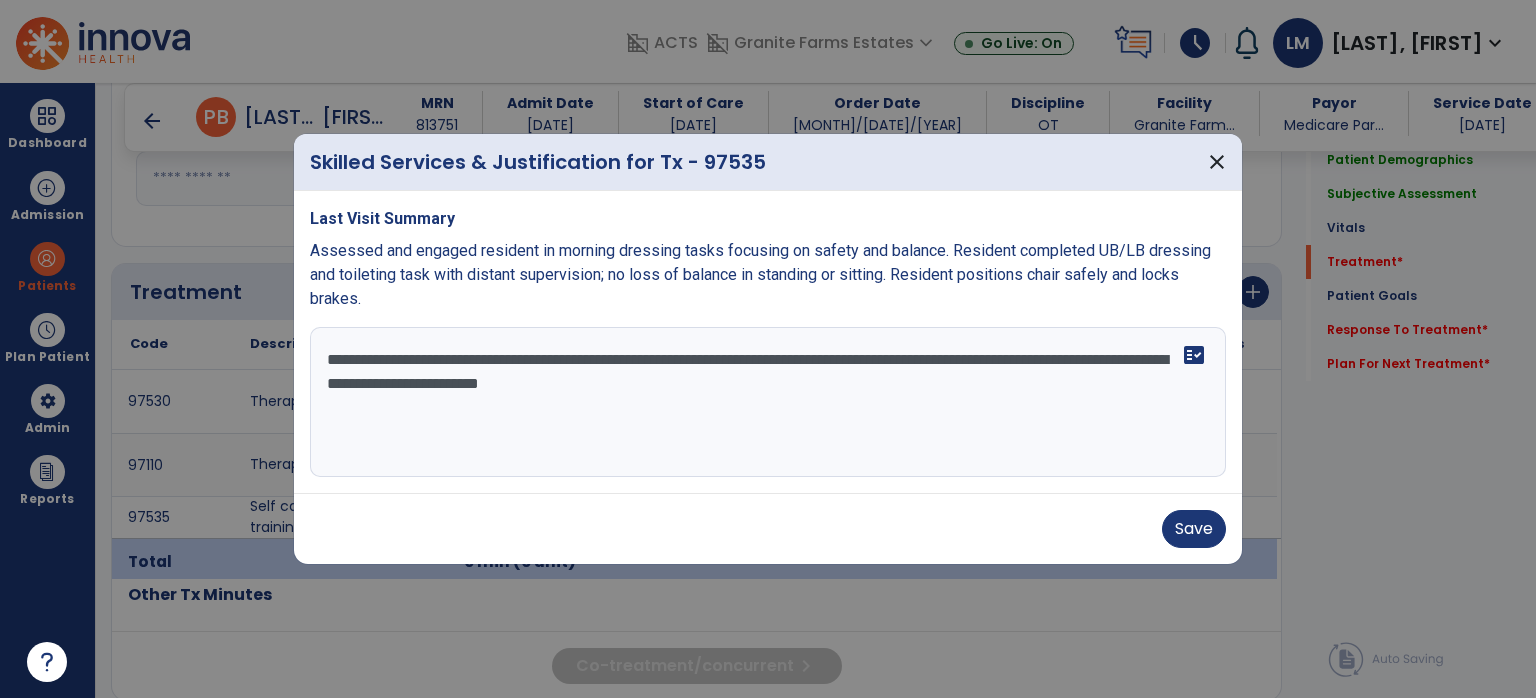 drag, startPoint x: 581, startPoint y: 358, endPoint x: 664, endPoint y: 358, distance: 83 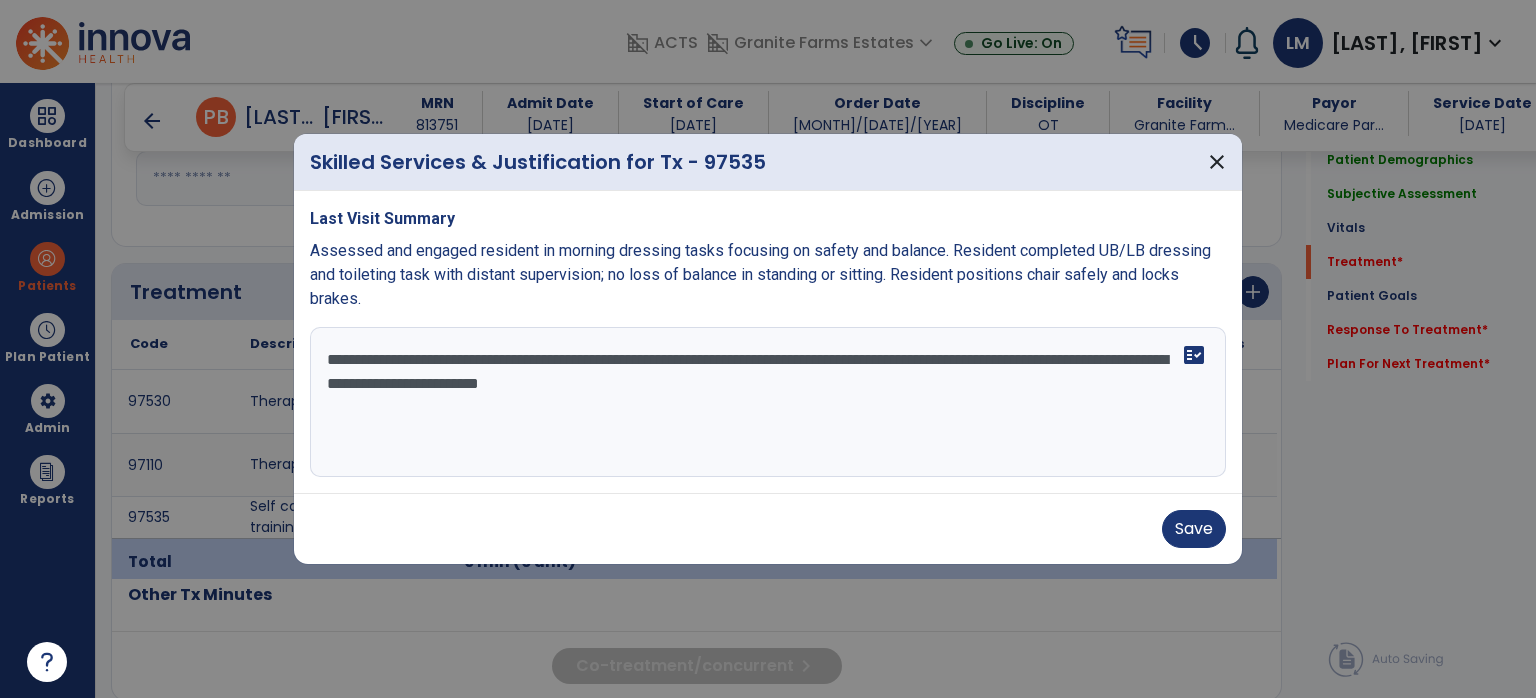 click on "**********" at bounding box center [768, 402] 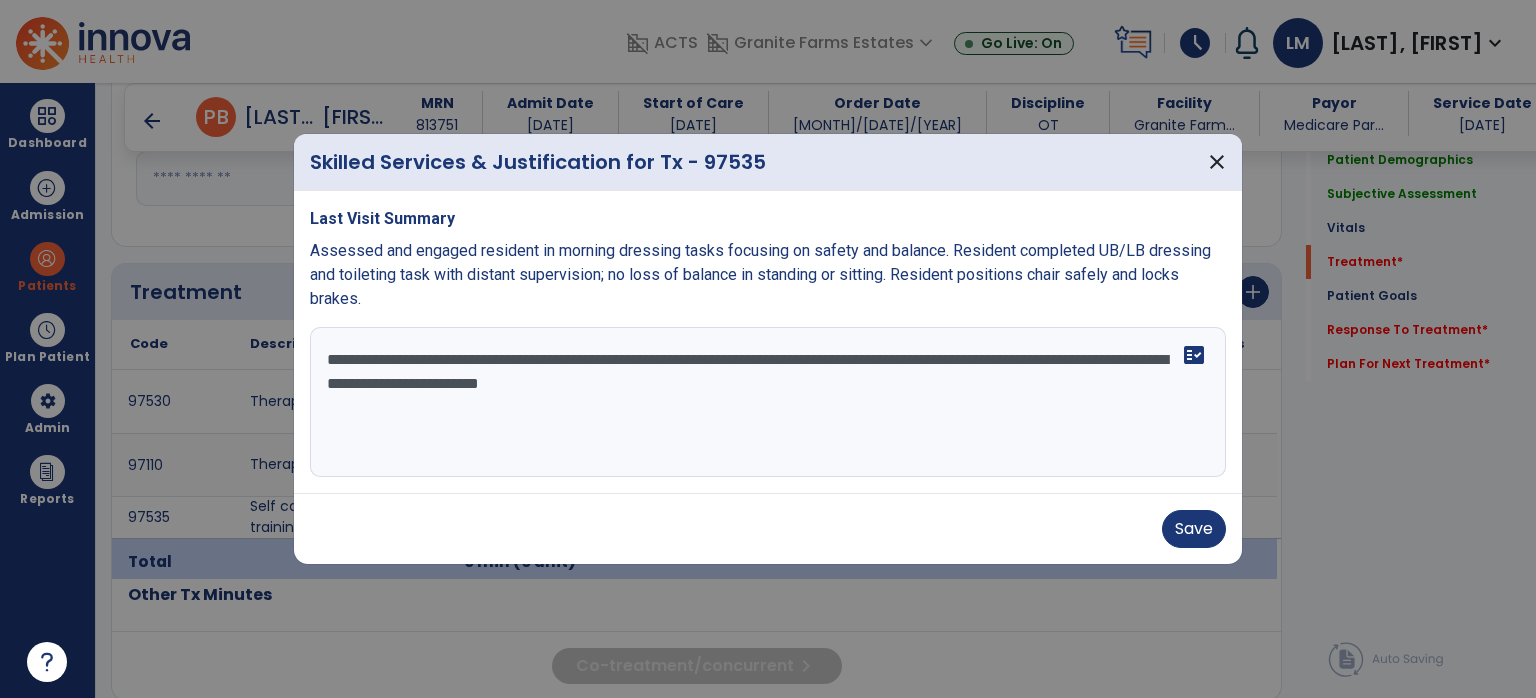 drag, startPoint x: 608, startPoint y: 352, endPoint x: 569, endPoint y: 386, distance: 51.739735 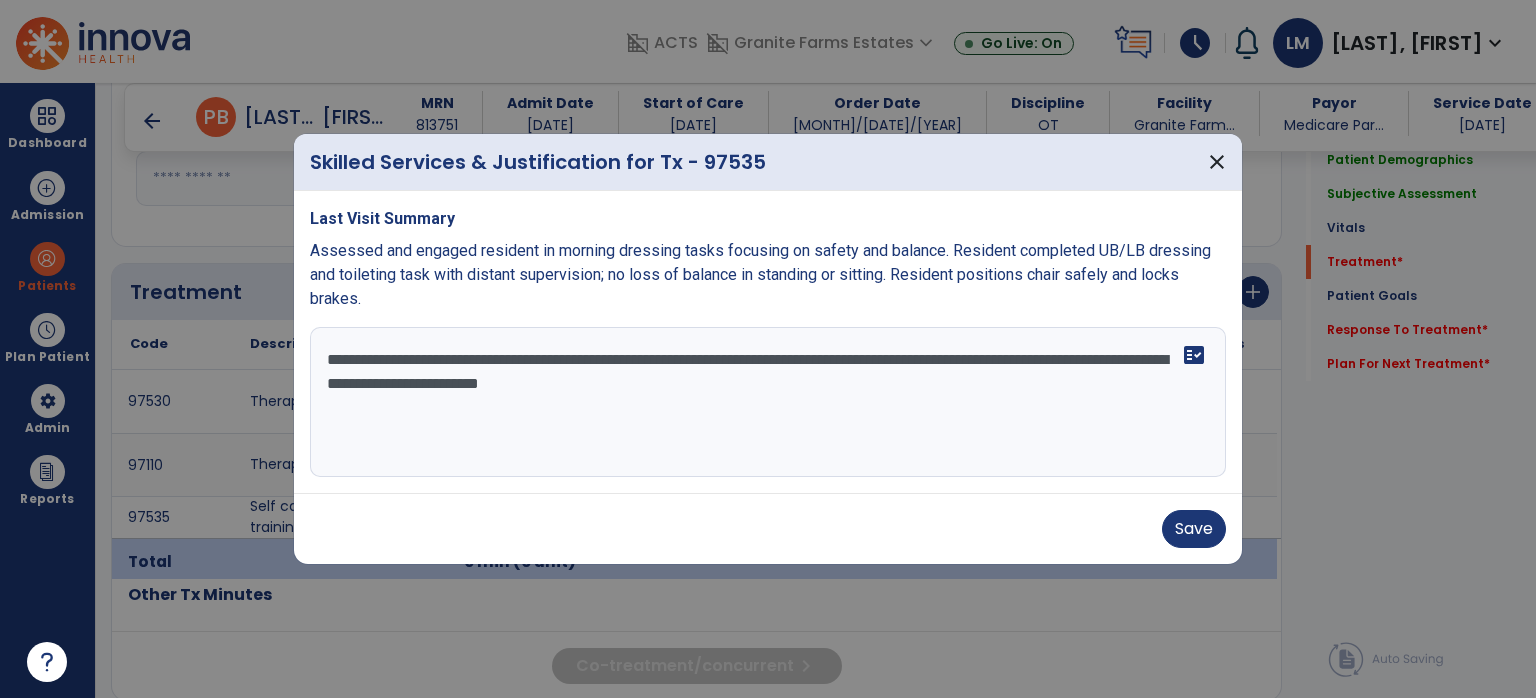 click on "**********" at bounding box center (768, 402) 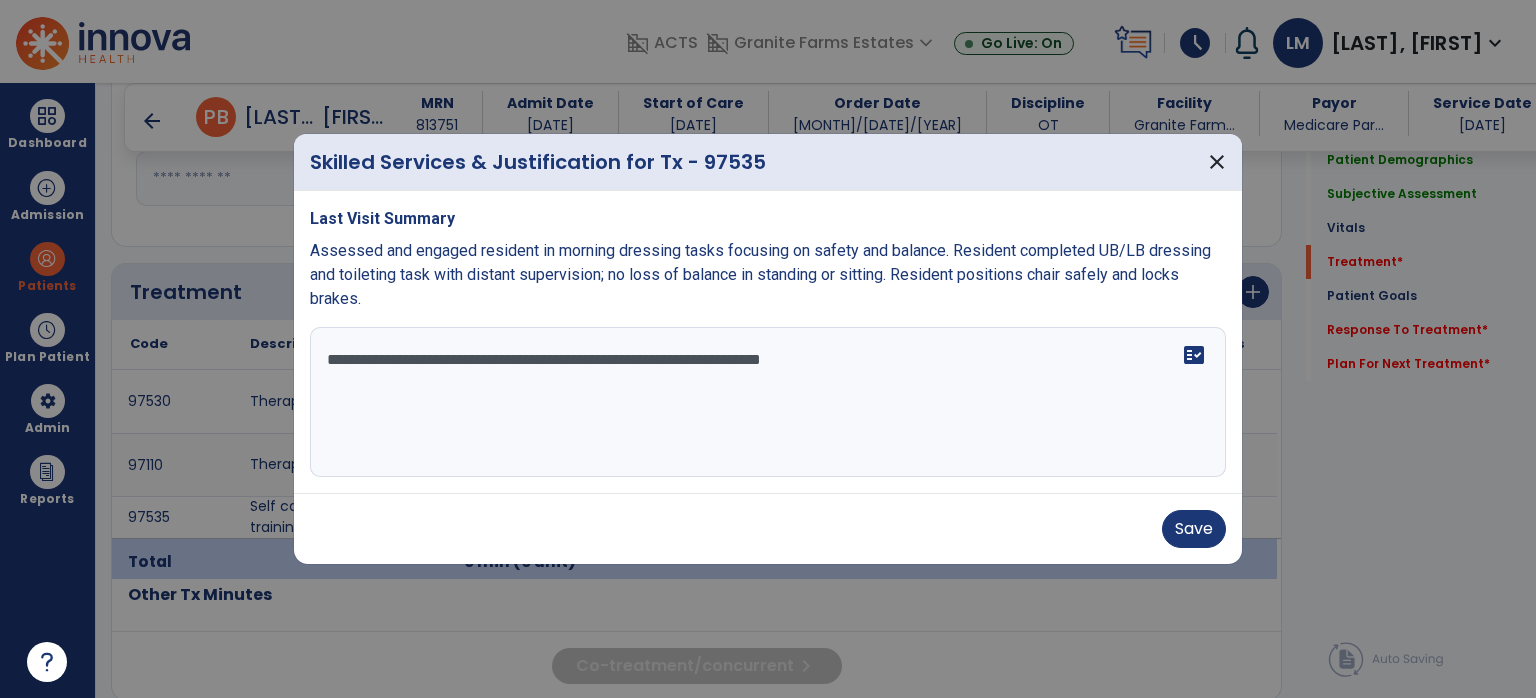 click on "**********" at bounding box center (768, 402) 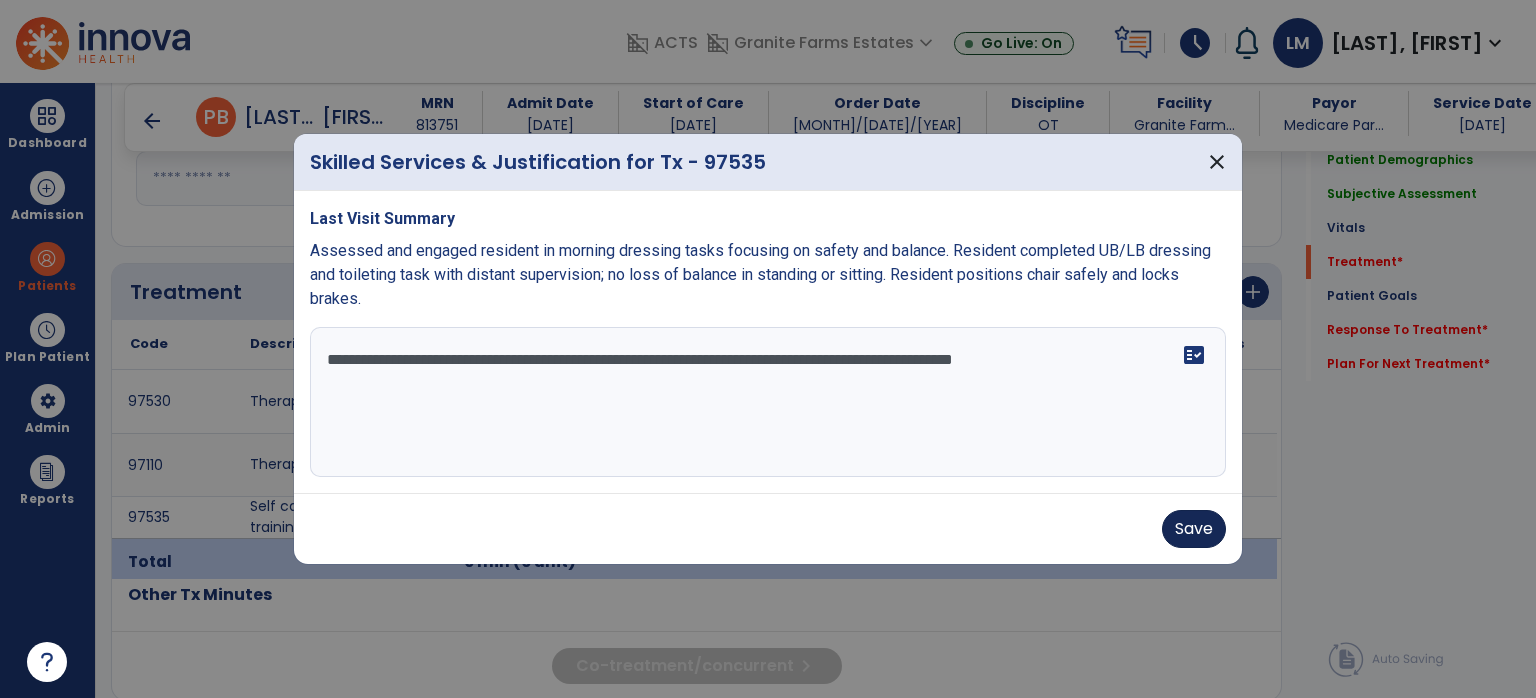 type on "**********" 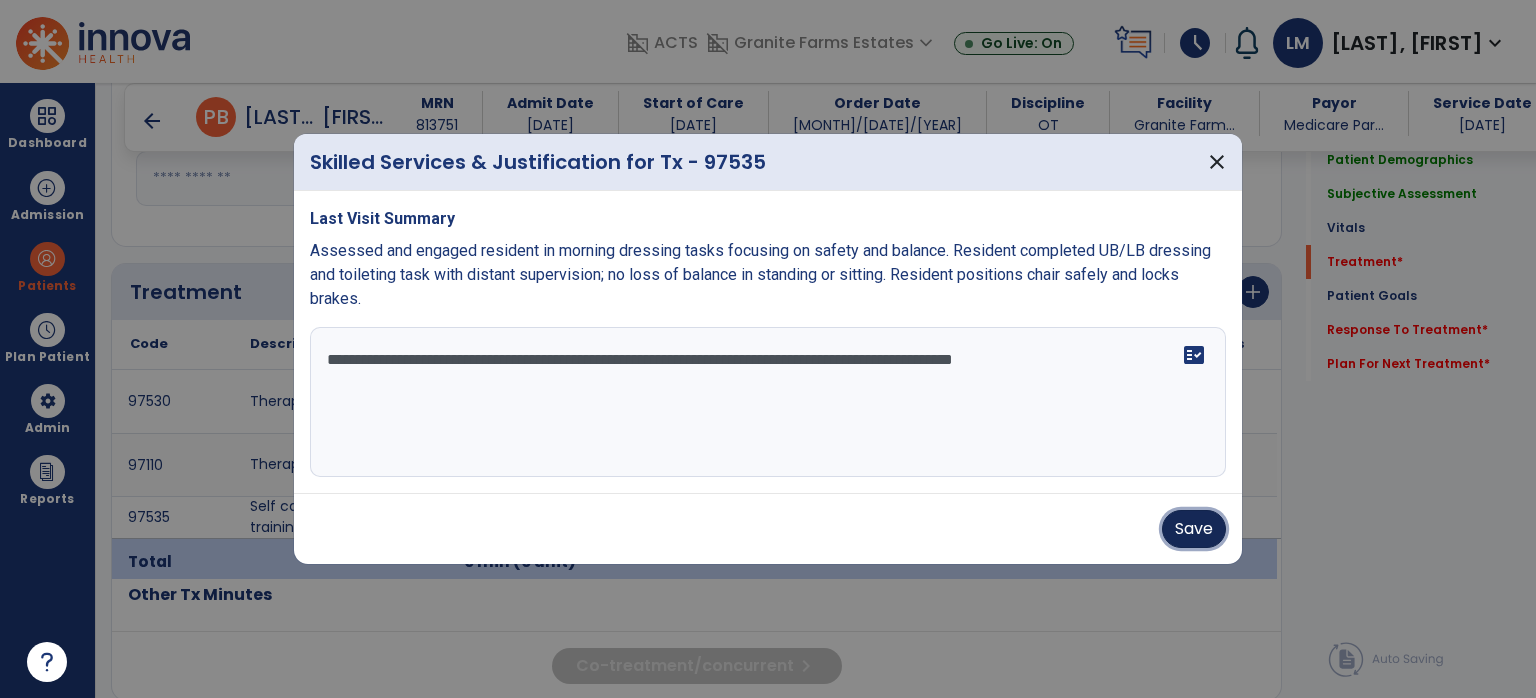 click on "Save" at bounding box center (1194, 529) 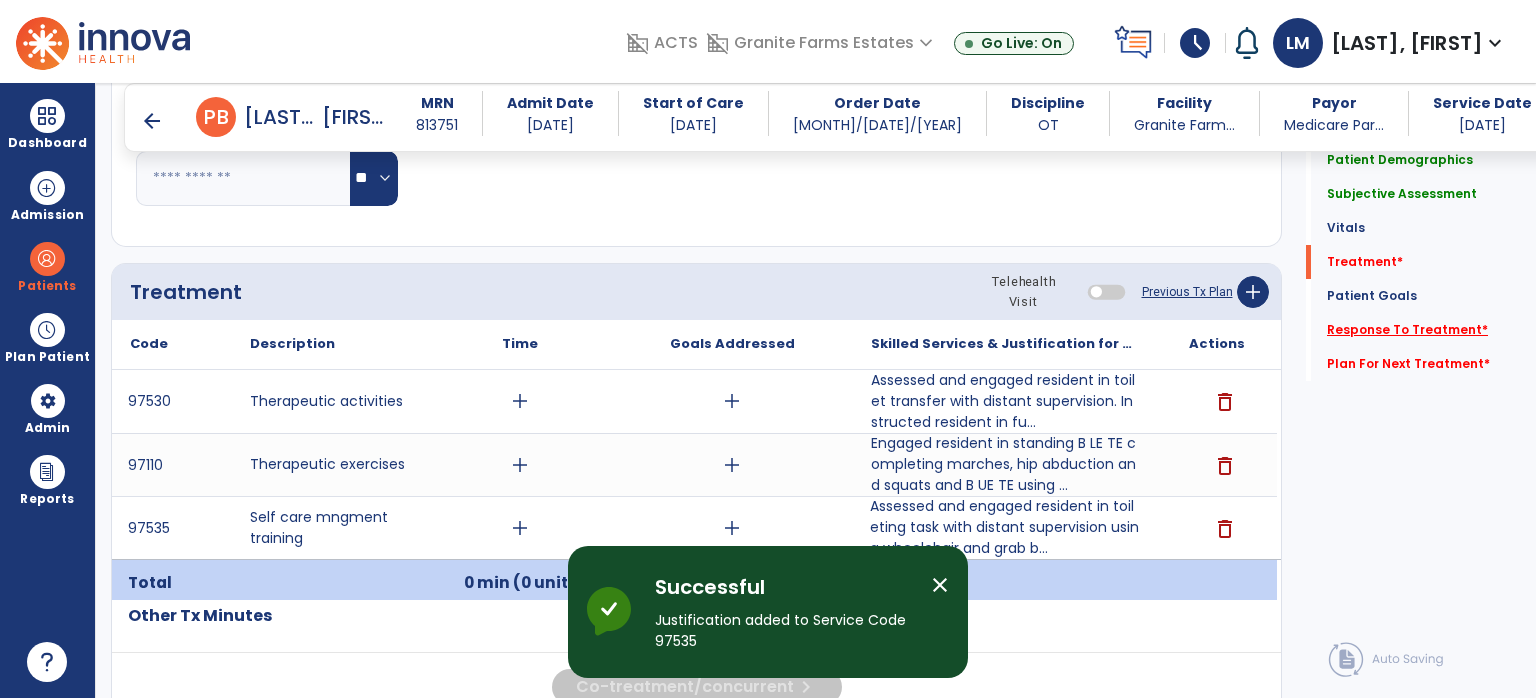 click on "Response To Treatment   *" 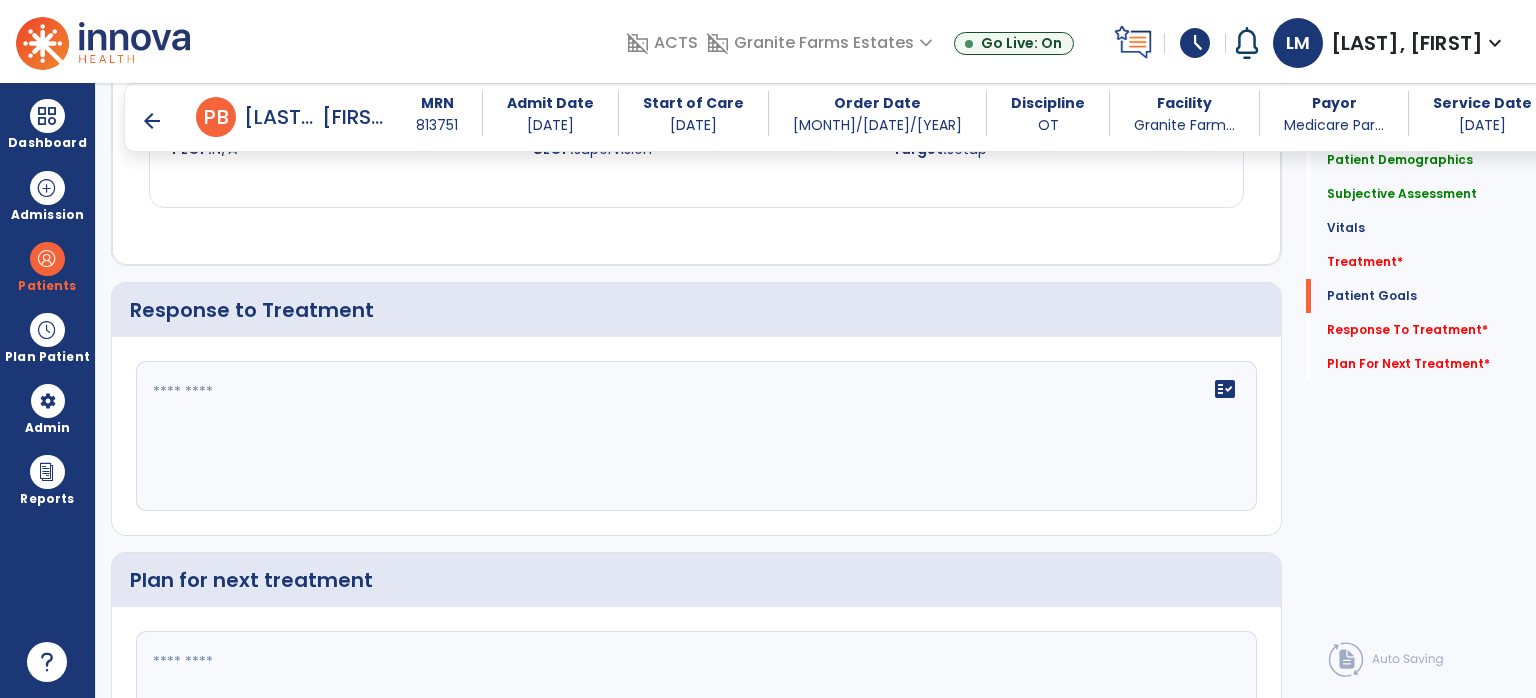 scroll, scrollTop: 2552, scrollLeft: 0, axis: vertical 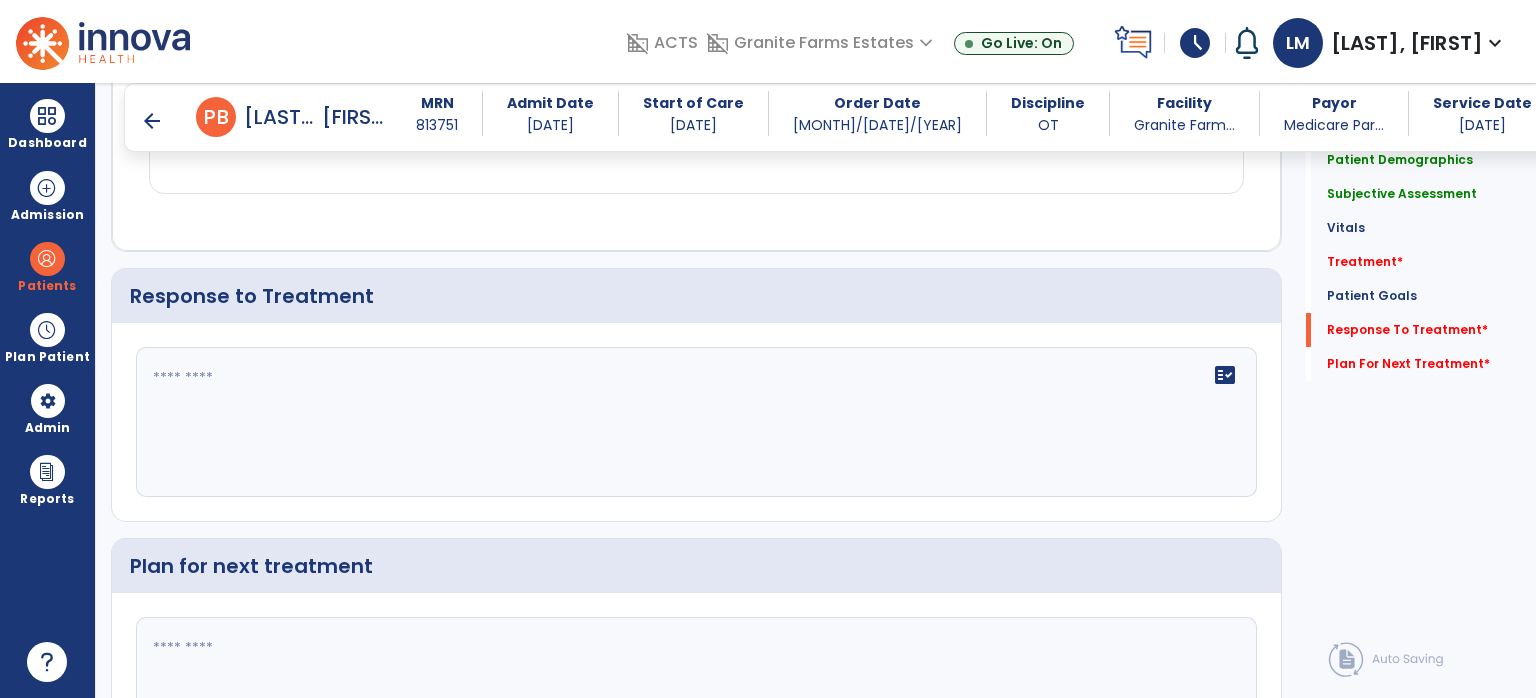 click on "fact_check" 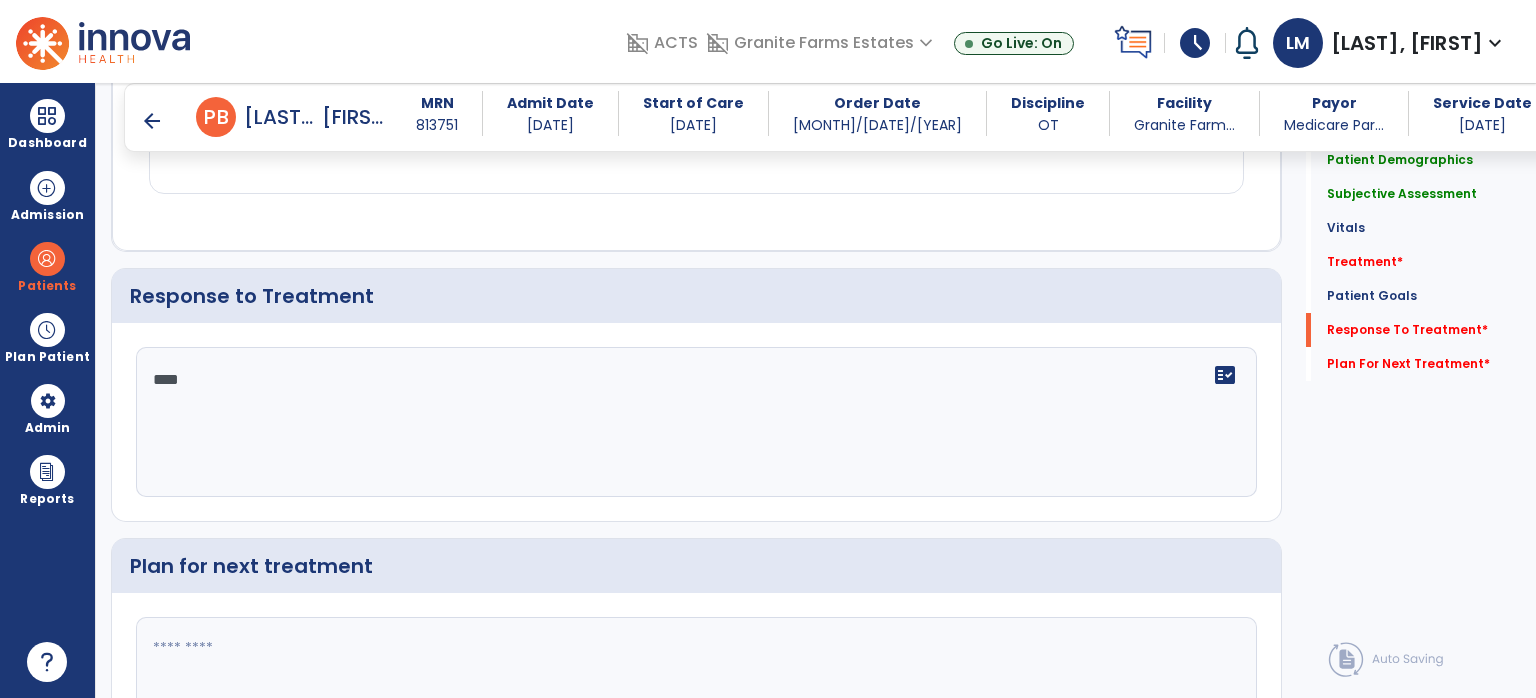 type on "****" 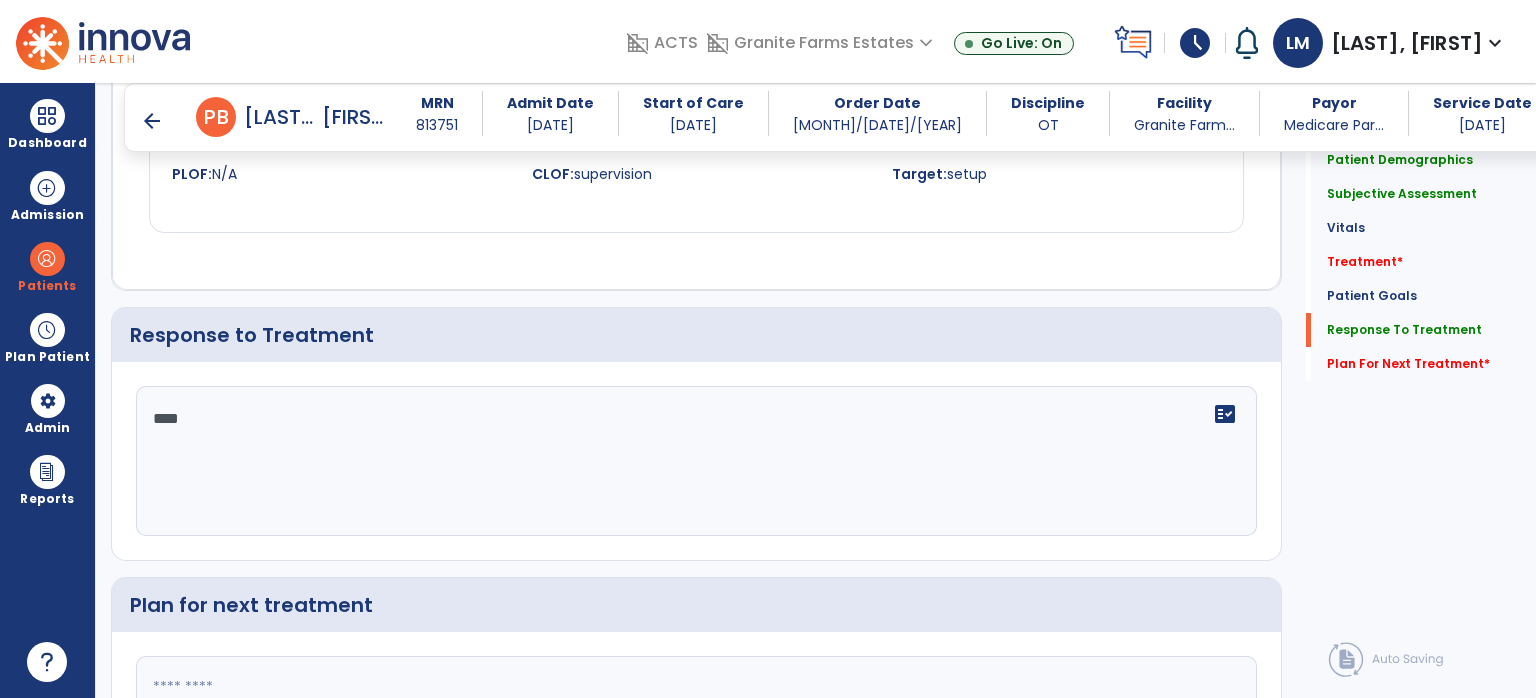 scroll, scrollTop: 2552, scrollLeft: 0, axis: vertical 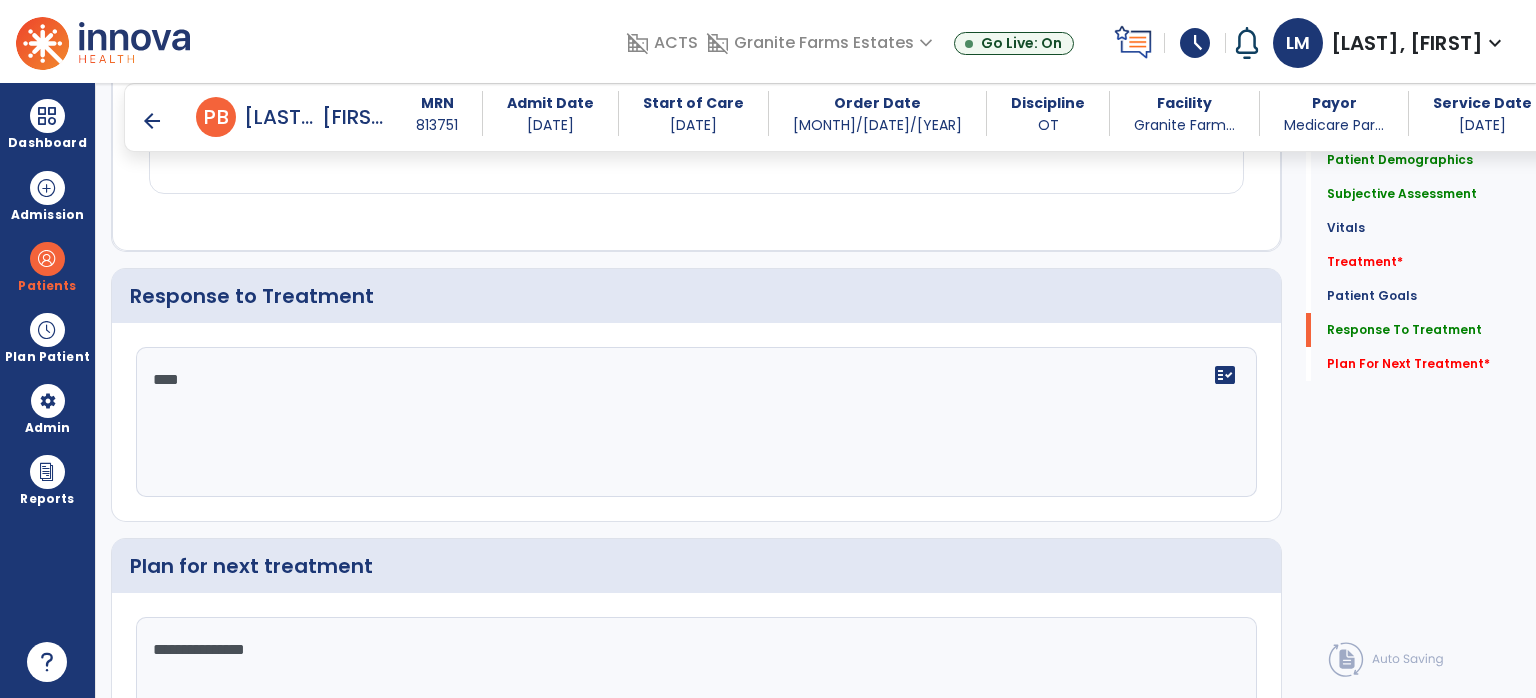 type on "**********" 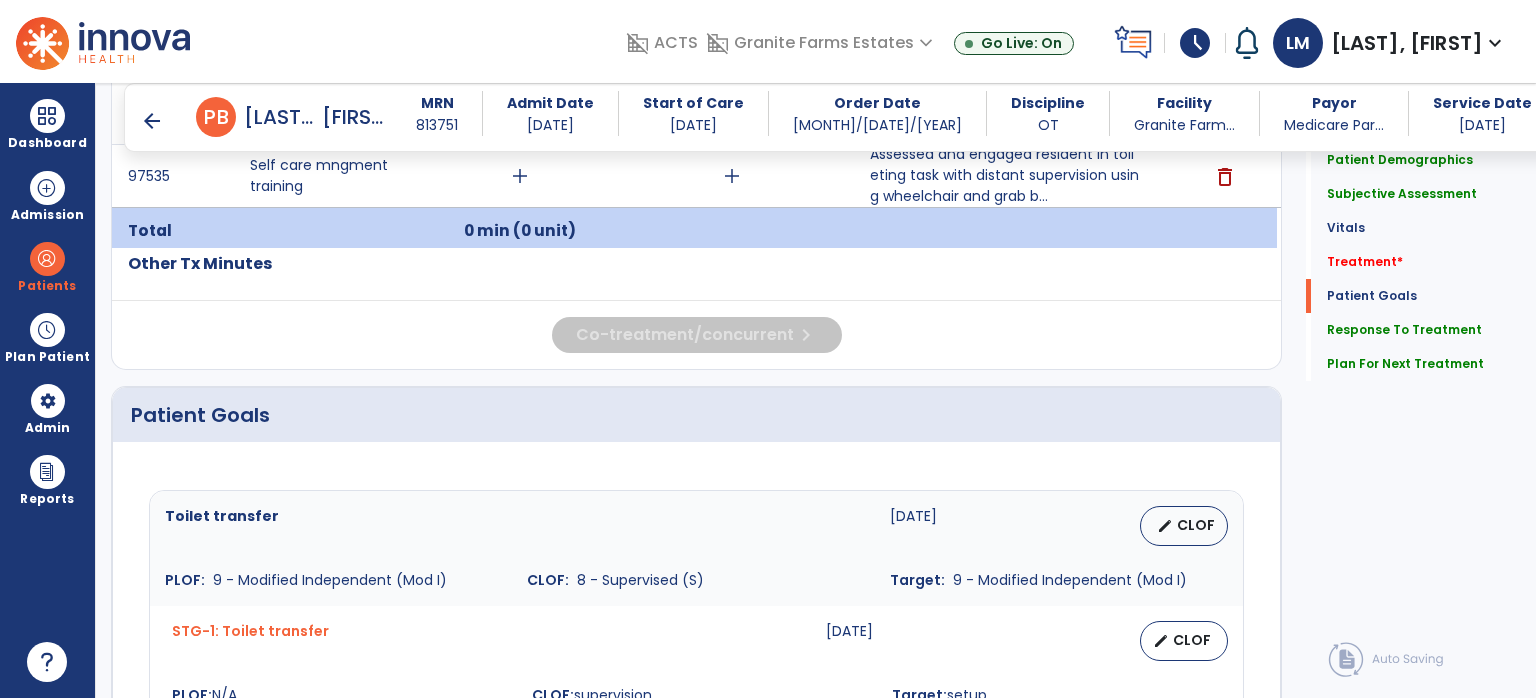 scroll, scrollTop: 1192, scrollLeft: 0, axis: vertical 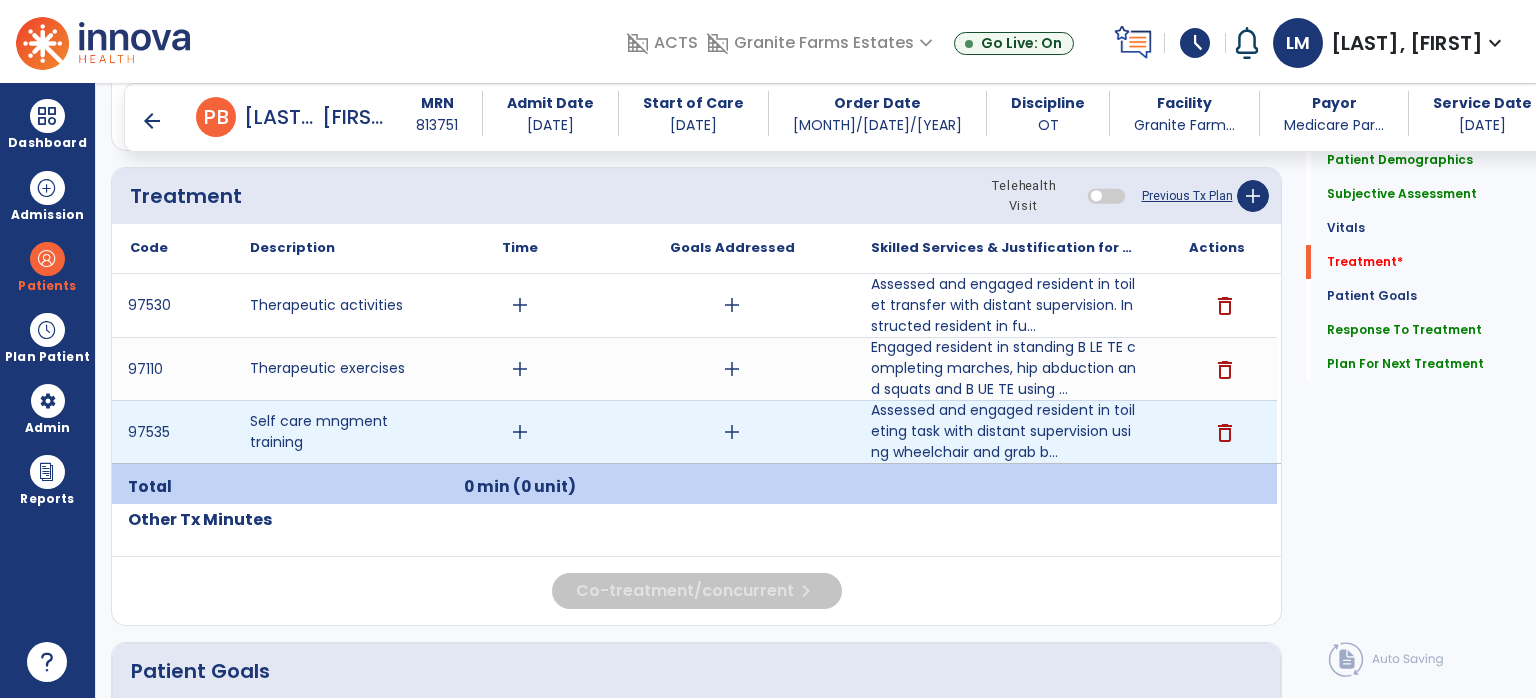 click on "add" at bounding box center (520, 432) 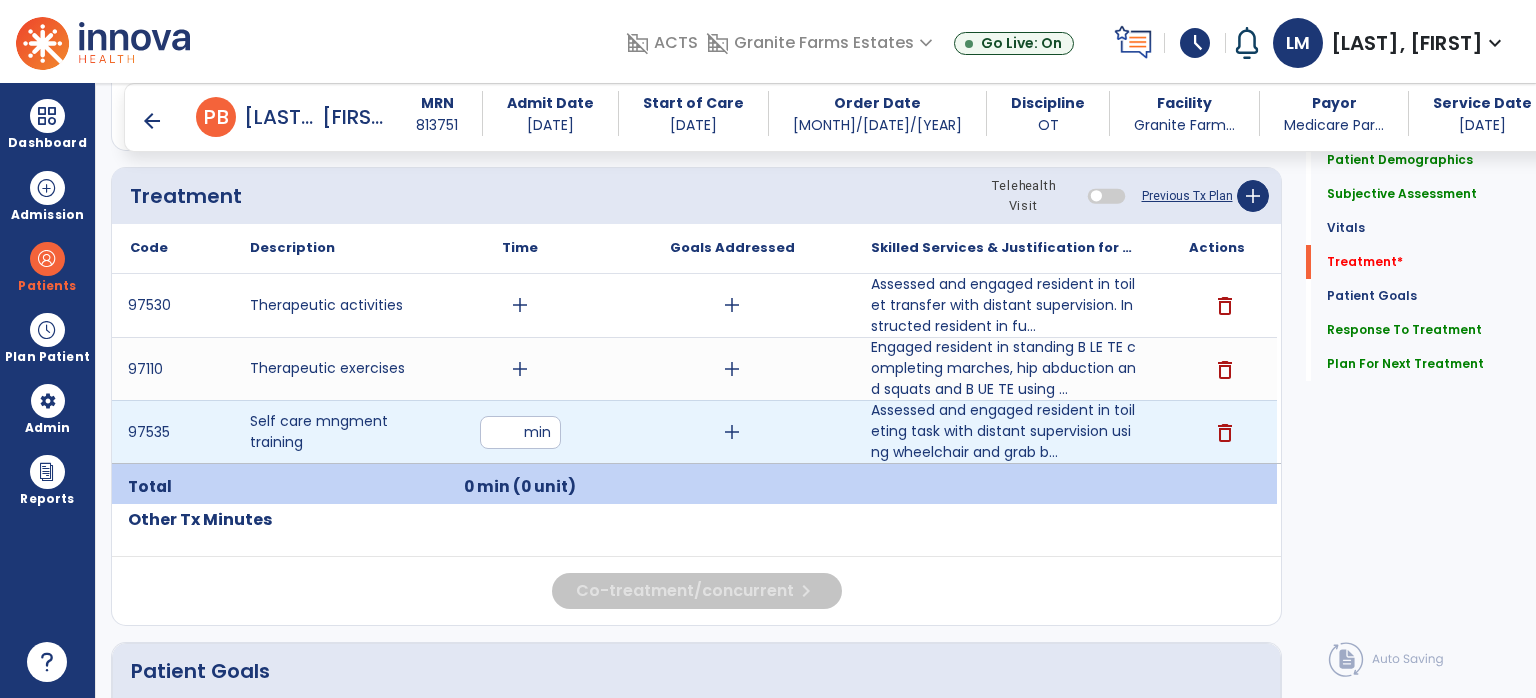 type on "**" 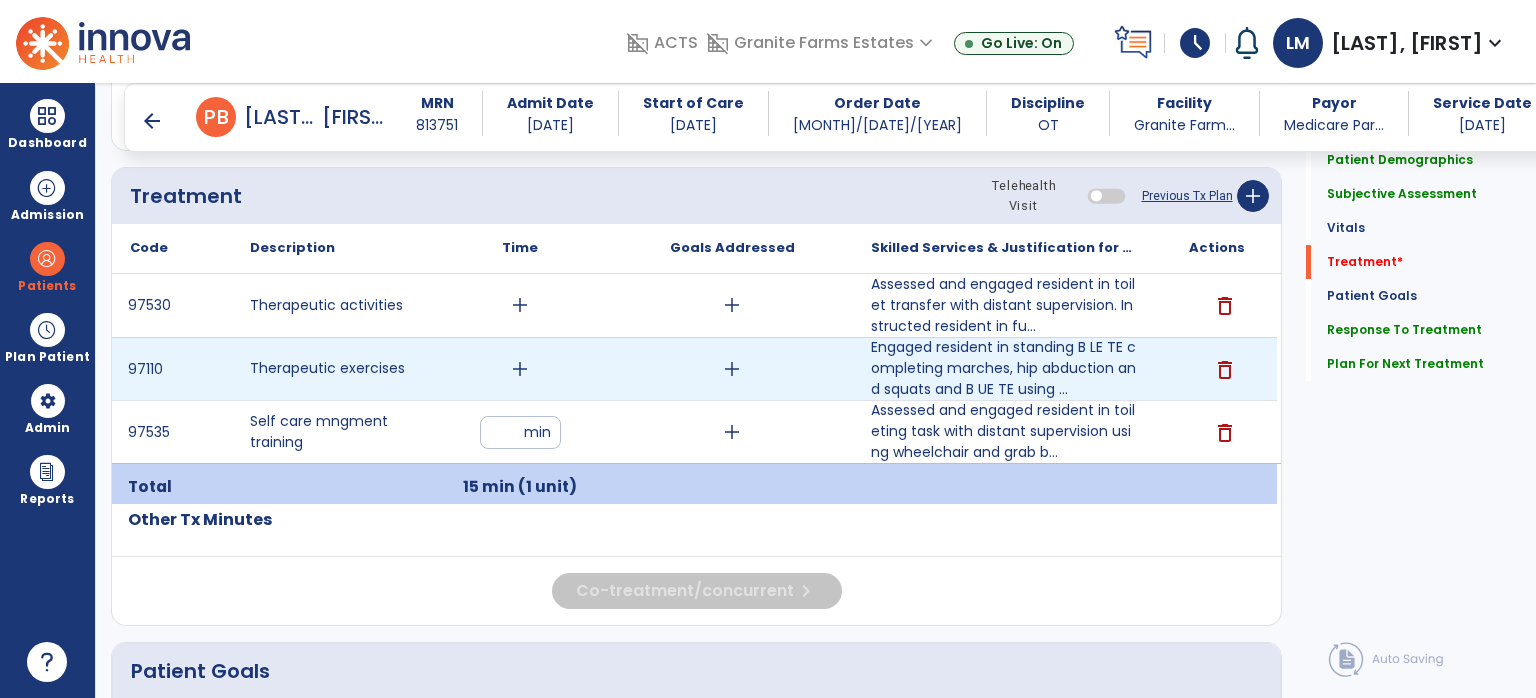 click on "add" at bounding box center [520, 369] 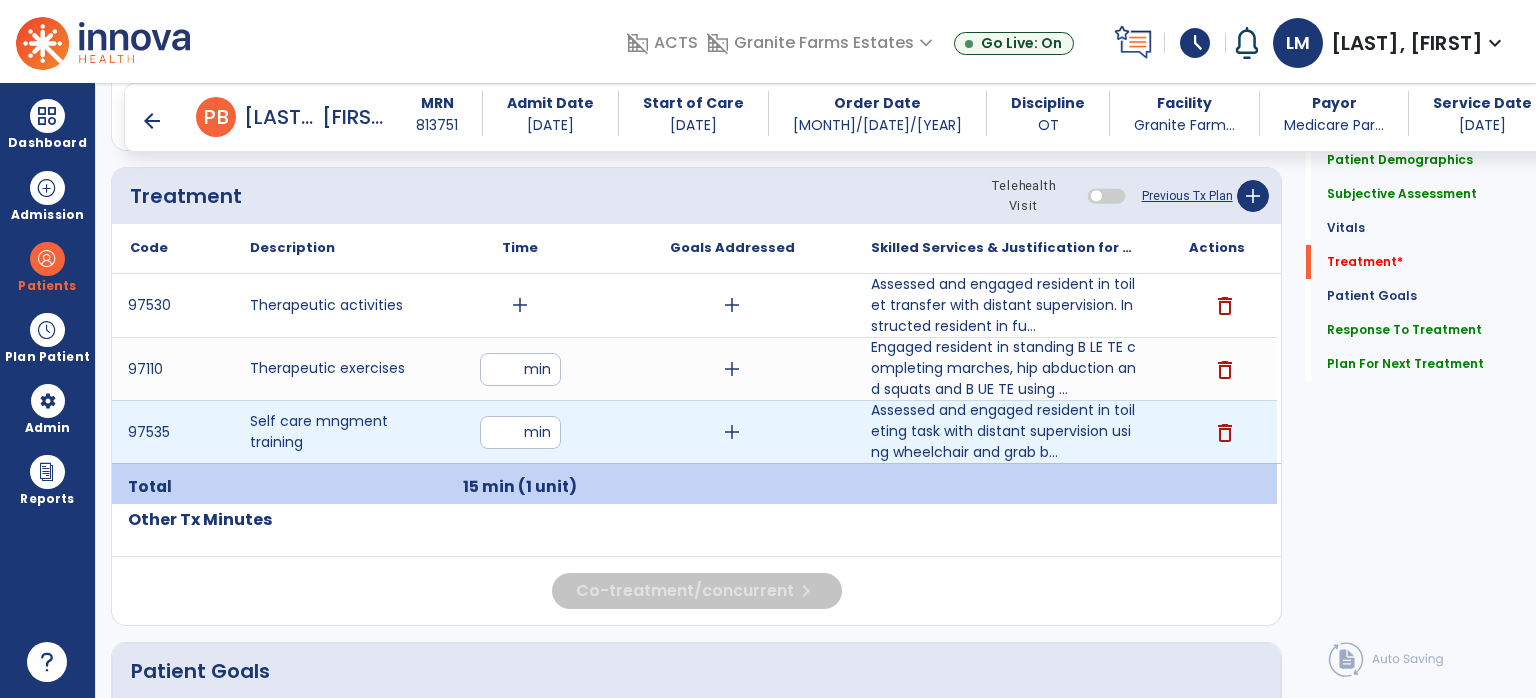 type on "**" 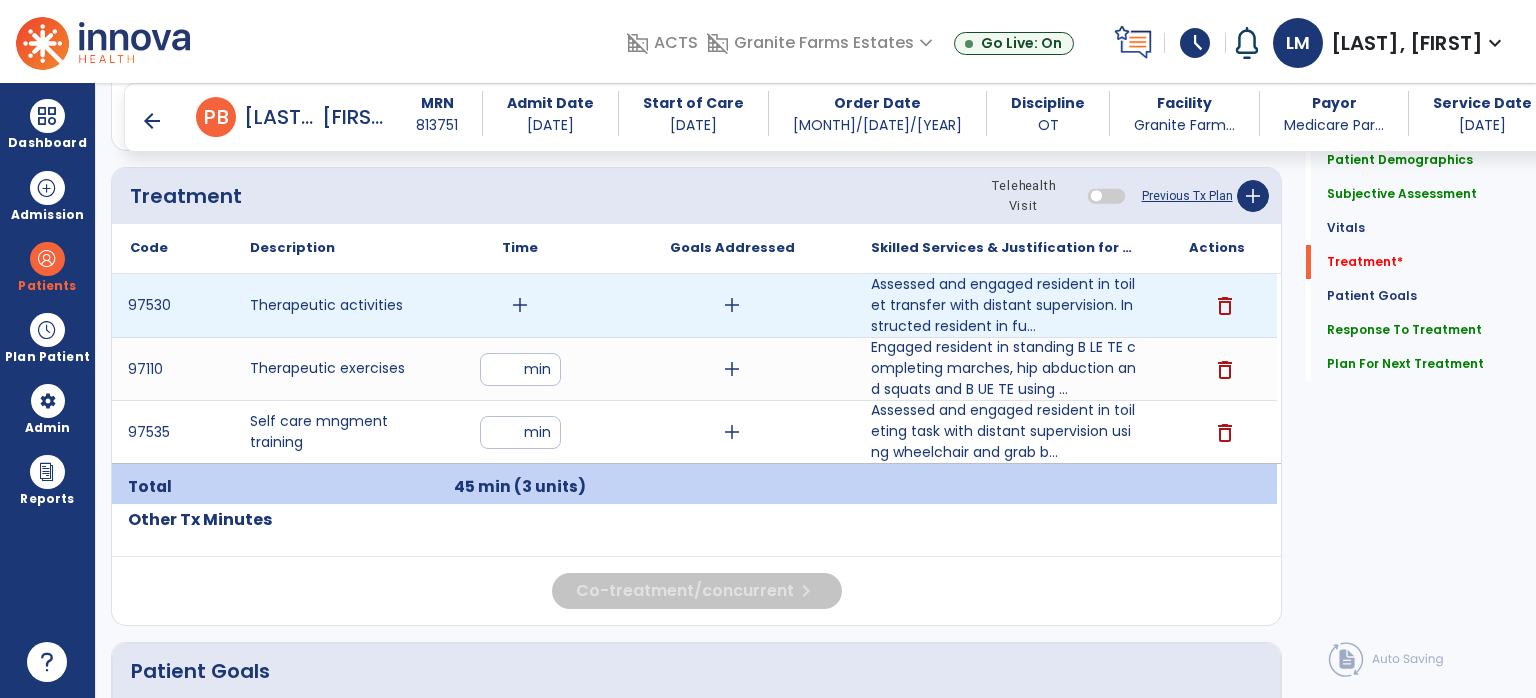 click on "add" at bounding box center [520, 305] 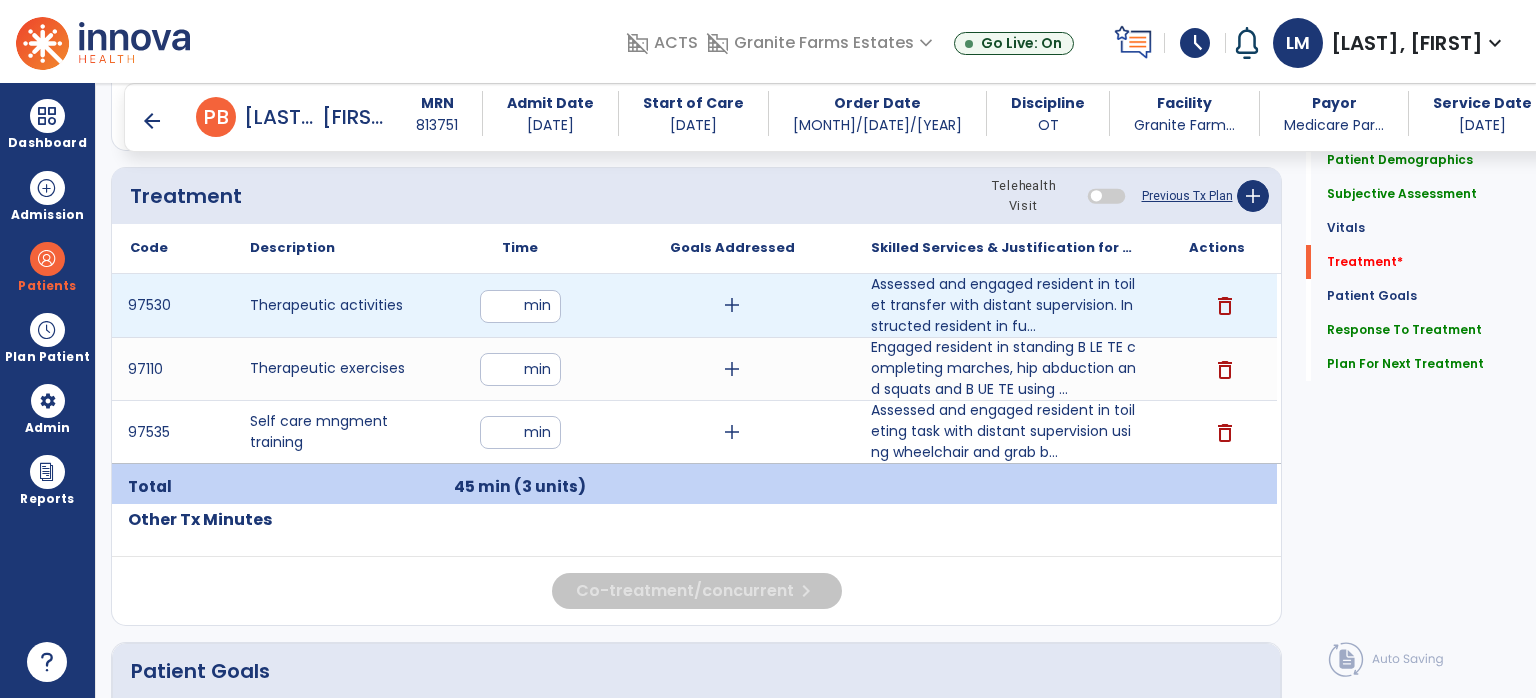 type on "**" 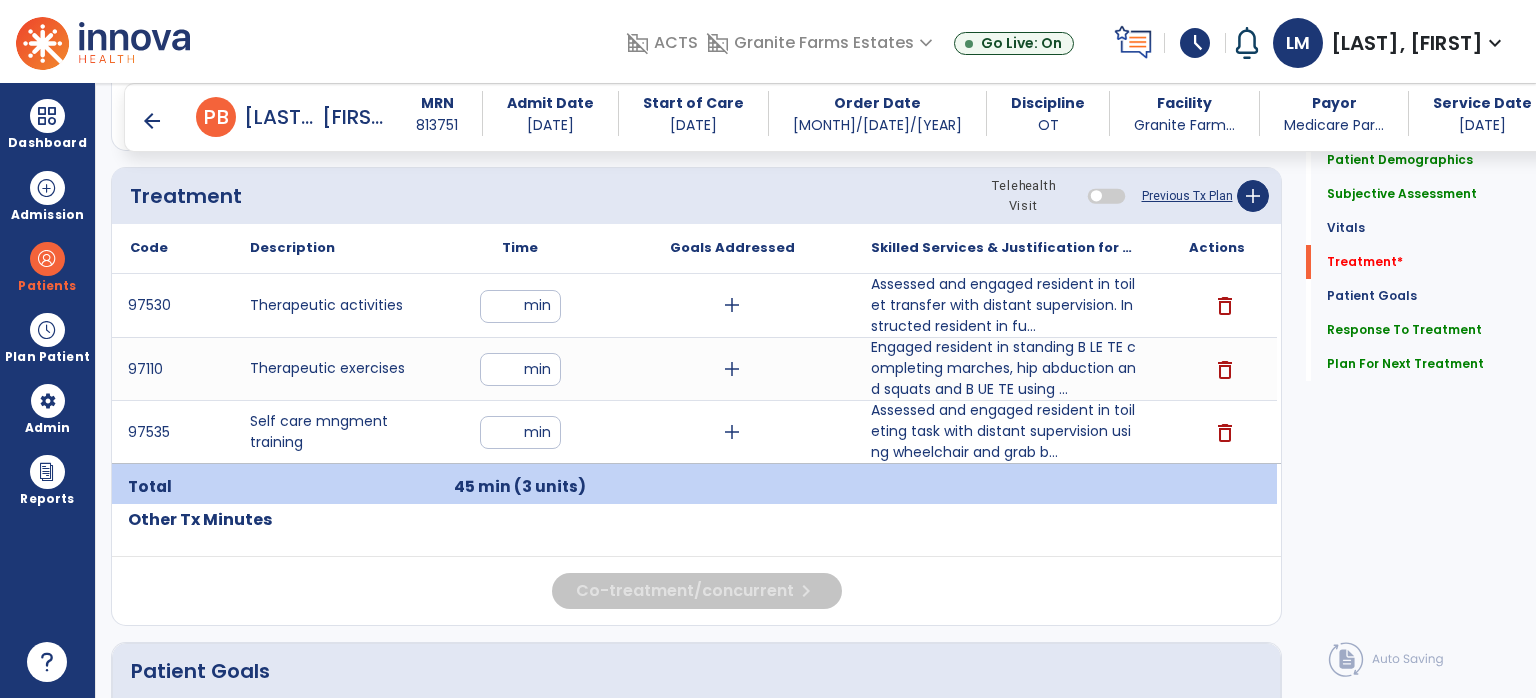 click on "Quick Links  Patient Demographics   Patient Demographics   Subjective Assessment   Subjective Assessment   Vitals   Vitals   Treatment   *  Treatment   *  Patient Goals   Patient Goals   Response To Treatment   Response To Treatment   Plan For Next Treatment   Plan For Next Treatment" 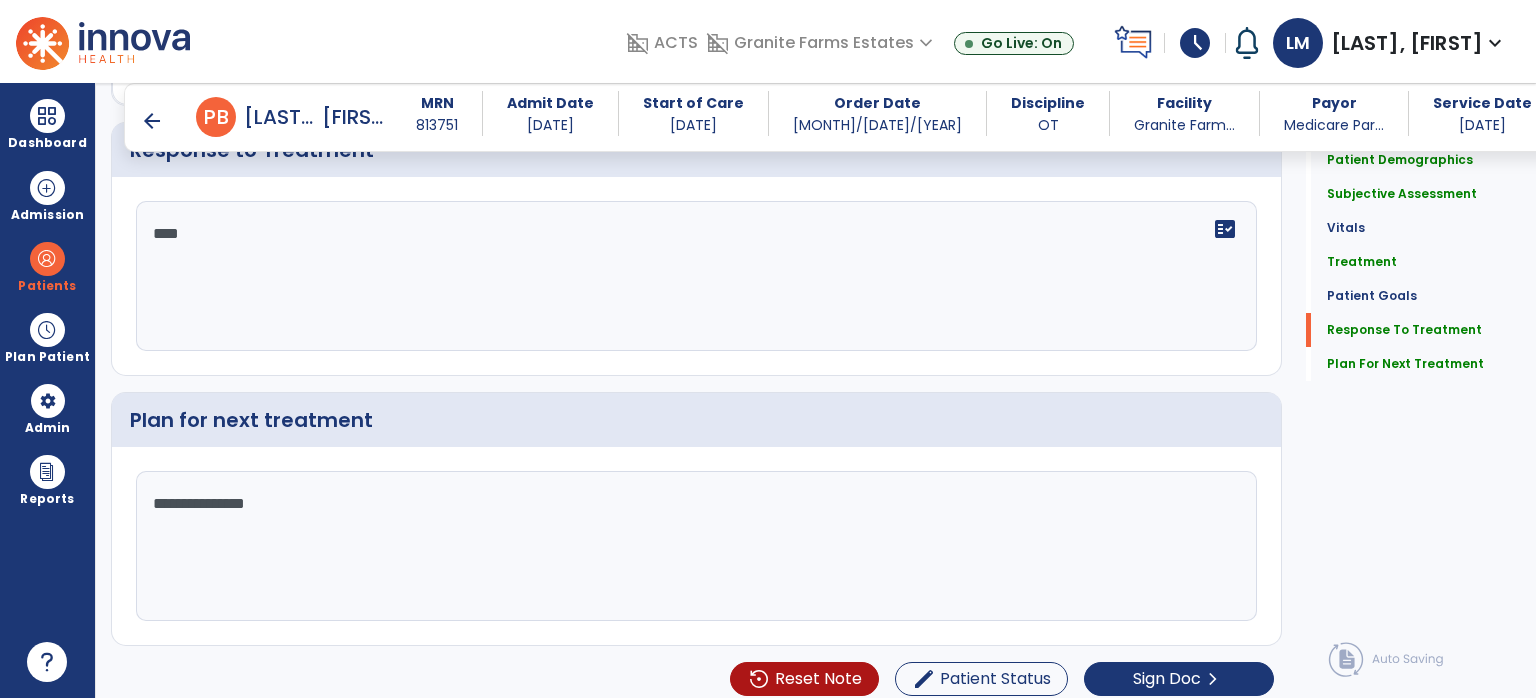 scroll, scrollTop: 2706, scrollLeft: 0, axis: vertical 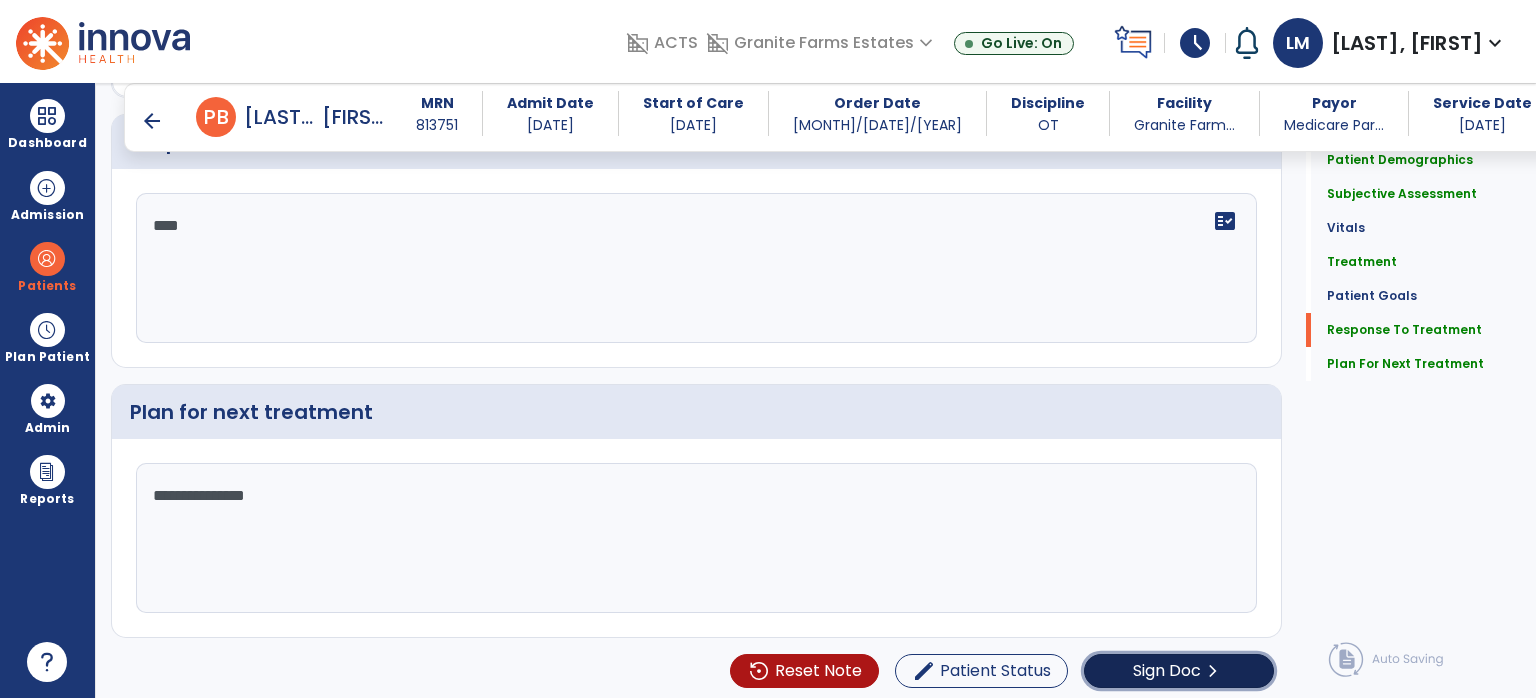click on "Sign Doc" 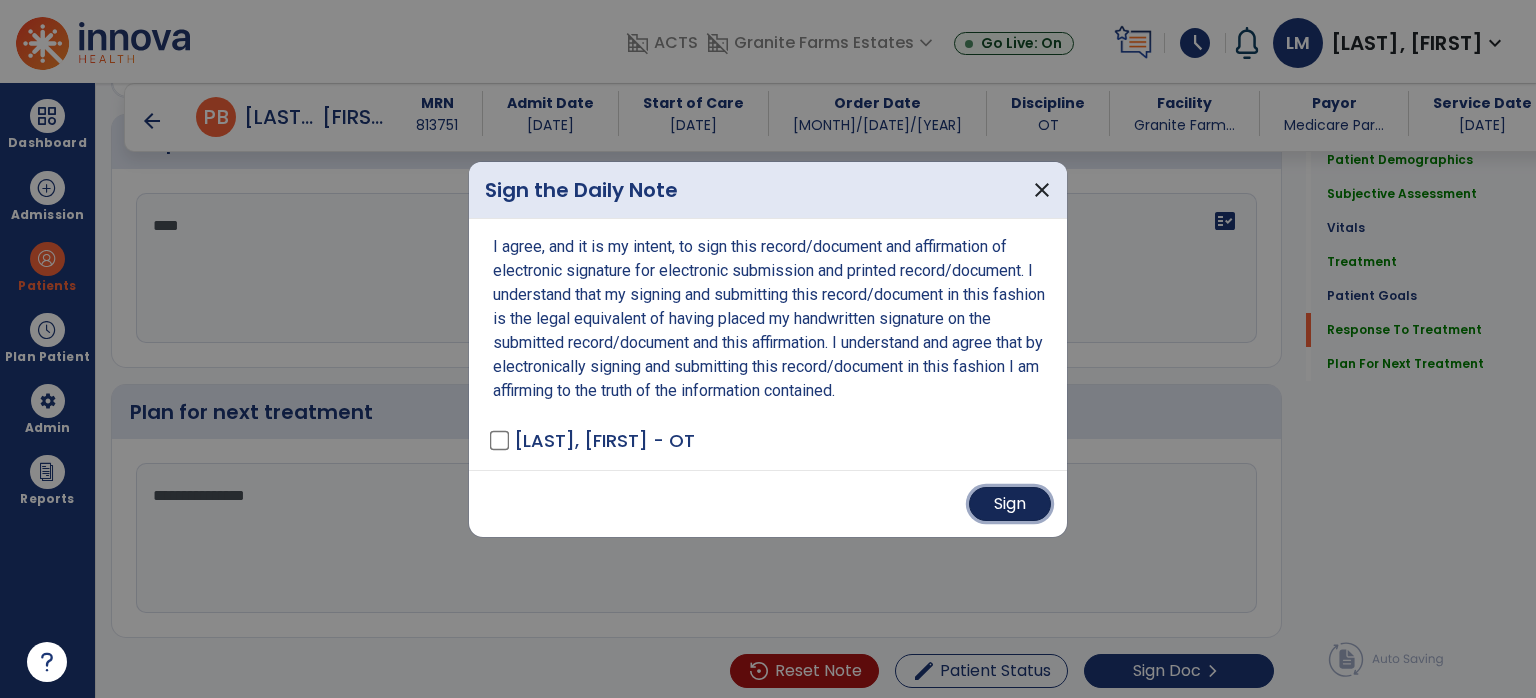 click on "Sign" at bounding box center (1010, 504) 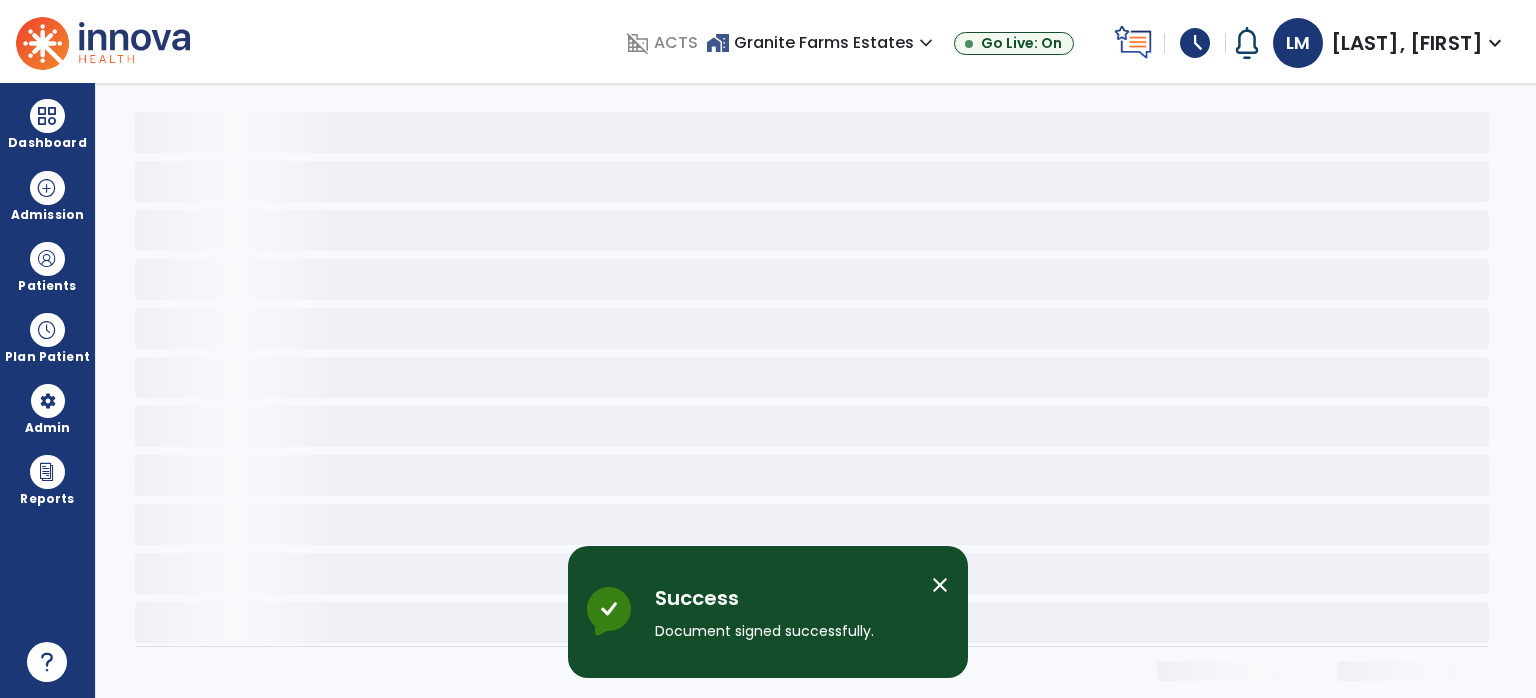 scroll, scrollTop: 0, scrollLeft: 0, axis: both 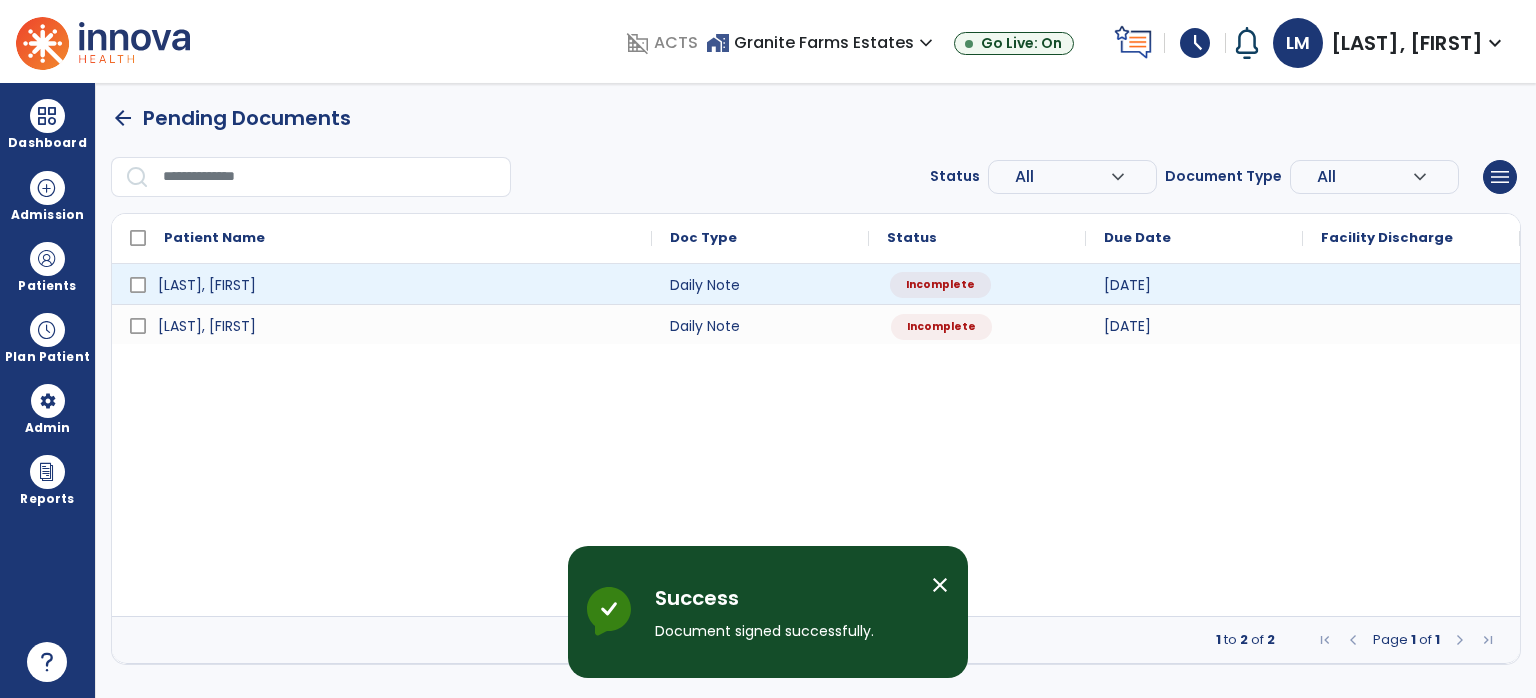 click on "Incomplete" at bounding box center (940, 285) 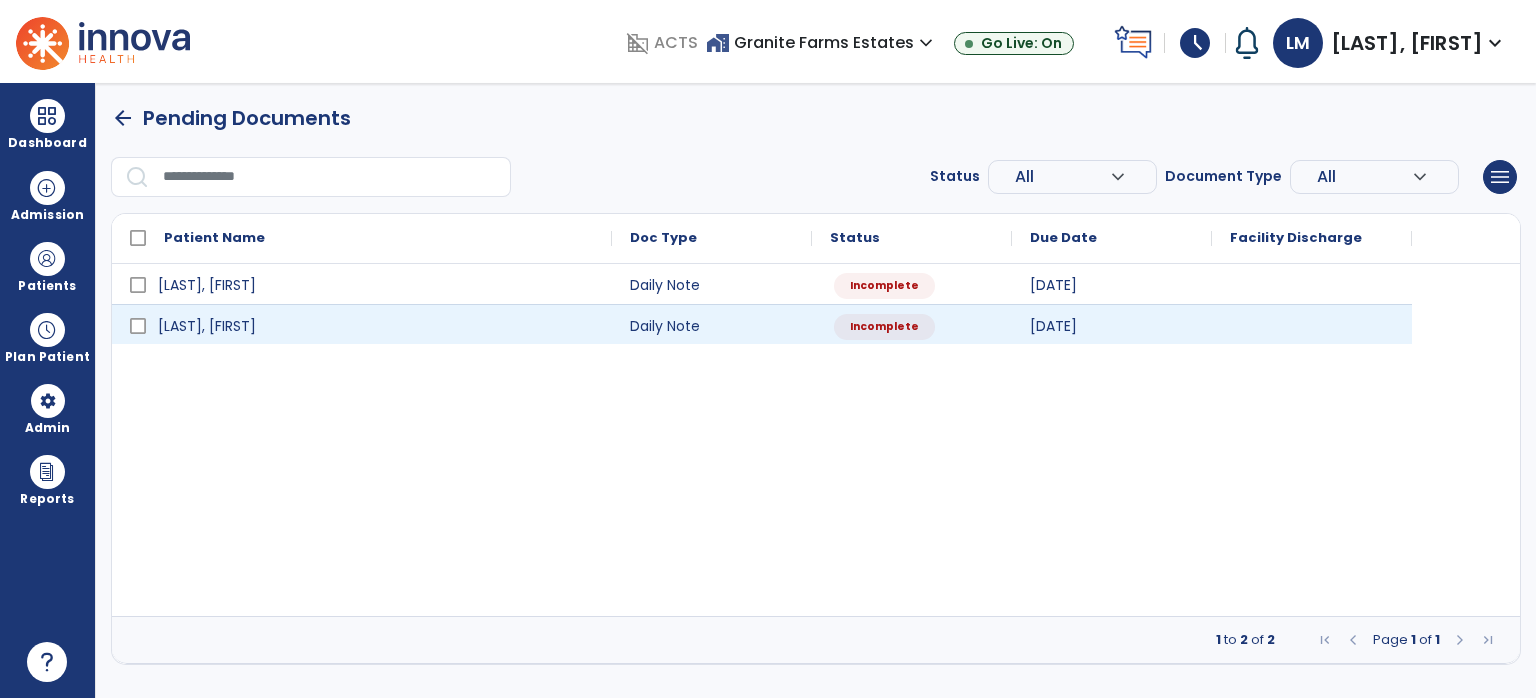 select on "*" 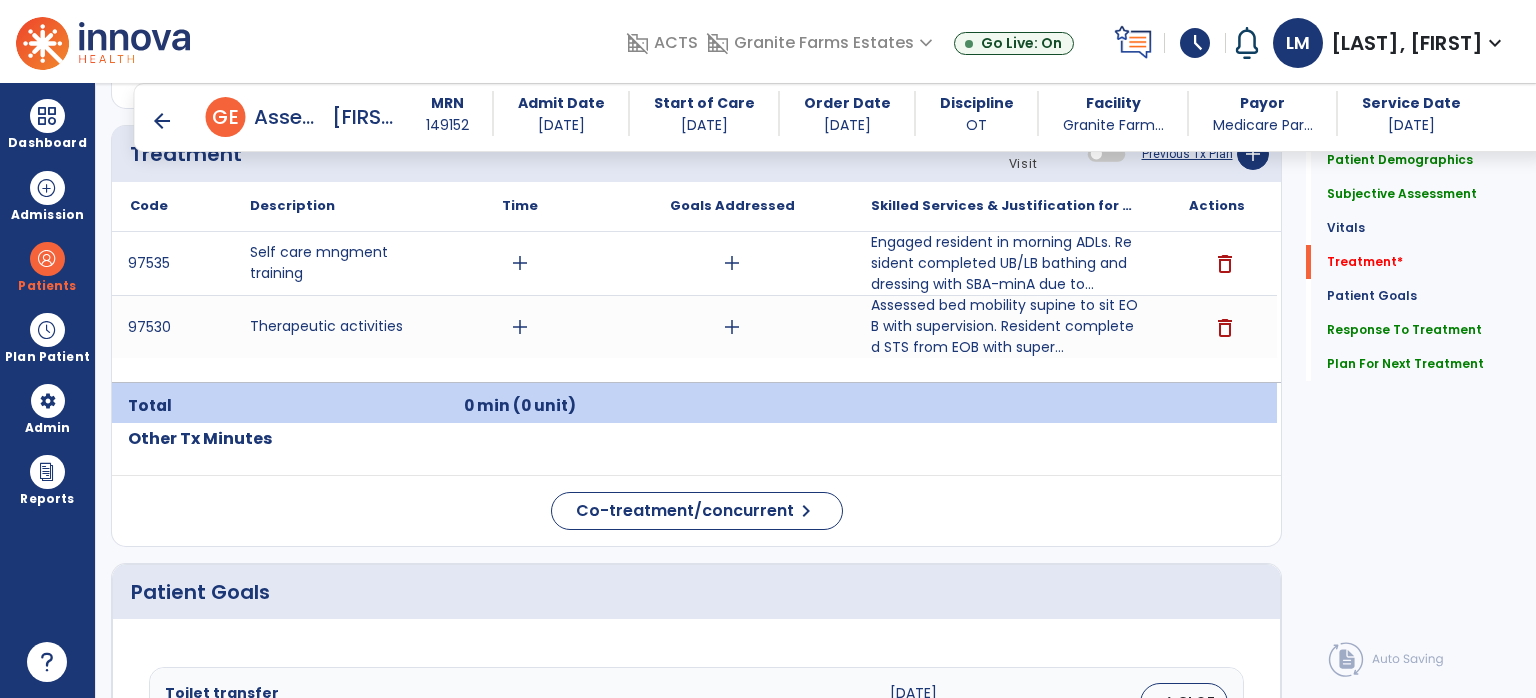 scroll, scrollTop: 1200, scrollLeft: 0, axis: vertical 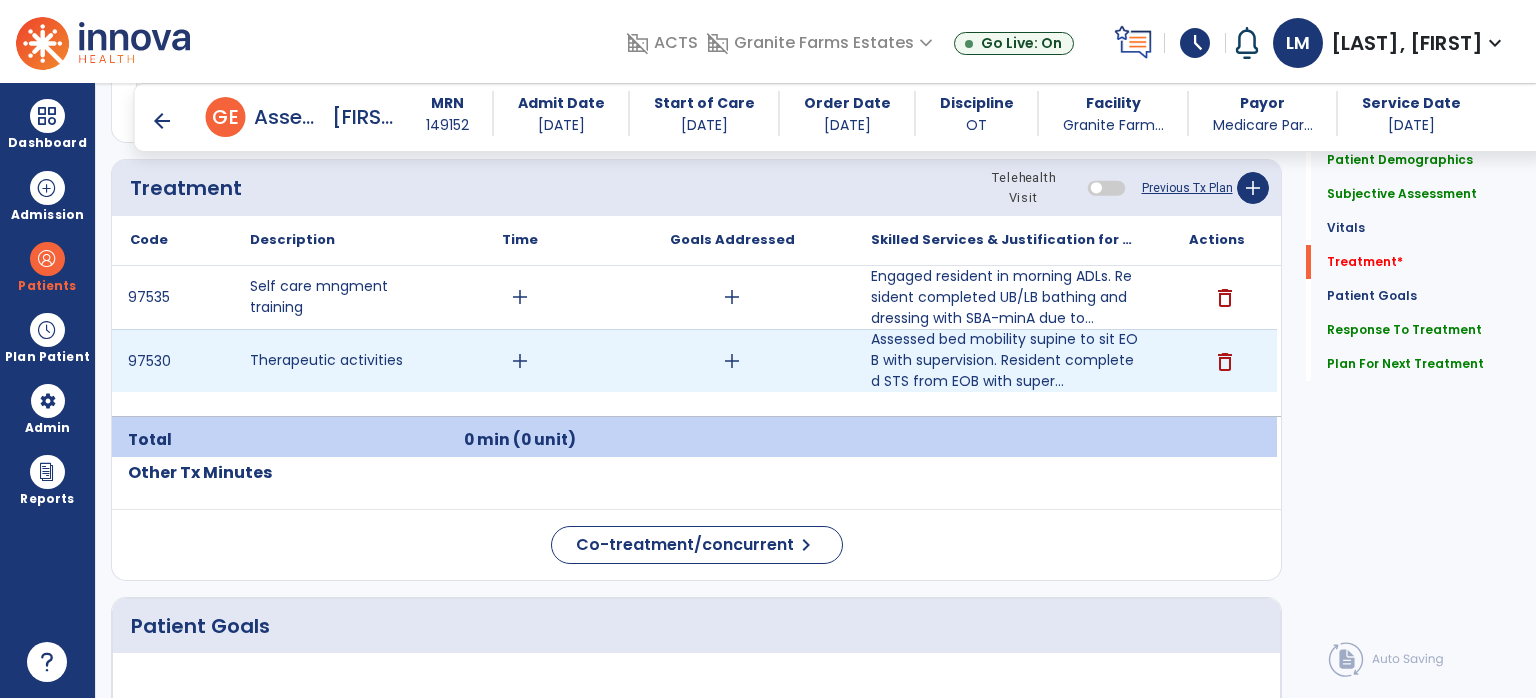 click on "add" at bounding box center (520, 361) 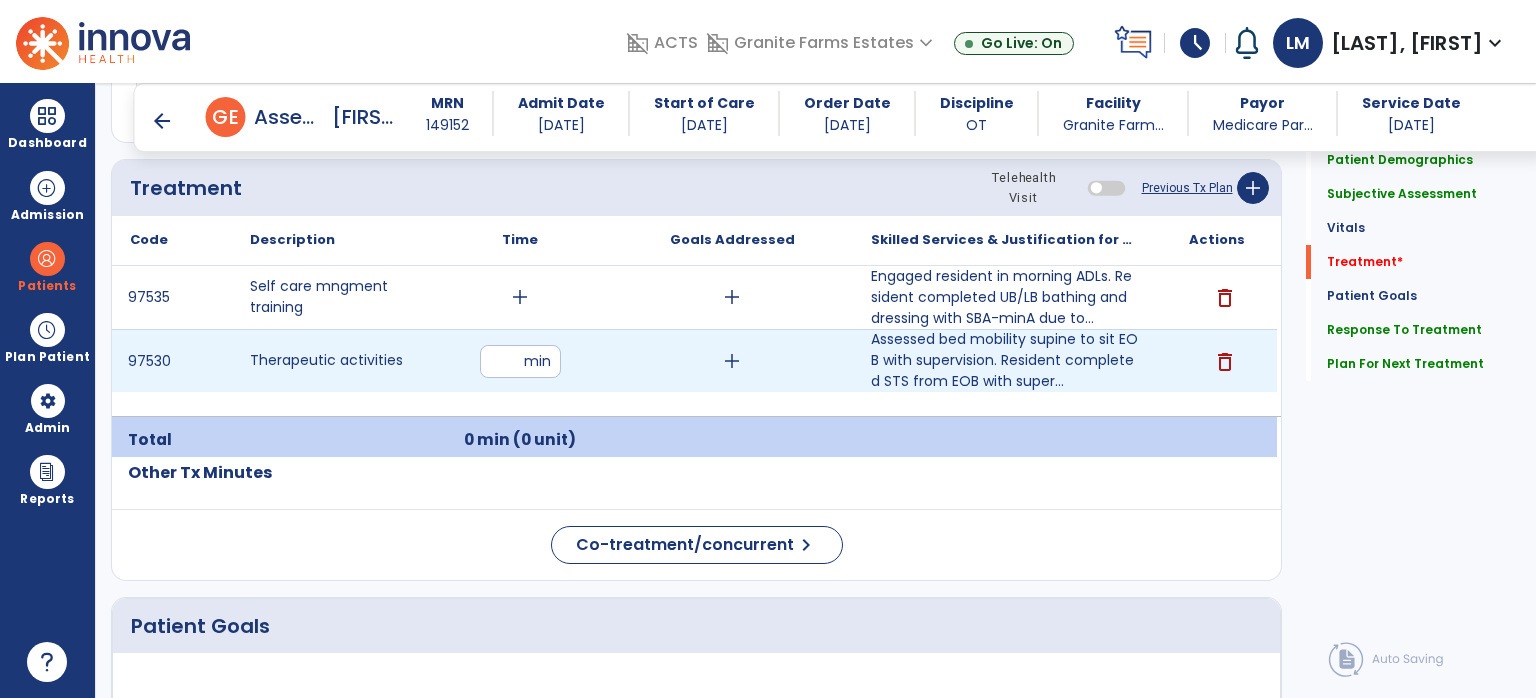 type on "**" 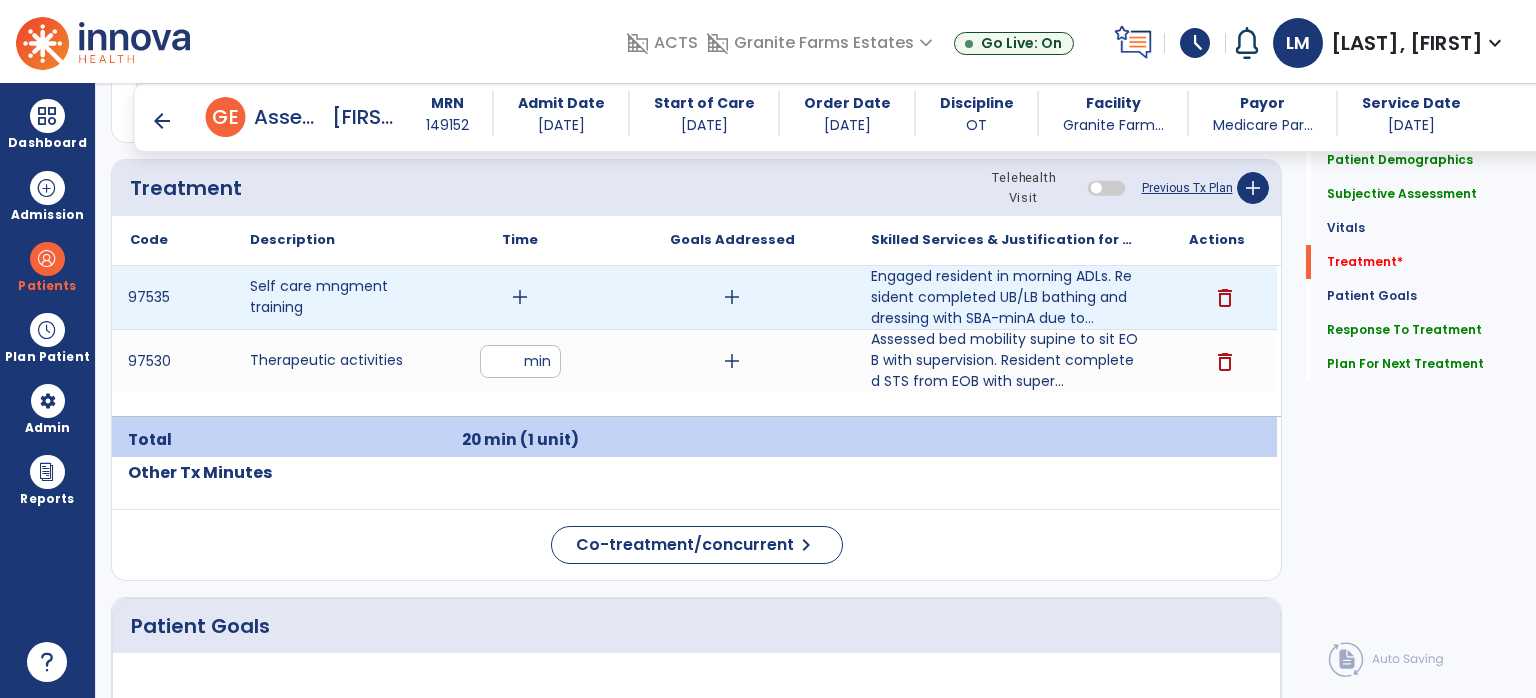 click on "add" at bounding box center [520, 297] 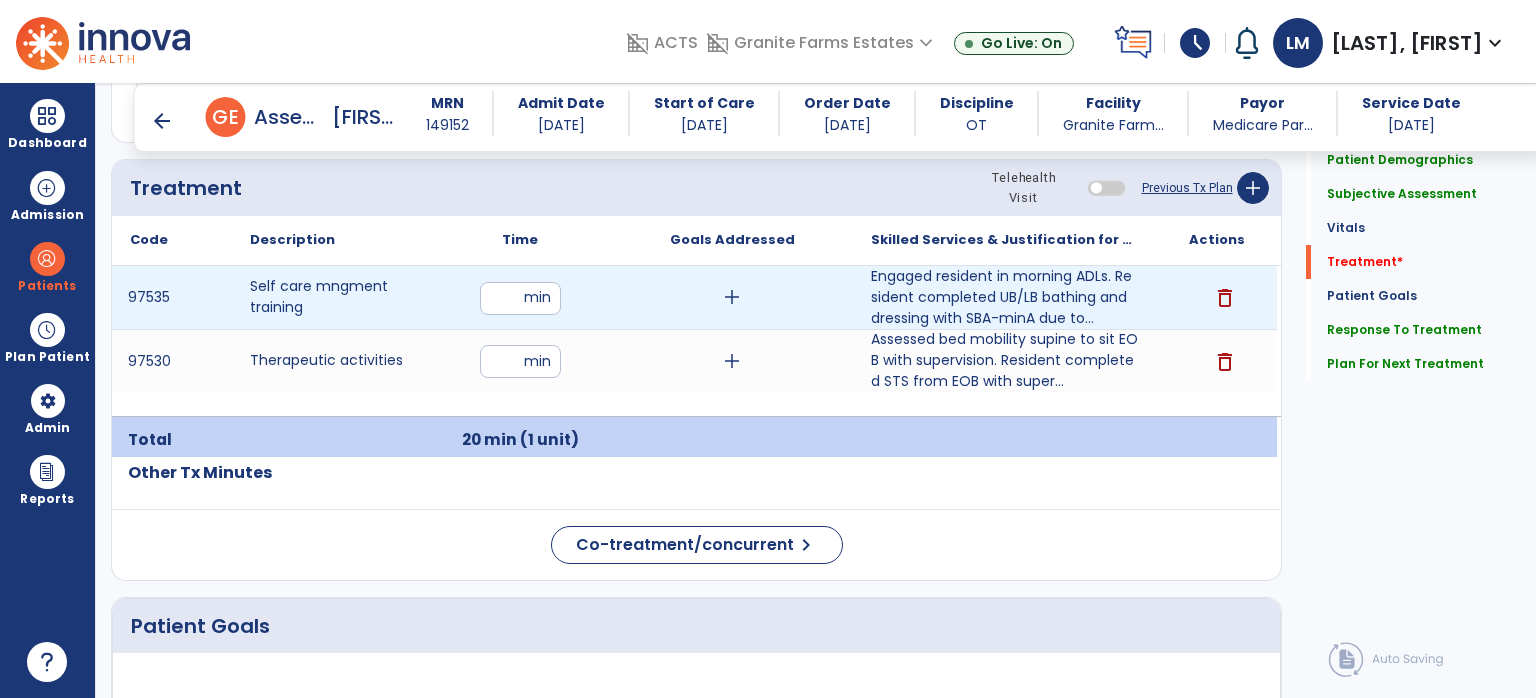 type on "*" 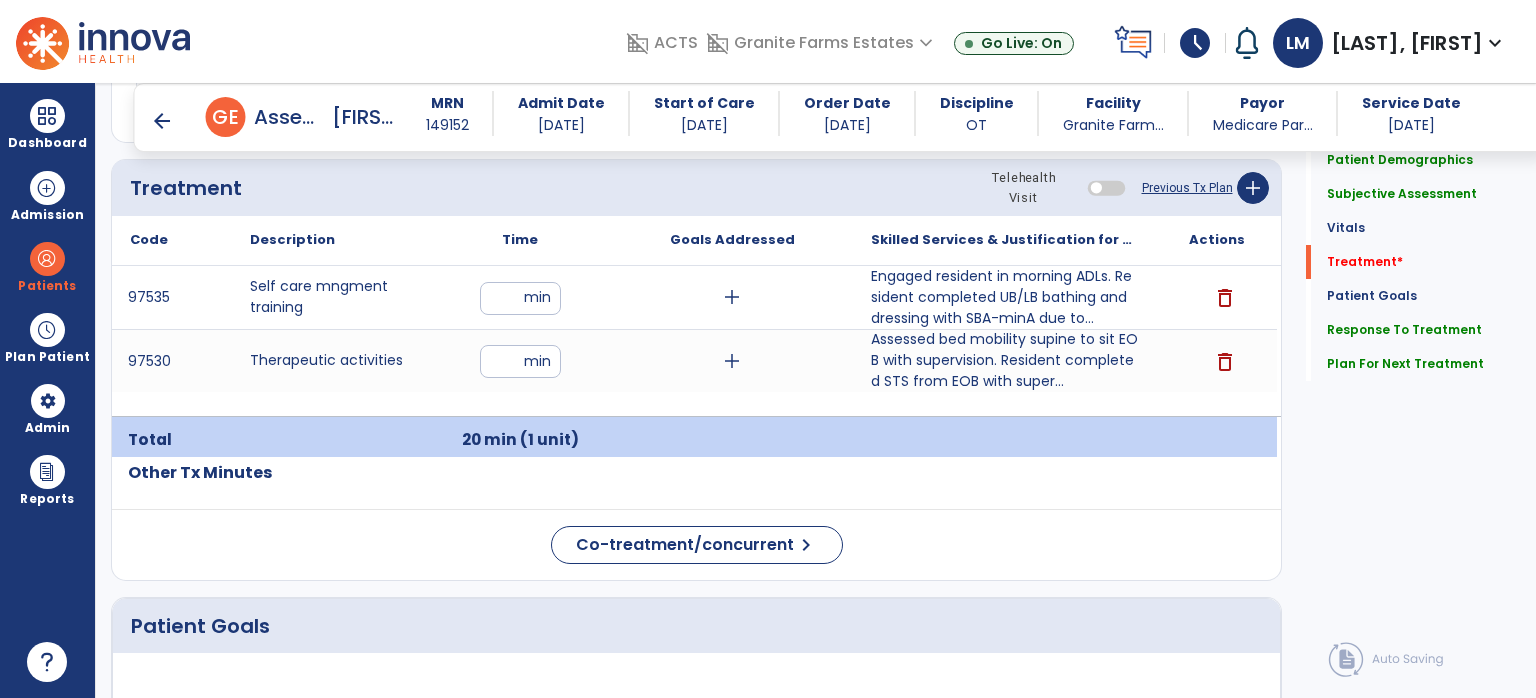 click on "Quick Links  Patient Demographics   Patient Demographics   Subjective Assessment   Subjective Assessment   Vitals   Vitals   Treatment   *  Treatment   *  Patient Goals   Patient Goals   Response To Treatment   Response To Treatment   Plan For Next Treatment   Plan For Next Treatment" 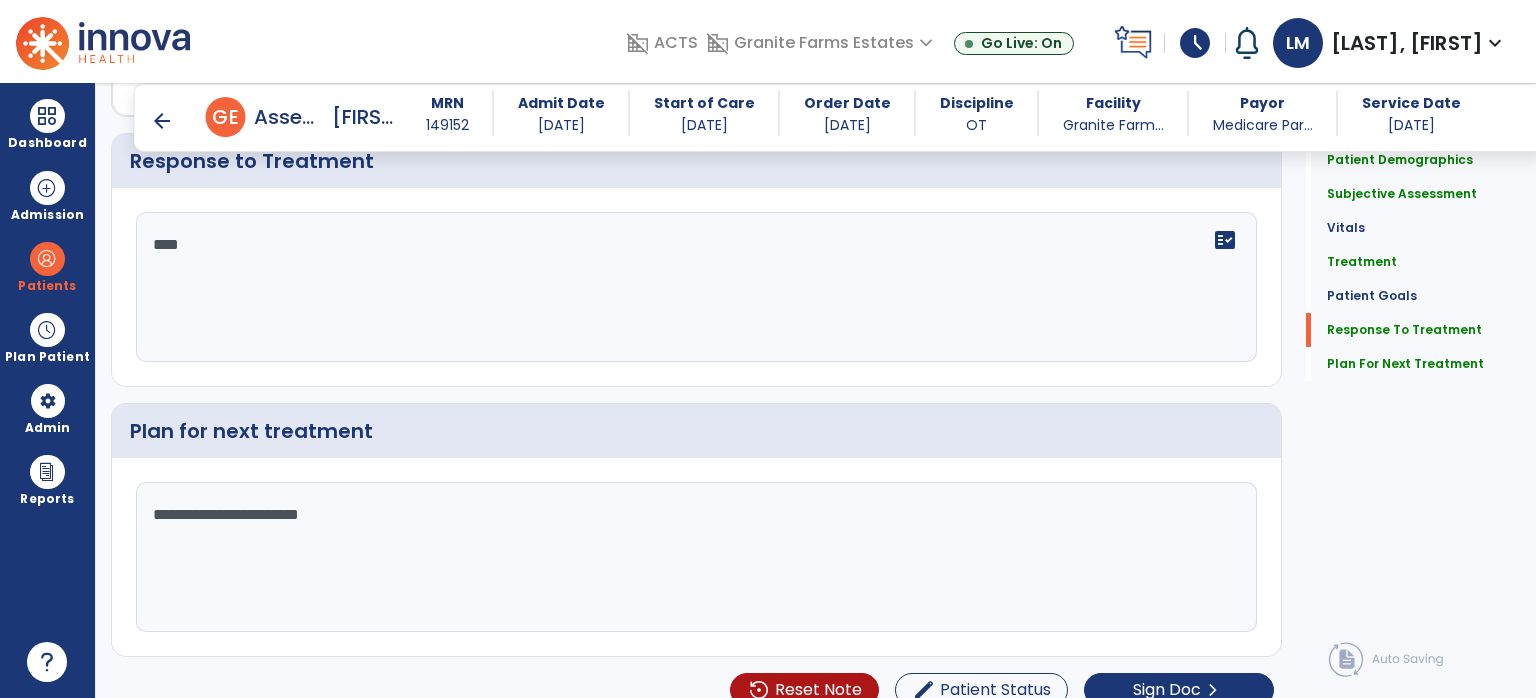 scroll, scrollTop: 3839, scrollLeft: 0, axis: vertical 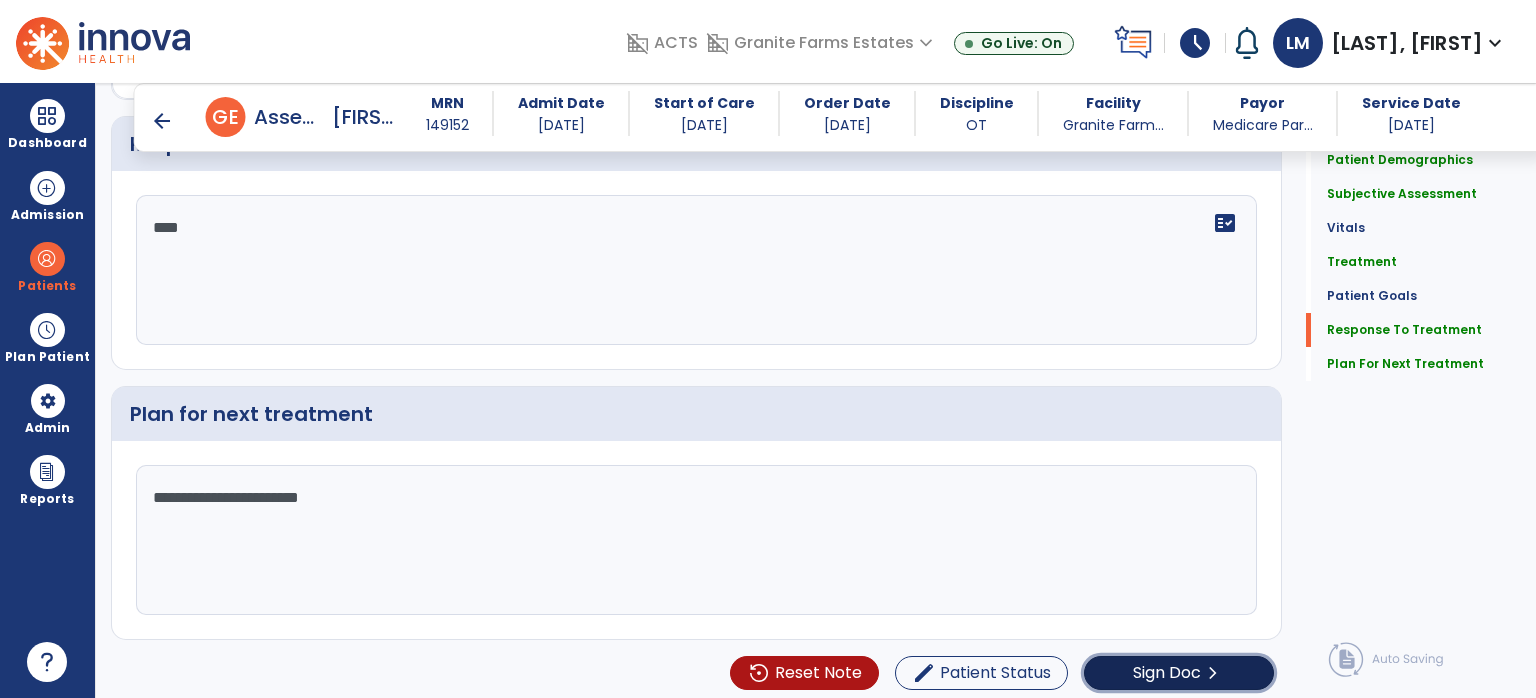 click on "Sign Doc" 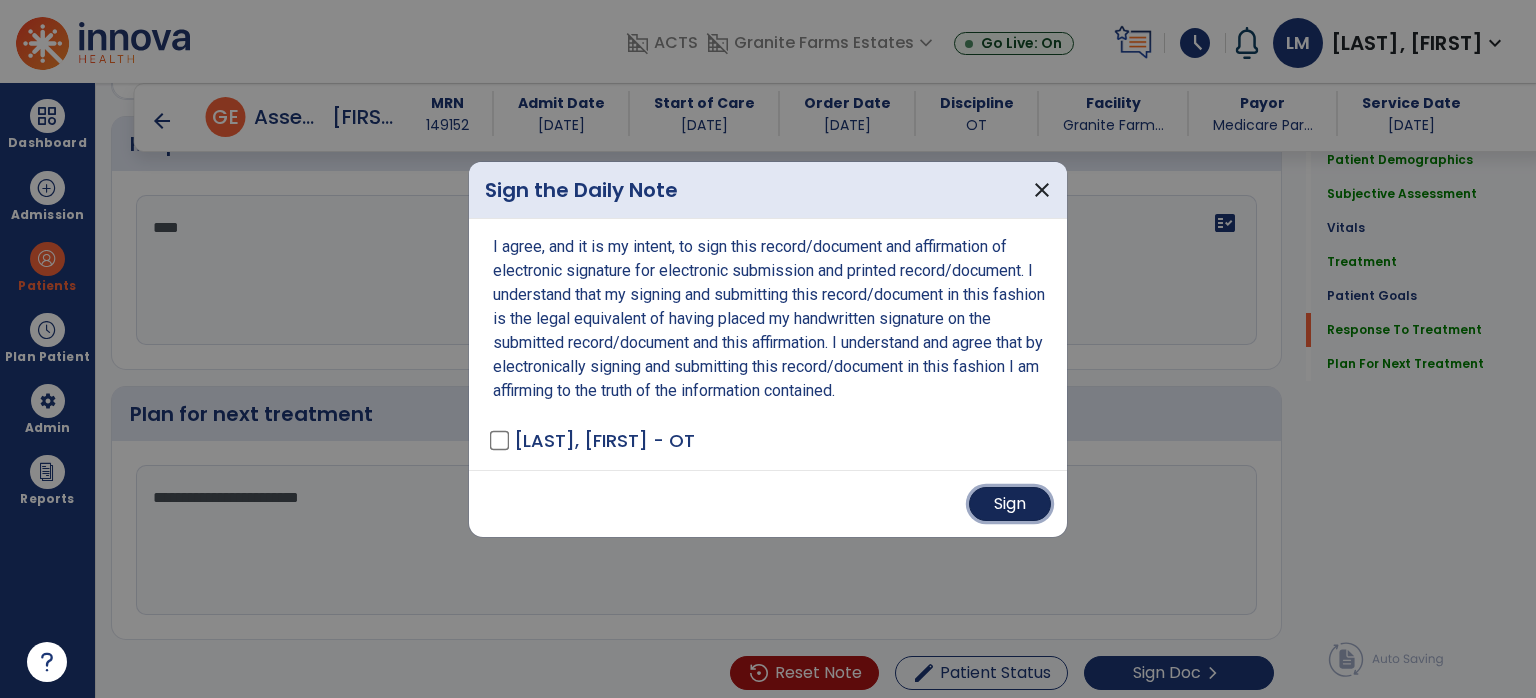 click on "Sign" at bounding box center (1010, 504) 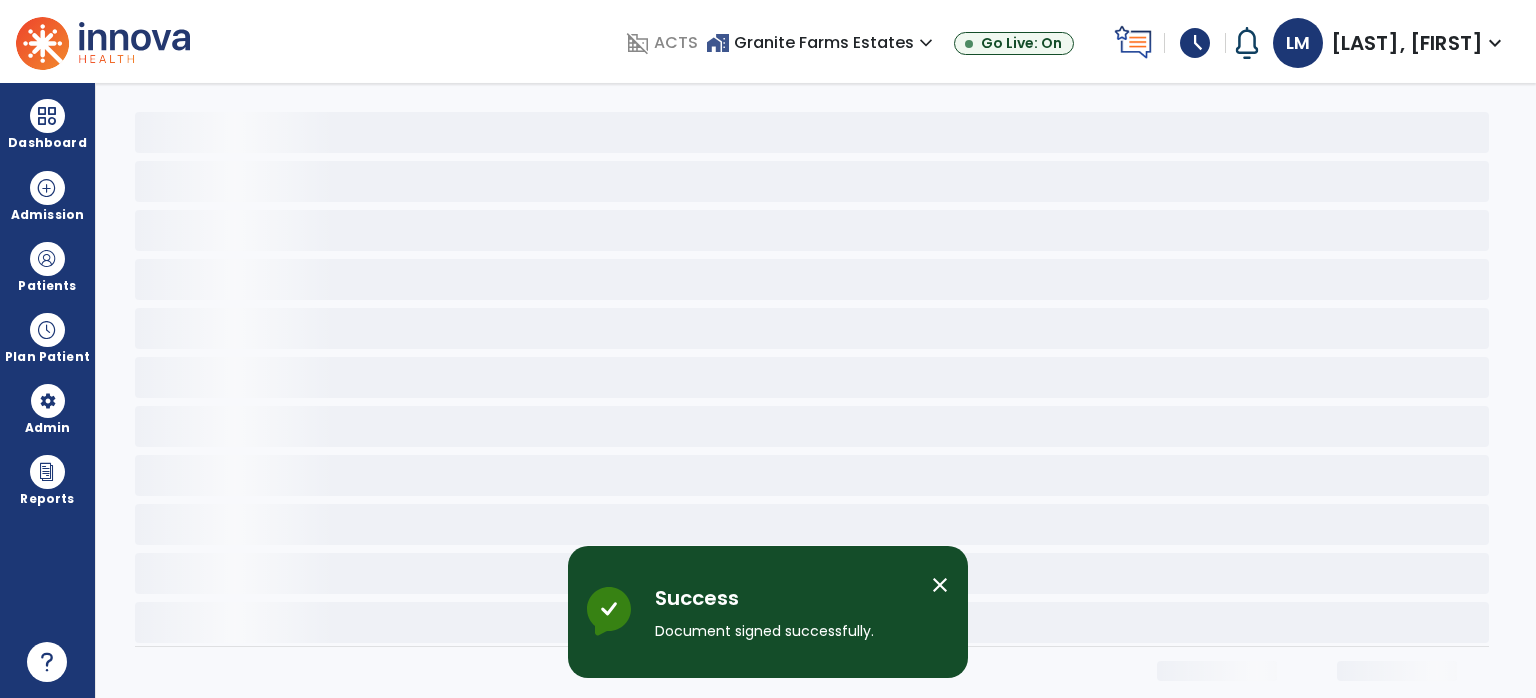 scroll, scrollTop: 0, scrollLeft: 0, axis: both 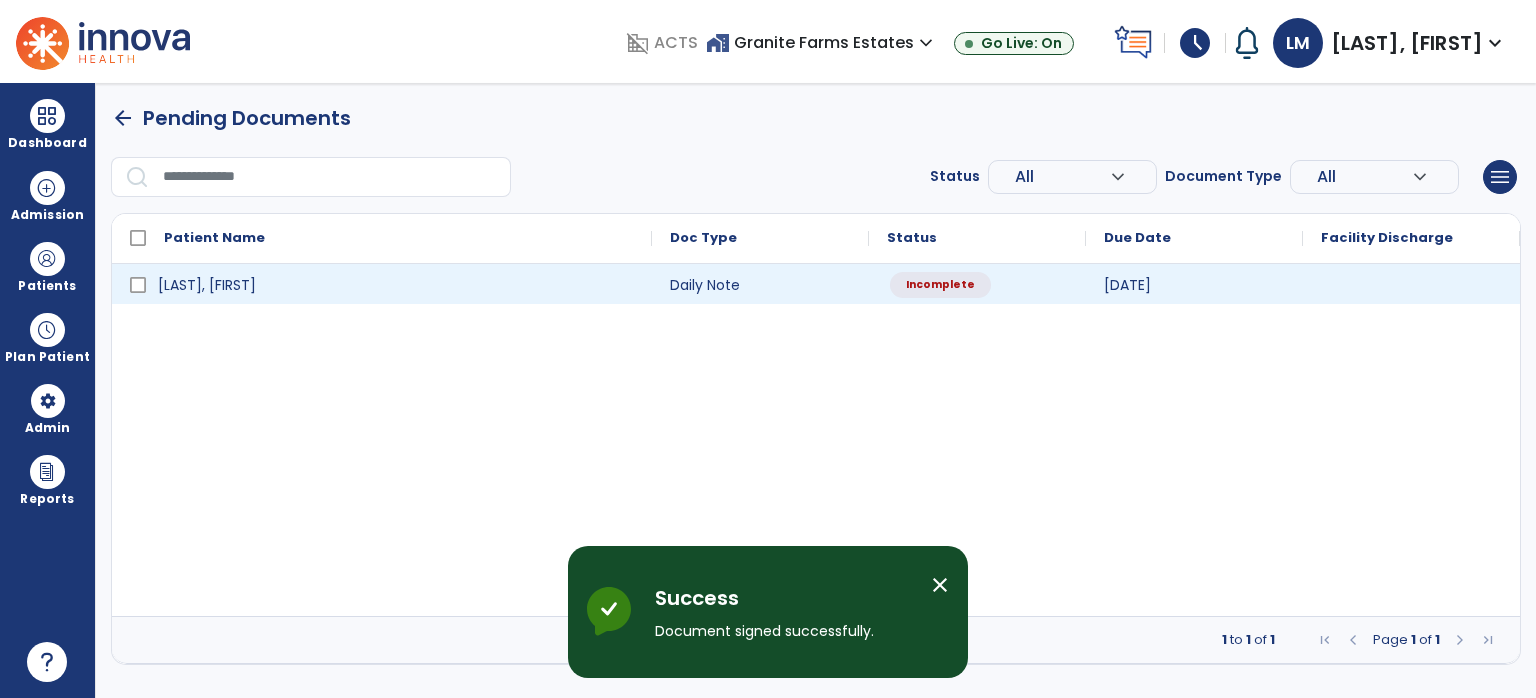 click on "Incomplete" at bounding box center [940, 285] 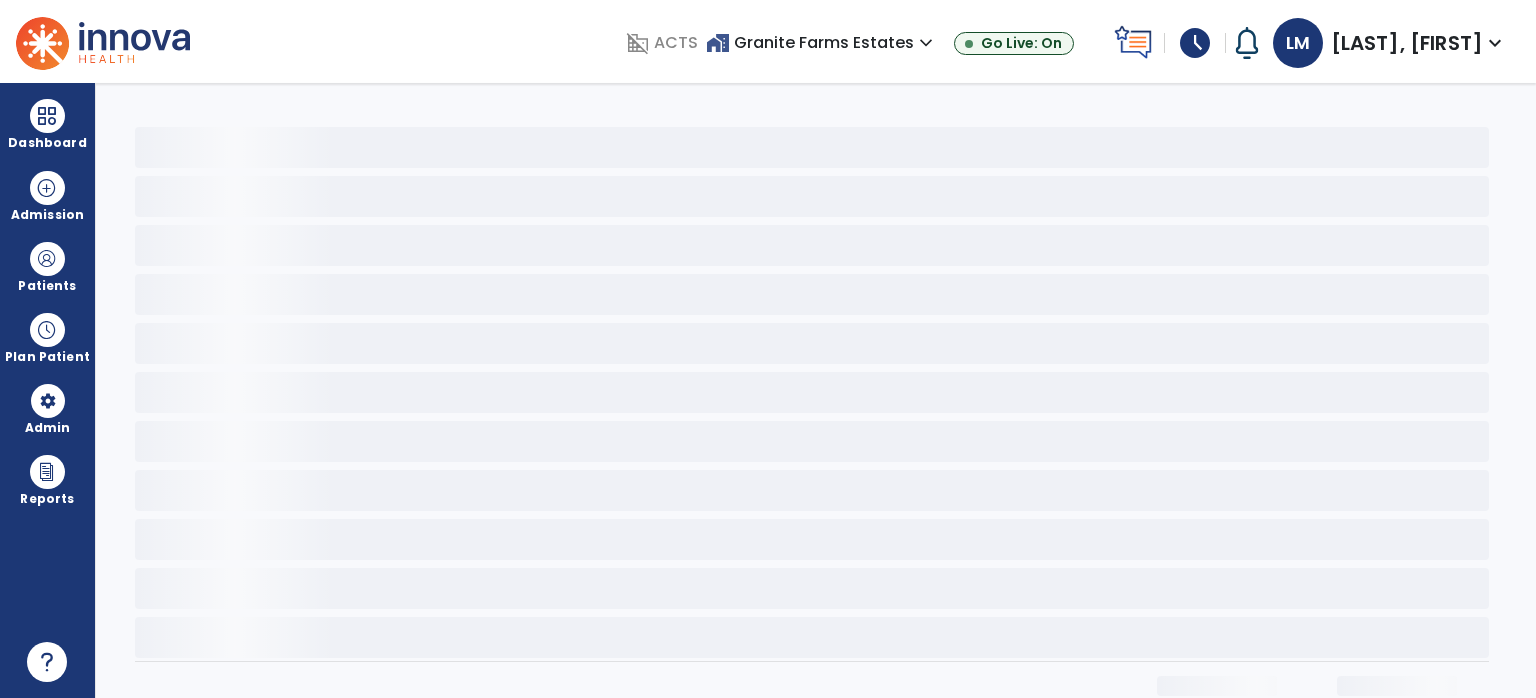 select on "*" 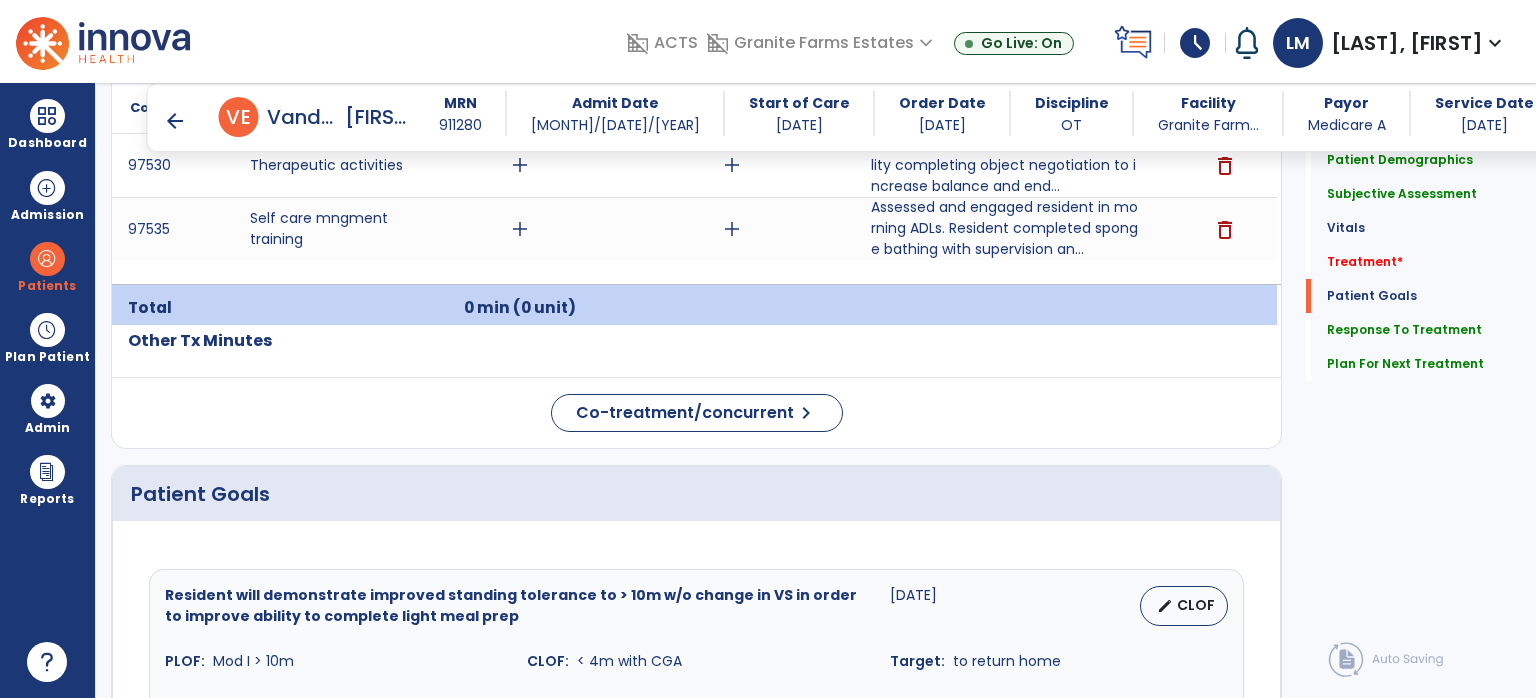 scroll, scrollTop: 1200, scrollLeft: 0, axis: vertical 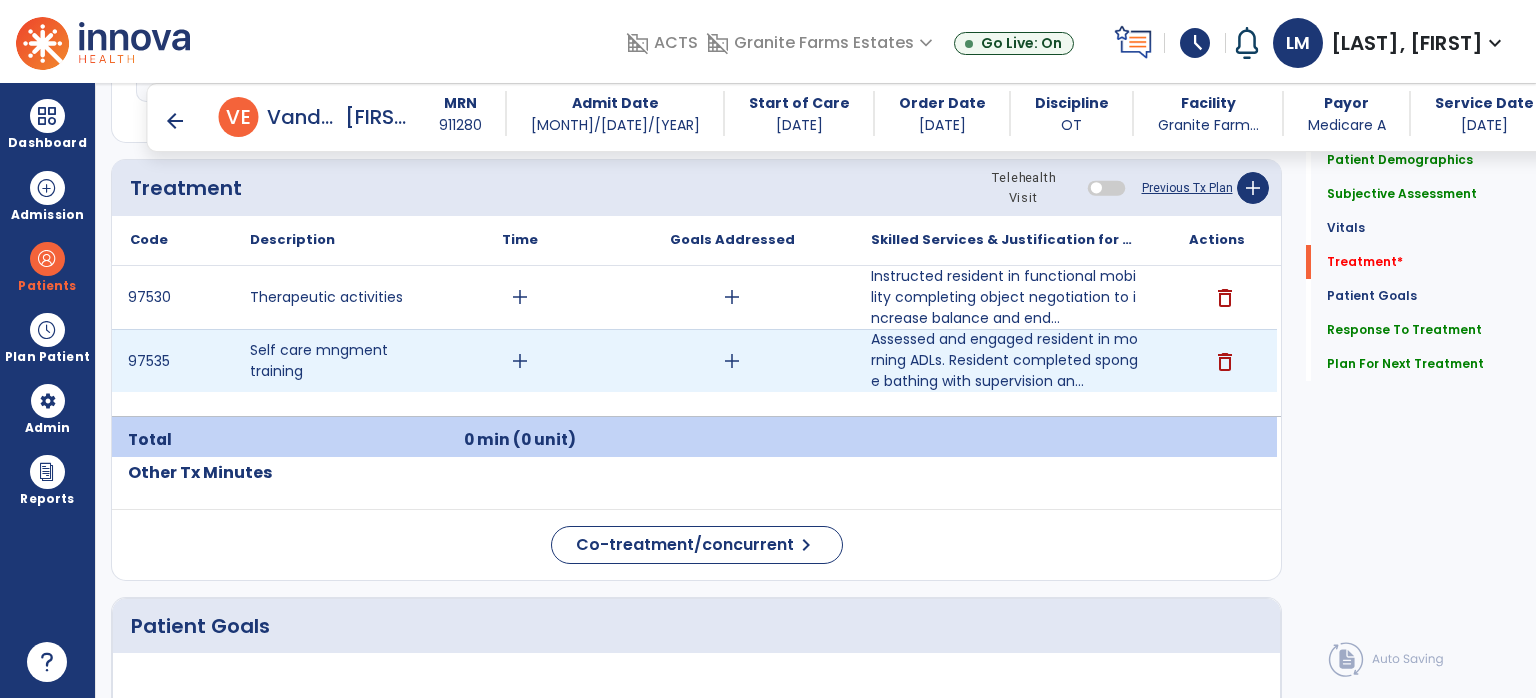 click on "add" at bounding box center [520, 361] 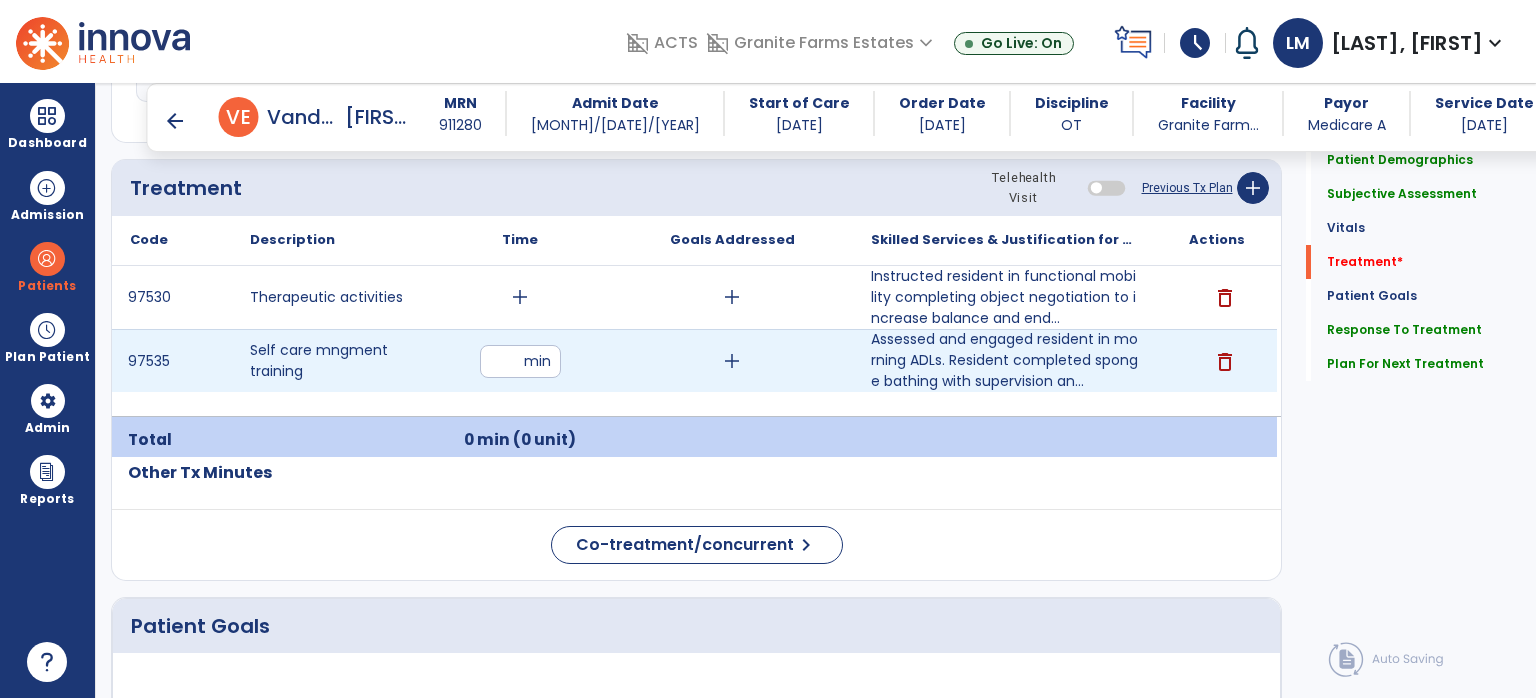 type on "**" 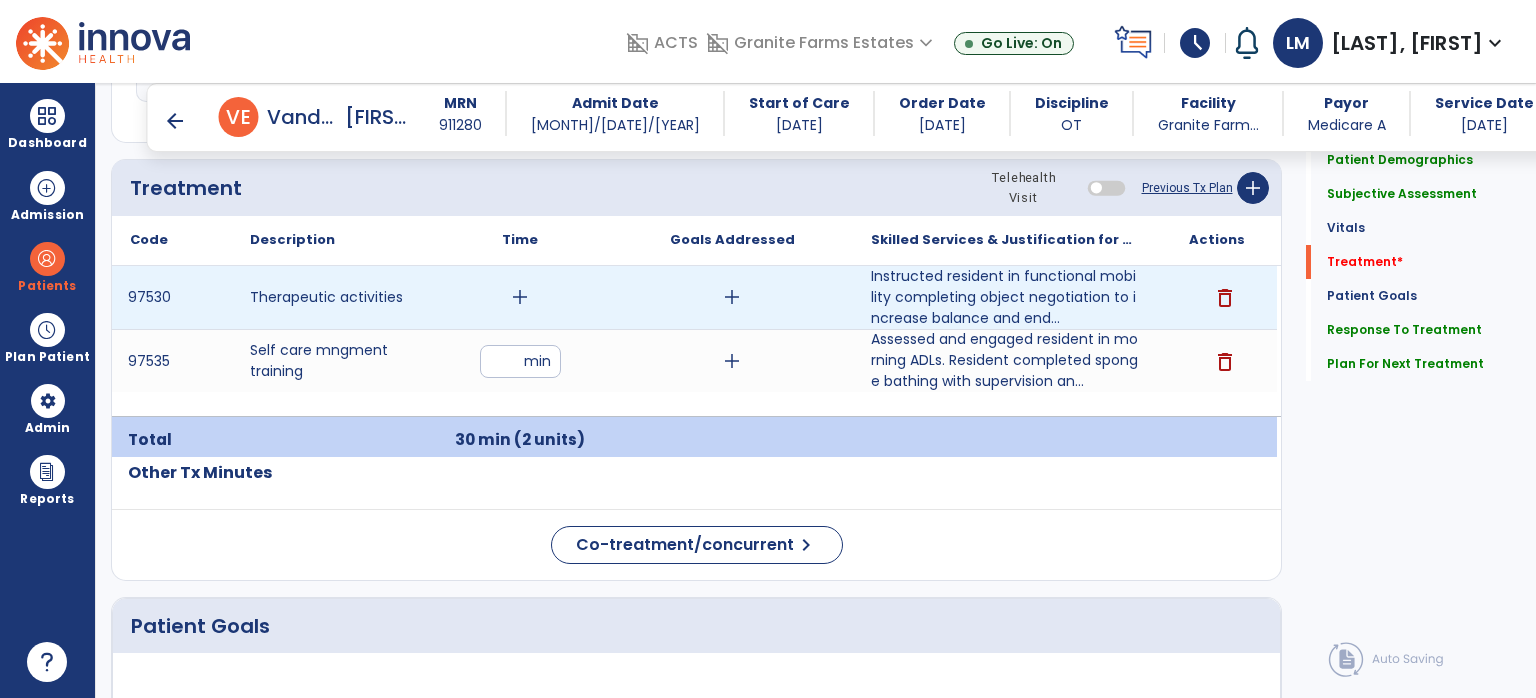 click on "add" at bounding box center [520, 297] 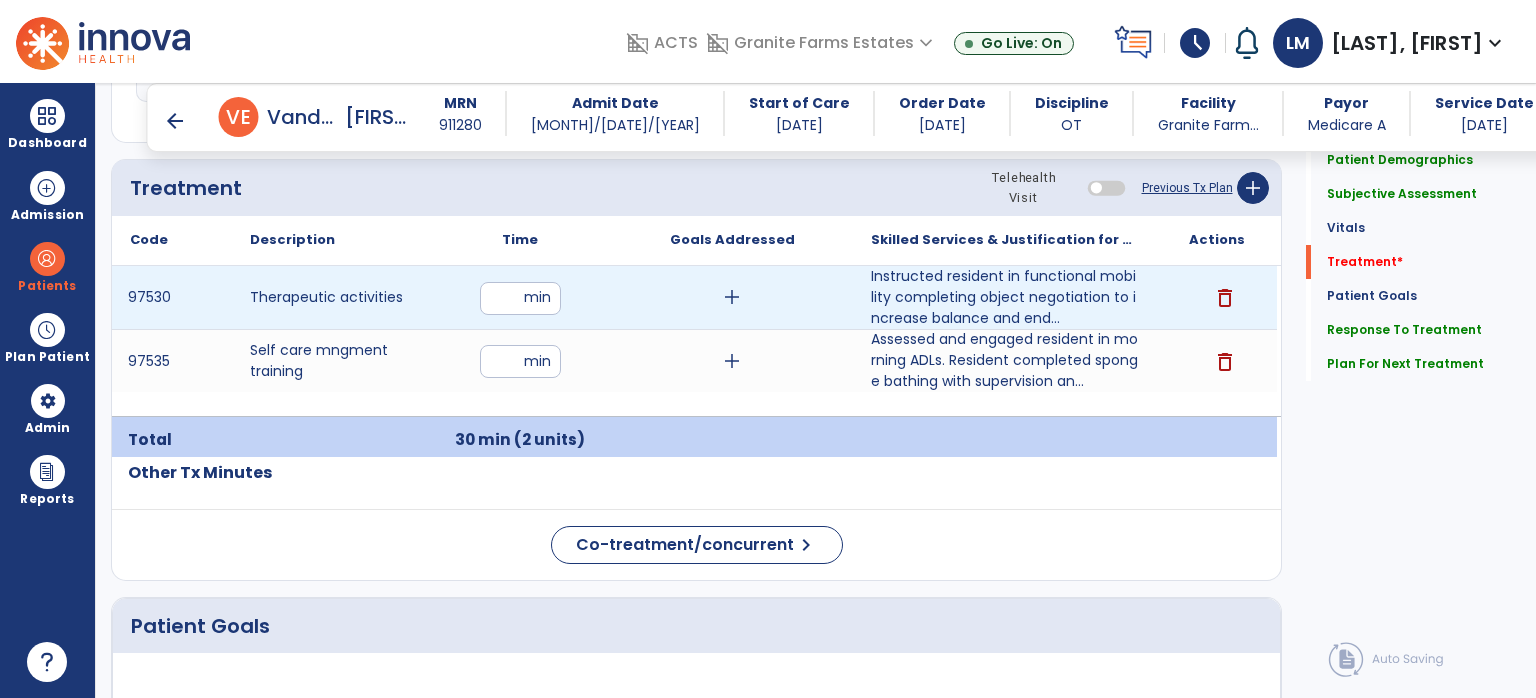 type on "**" 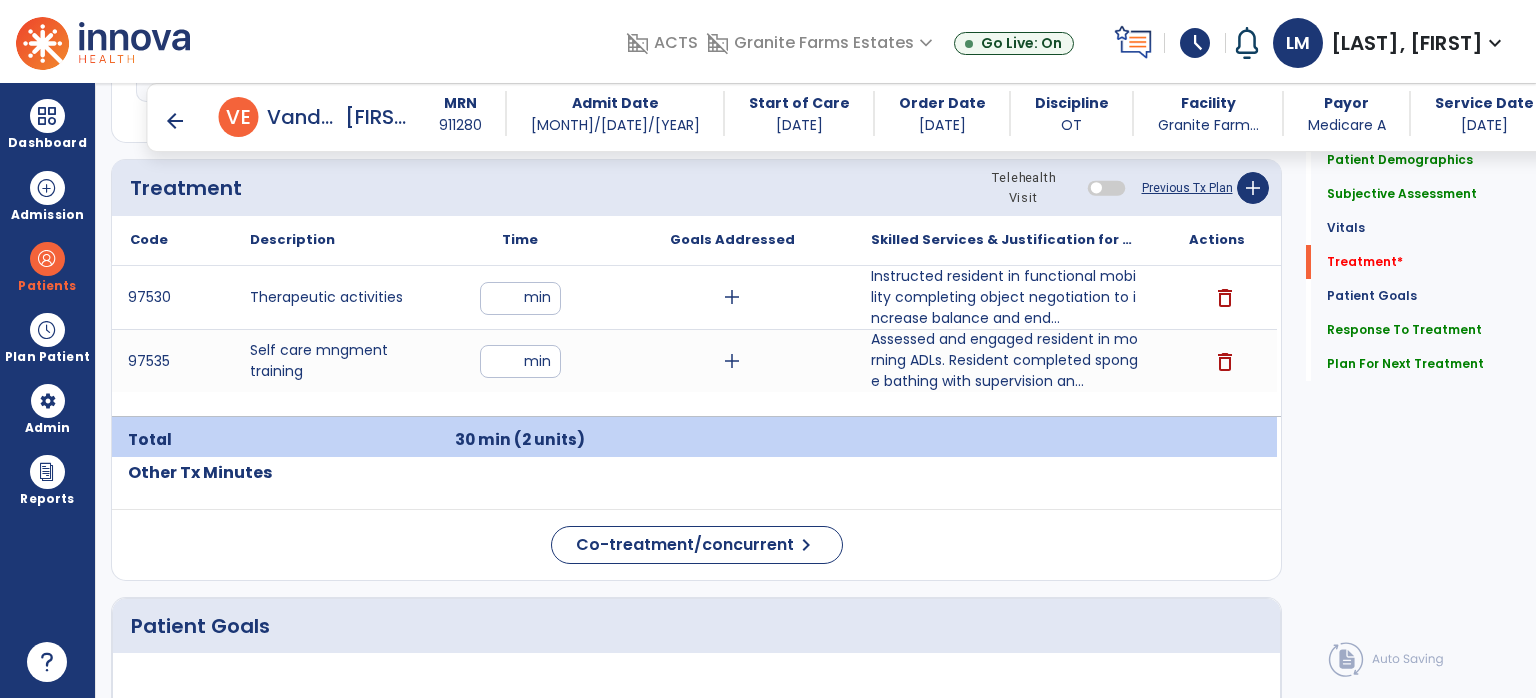 click on "Quick Links  Patient Demographics   Patient Demographics   Subjective Assessment   Subjective Assessment   Vitals   Vitals   Treatment   *  Treatment   *  Patient Goals   Patient Goals   Response To Treatment   Response To Treatment   Plan For Next Treatment   Plan For Next Treatment" 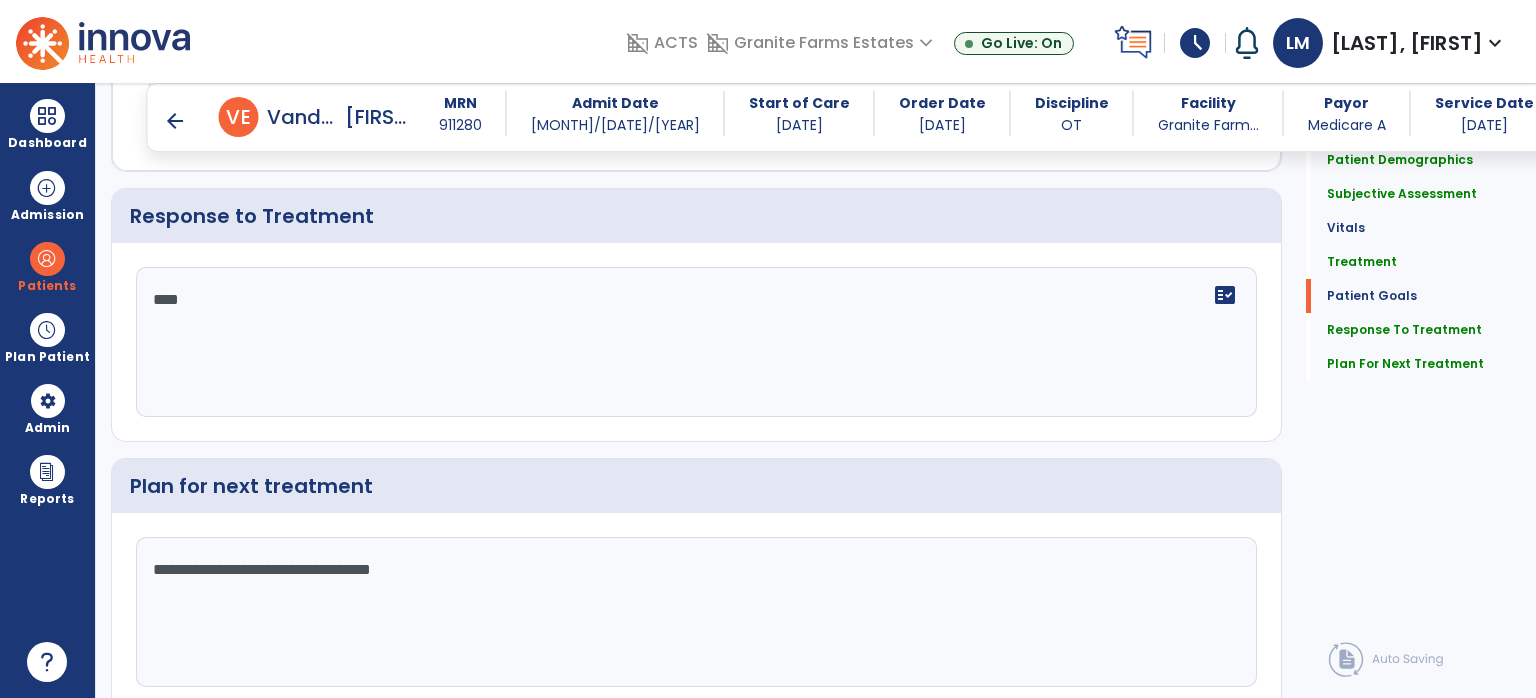 scroll, scrollTop: 2400, scrollLeft: 0, axis: vertical 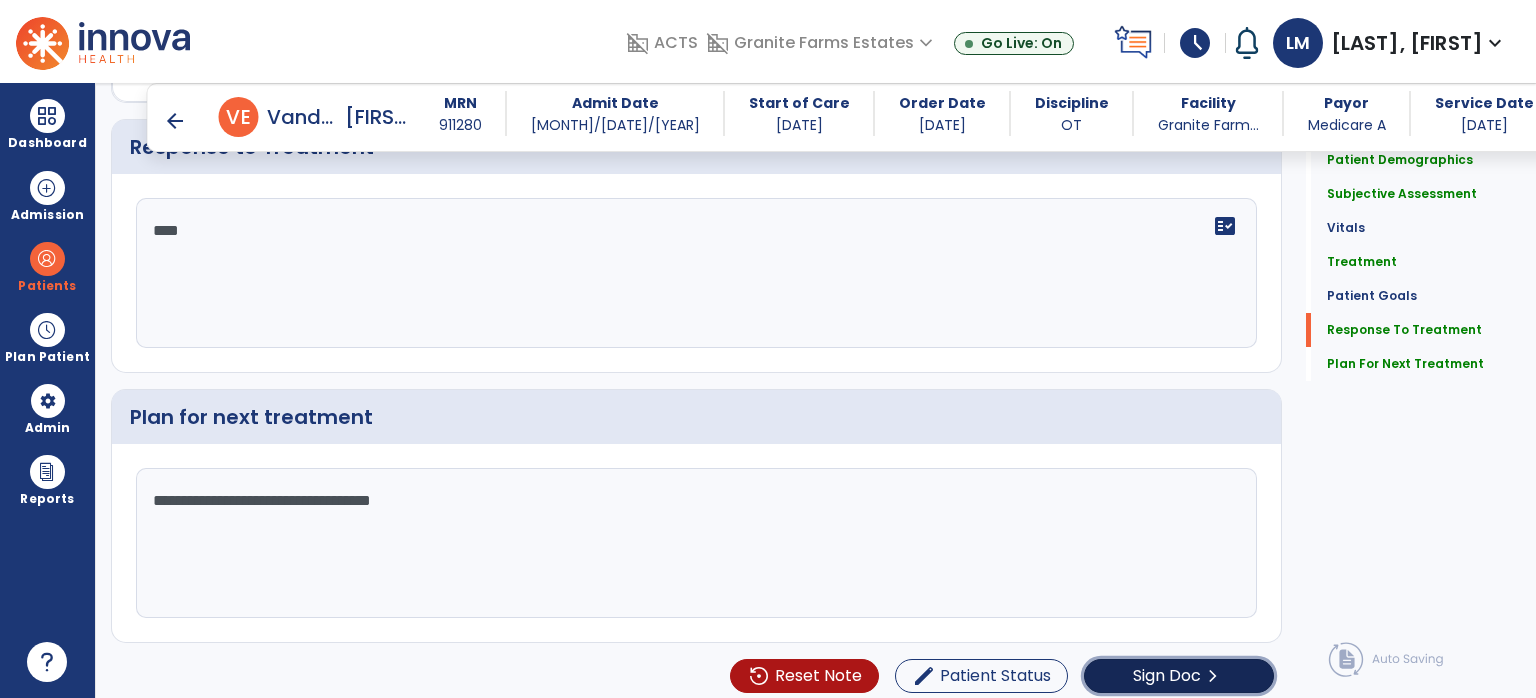 click on "Sign Doc  chevron_right" 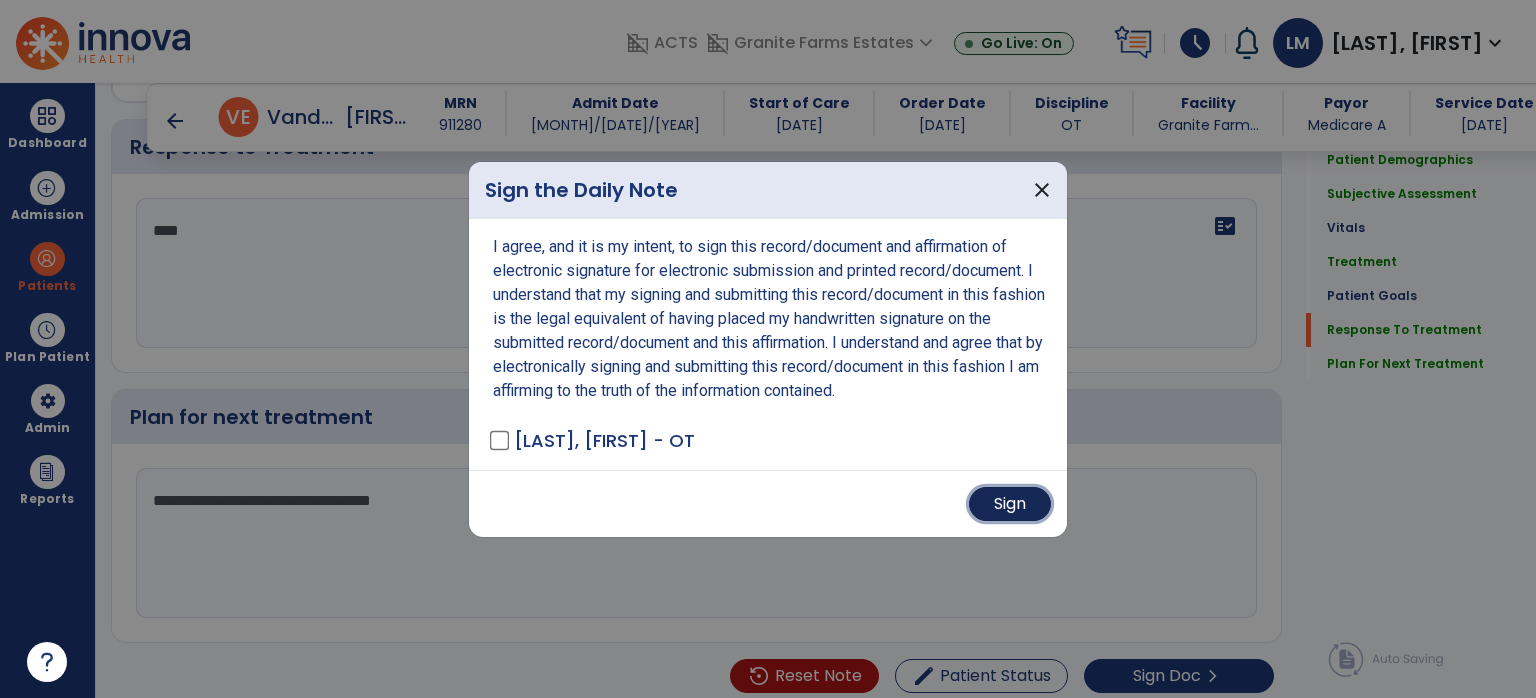 click on "Sign" at bounding box center [1010, 504] 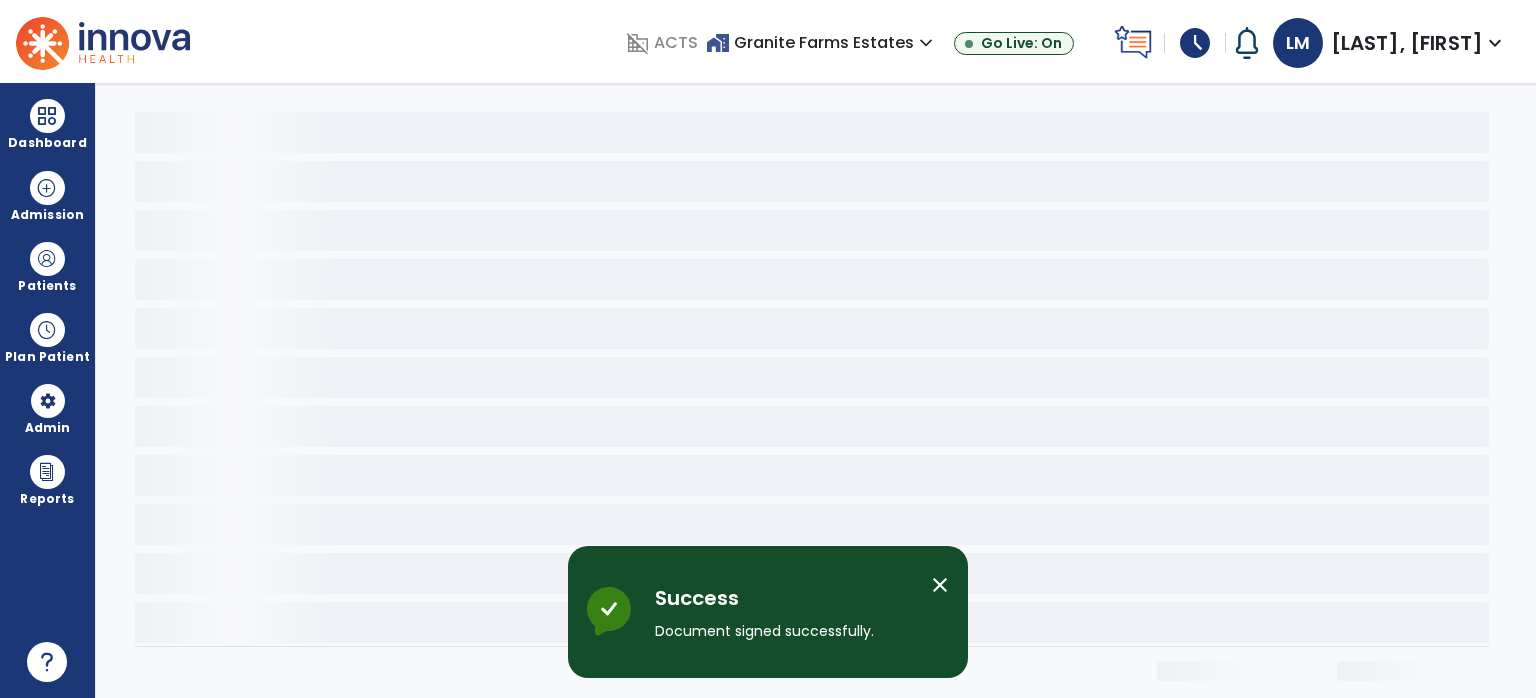 scroll, scrollTop: 0, scrollLeft: 0, axis: both 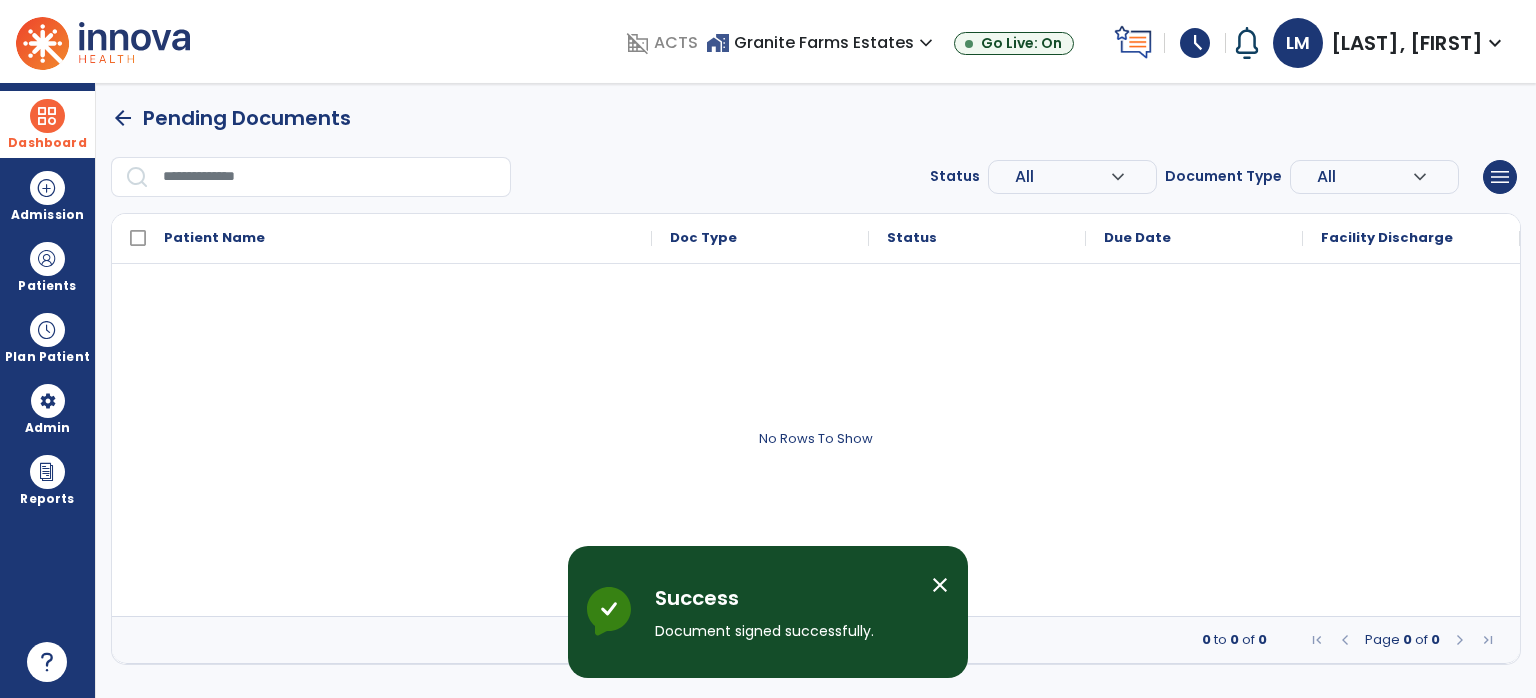 click on "Dashboard" at bounding box center [47, 124] 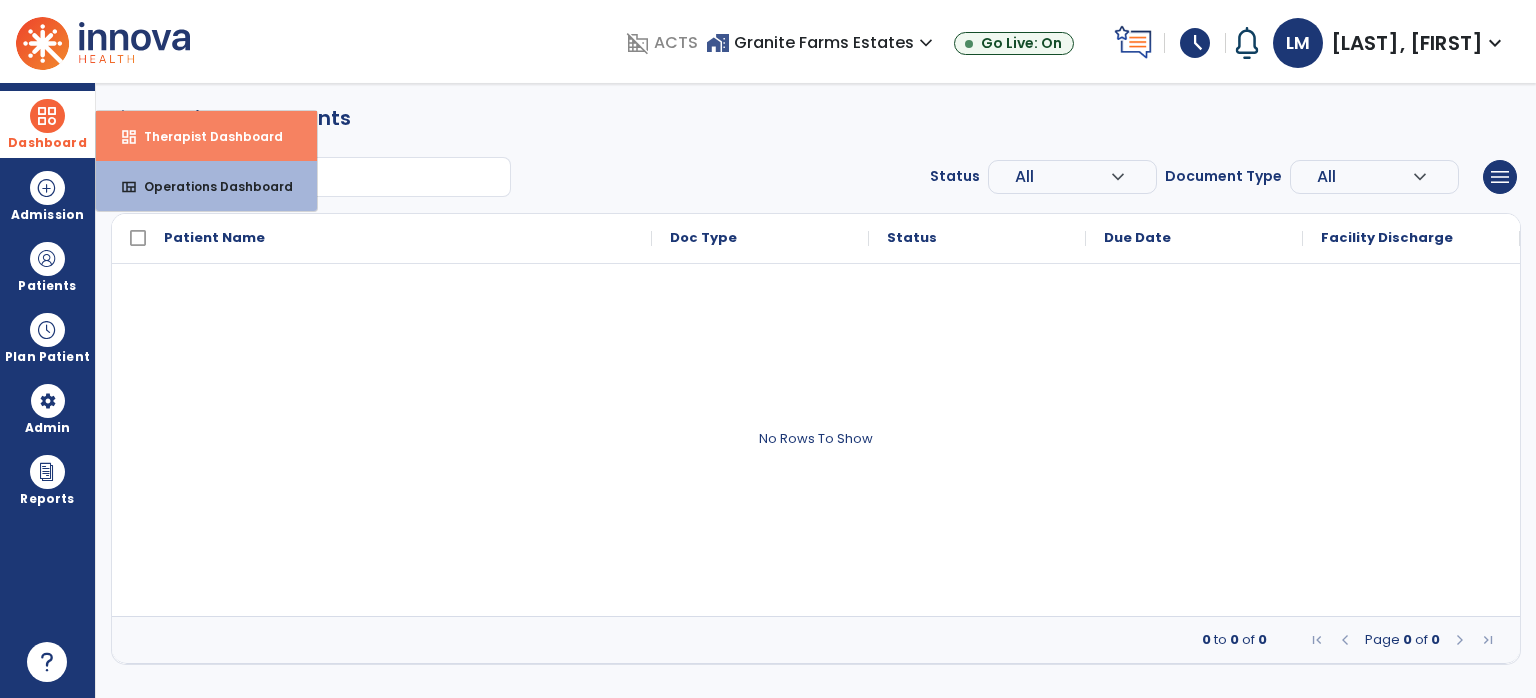 click on "dashboard  Therapist Dashboard" at bounding box center (206, 136) 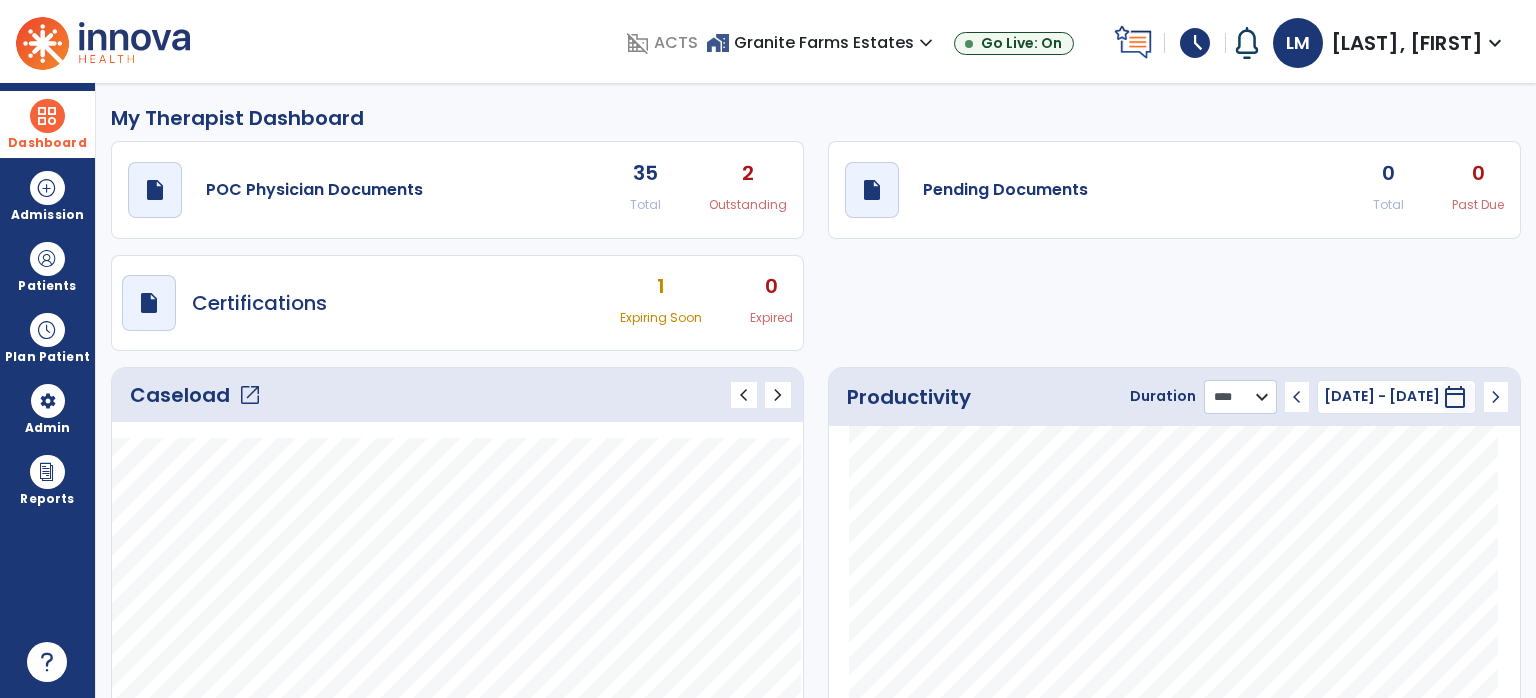 click on "******** **** ***" 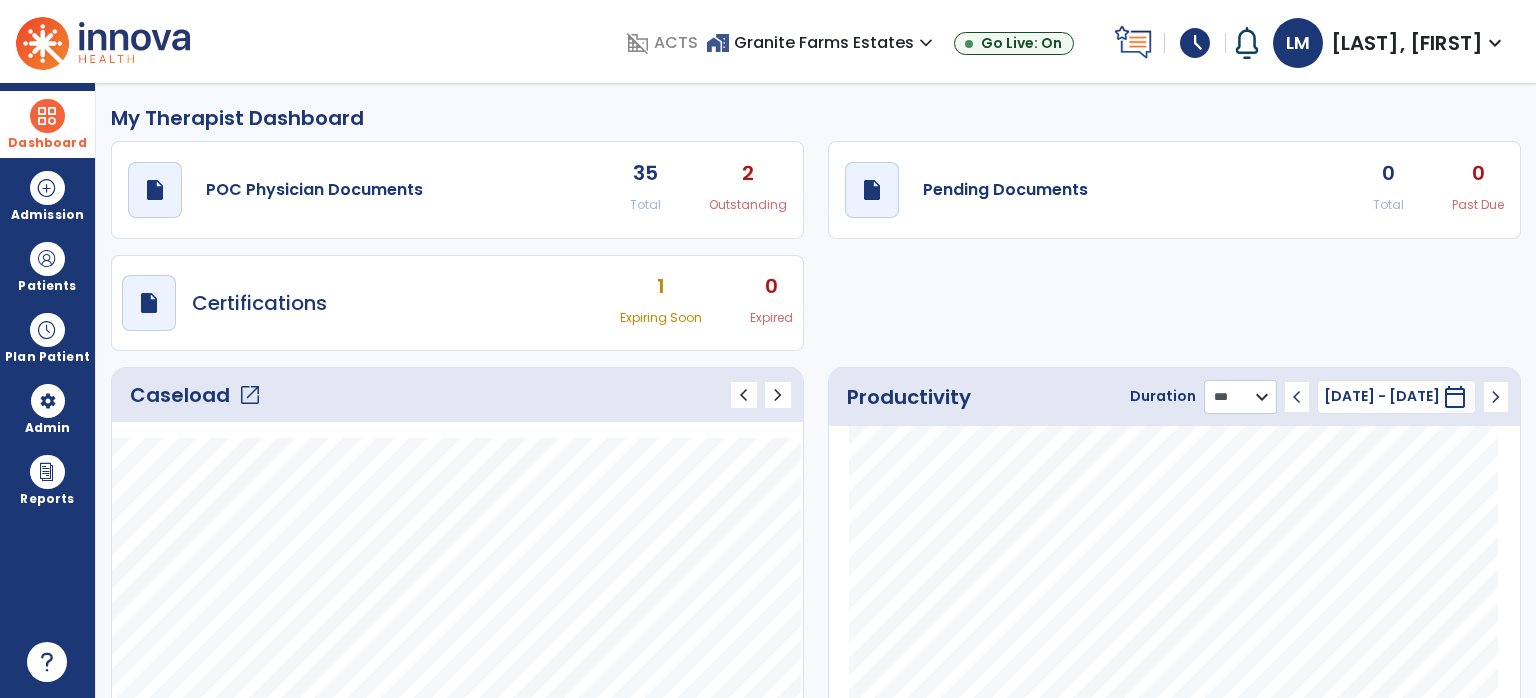 click on "******** **** ***" 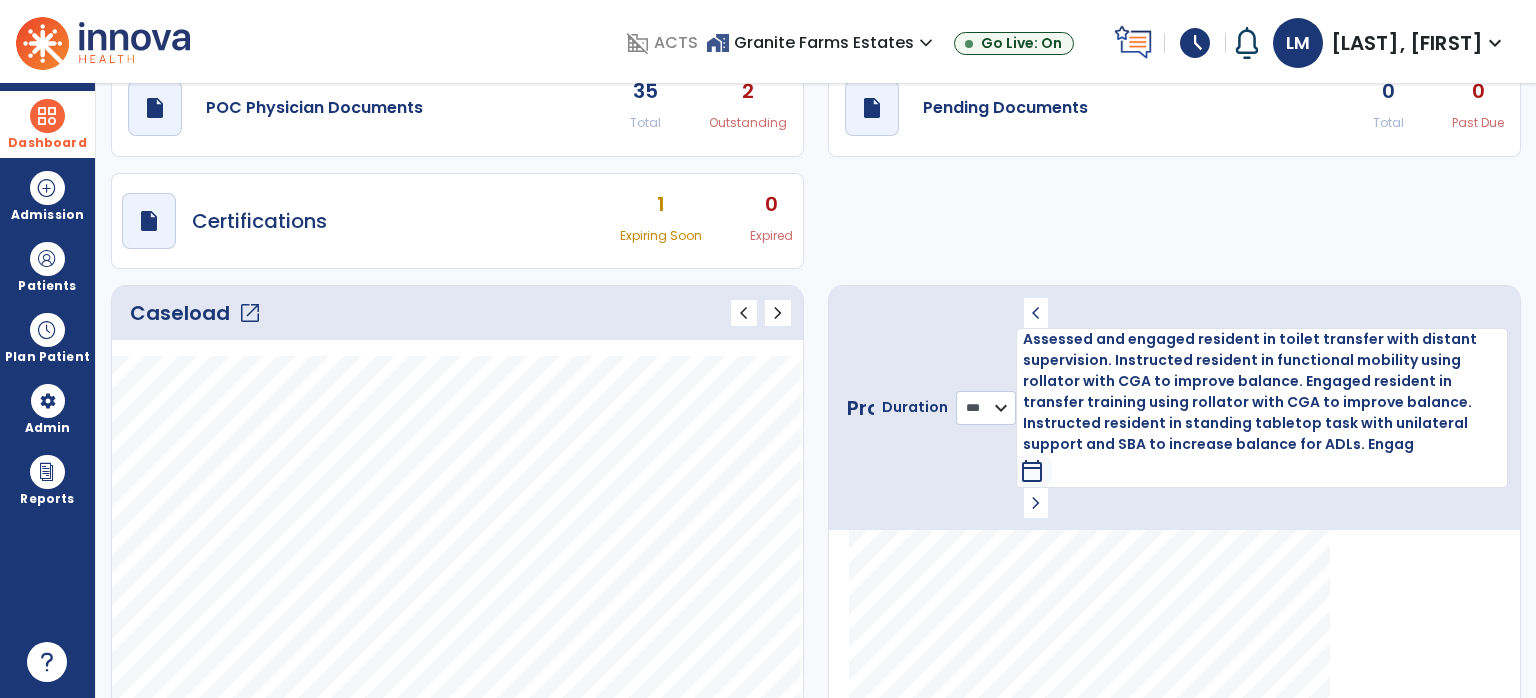 scroll, scrollTop: 100, scrollLeft: 0, axis: vertical 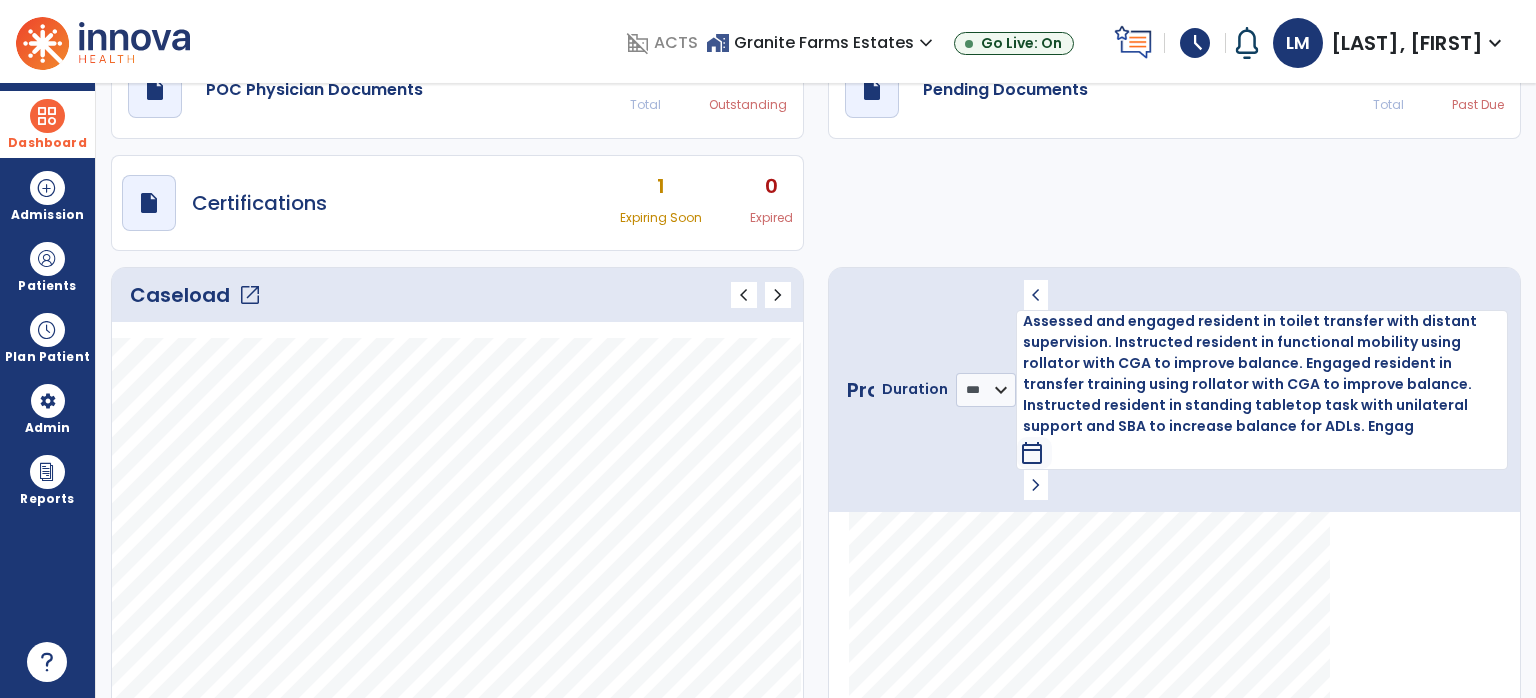 click on "schedule" at bounding box center (1195, 43) 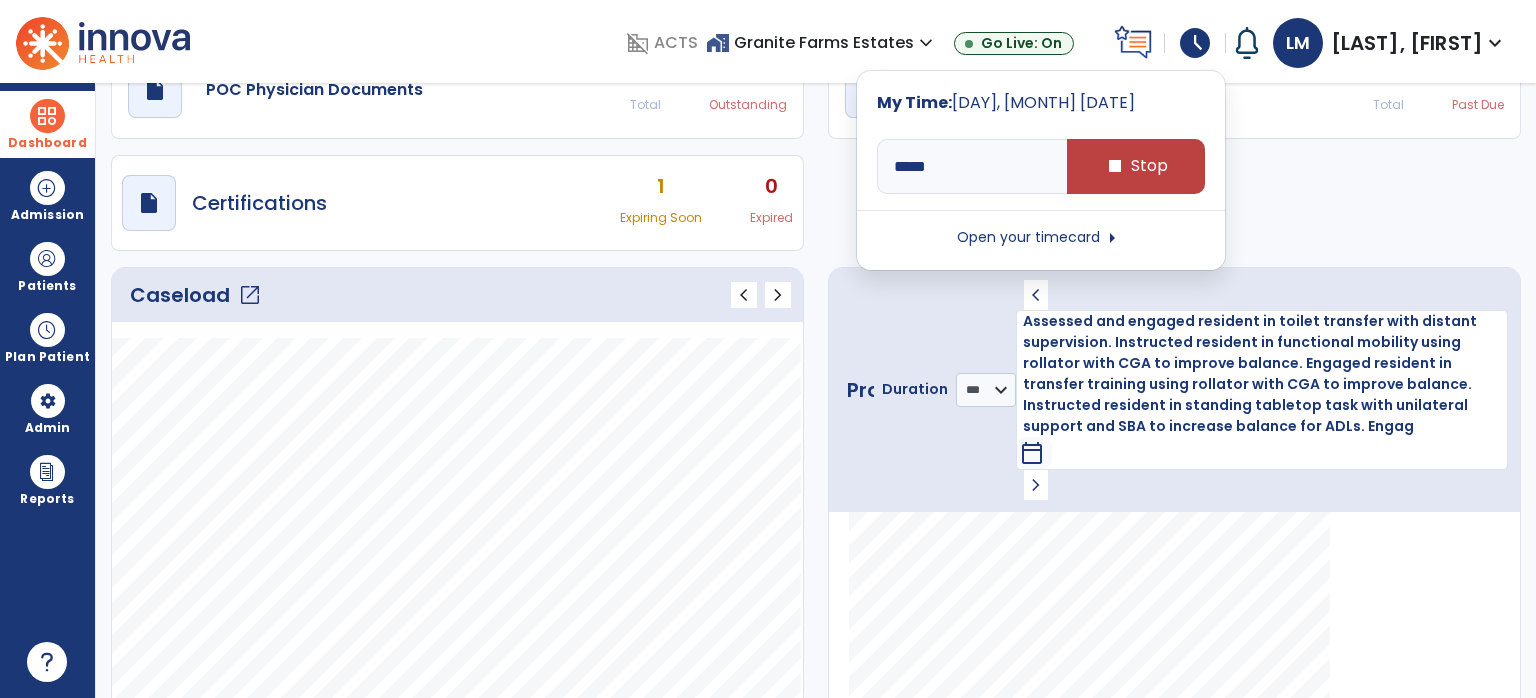 click on "schedule" at bounding box center (1195, 43) 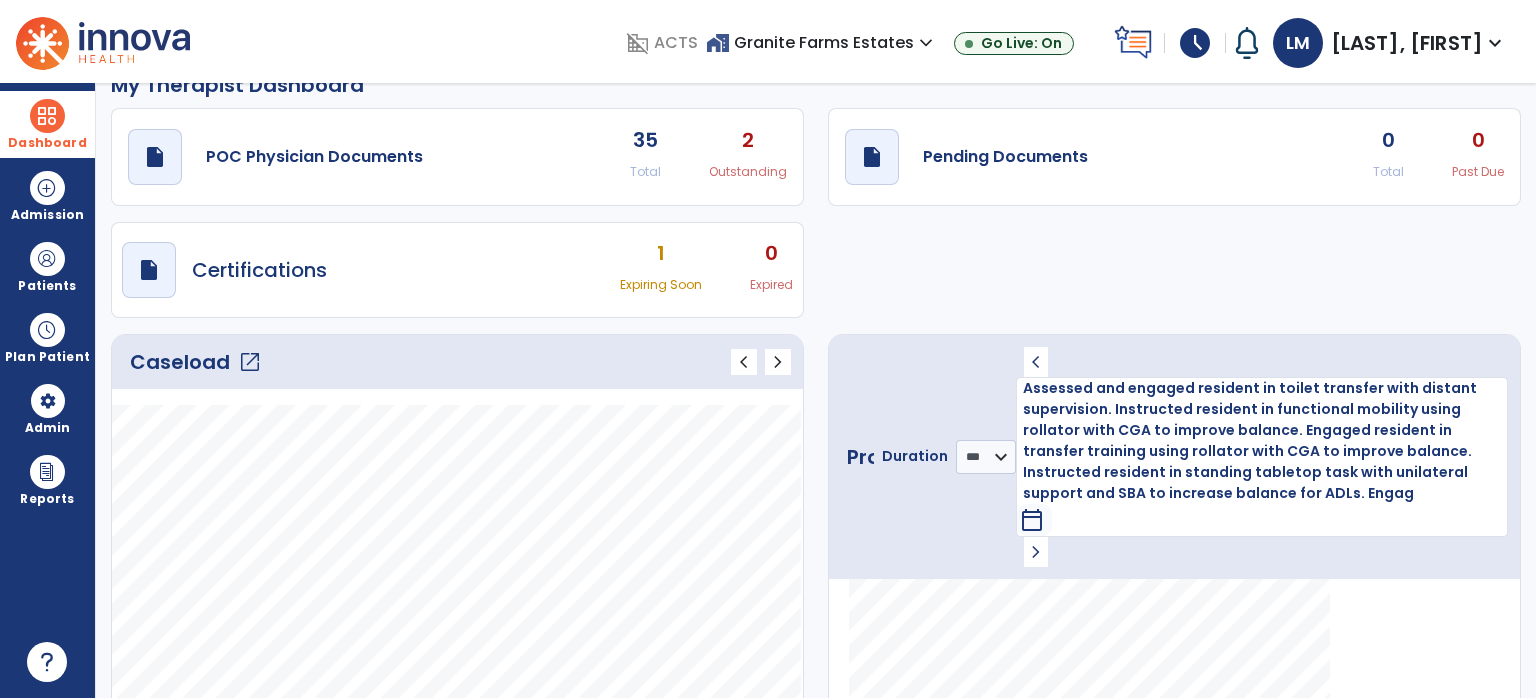 scroll, scrollTop: 0, scrollLeft: 0, axis: both 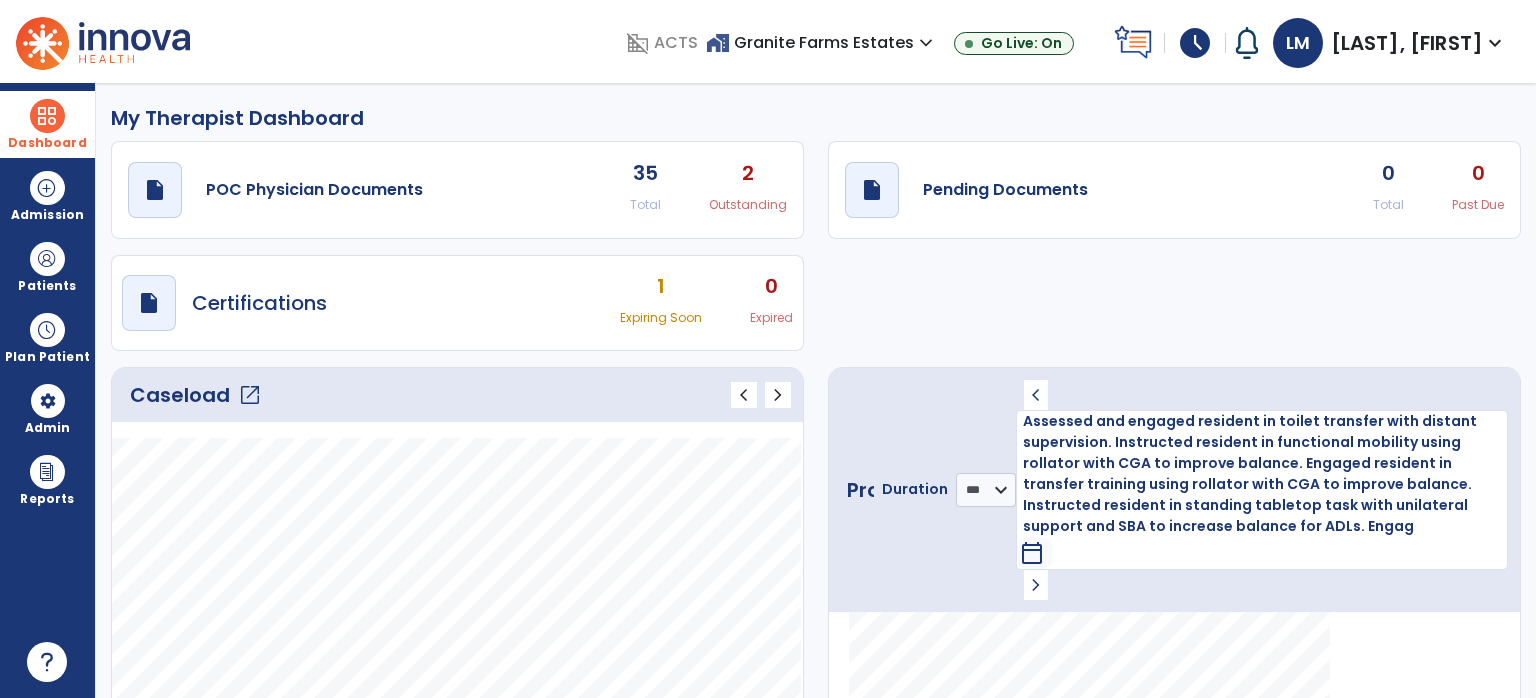 click on "1" at bounding box center [661, 286] 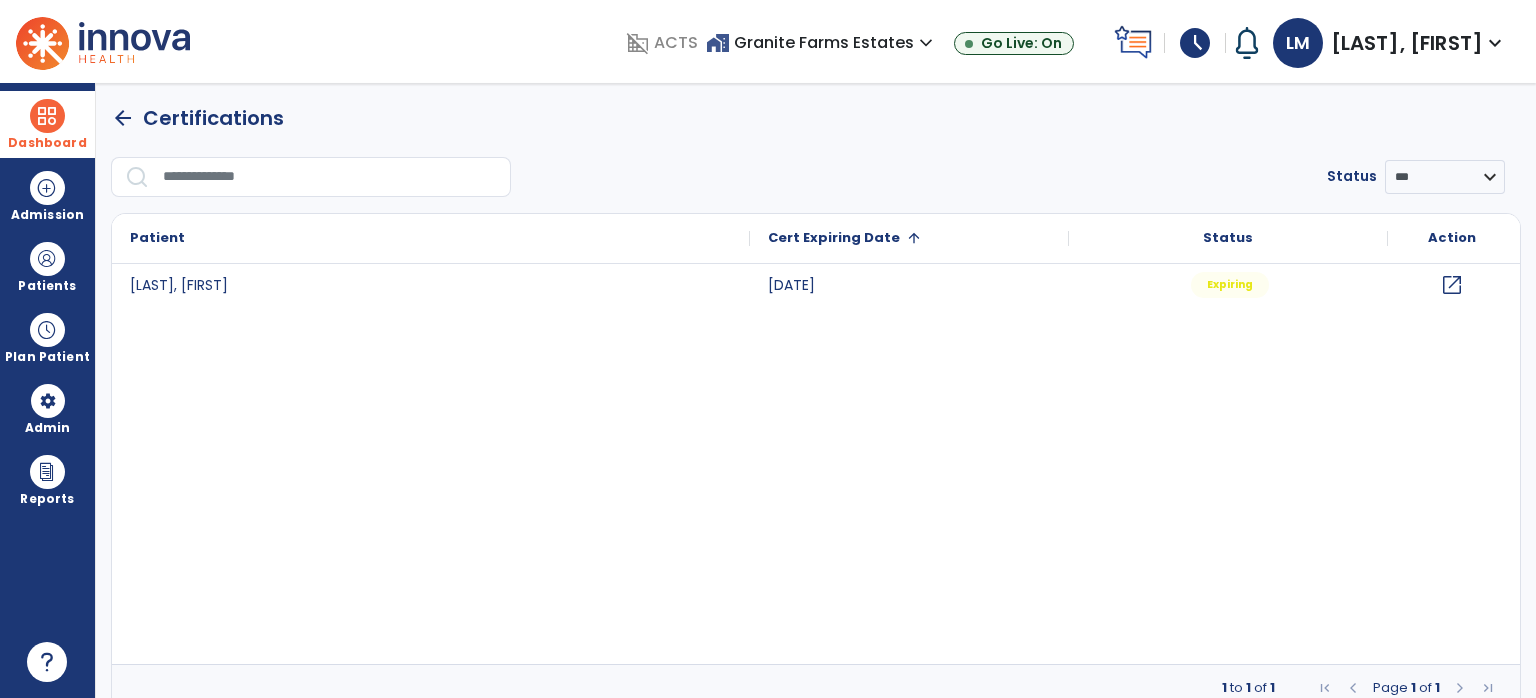 click at bounding box center [47, 116] 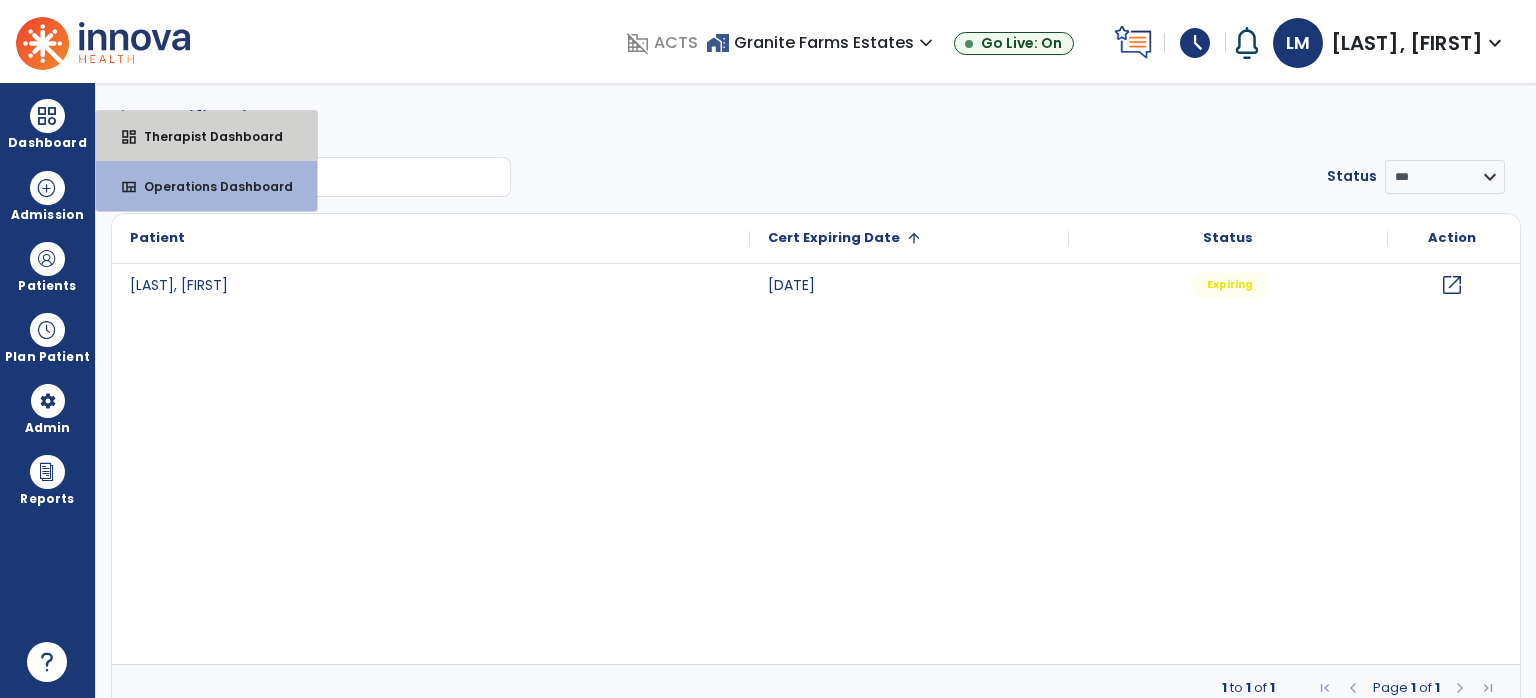 click on "dashboard  Therapist Dashboard" at bounding box center (206, 136) 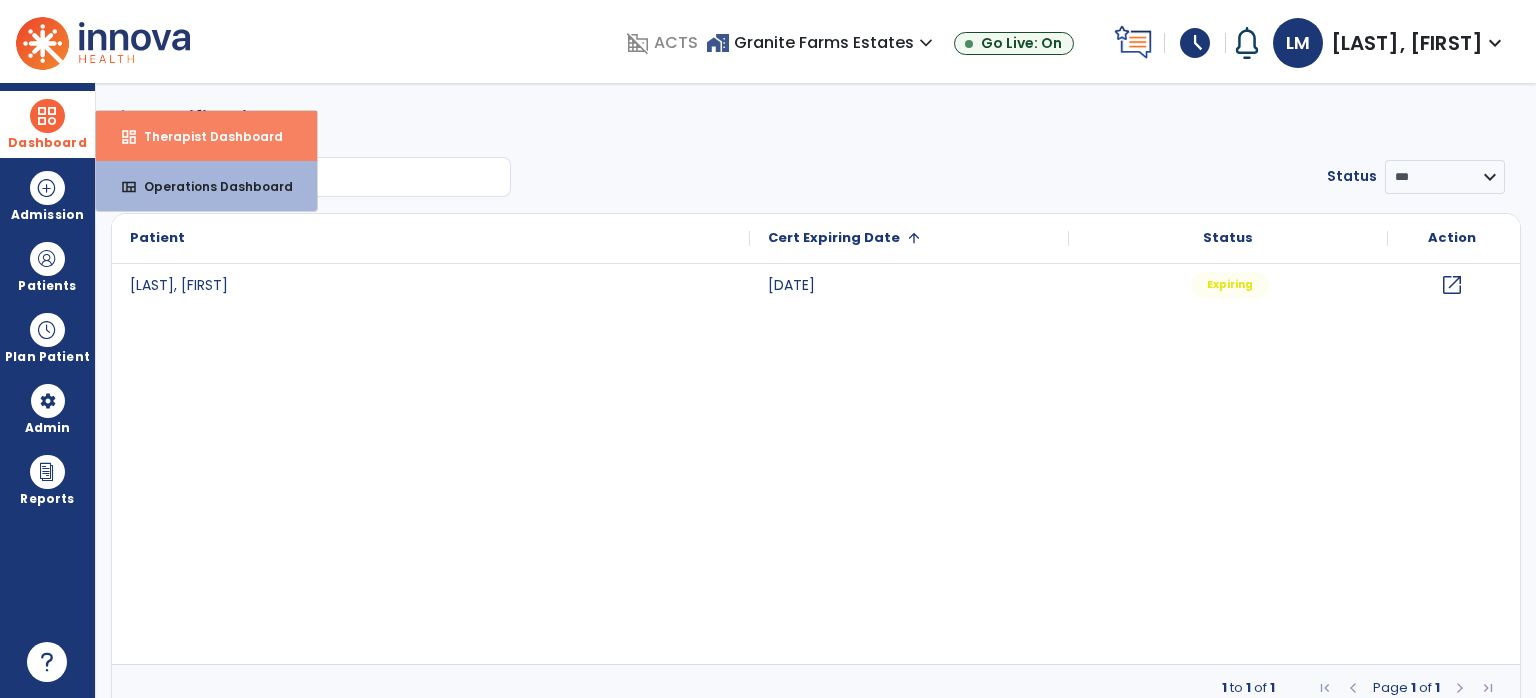 select on "****" 